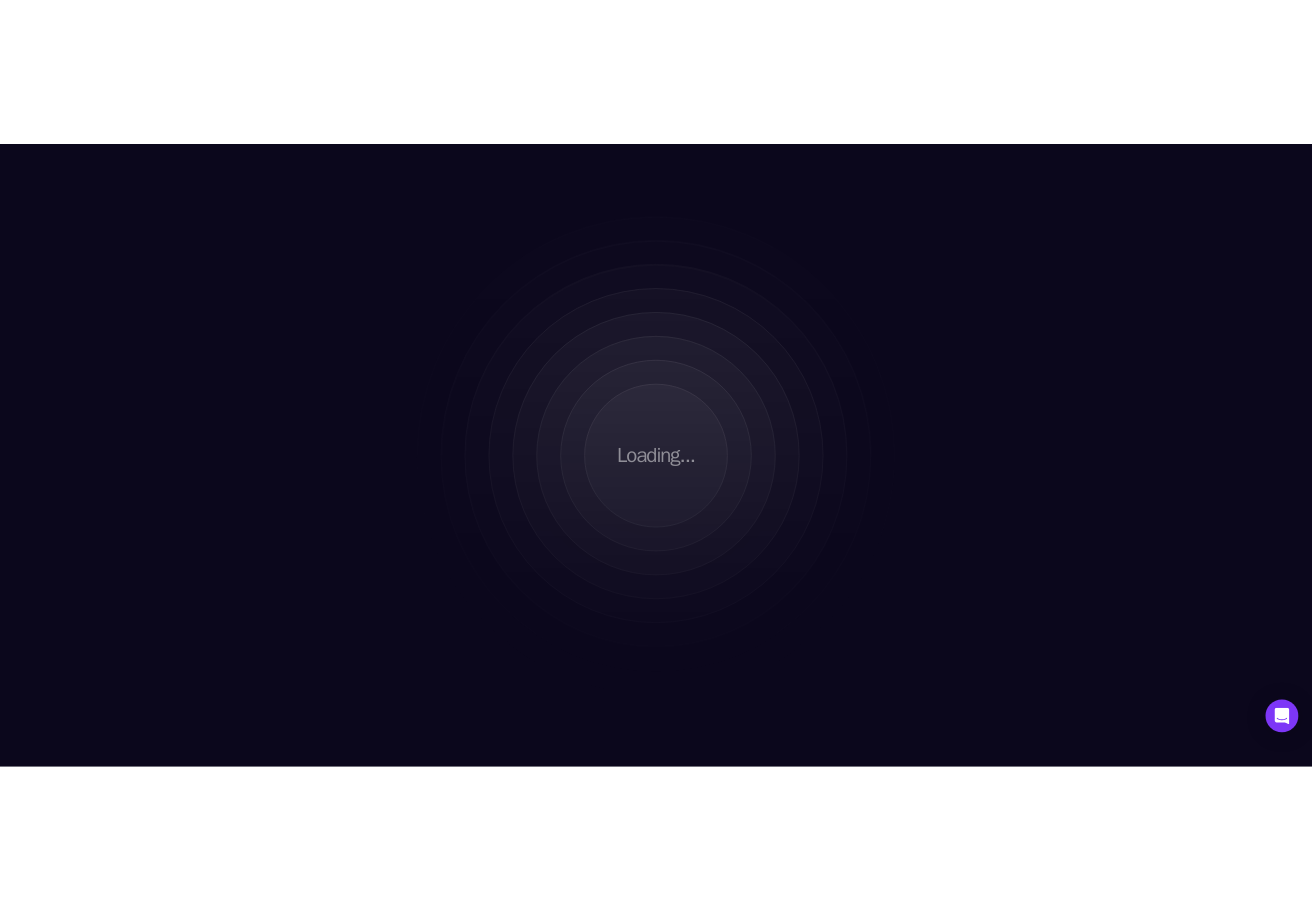scroll, scrollTop: 0, scrollLeft: 0, axis: both 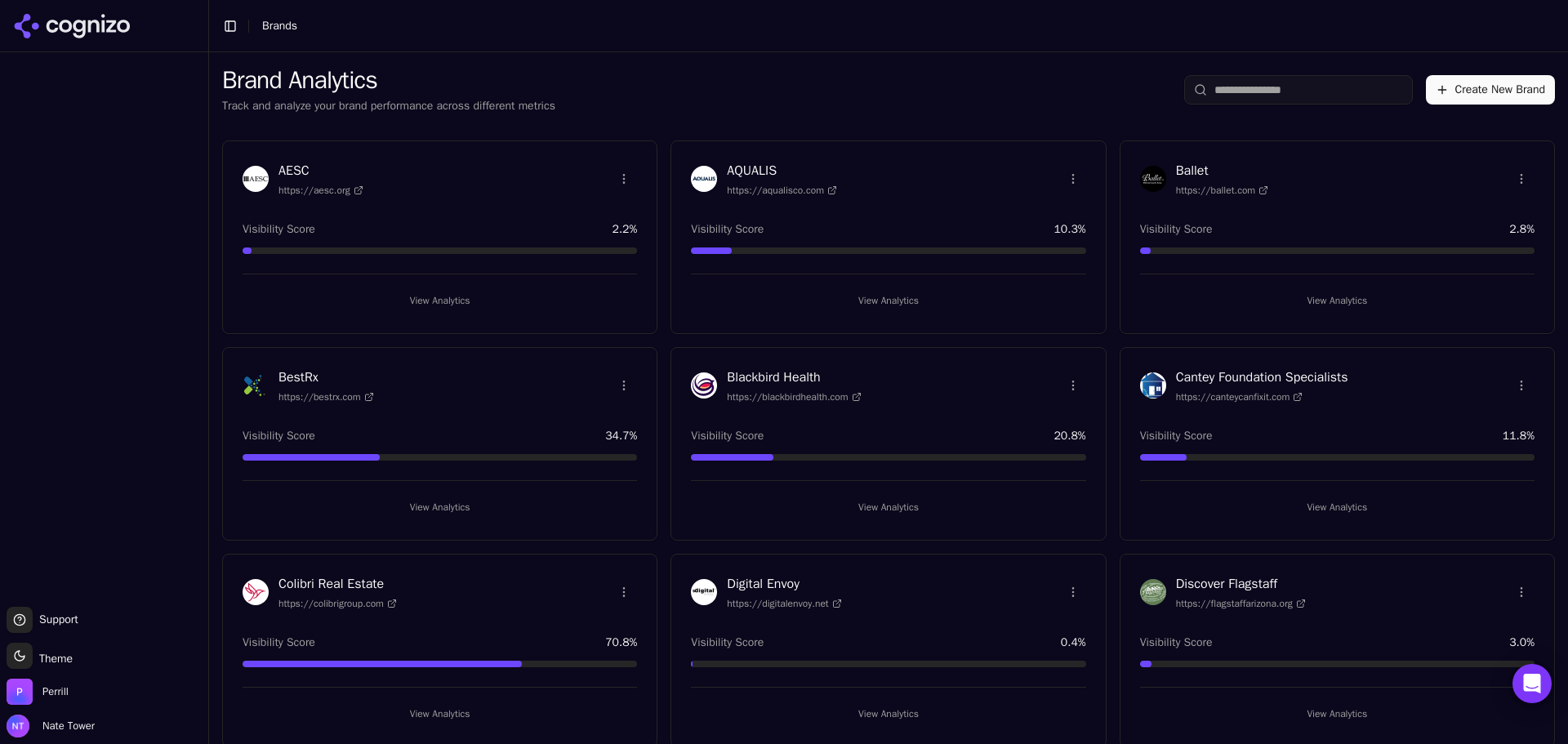 click on "Ballet https://ballet.com Visibility Score 2.8 % View Analytics" at bounding box center (1337, 237) 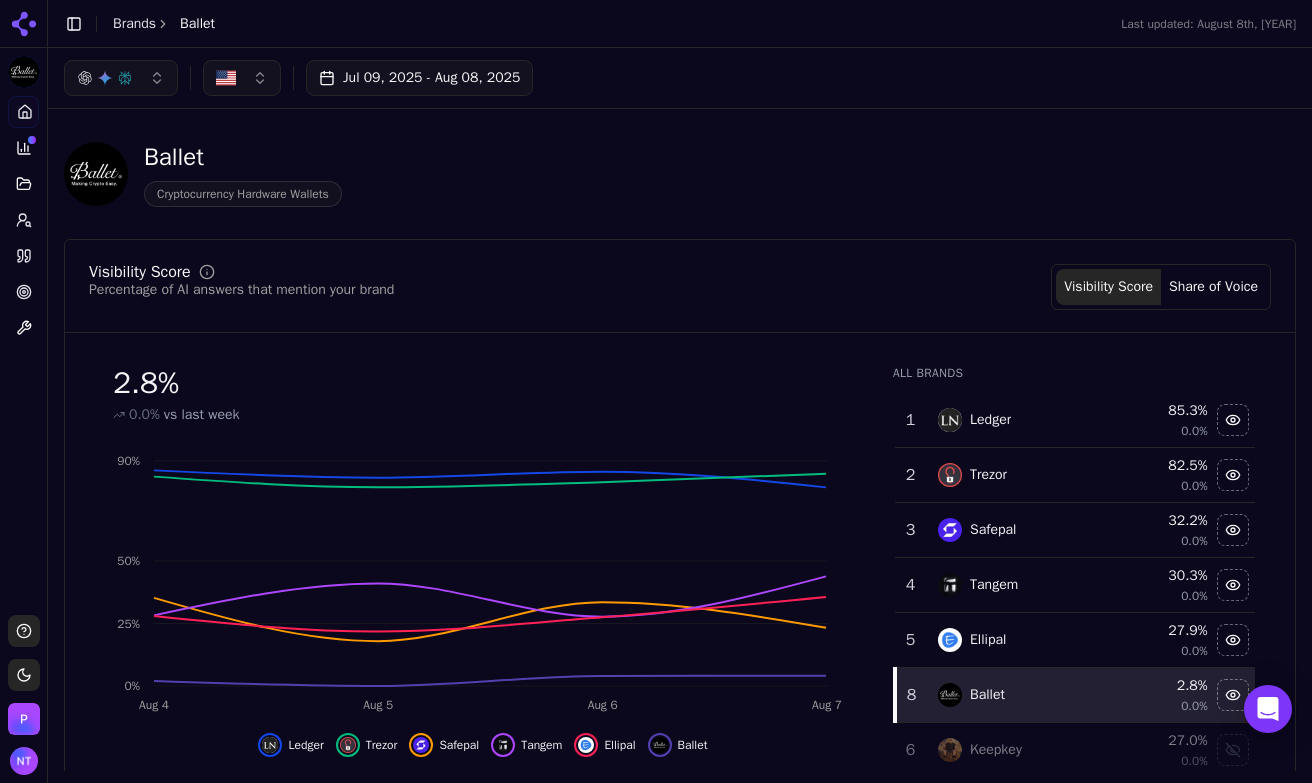 click on "Ballet Last updated: August 8th, [YEAR] Jul 09, [YEAR] - Aug 08, [YEAR] Ballet Cryptocurrency Hardware Wallets Visibility Score Percentage of AI answers that mention your brand Visibility Score Share of Voice 2.8 % 0.0% vs last week Aug 4 Aug 5 Aug 6 Aug 7 0% 25% 50% 90% Ledger Trezor Safepal Tangem Ellipal Ballet All Brands 1 Ledger 85.3 % 0.0% 2 Trezor 82.5 % 0.0% 3 Safepal 32.2 % 0.0% 4 Tangem 30.3 % 0.0% 5 Ellipal 27.9 % 0.0% 8 Ballet 2.8 % 0.0% 6 Keepkey 27.0 % 0.0% 7 Coolwallet 7.3 % 0.0% 9 B Bitbox (shift Crypto) 0.0 % 0.0% View All Competitors Topic Performance Brand performance across relevant topics within your industry Topics Visibility Score Share of Voice Top Brands Cryptocurrency hardware wallets 1.0% 0.2% Offline crypto storage 3.7% 0.6% Hardware wallet security 0.0% 0.0% Cold storage wallets 9.3% 1.5% NFT cold storage 0.5% 0.1% View All Topics Prompt Metrics A detailed view of prompt performance and citations Prompt Topic Region Visibility Competitors Last Run [STATE] 0% 8/7/[YEAR]" at bounding box center (680, 391) 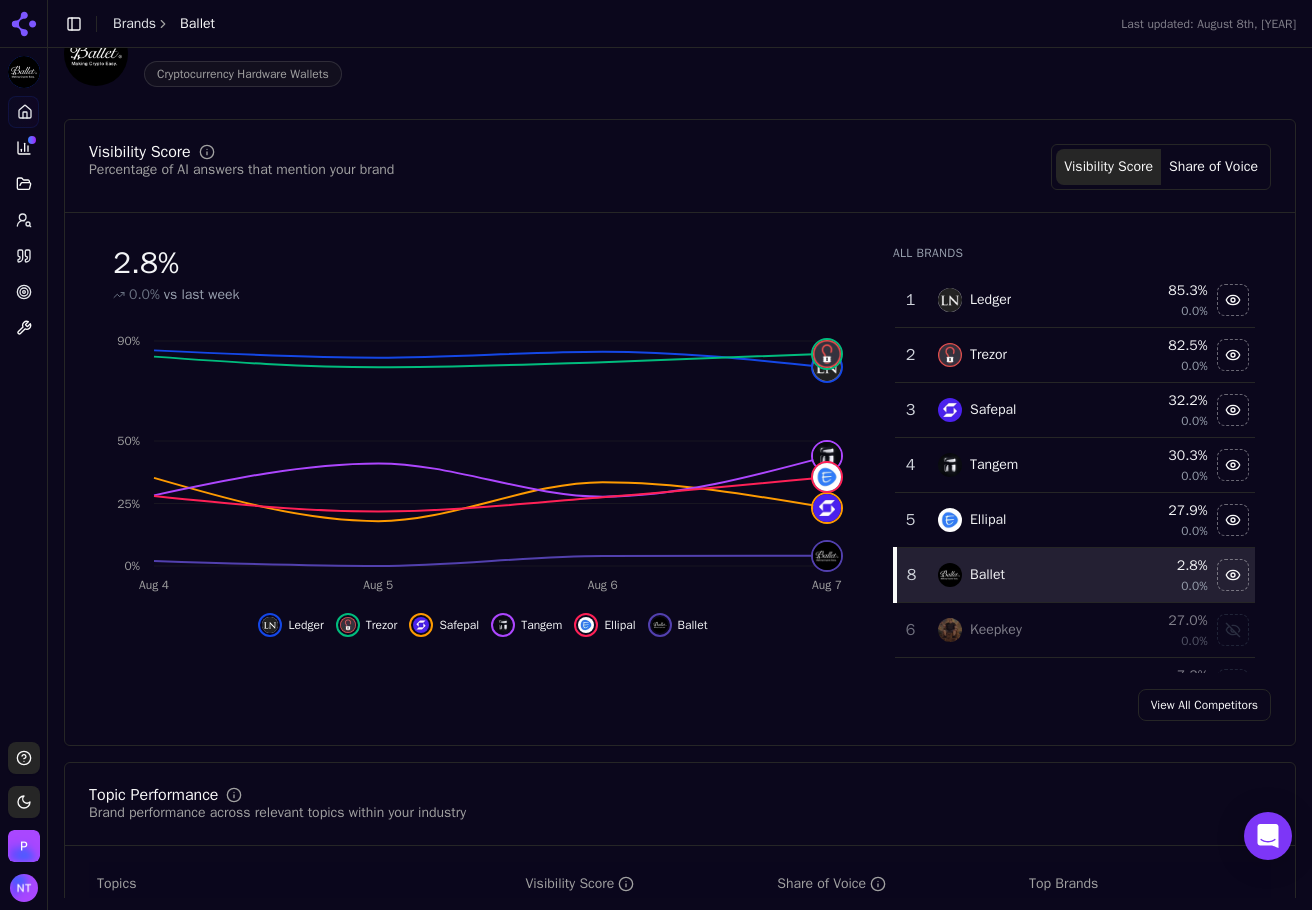 scroll, scrollTop: 200, scrollLeft: 0, axis: vertical 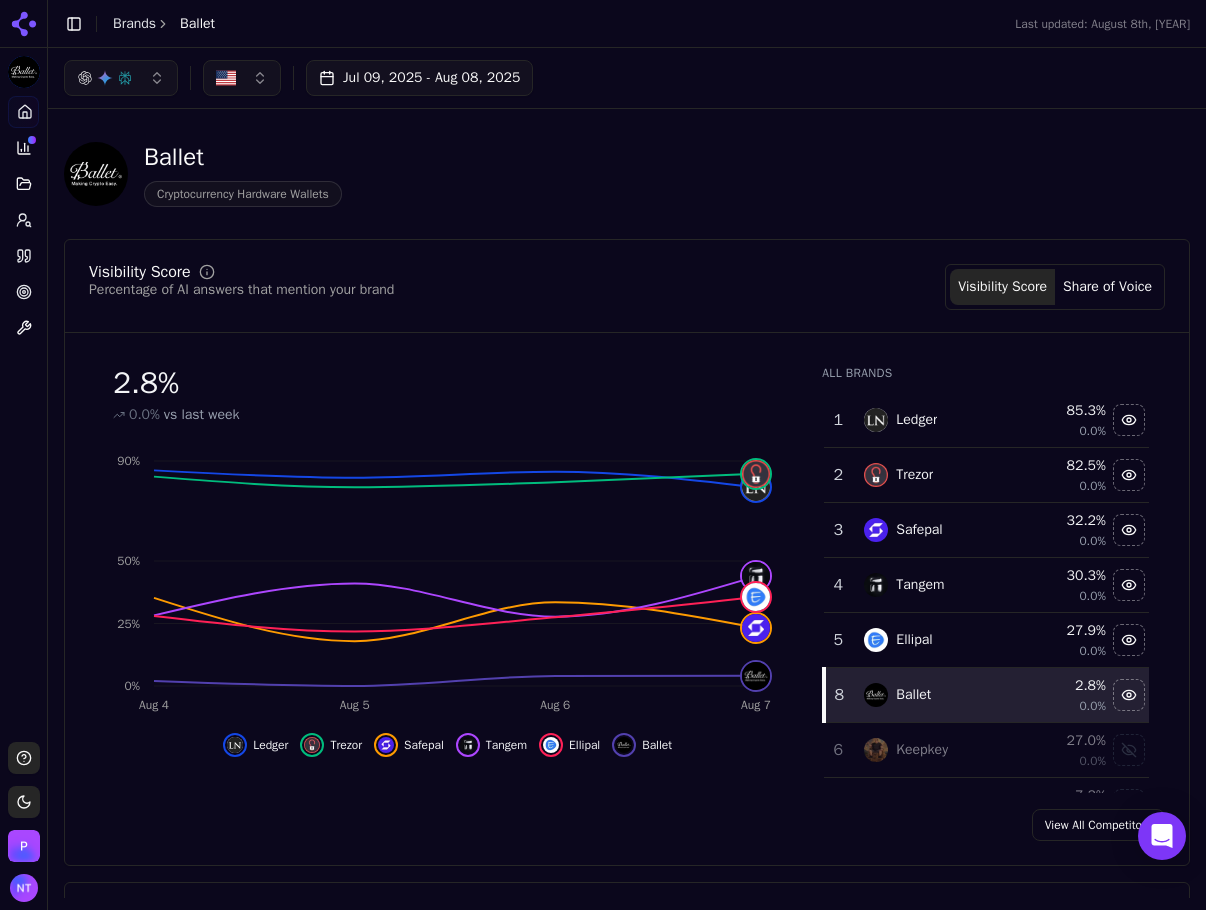 click on "Ballet Cryptocurrency Hardware Wallets Visibility Score Percentage of AI answers that mention your brand Visibility Score Share of Voice 2.8 % 0.0% vs last week Aug 4 Aug 5 Aug 6 Aug 7 0% 25% 50% 90% Ledger Trezor Safepal Tangem Ellipal Ballet All Brands 1 Ledger 85.3 % 0.0% 2 Trezor 82.5 % 0.0% 3 Safepal 32.2 % 0.0% 4 Tangem 30.3 % 0.0% 5 Ellipal 27.9 % 0.0% 8 Ballet 2.8 % 0.0% 6 Keepkey 27.0 % 0.0% 7 Coolwallet 7.3 % 0.0% 9 B Bitbox (shift Crypto) 0.0 % 0.0% View All Competitors Topic Performance Brand performance across relevant topics within your industry Topics Visibility Score Share of Voice Top Brands Cryptocurrency hardware wallets 1.0% 0.2% Offline crypto storage 3.7% 0.6% Hardware wallet security 0.0% 0.0% Cold storage wallets 9.3% 1.5% NFT cold storage 0.5% 0.1% View All Topics Prompt Metrics A detailed view of prompt performance and citations Prompt Topic Region Visibility Competitors Last Run Best hardware wallets for secure offline storage. Cryptocurrency hardware wallets [STATE] 0% 8/7/[YEAR] [STATE]" at bounding box center [627, 2146] 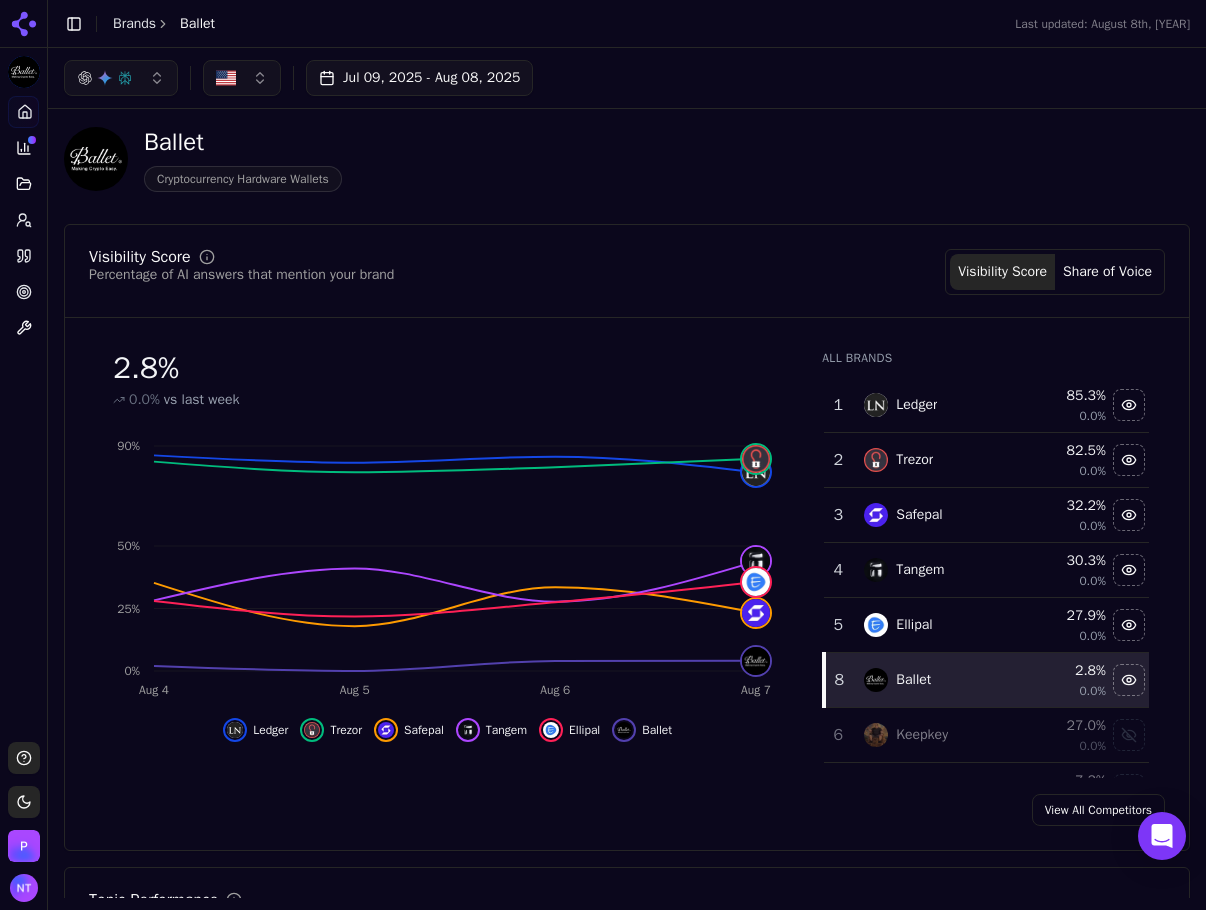 scroll, scrollTop: 117, scrollLeft: 0, axis: vertical 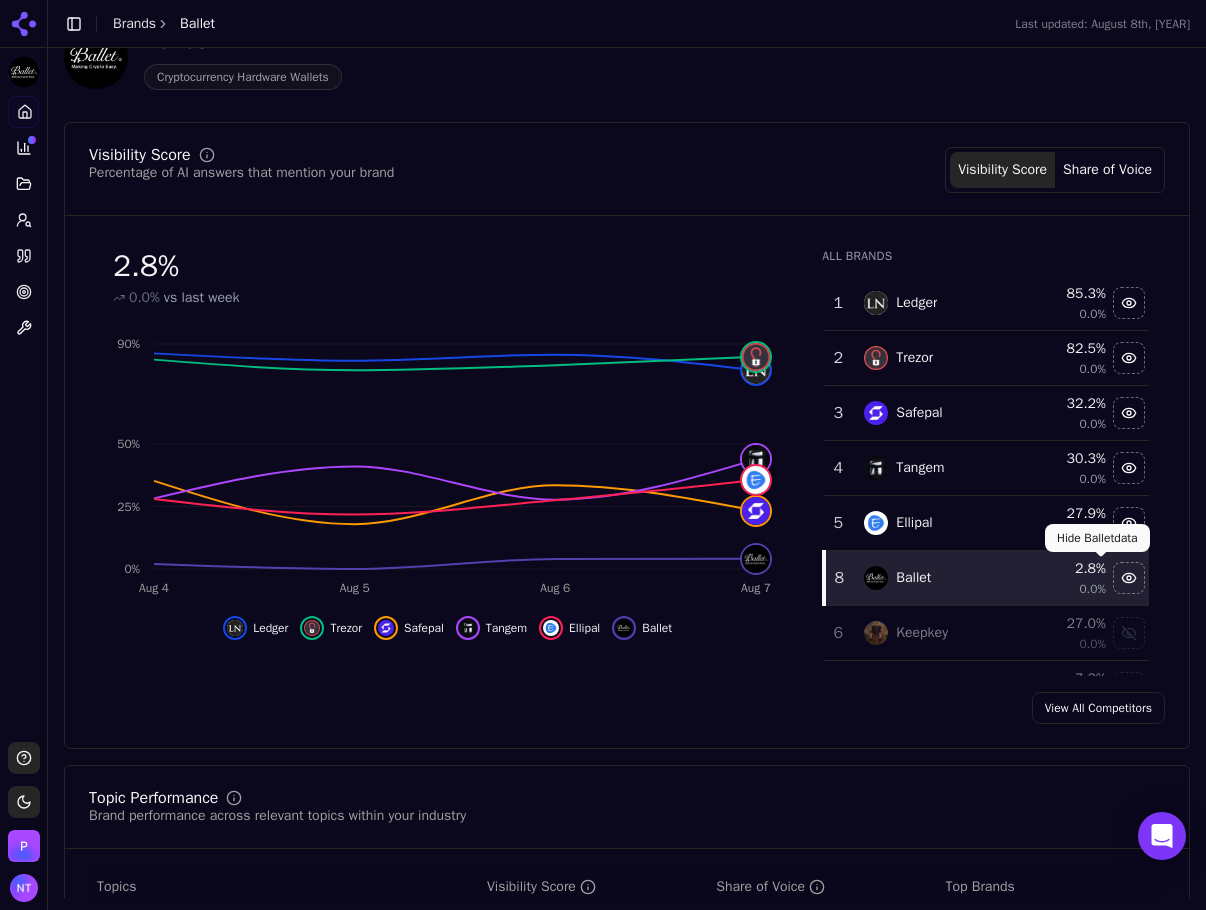 click on "Ballet Last updated: August 8th, [YEAR] Jul 09, [YEAR] - Aug 08, [YEAR] Ballet Cryptocurrency Hardware Wallets Visibility Score Percentage of AI answers that mention your brand Visibility Score Share of Voice 2.8 % 0.0% vs last week Aug 4 Aug 5 Aug 6 Aug 7 0% 25% 50% 90% Ledger Trezor Safepal Tangem Ellipal Ballet All Brands 1 Ledger 85.3 % 0.0% 2 Trezor 82.5 % 0.0% 3 Safepal 32.2 % 0.0% 4 Tangem 30.3 % 0.0% 5 Ellipal 27.9 % 0.0% 8 Ballet 2.8 % 0.0% 6 Keepkey 27.0 % 0.0% 7 Coolwallet 7.3 % 0.0% 9 B Bitbox (shift Crypto) 0.0 % 0.0% View All Competitors Topic Performance Brand performance across relevant topics within your industry Topics Visibility Score Share of Voice Top Brands Cryptocurrency hardware wallets 1.0% 0.2% Offline crypto storage 3.7% 0.6% Hardware wallet security 0.0% 0.0% Cold storage wallets 9.3% 1.5% NFT cold storage 0.5% 0.1% View All Topics Prompt Metrics A detailed view of prompt performance and citations Prompt Topic Region Visibility Competitors Last Run [STATE] 0% 8/7/[YEAR]" at bounding box center (627, 455) 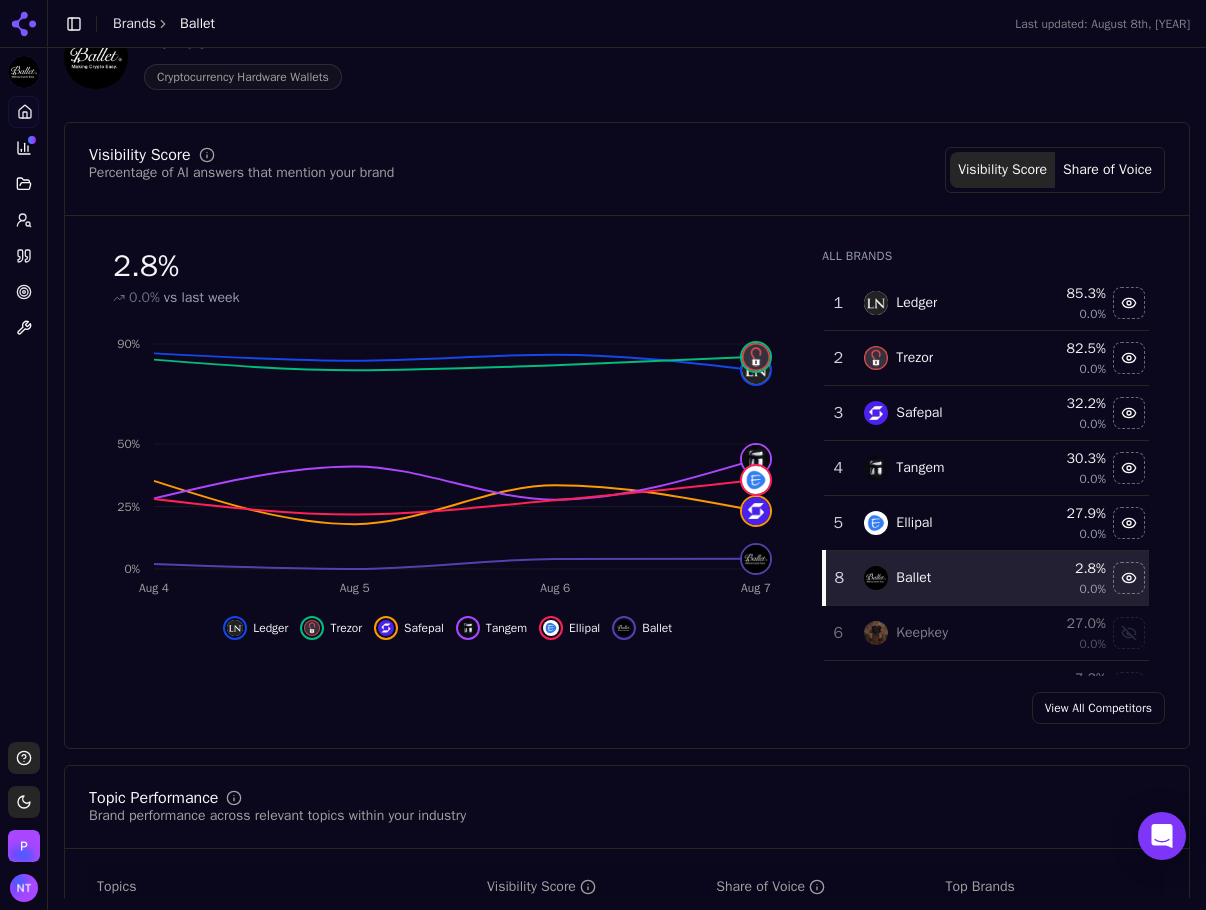 click on "Share of Voice" at bounding box center [1107, 170] 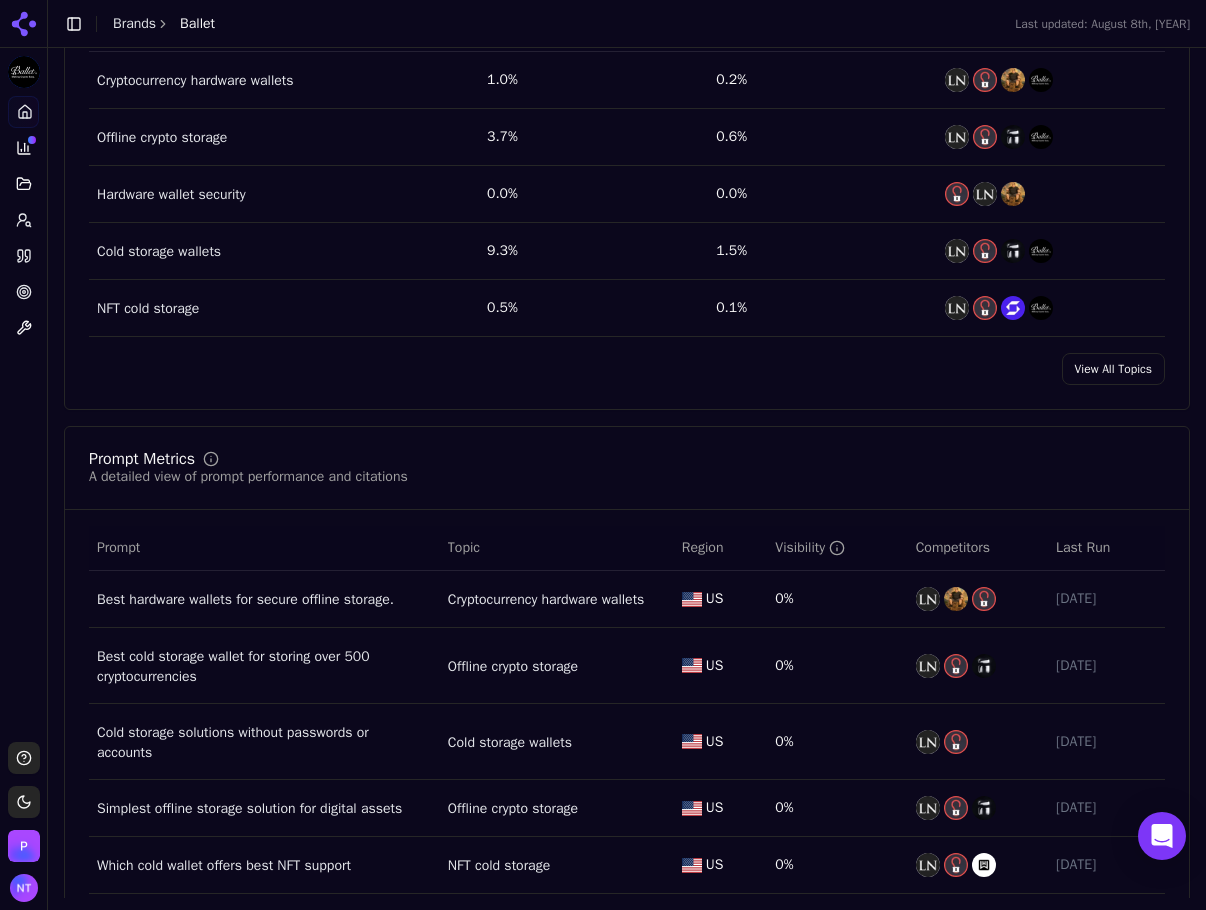 scroll, scrollTop: 1217, scrollLeft: 0, axis: vertical 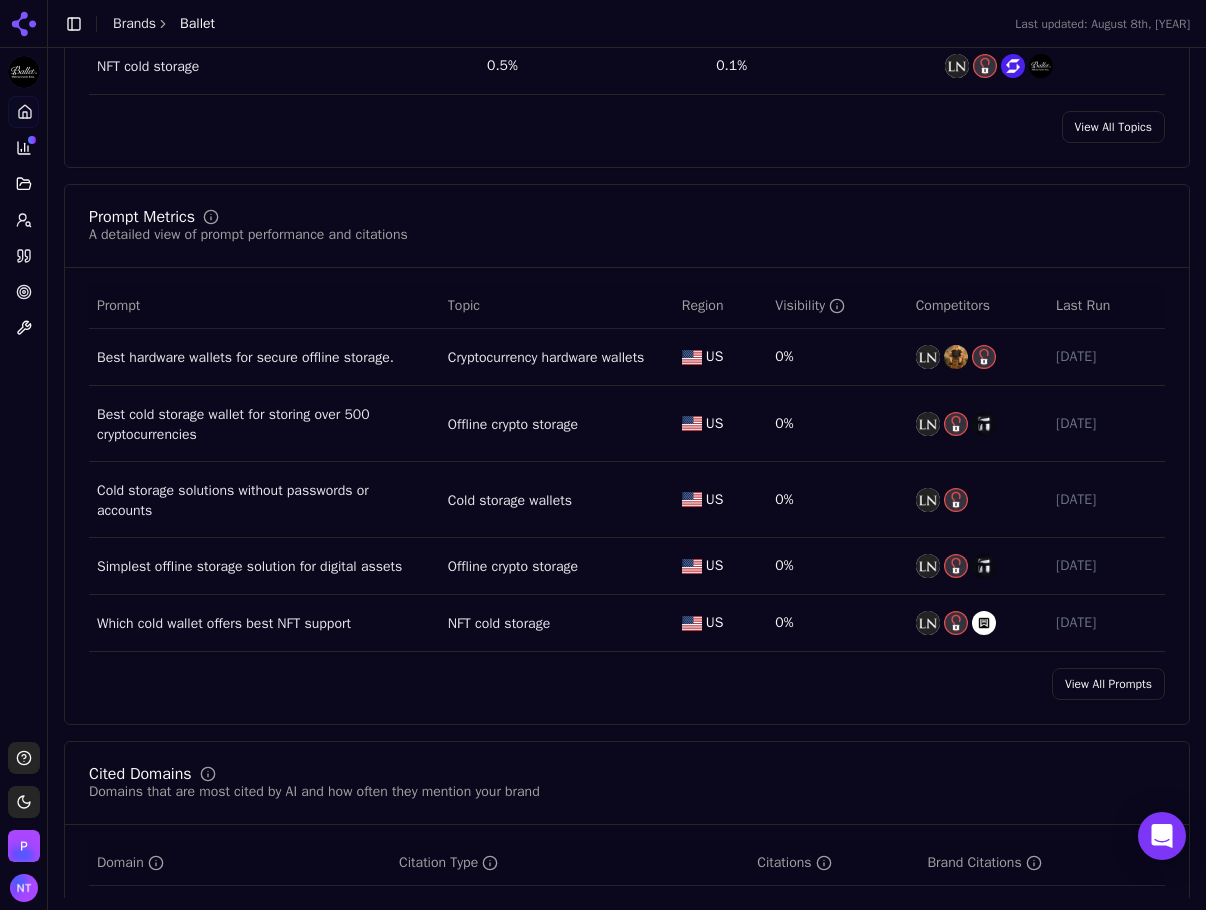 click on "View All Prompts" at bounding box center [627, 684] 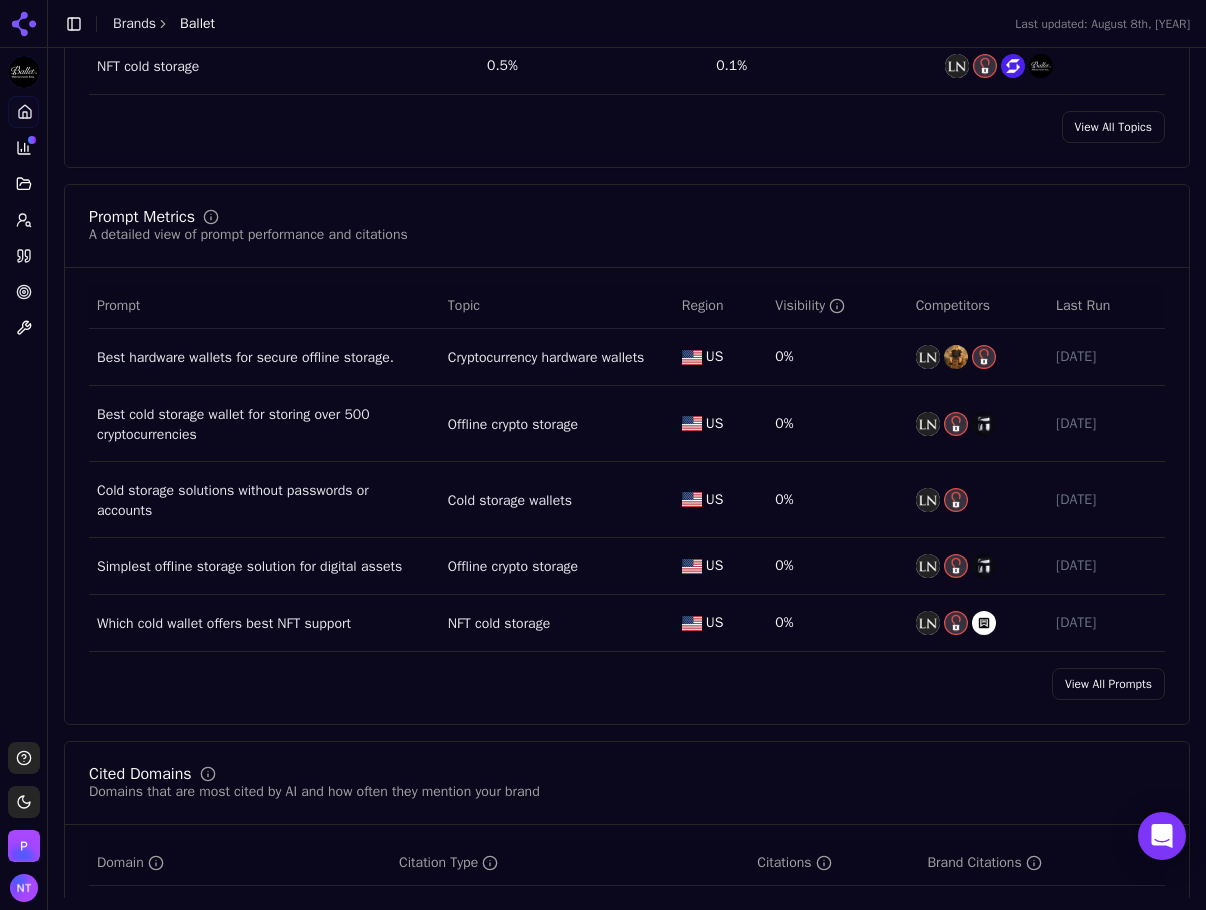 click on "View All Prompts" at bounding box center (1108, 684) 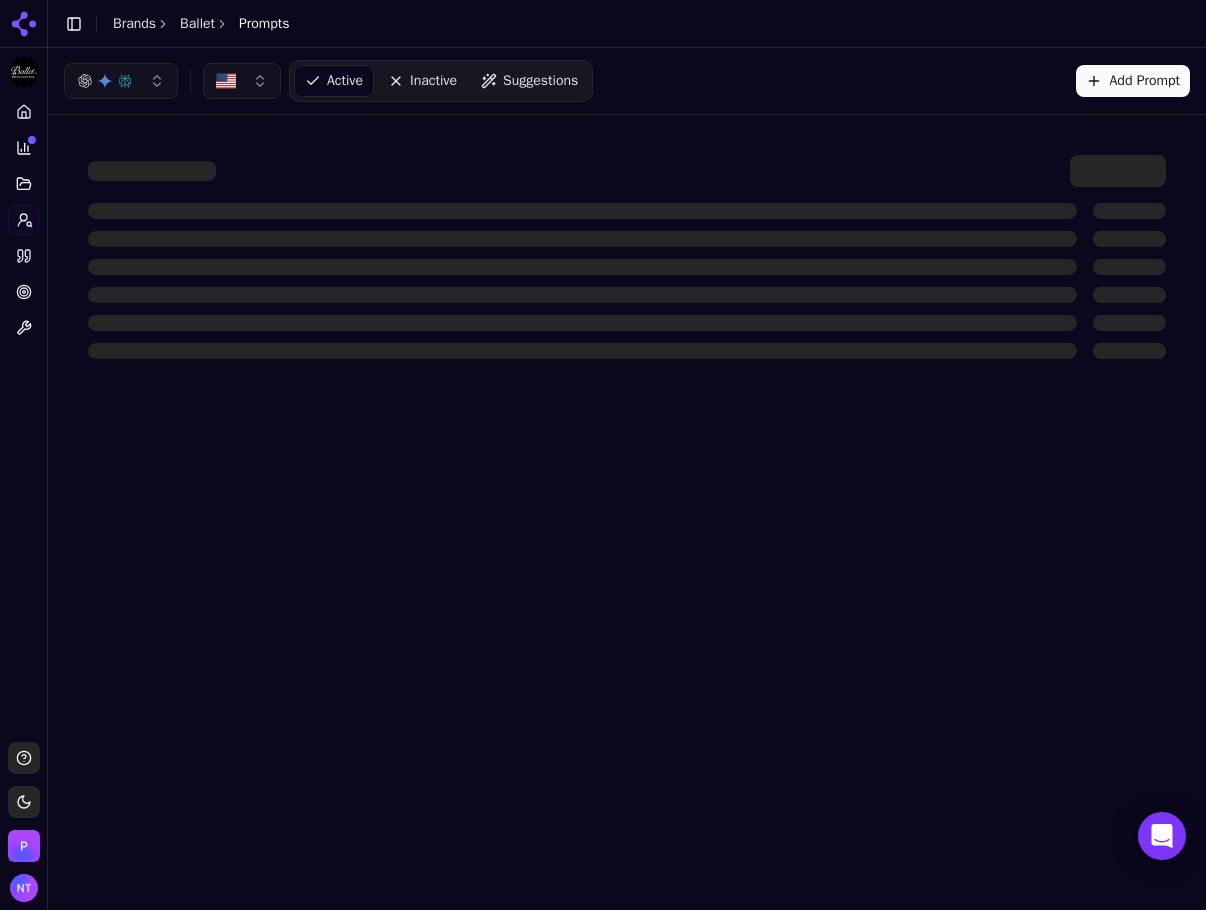 scroll, scrollTop: 0, scrollLeft: 0, axis: both 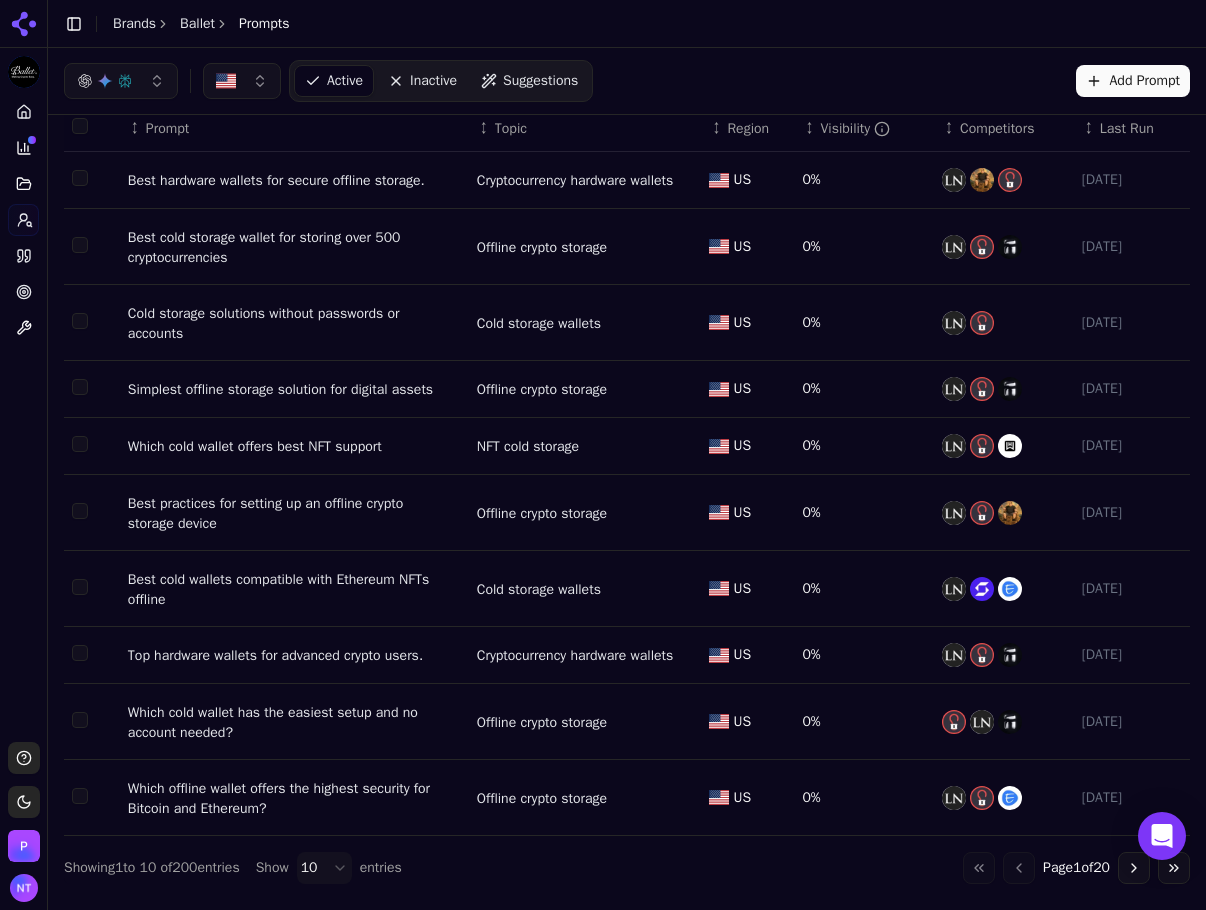 click on "Platform Home Competition Topics Prompts Citations Optimize Toolbox" at bounding box center [23, 411] 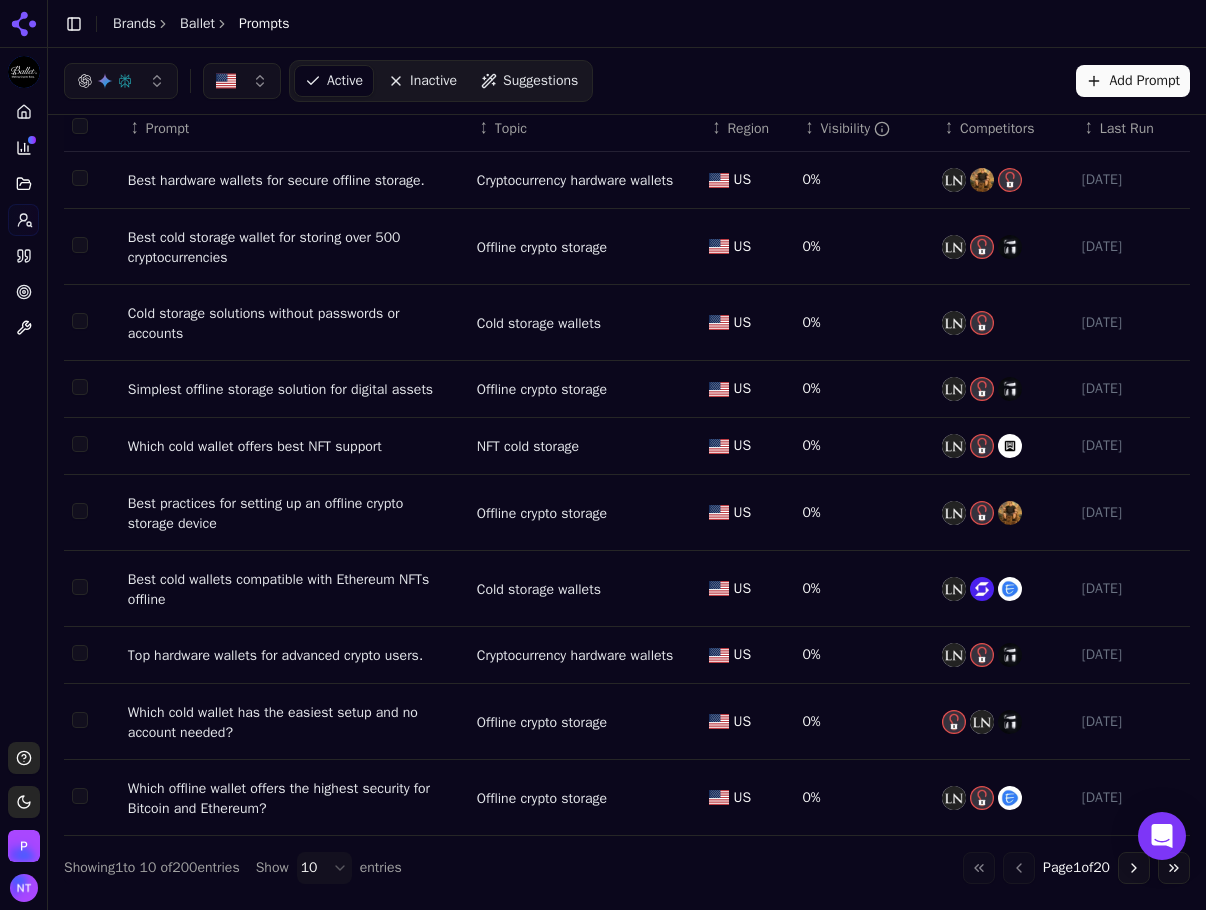 click 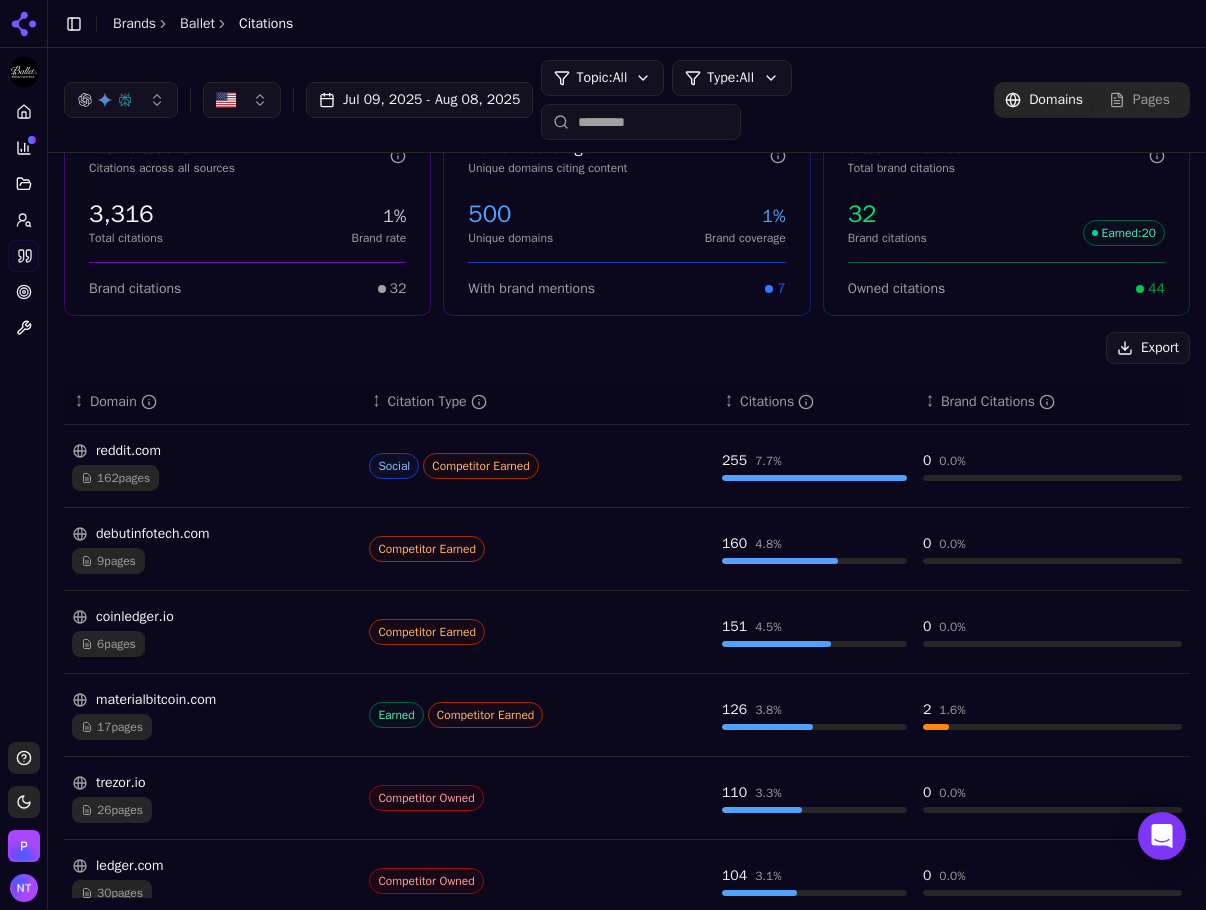 scroll, scrollTop: 0, scrollLeft: 0, axis: both 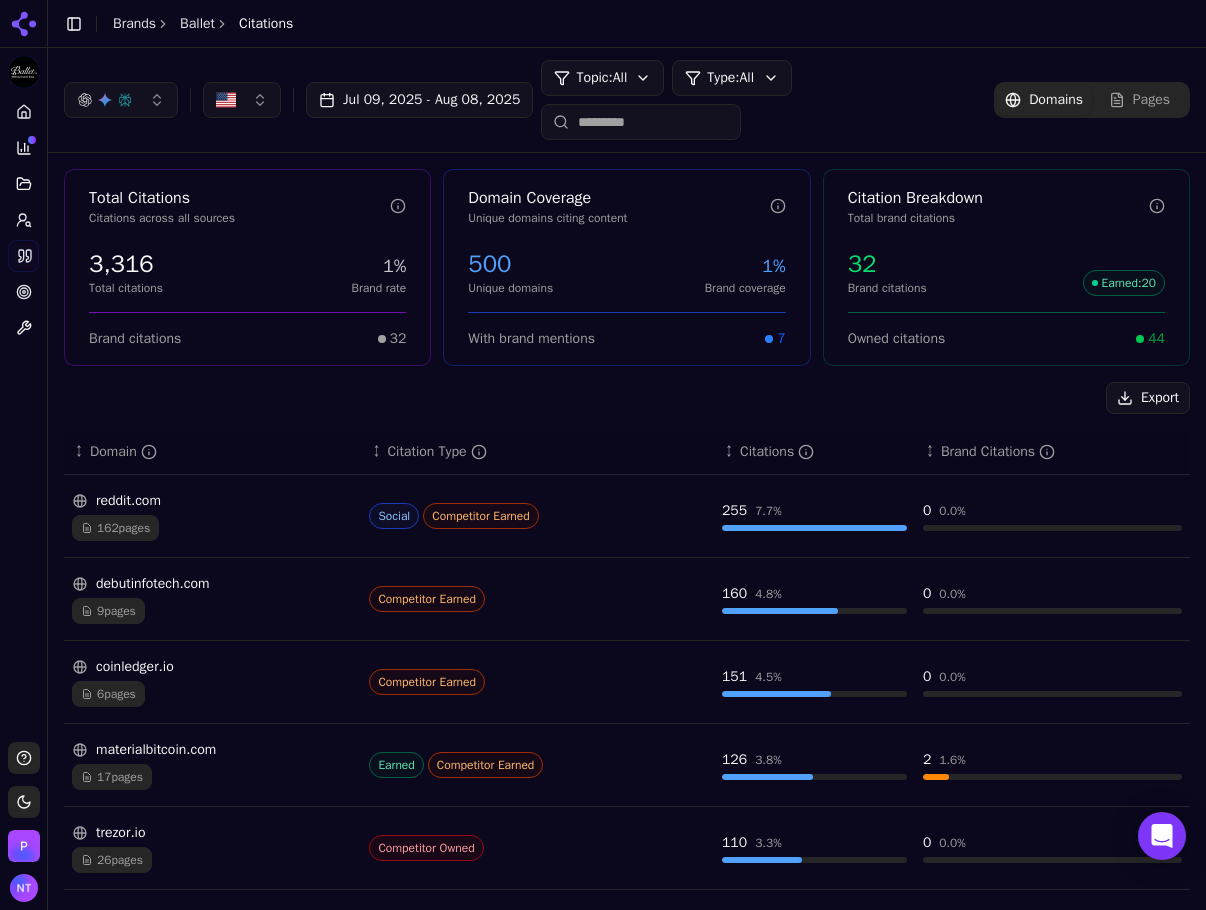 click on "Home" at bounding box center [23, 112] 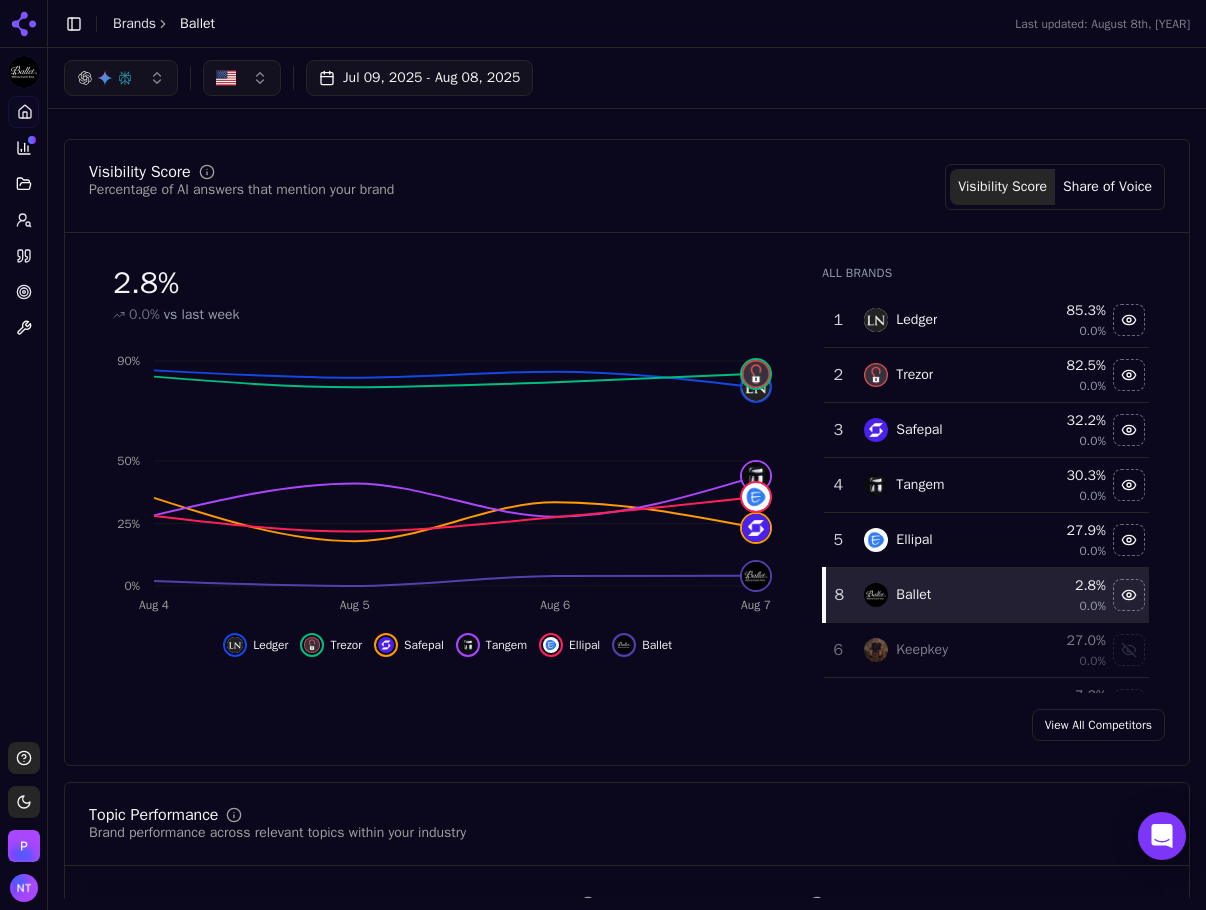 scroll, scrollTop: 0, scrollLeft: 0, axis: both 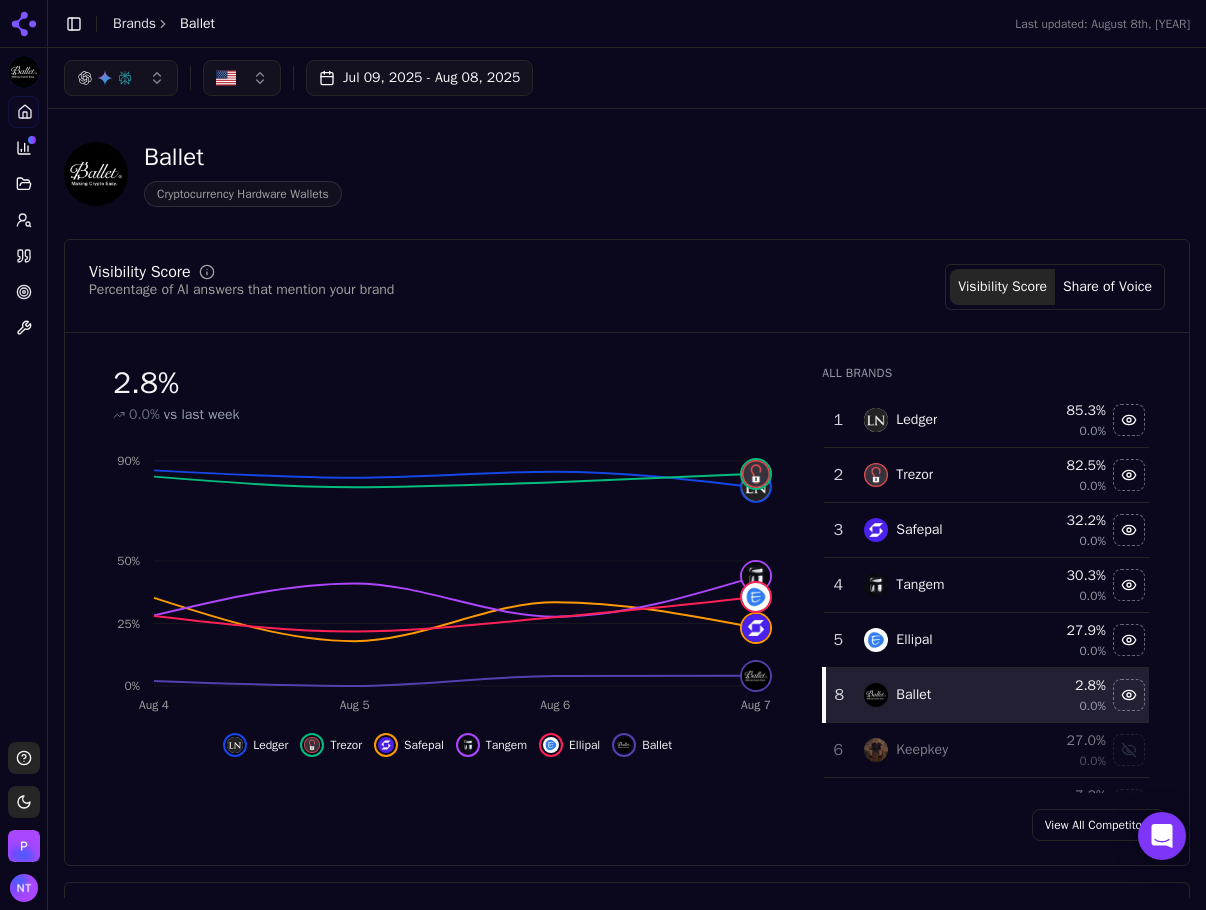click on "Share of Voice" at bounding box center [1107, 287] 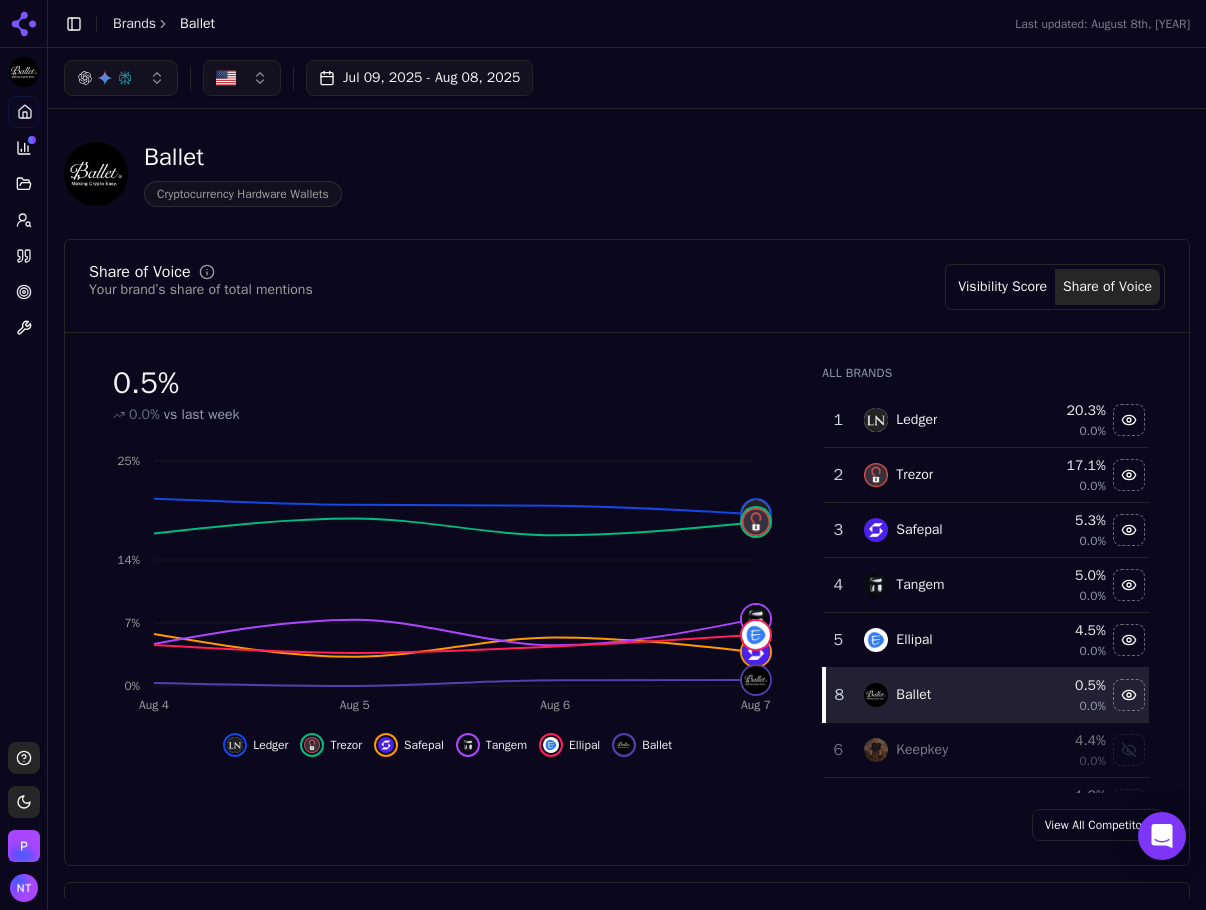 click 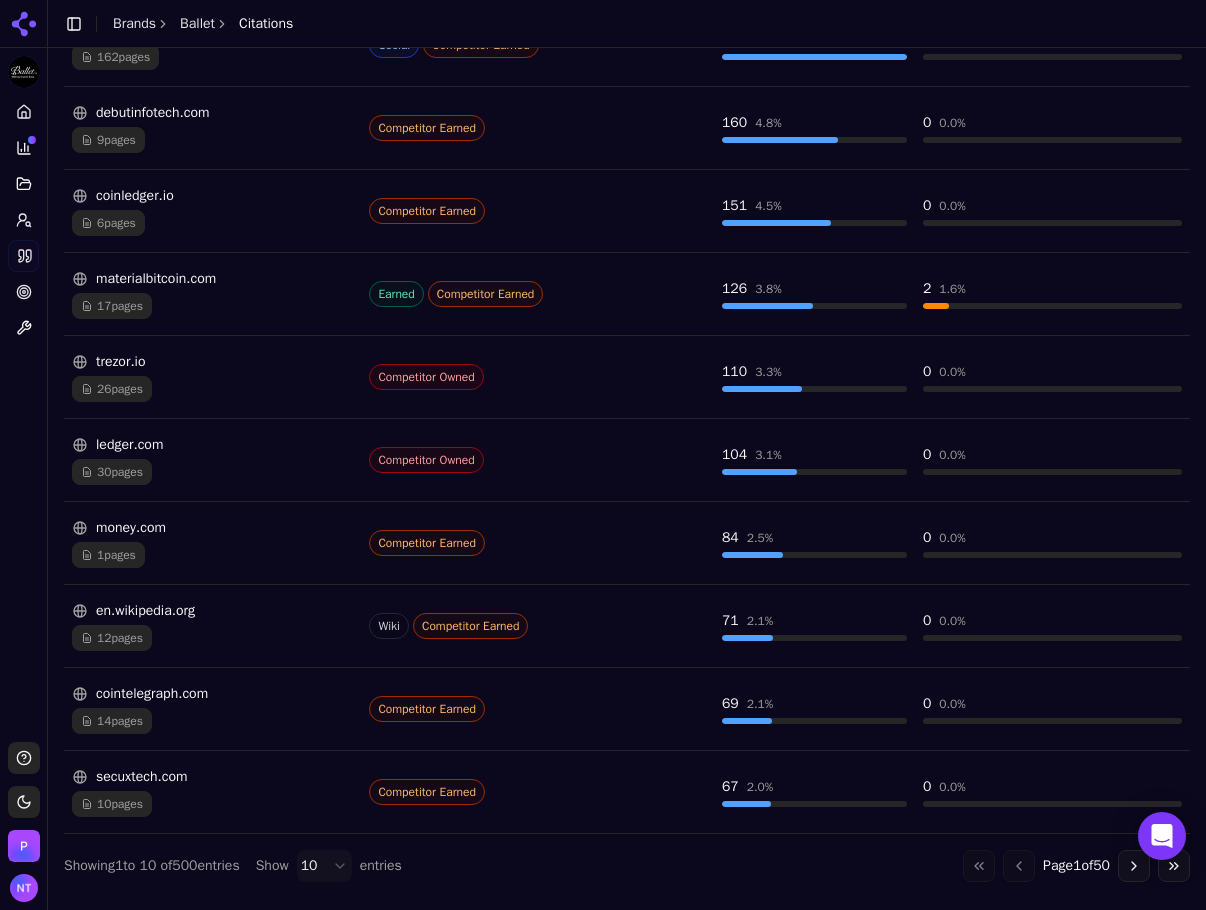 scroll, scrollTop: 0, scrollLeft: 0, axis: both 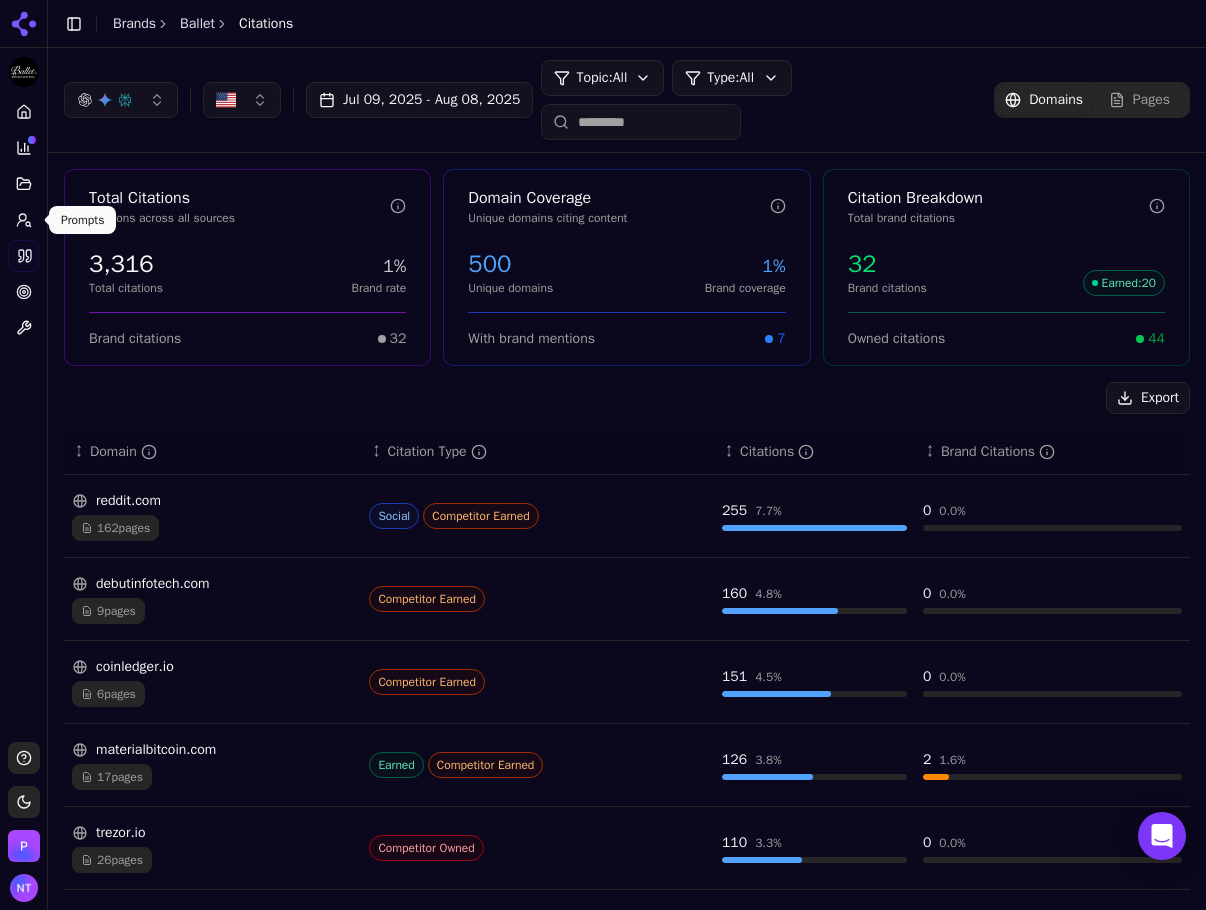 click 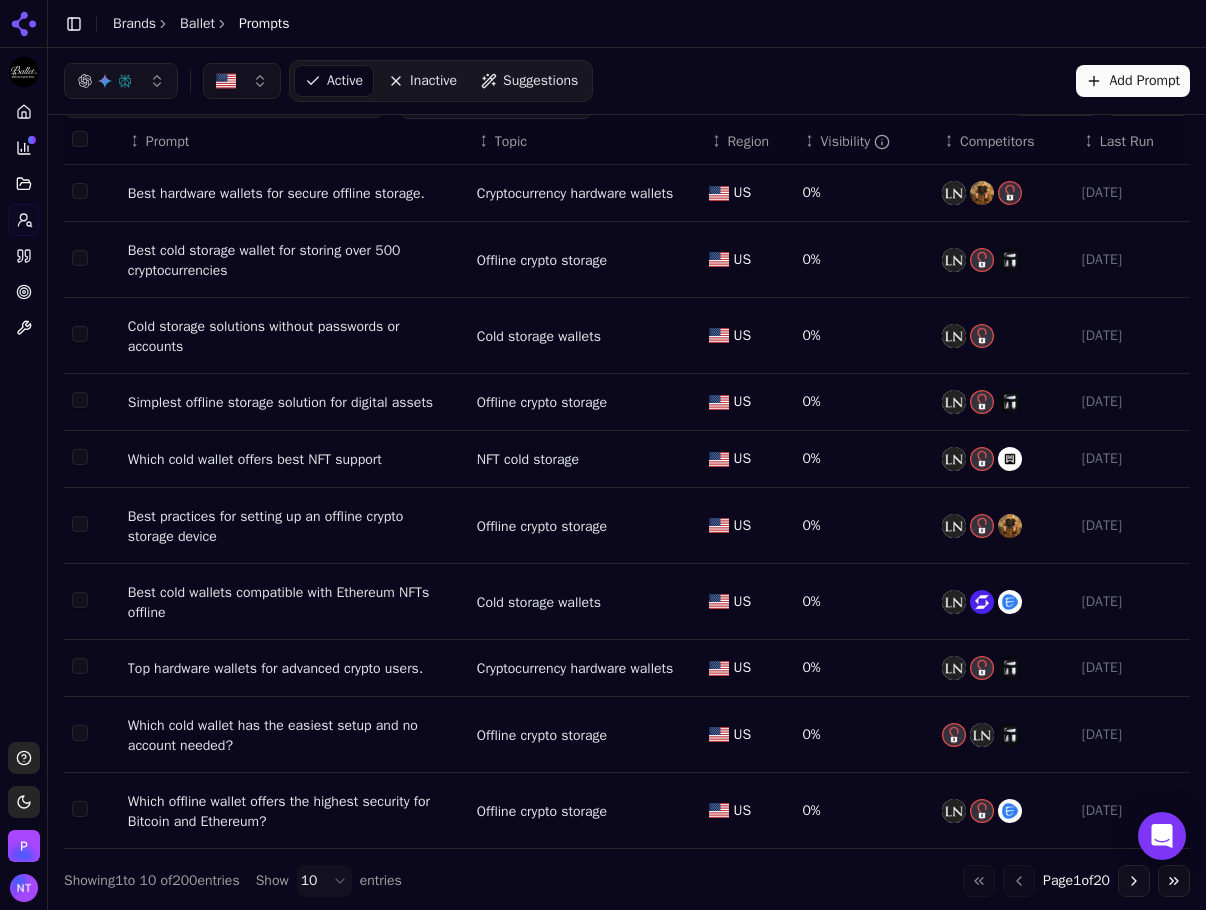 scroll, scrollTop: 64, scrollLeft: 0, axis: vertical 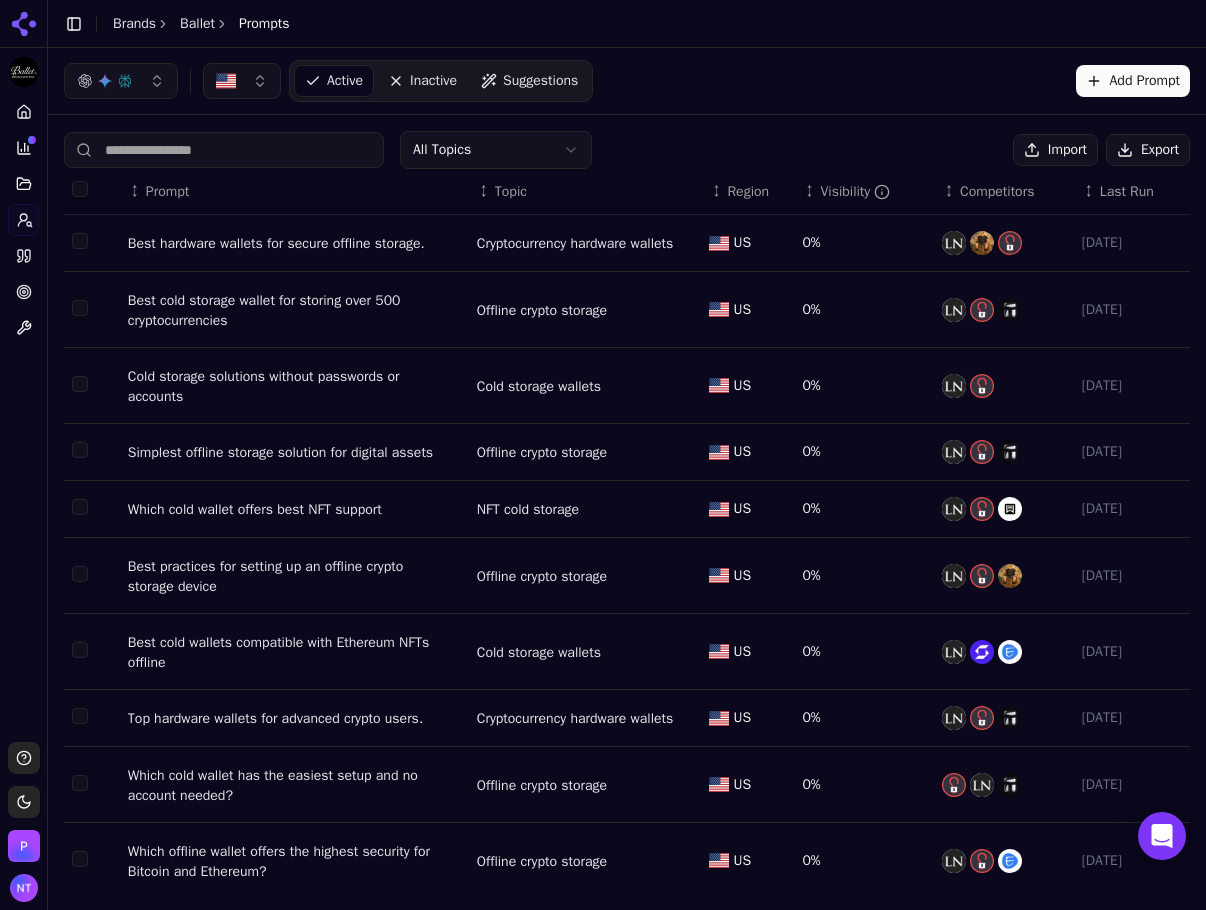 click on "Export" at bounding box center [1148, 150] 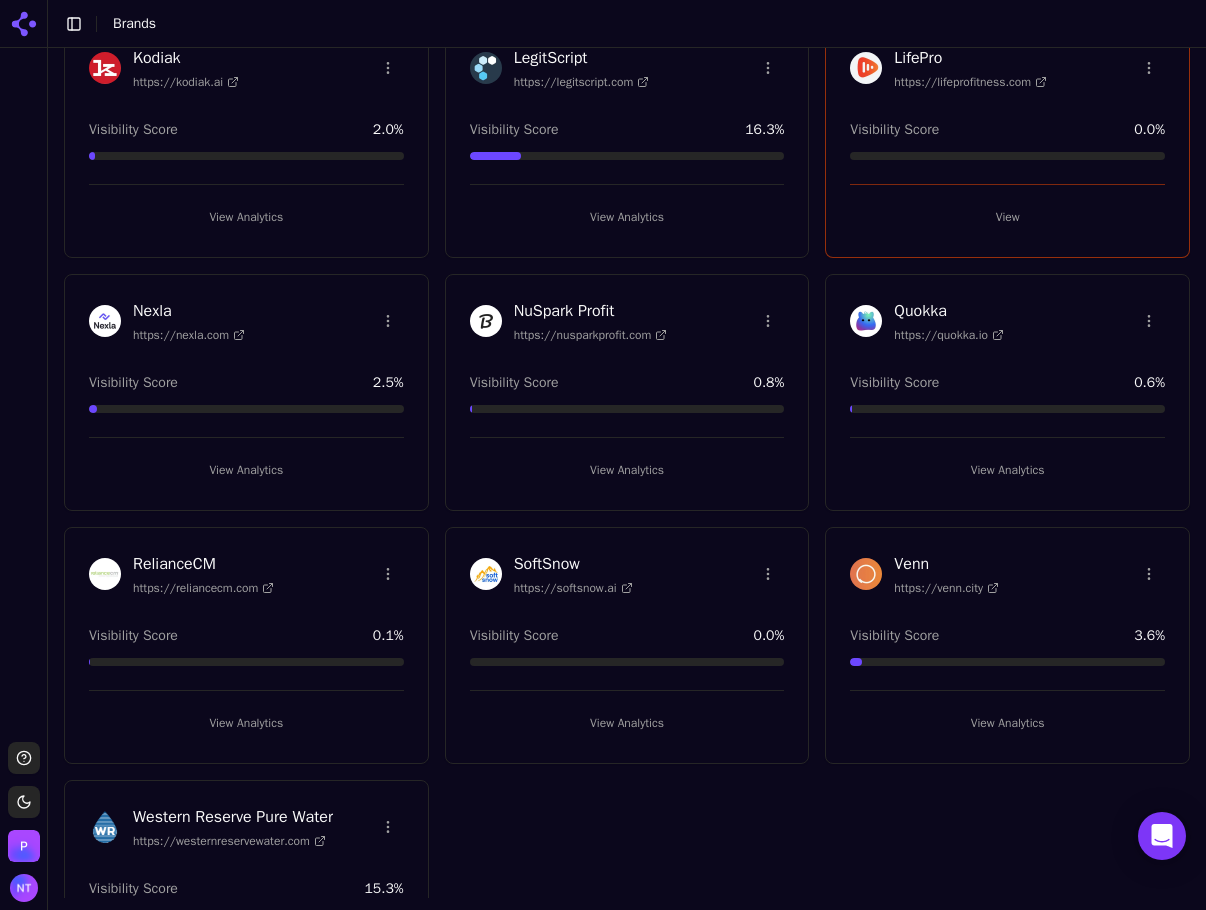 scroll, scrollTop: 1500, scrollLeft: 0, axis: vertical 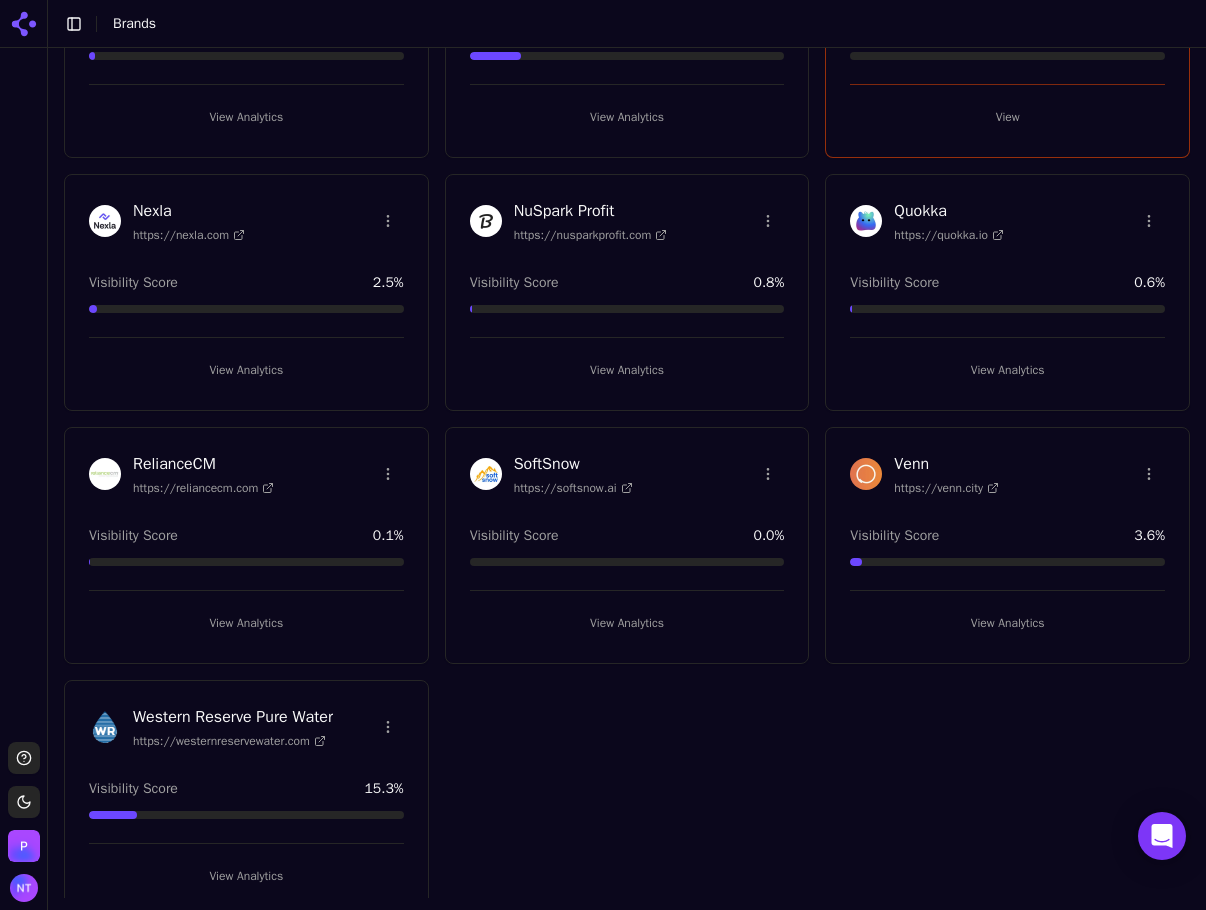 click on "View Analytics" at bounding box center [627, 623] 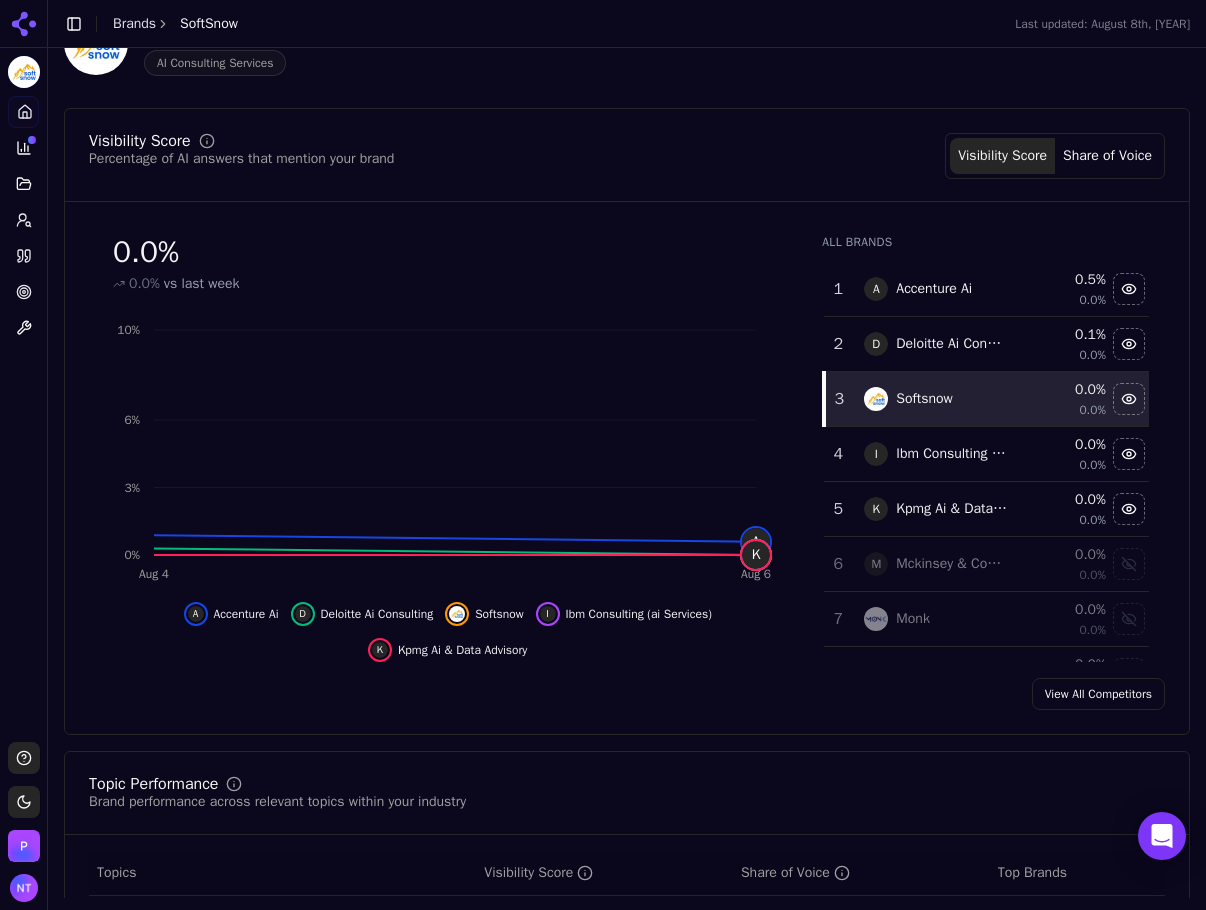scroll, scrollTop: 151, scrollLeft: 0, axis: vertical 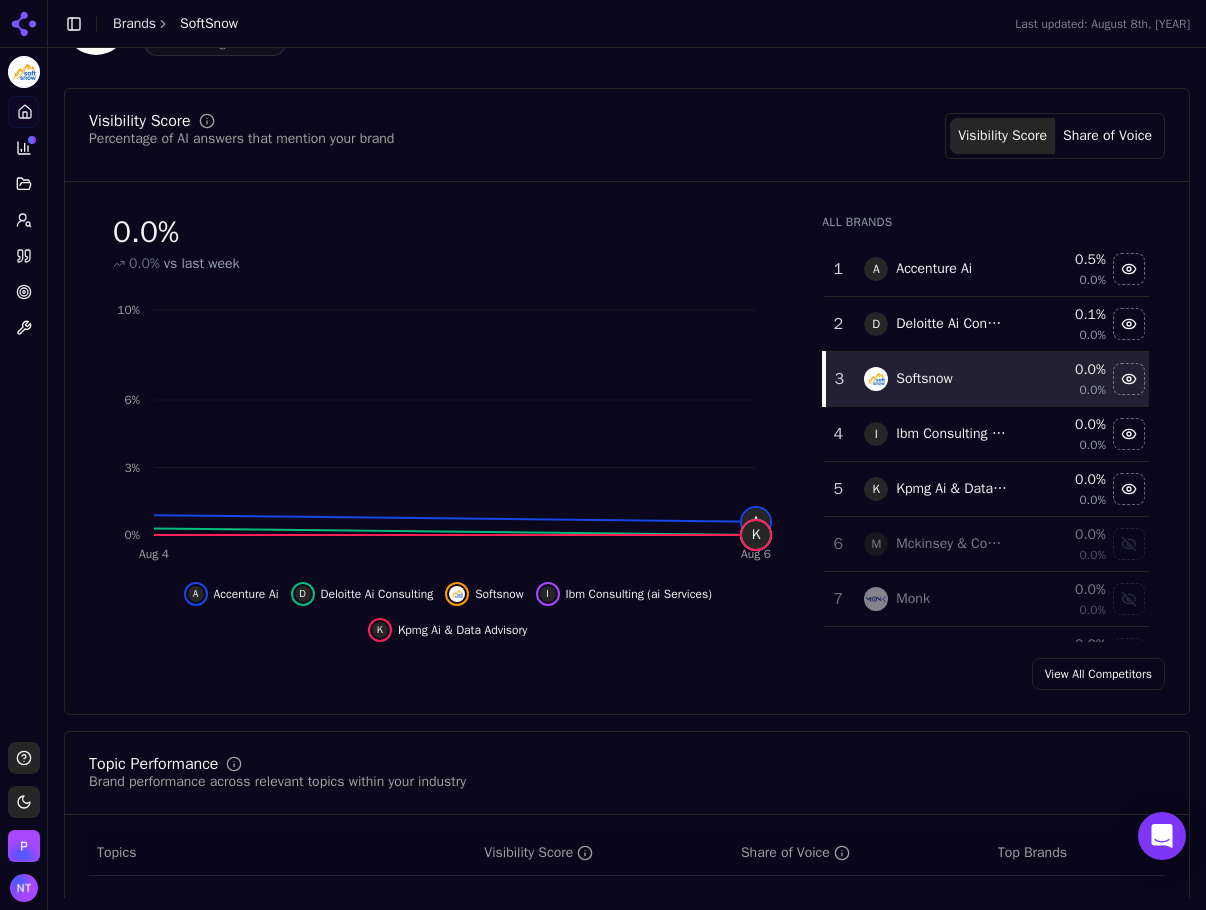 click on "Brands" at bounding box center [134, 23] 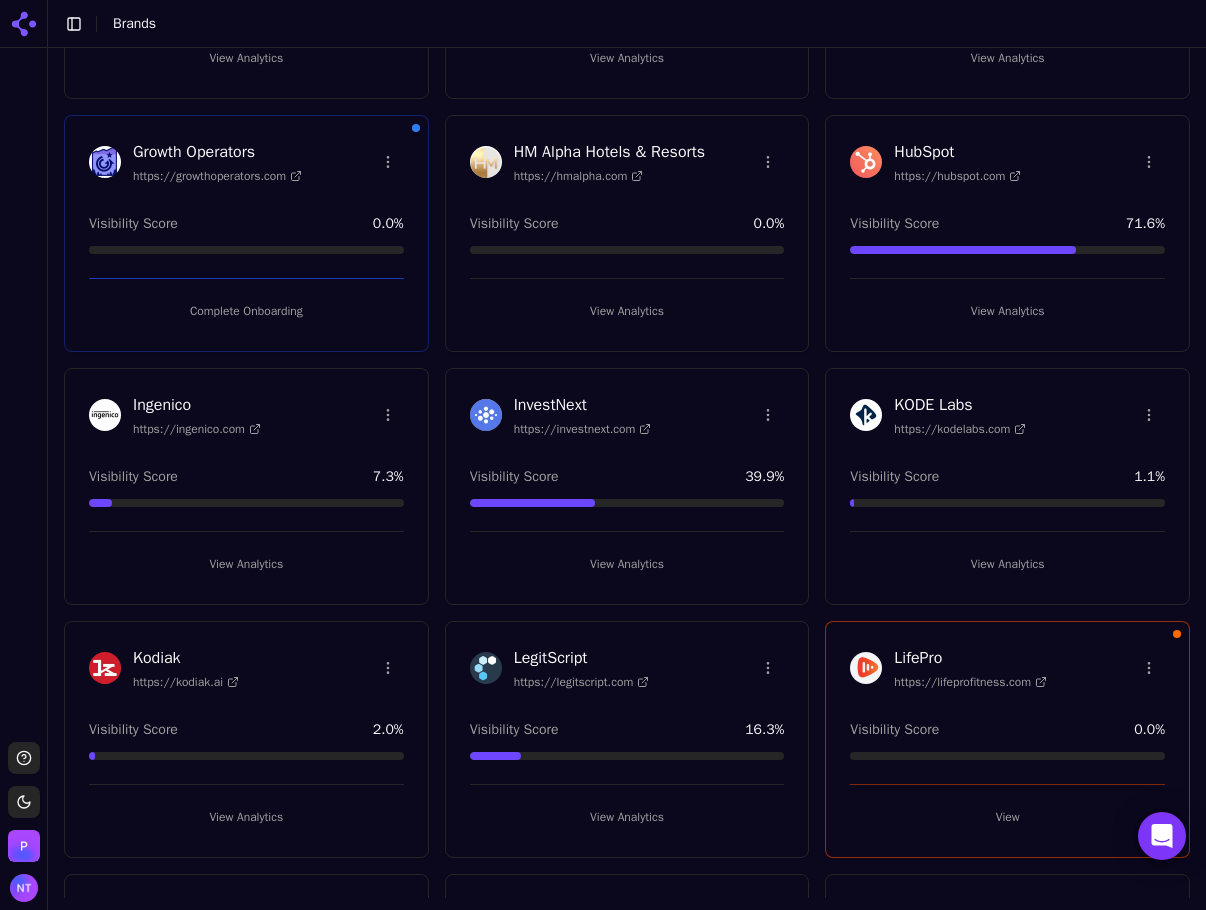 scroll, scrollTop: 1400, scrollLeft: 0, axis: vertical 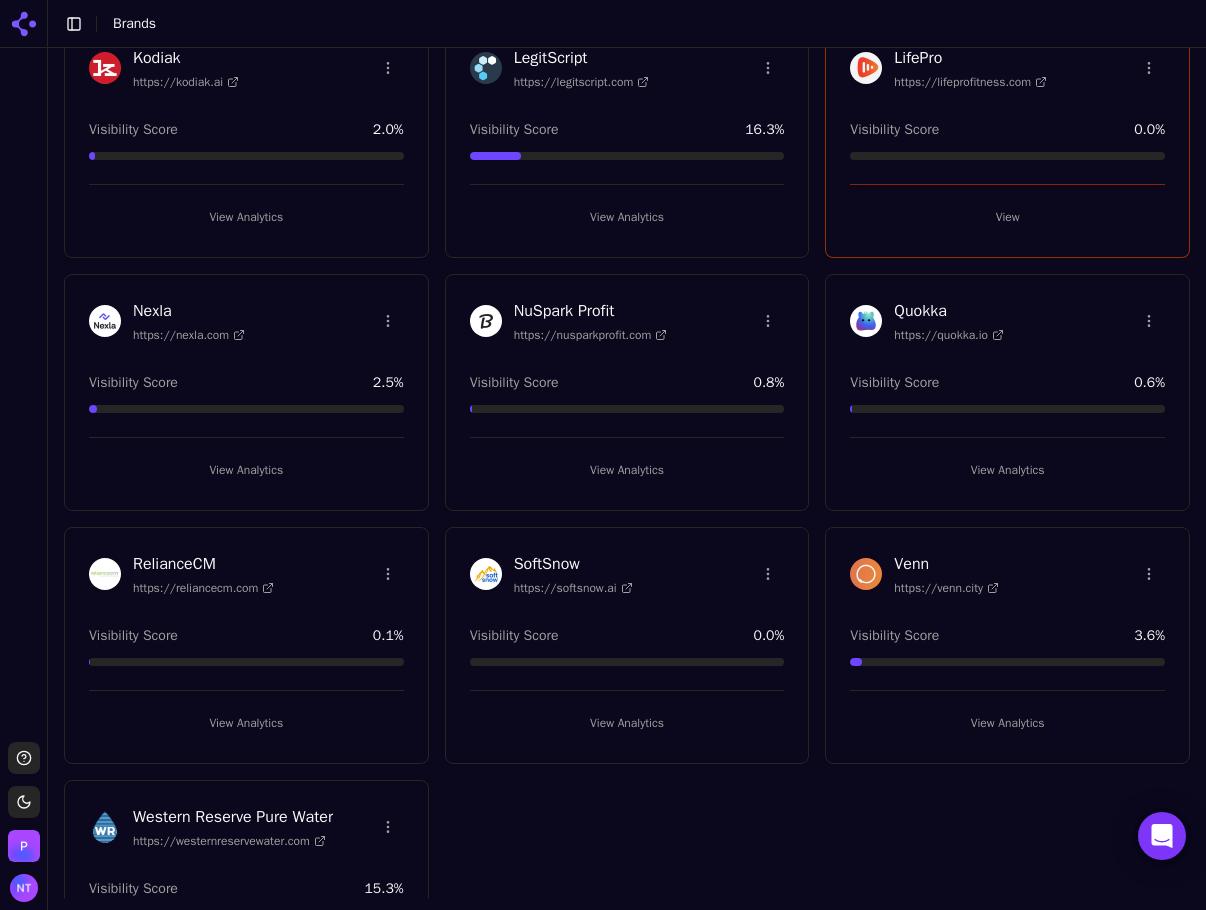 click on "View Analytics" at bounding box center (627, 723) 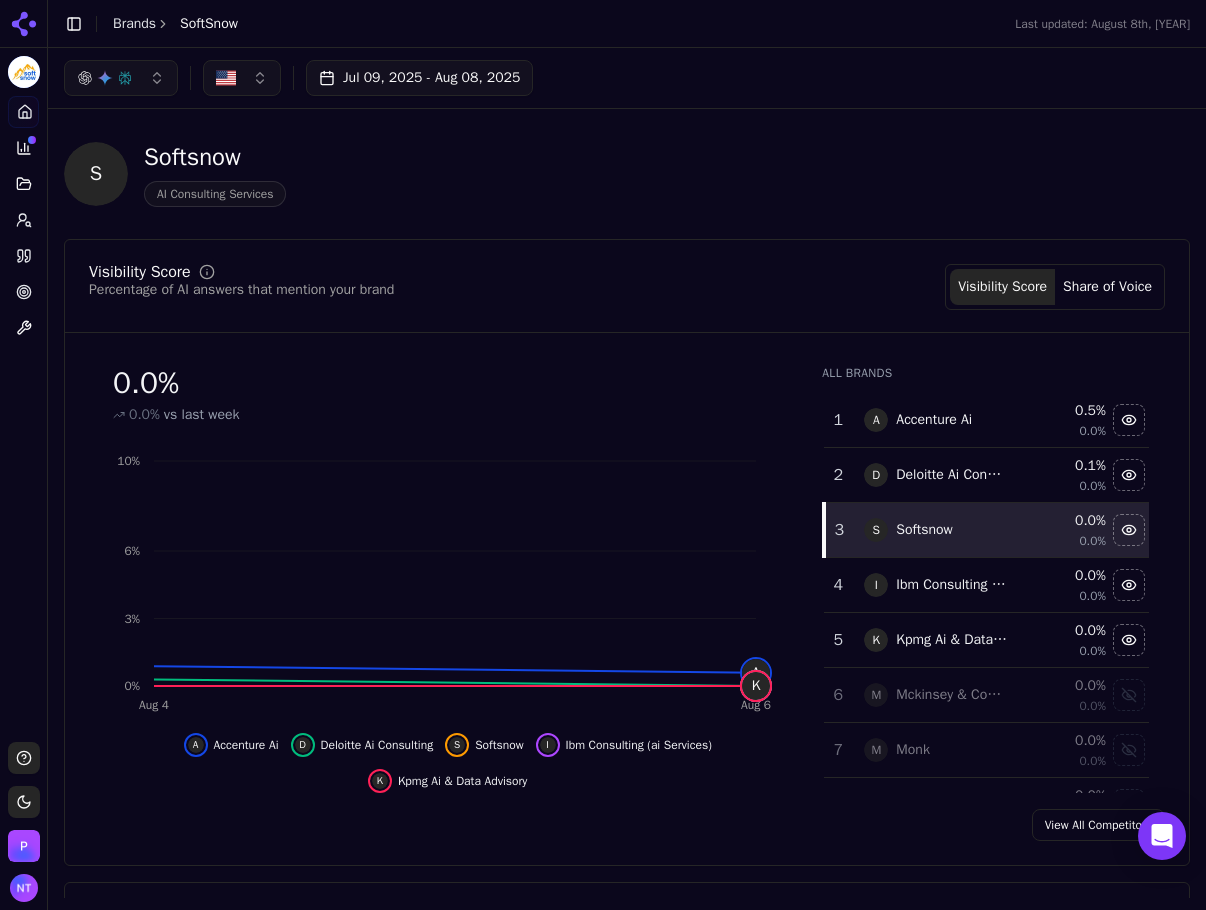scroll, scrollTop: 0, scrollLeft: 0, axis: both 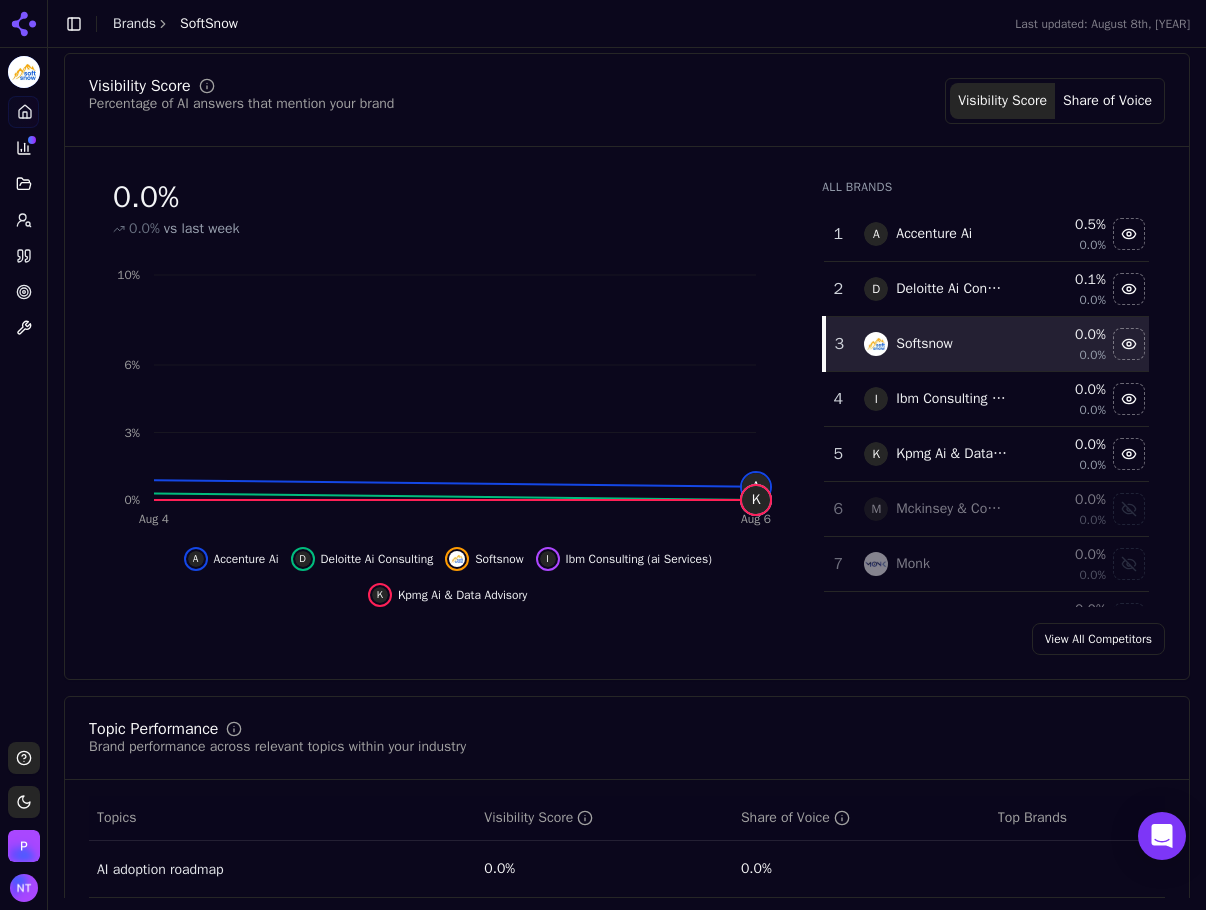 click on "Share of Voice" at bounding box center (1107, 101) 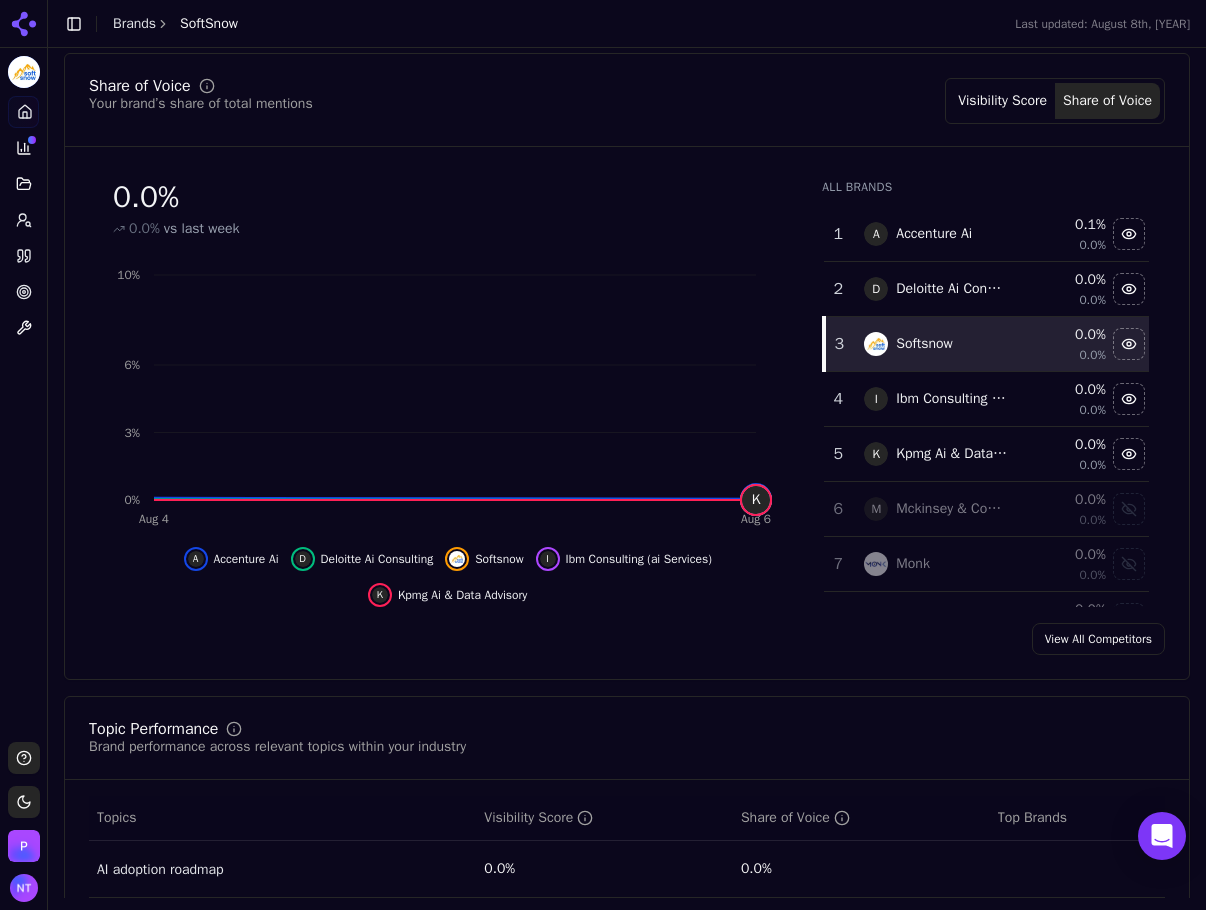 click on "Topic Performance Brand performance across relevant topics within your industry Topics Visibility Score Share of Voice Top Brands AI adoption roadmap 0.0% 0.0% AI consulting services 0.0% 0.0% A D Data readiness assessment 0.0% 0.0% AI strategy development 0.0% 0.0% A View All Topics" at bounding box center (627, 919) 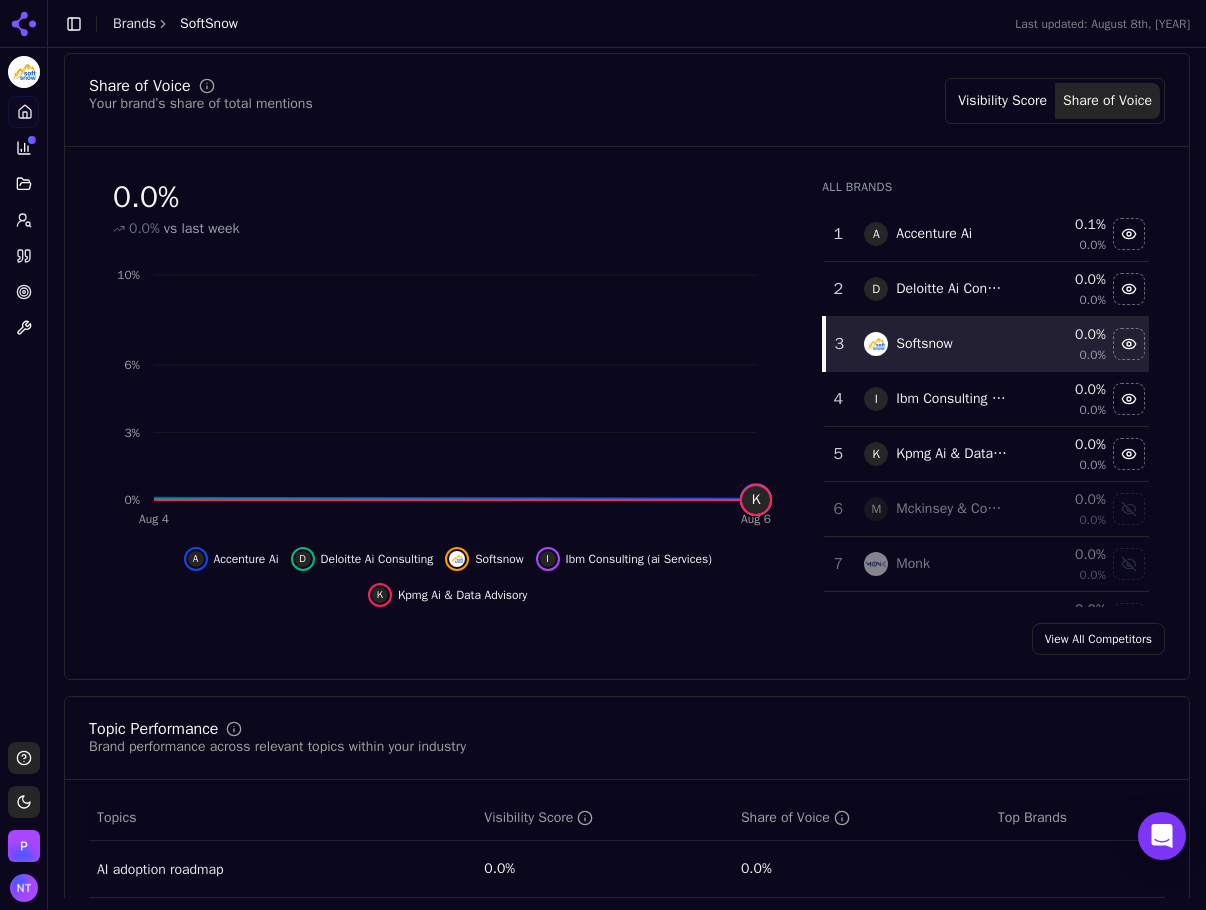 click on "Visibility Score" at bounding box center (1002, 101) 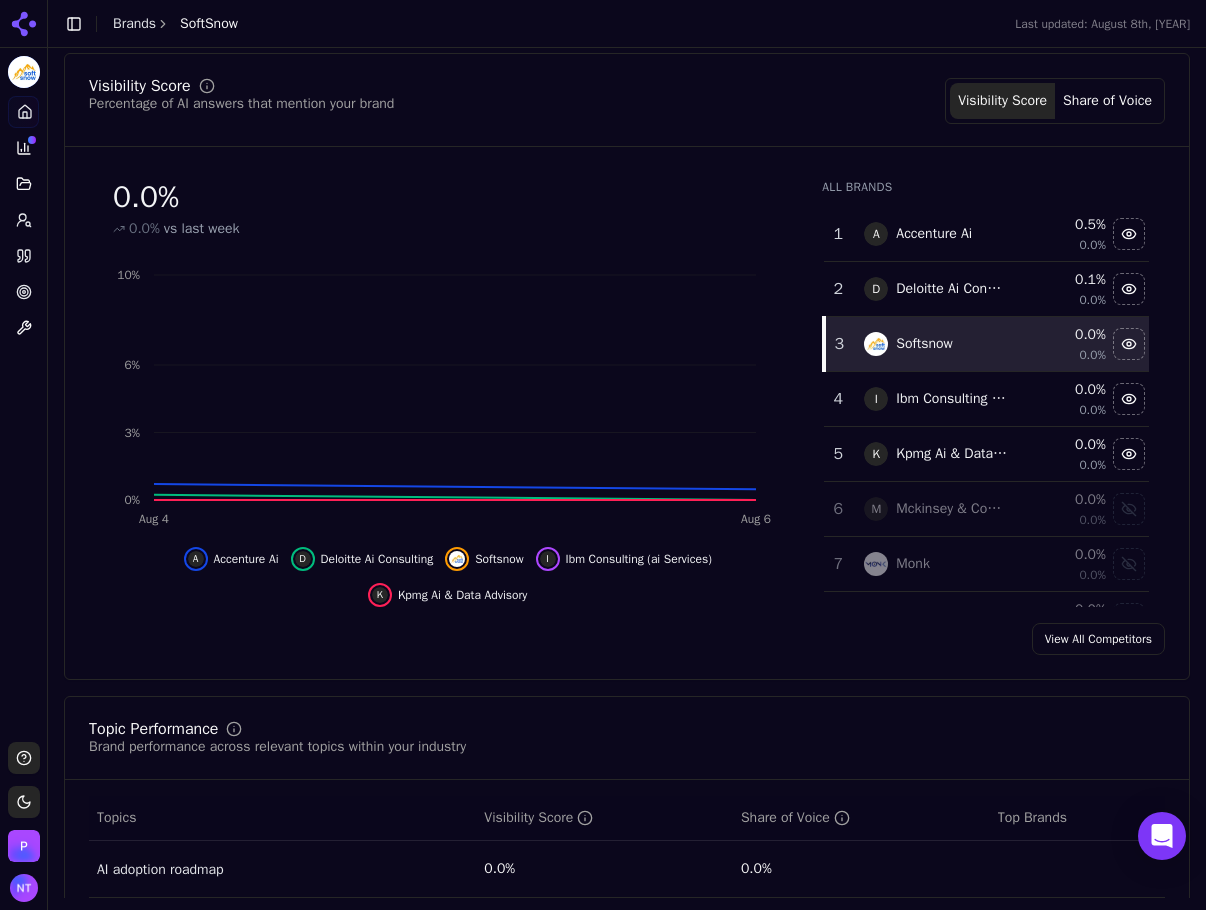 click on "Share of Voice" at bounding box center (1107, 101) 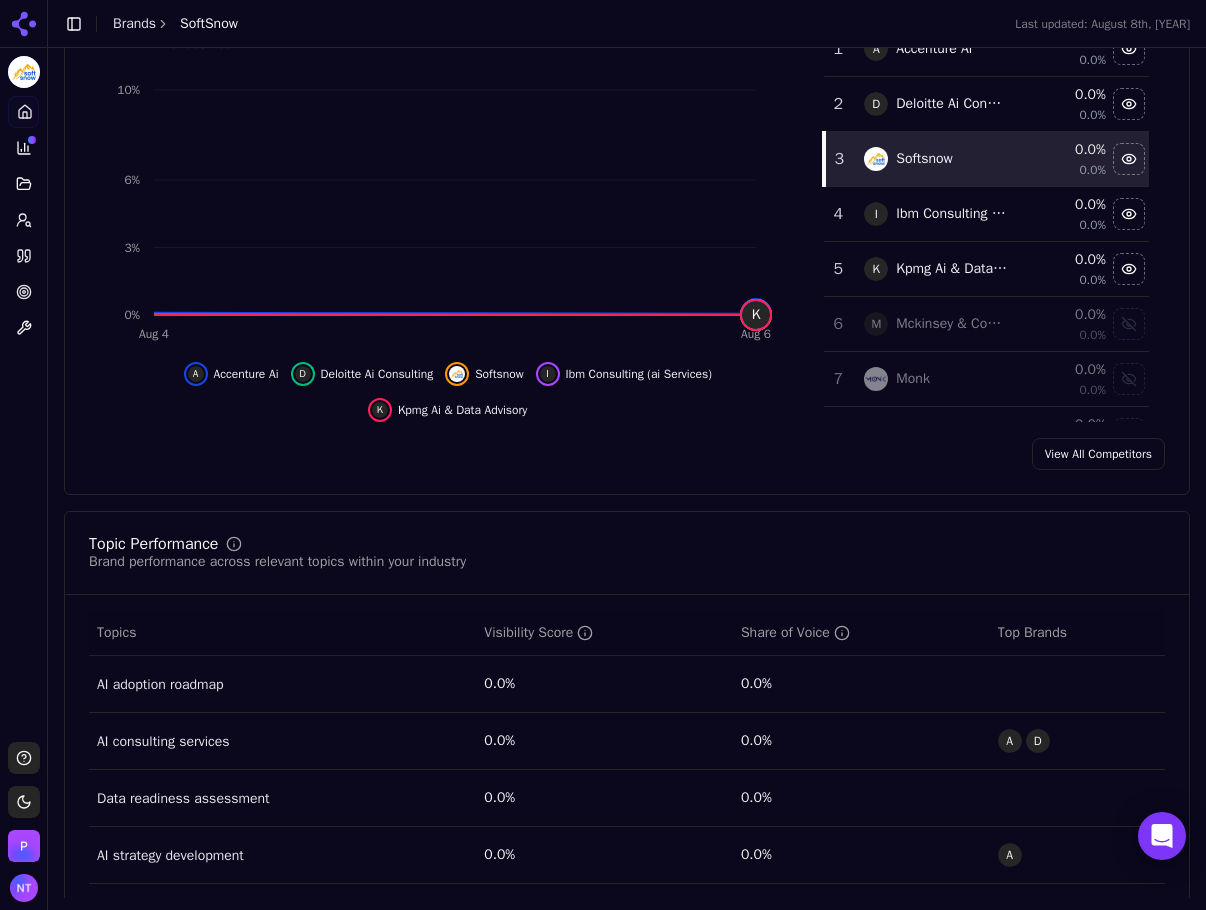 scroll, scrollTop: 686, scrollLeft: 0, axis: vertical 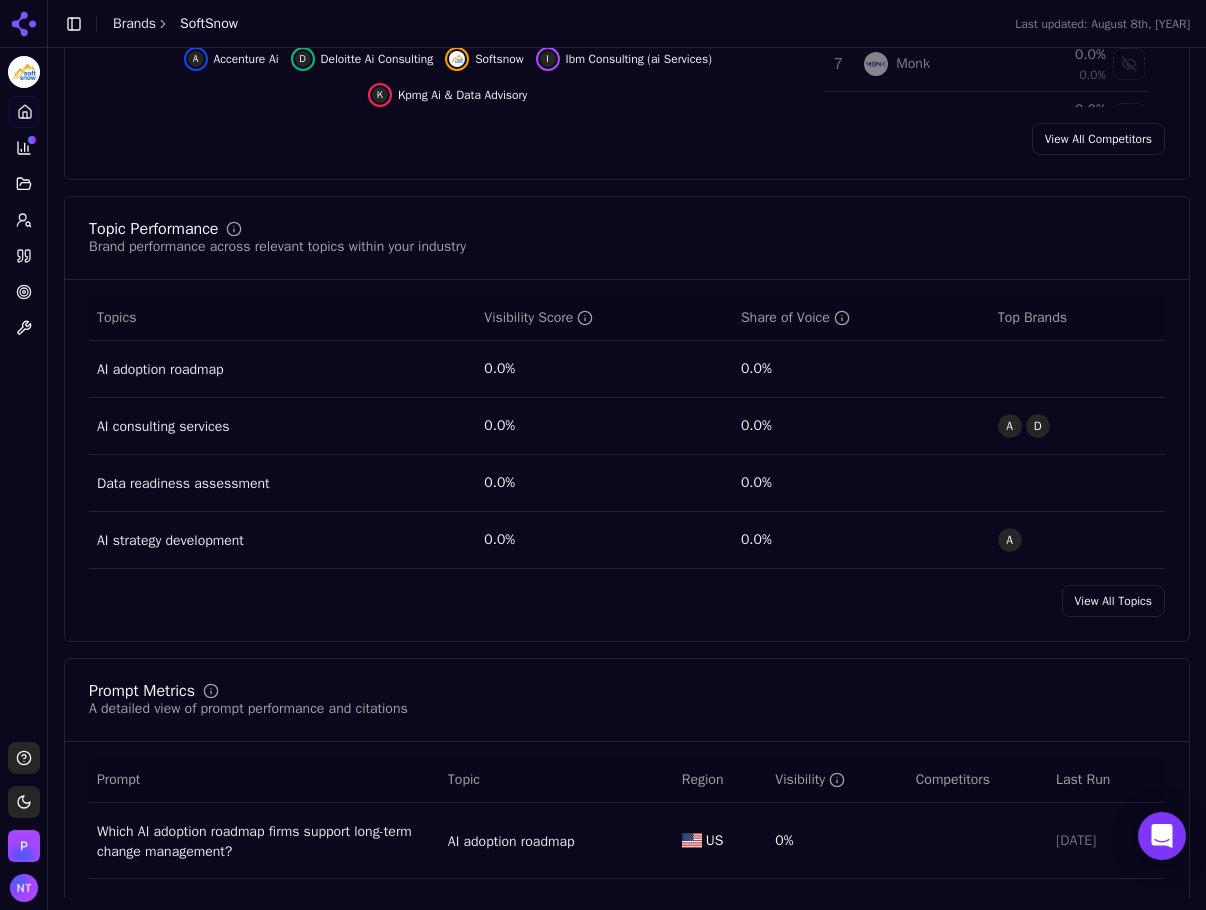 drag, startPoint x: 308, startPoint y: 618, endPoint x: 319, endPoint y: 606, distance: 16.27882 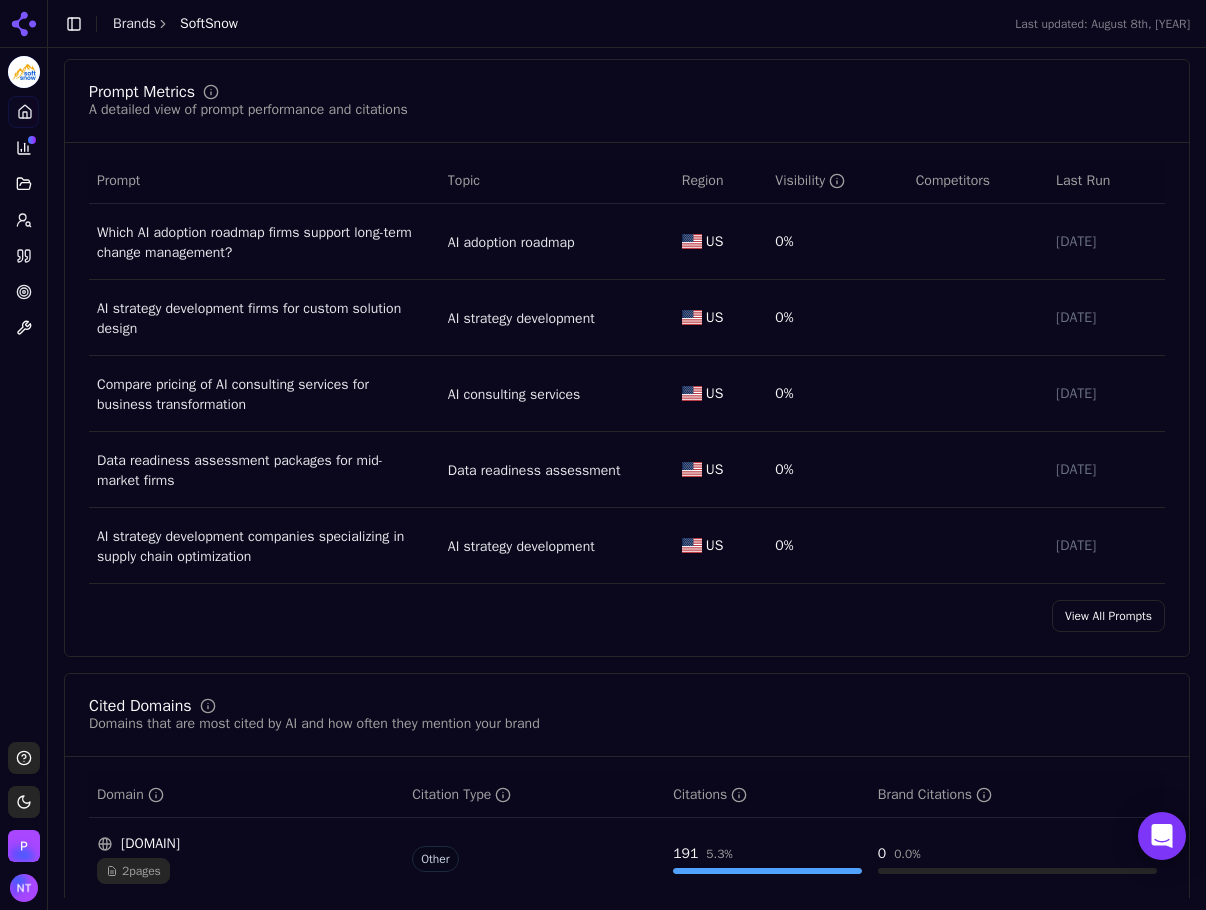 scroll, scrollTop: 1286, scrollLeft: 0, axis: vertical 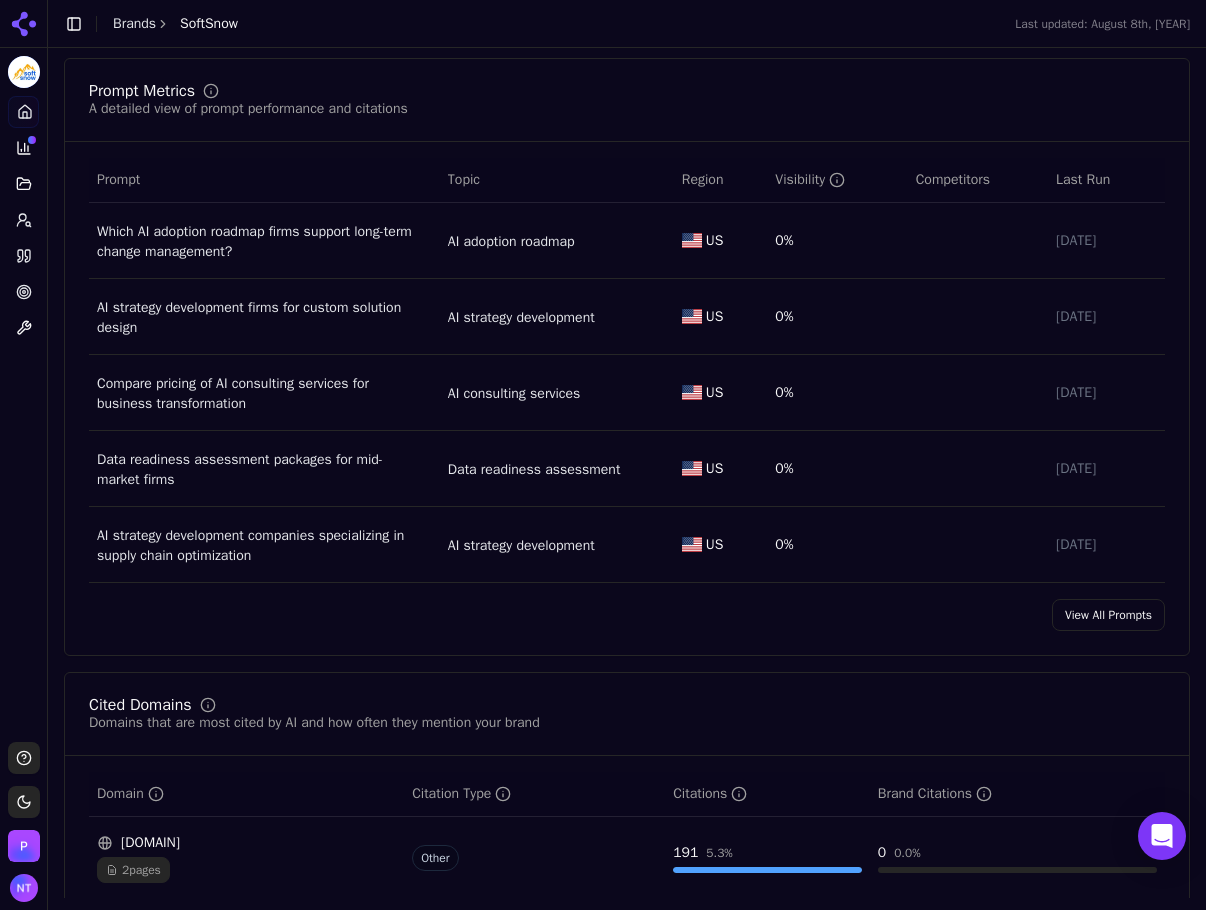 drag, startPoint x: 1061, startPoint y: 626, endPoint x: 813, endPoint y: 628, distance: 248.00807 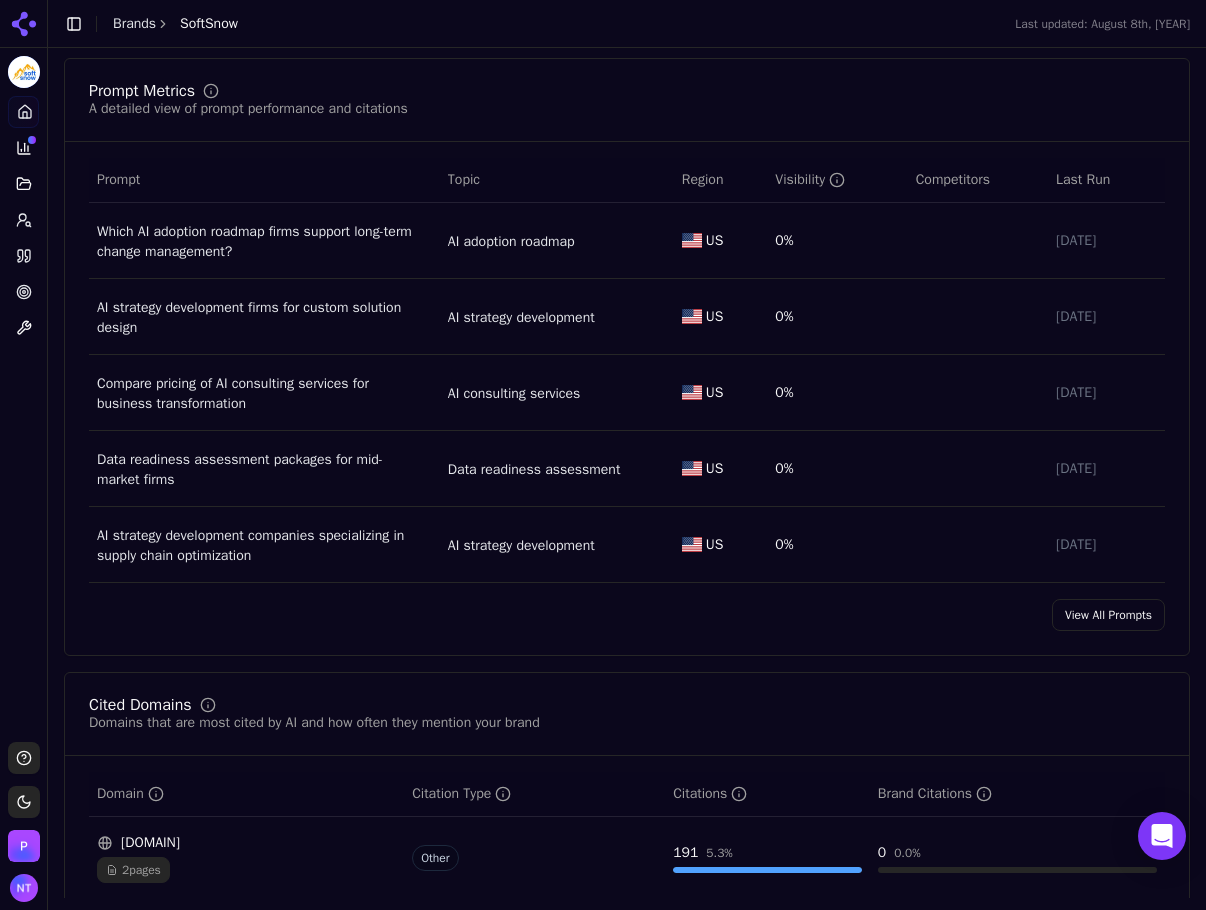 click on "View All Prompts" at bounding box center (1108, 615) 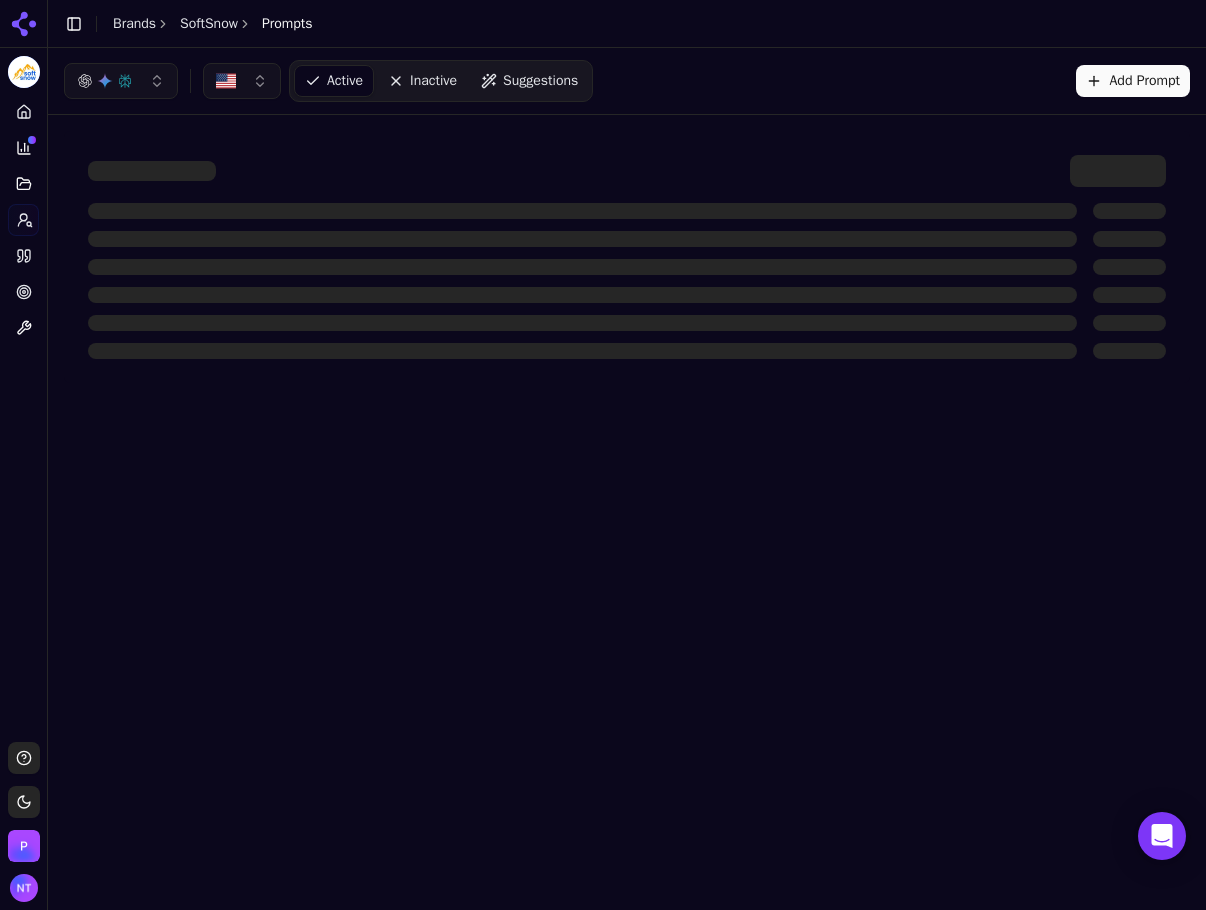 scroll, scrollTop: 0, scrollLeft: 0, axis: both 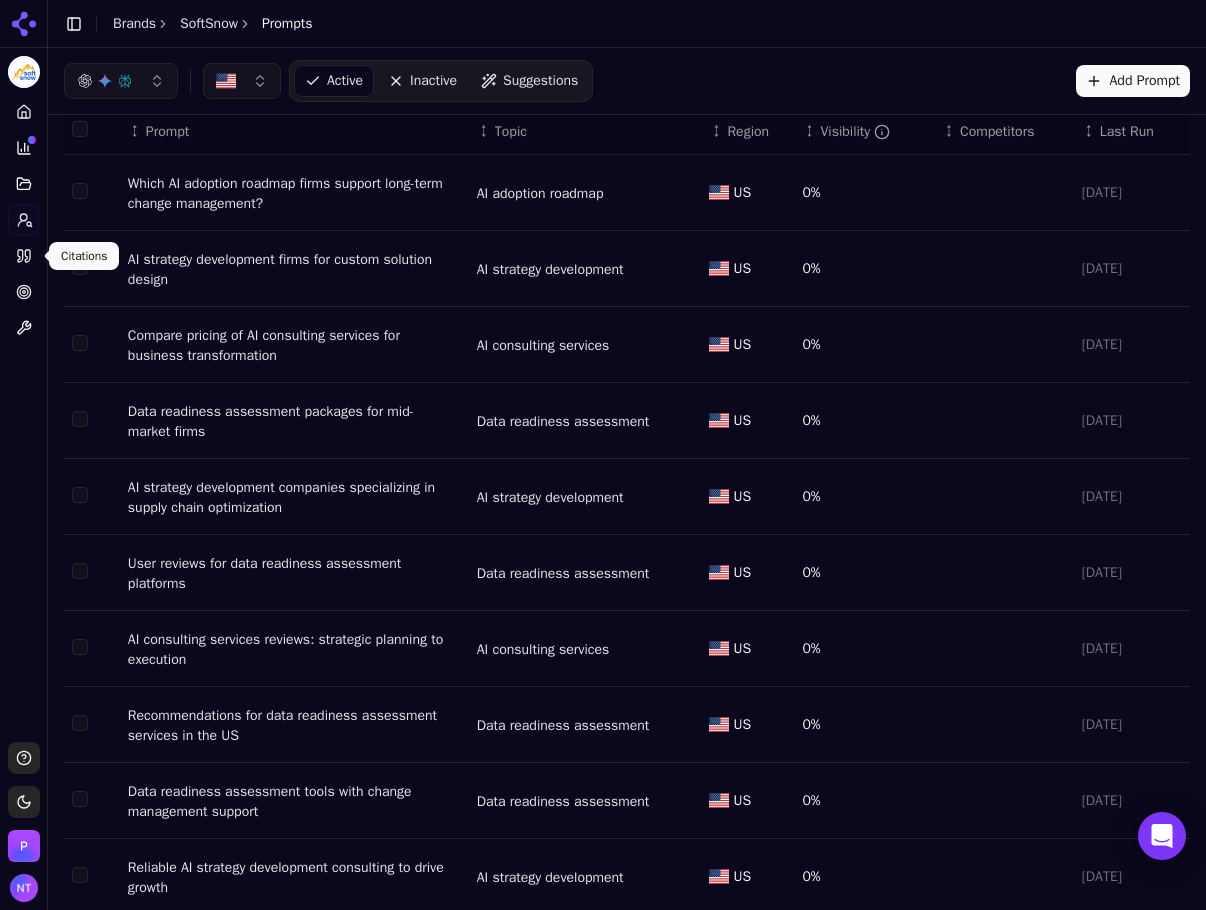 click 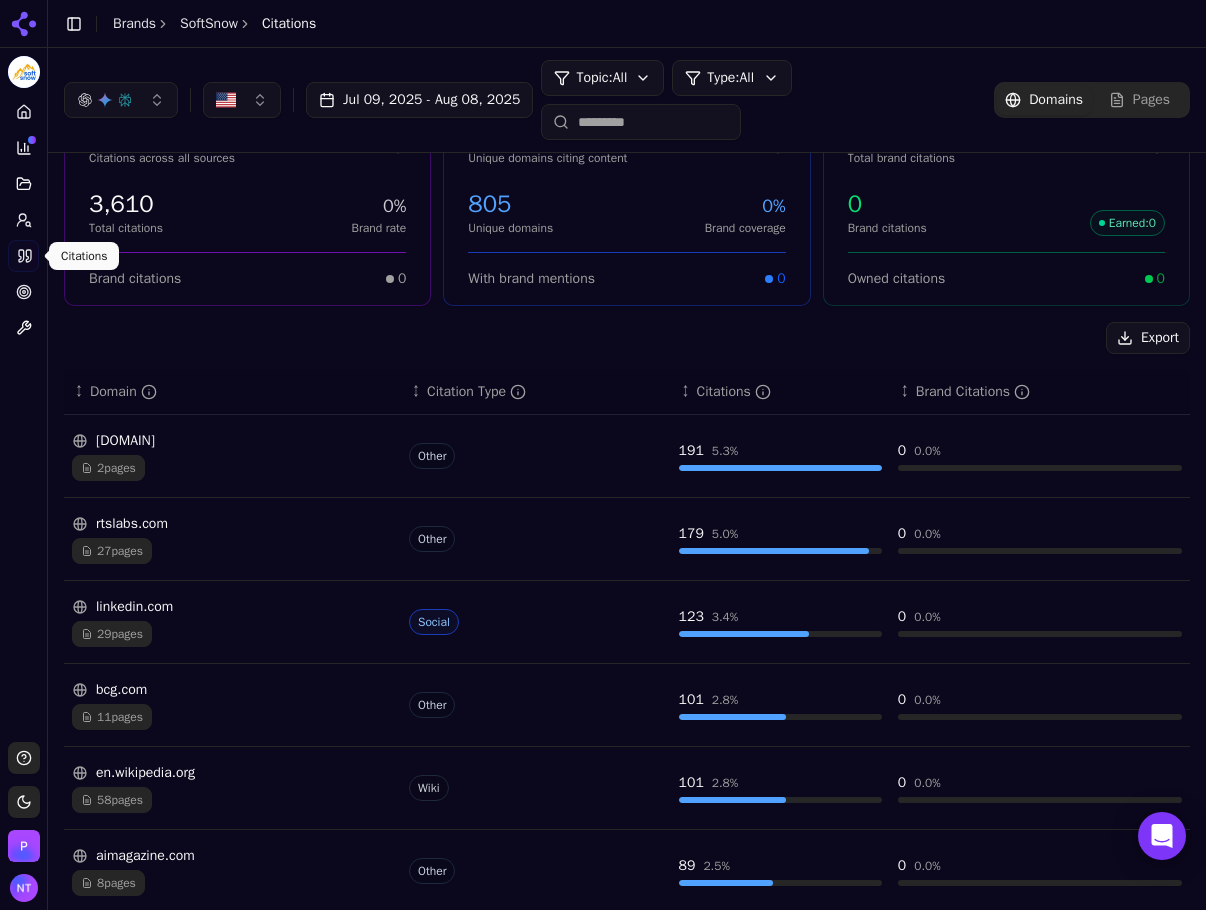 scroll, scrollTop: 98, scrollLeft: 0, axis: vertical 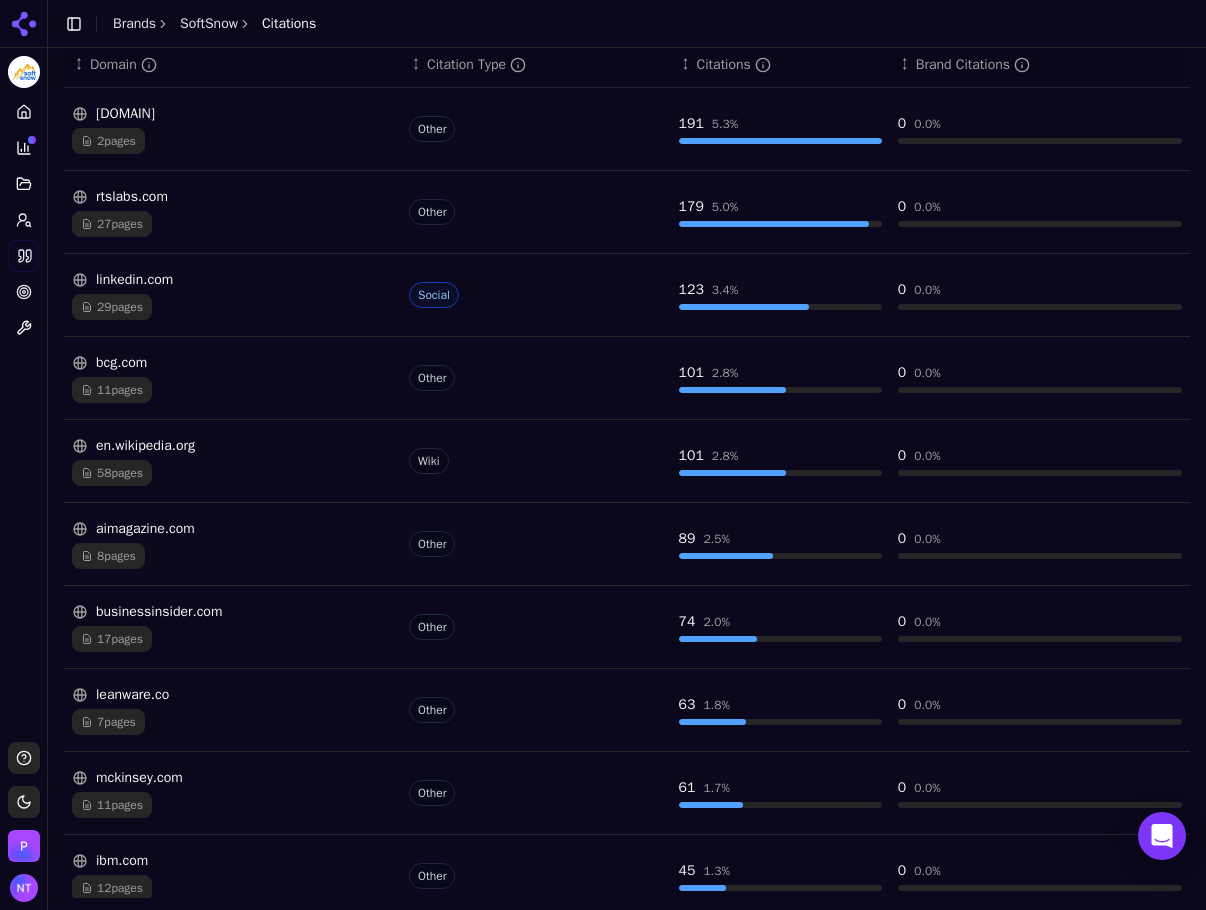 click at bounding box center (47, 455) 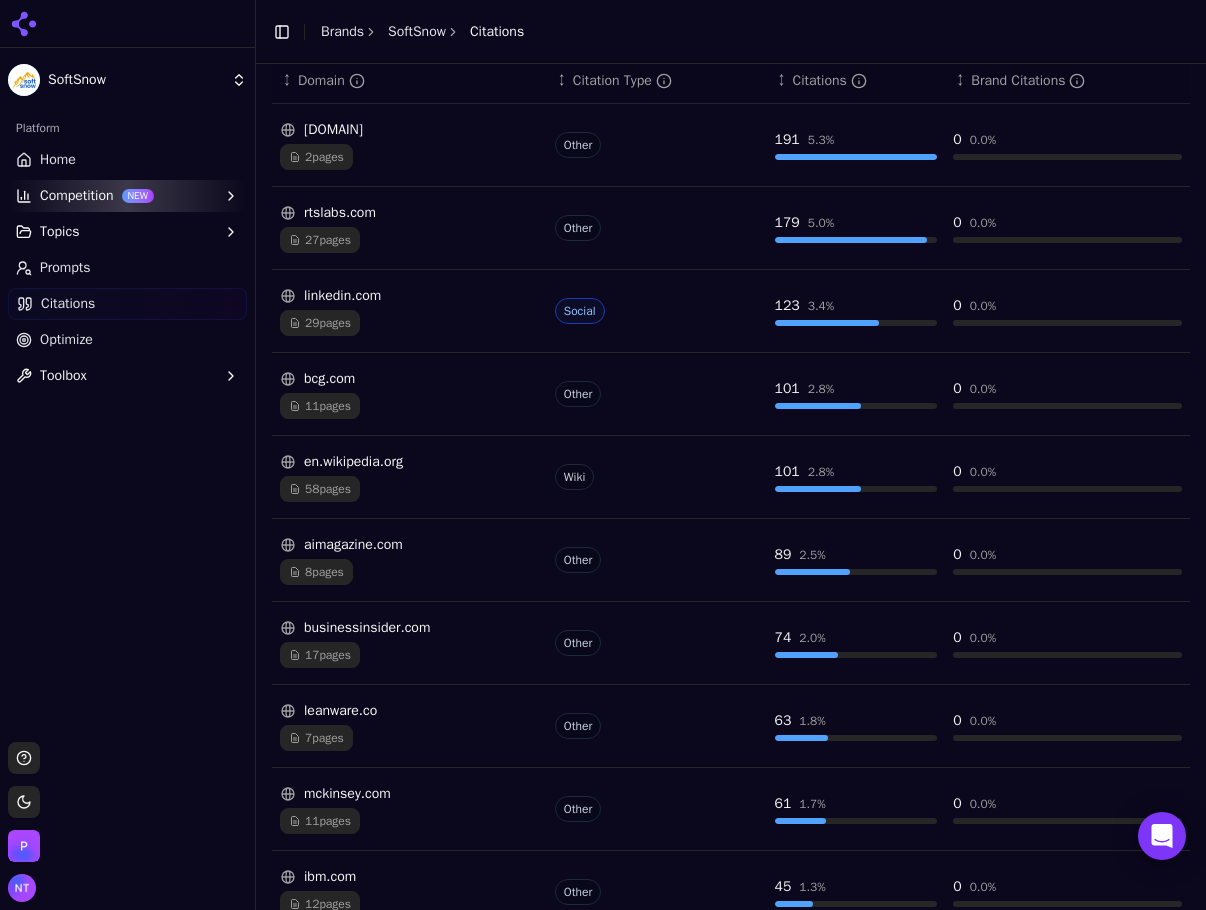 click on "Toggle Sidebar" at bounding box center (282, 32) 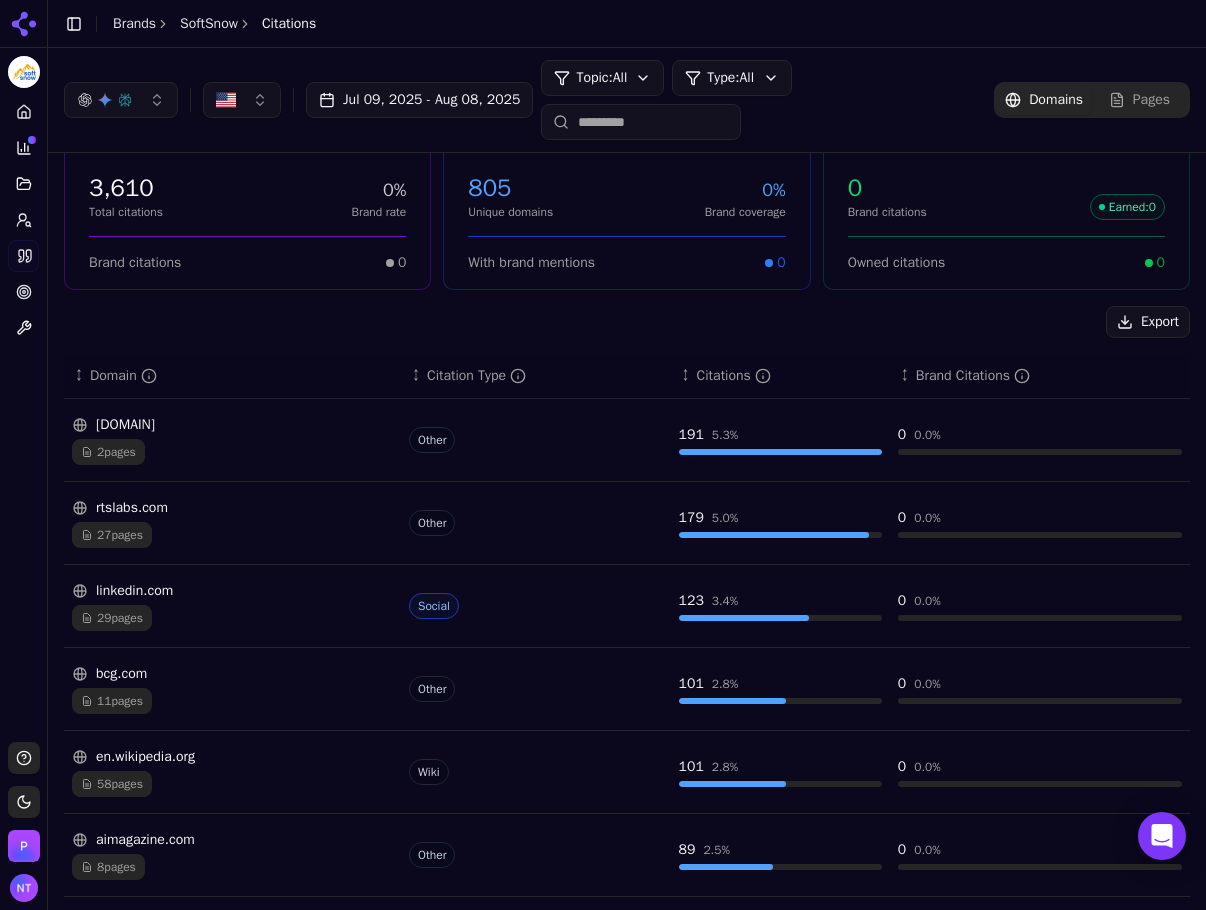 scroll, scrollTop: 0, scrollLeft: 0, axis: both 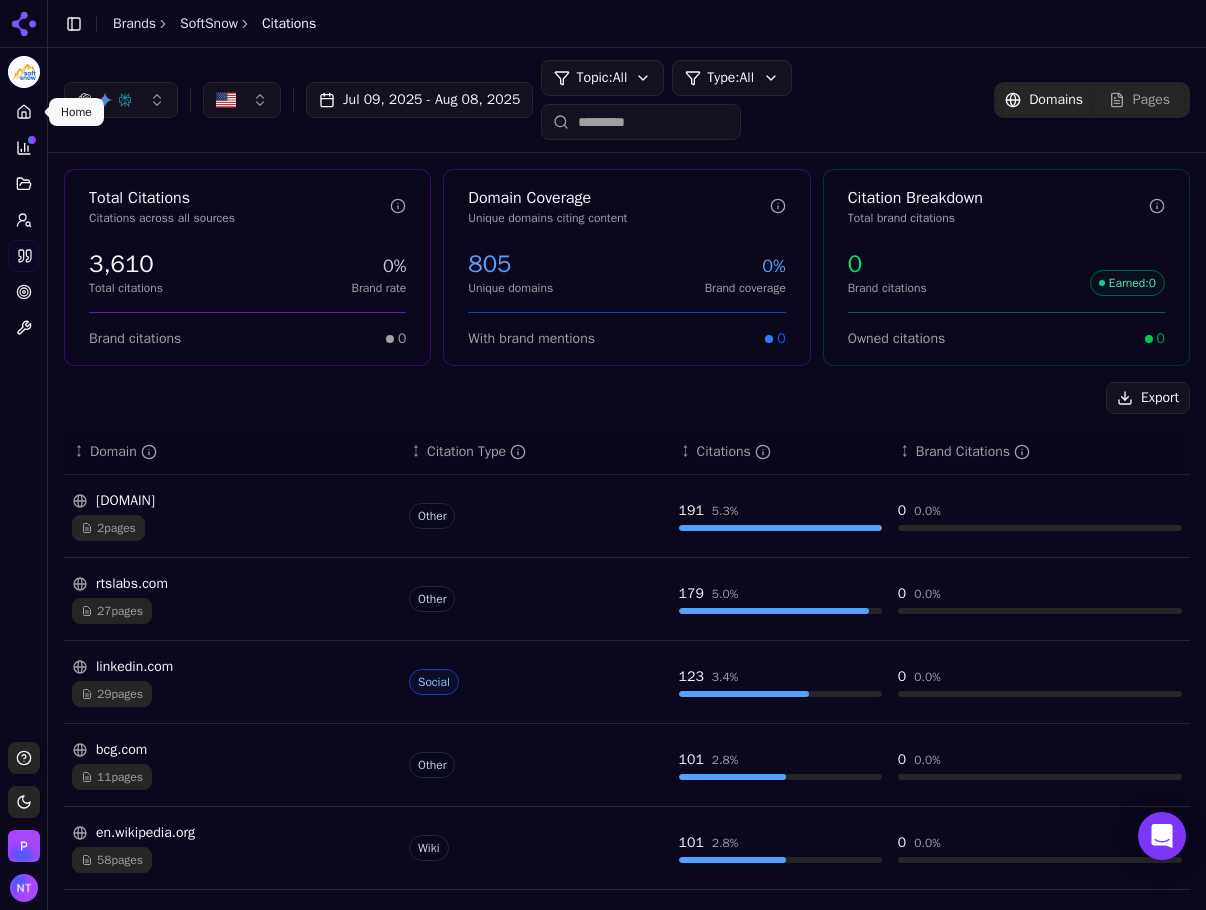 click 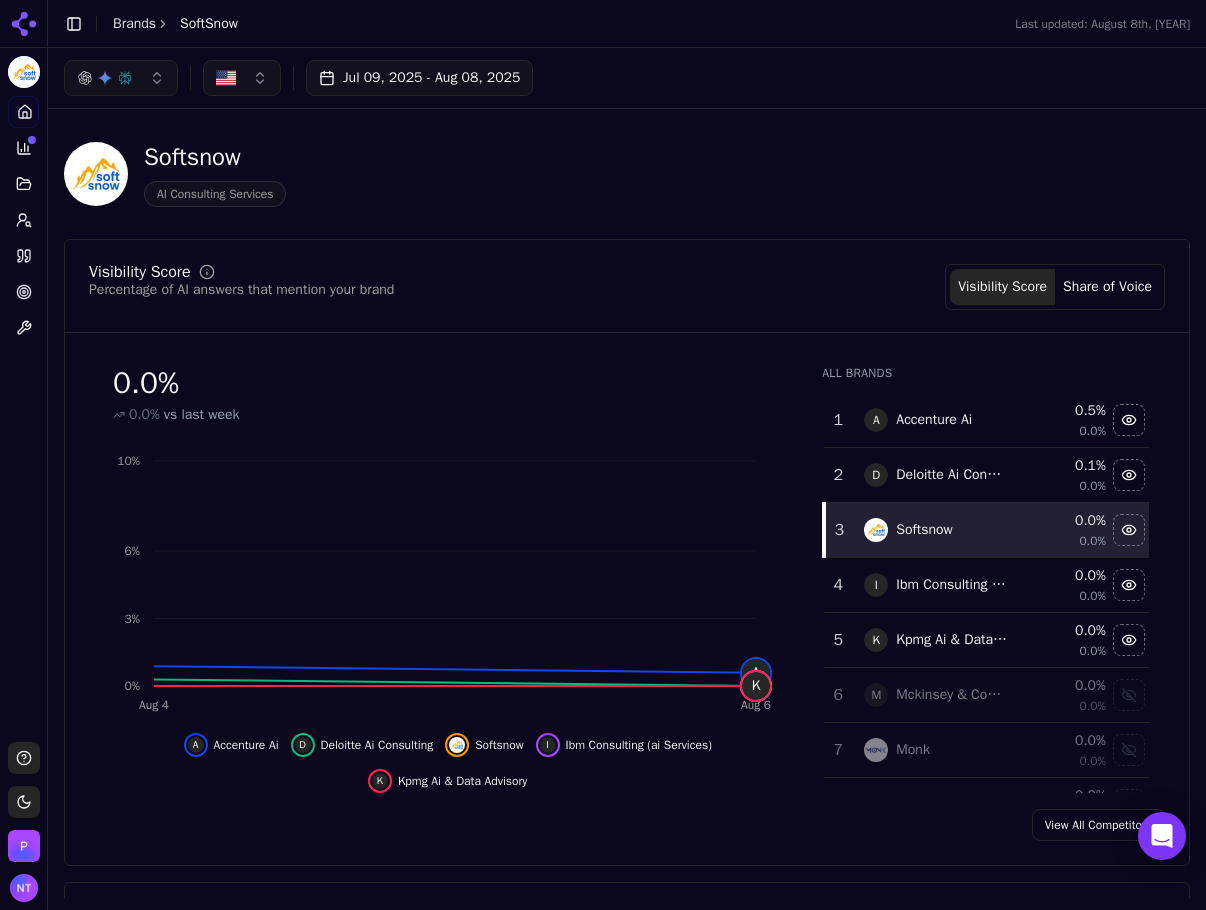 click on "Share of Voice" at bounding box center (1107, 287) 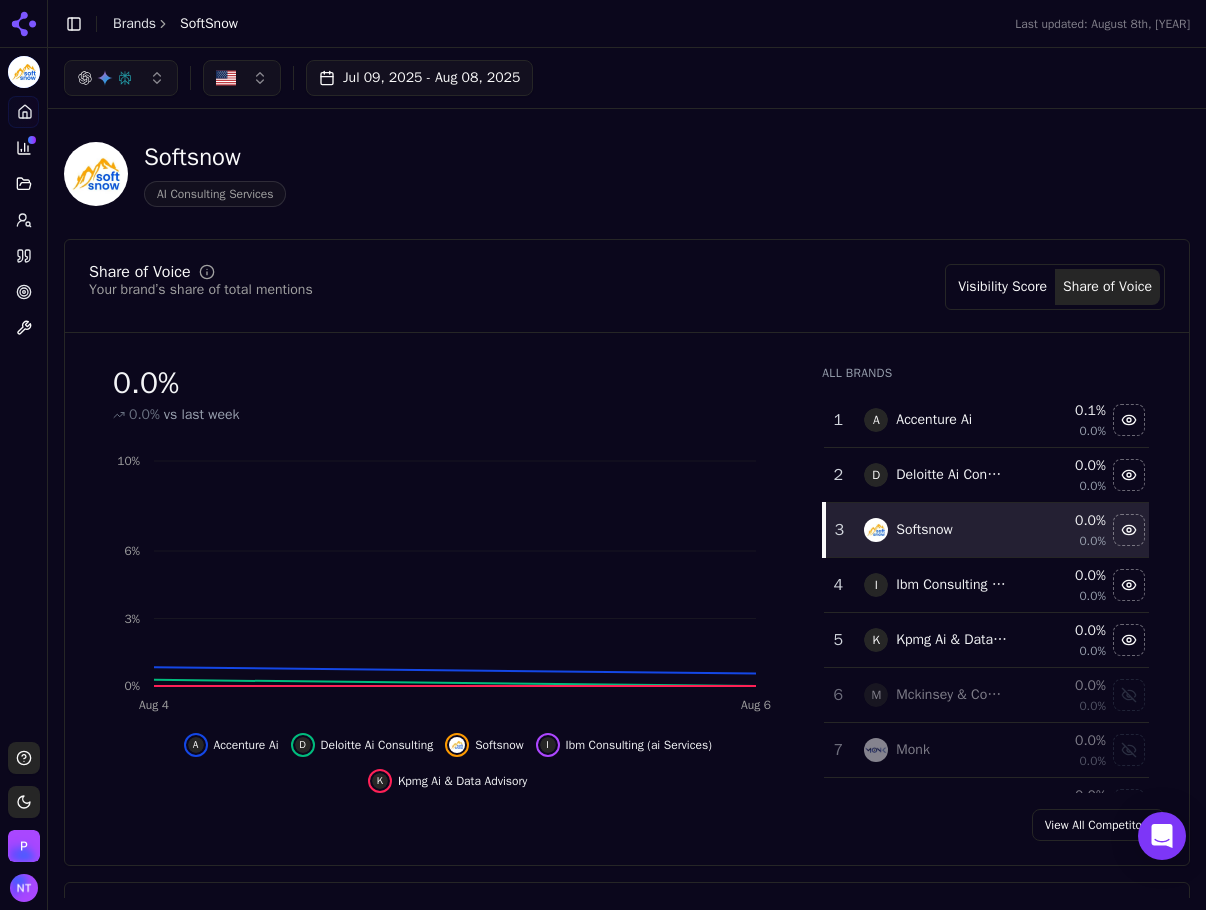 click on "Share of Voice" at bounding box center [1107, 287] 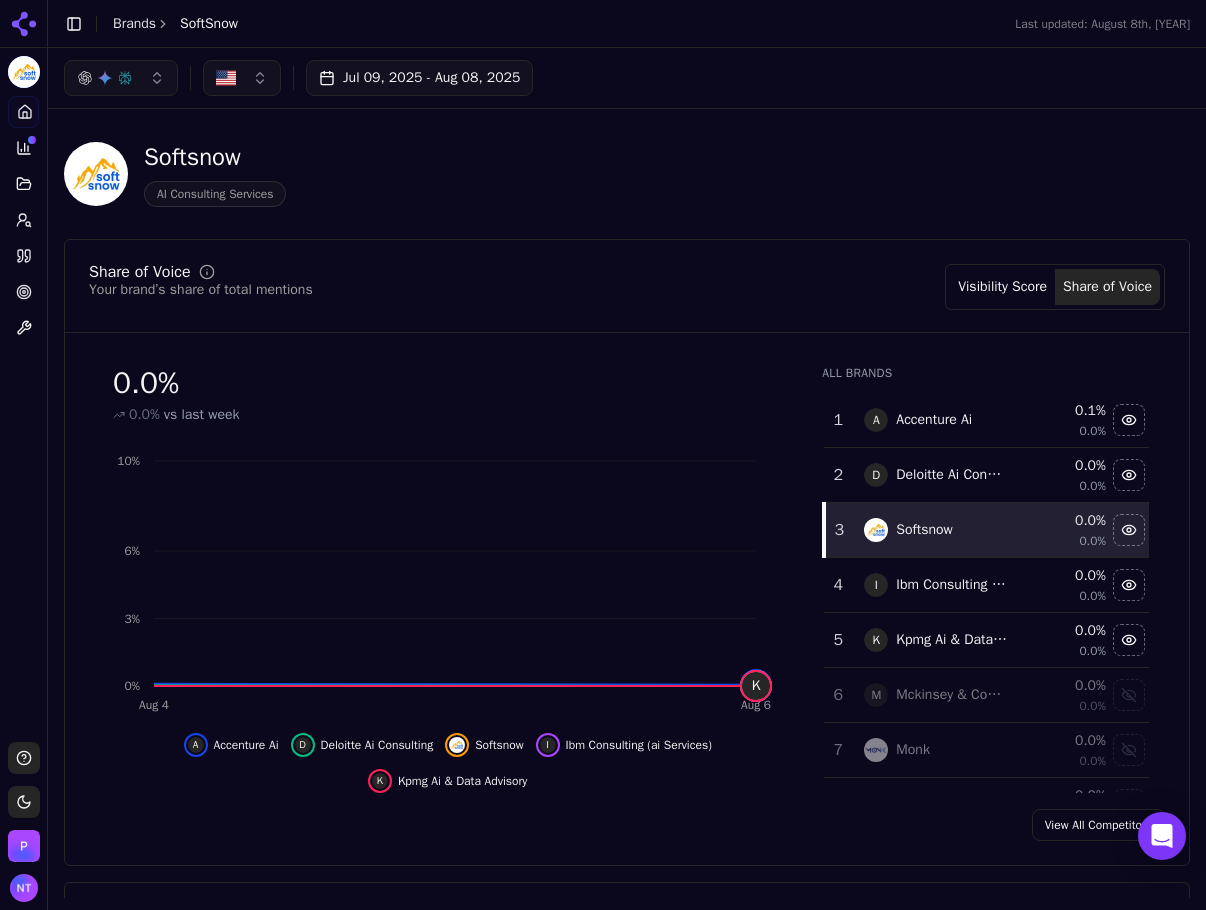 click on "Visibility Score" at bounding box center [1002, 287] 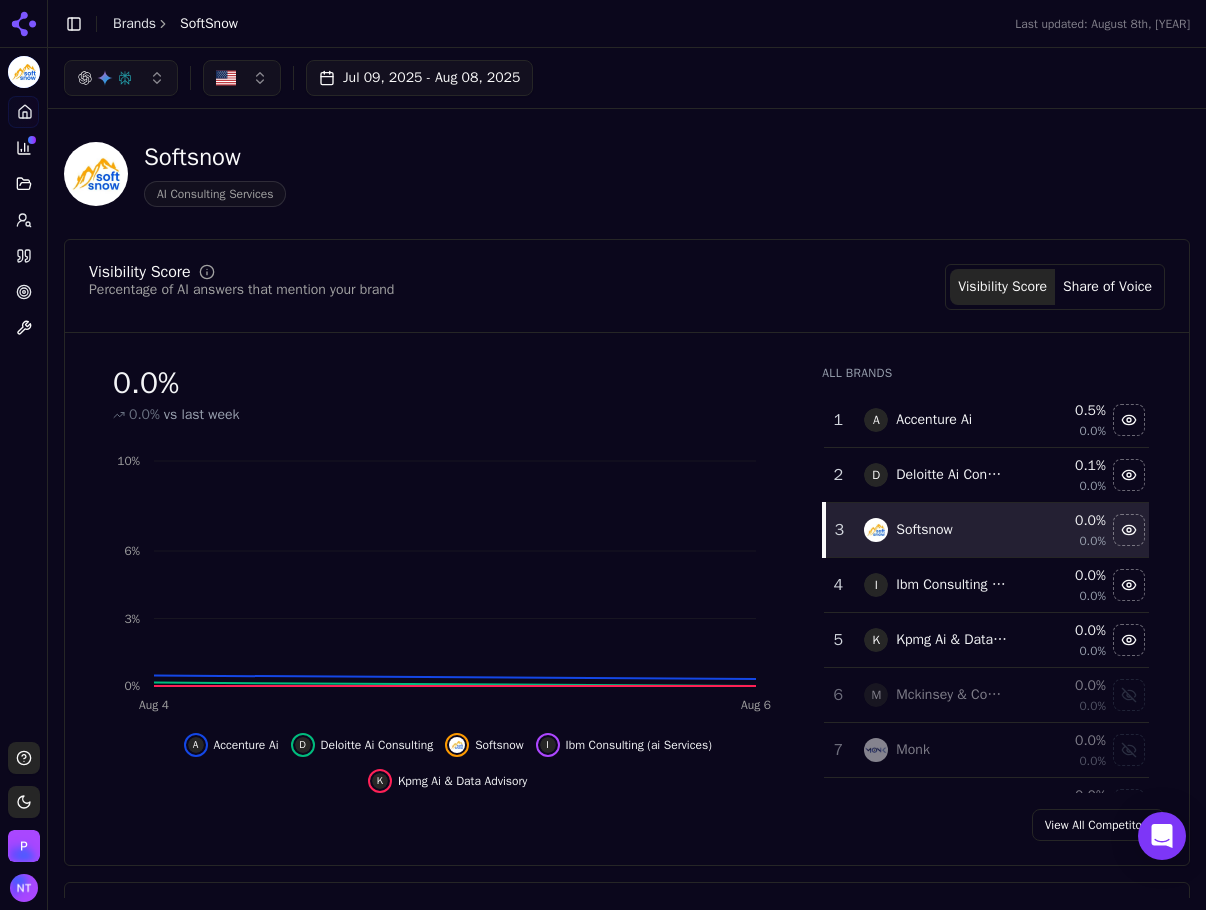 click on "Share of Voice" at bounding box center [1107, 287] 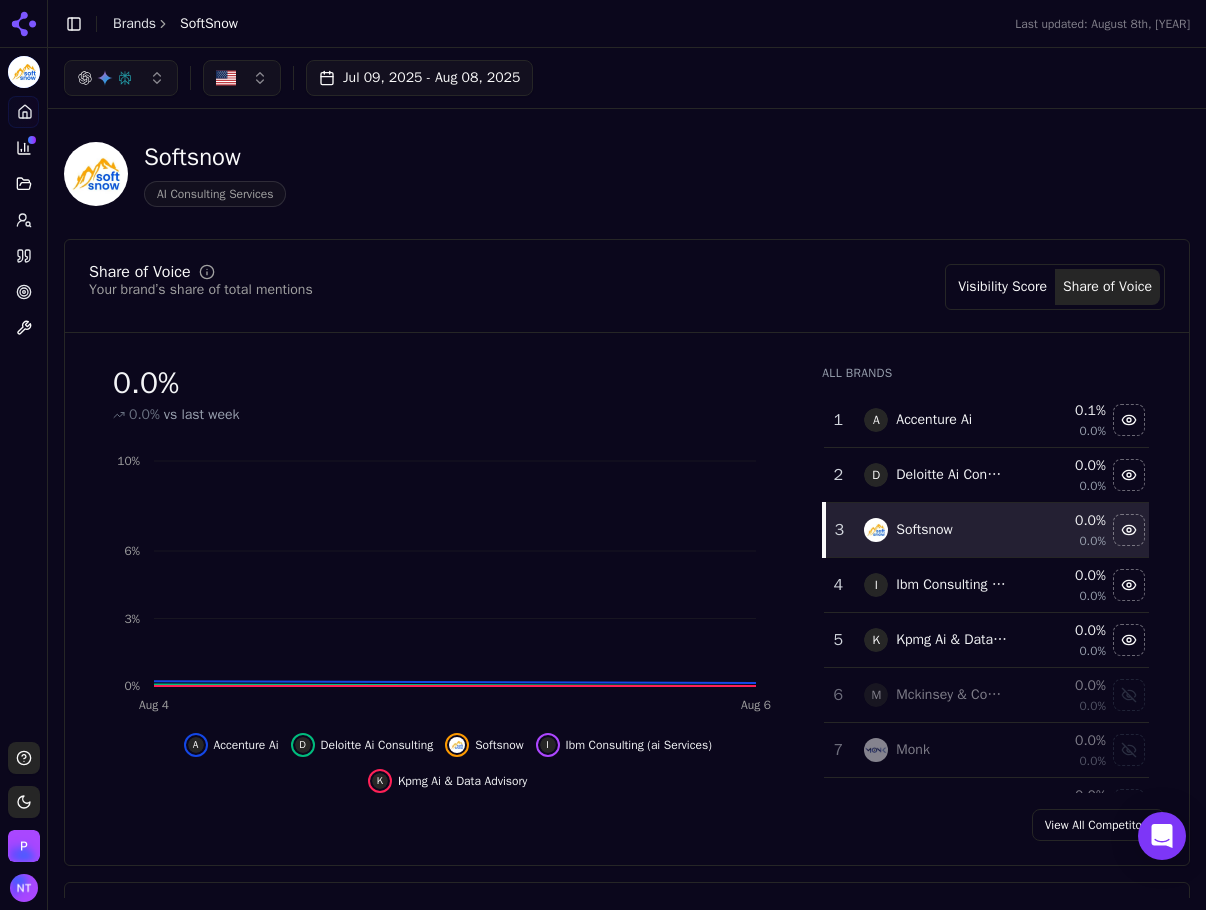 click on "Visibility Score" at bounding box center [1002, 287] 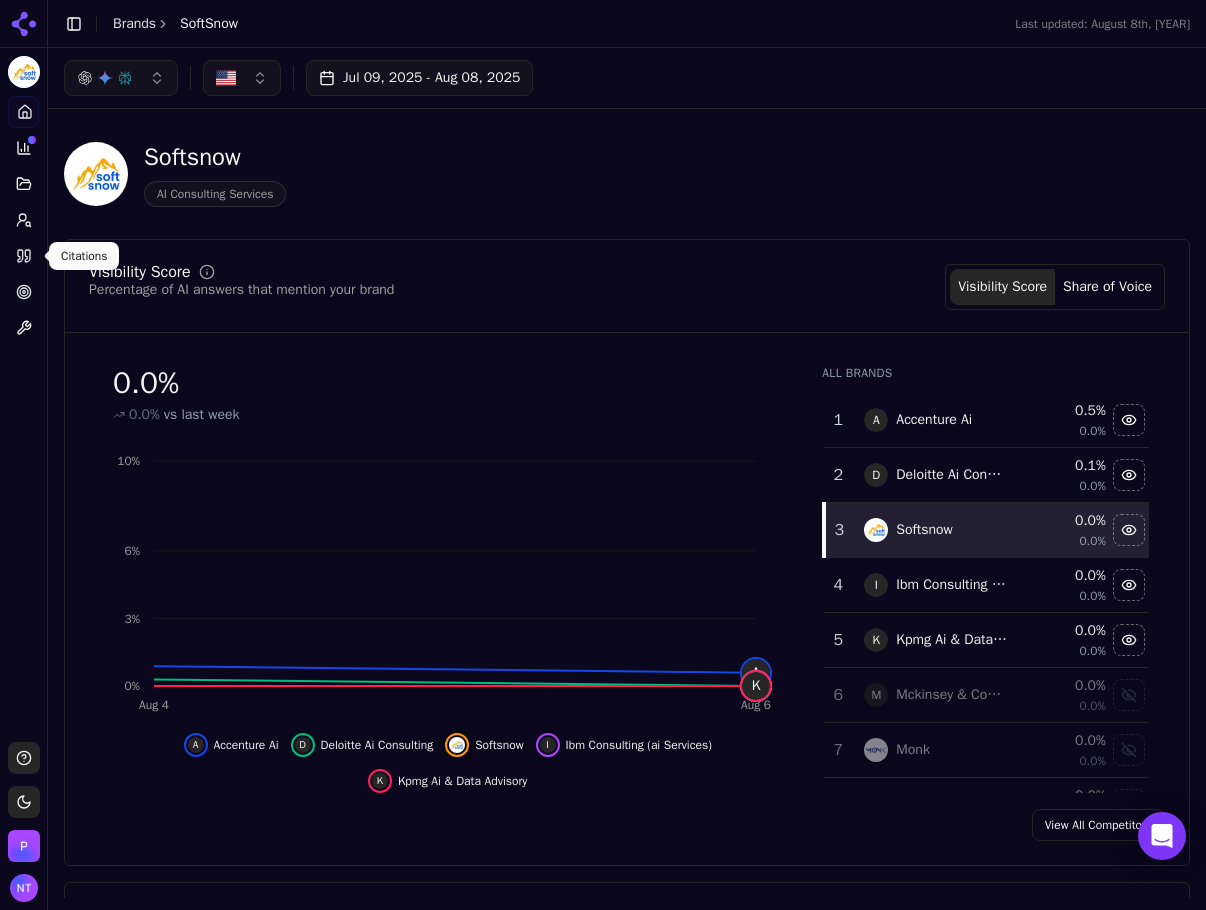 click 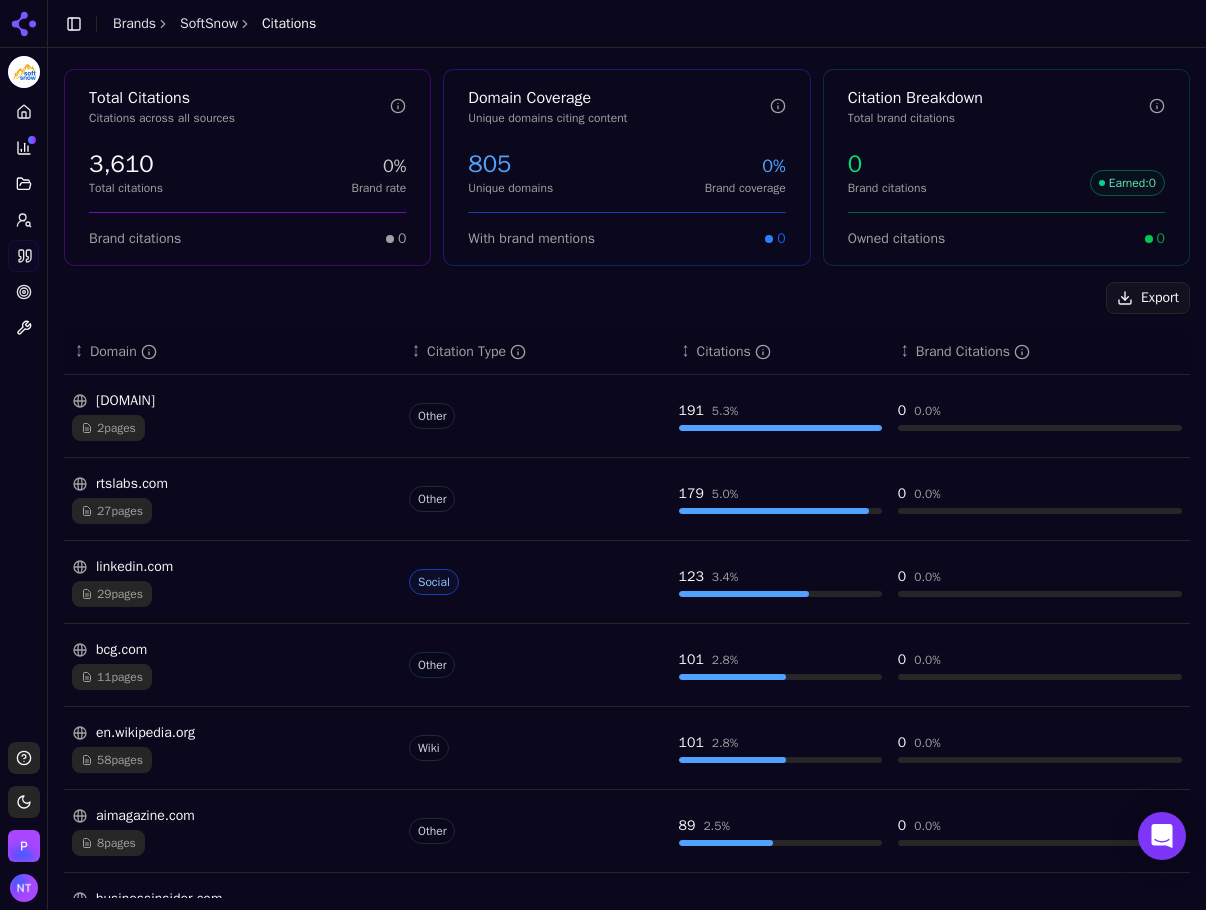 scroll, scrollTop: 200, scrollLeft: 0, axis: vertical 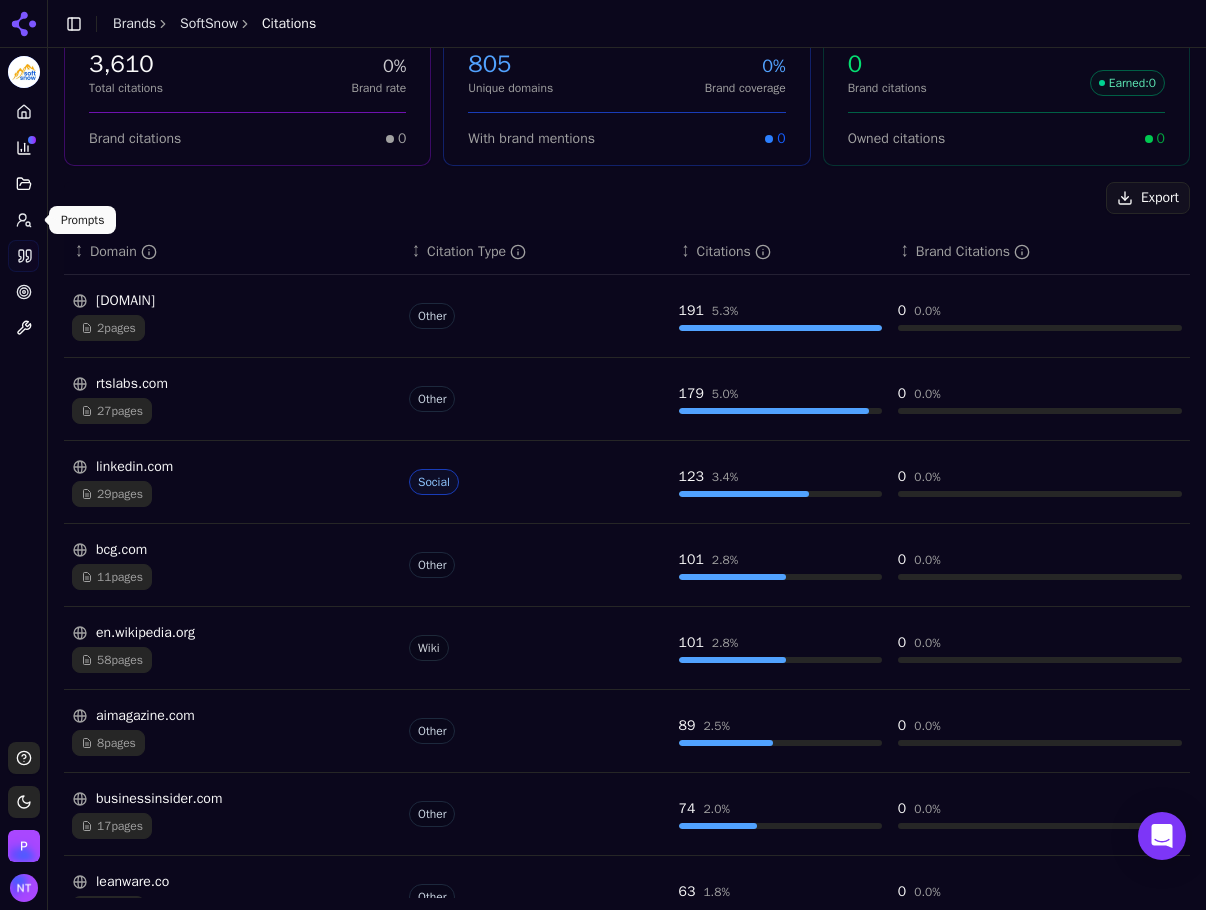 click on "Prompts" at bounding box center [23, 220] 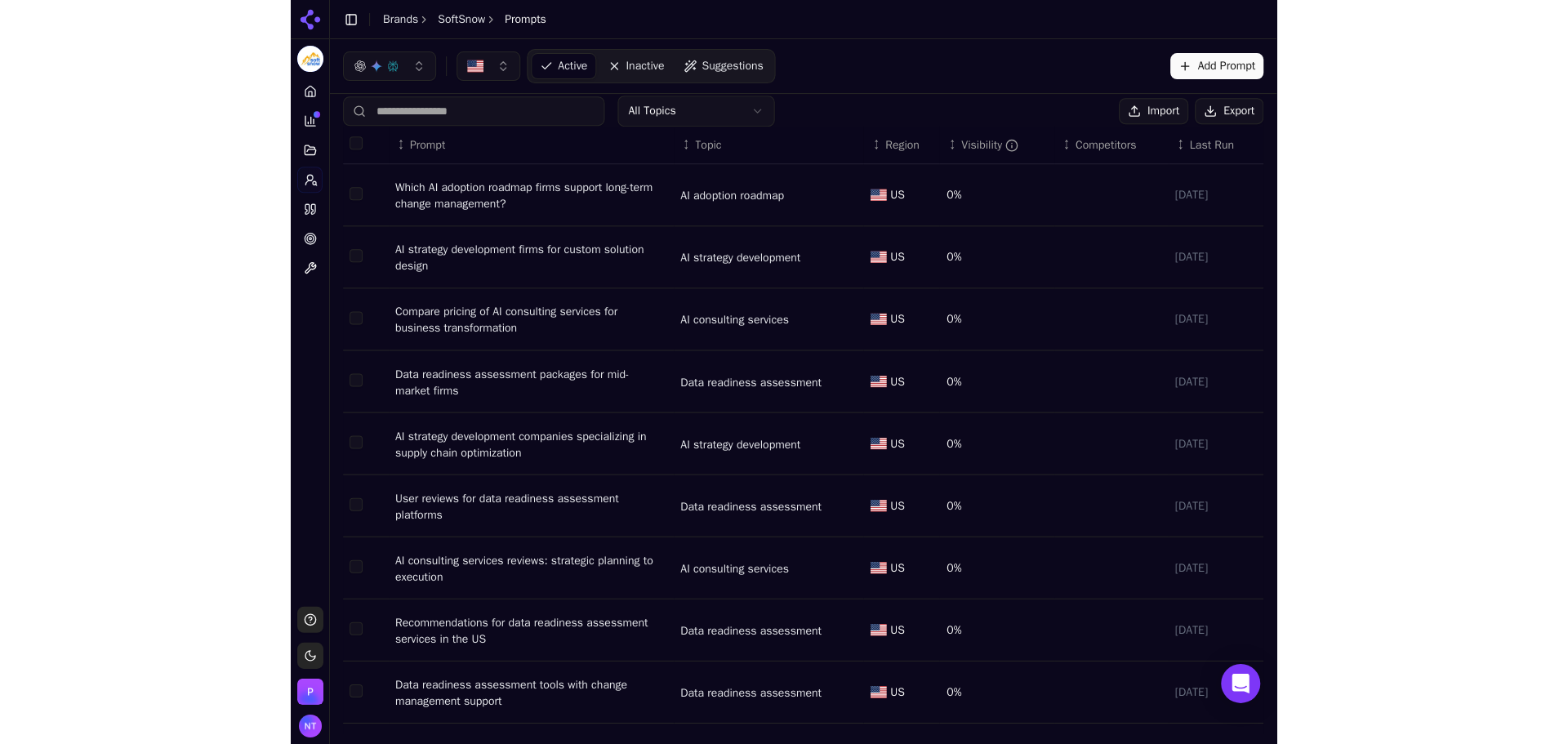 scroll, scrollTop: 0, scrollLeft: 0, axis: both 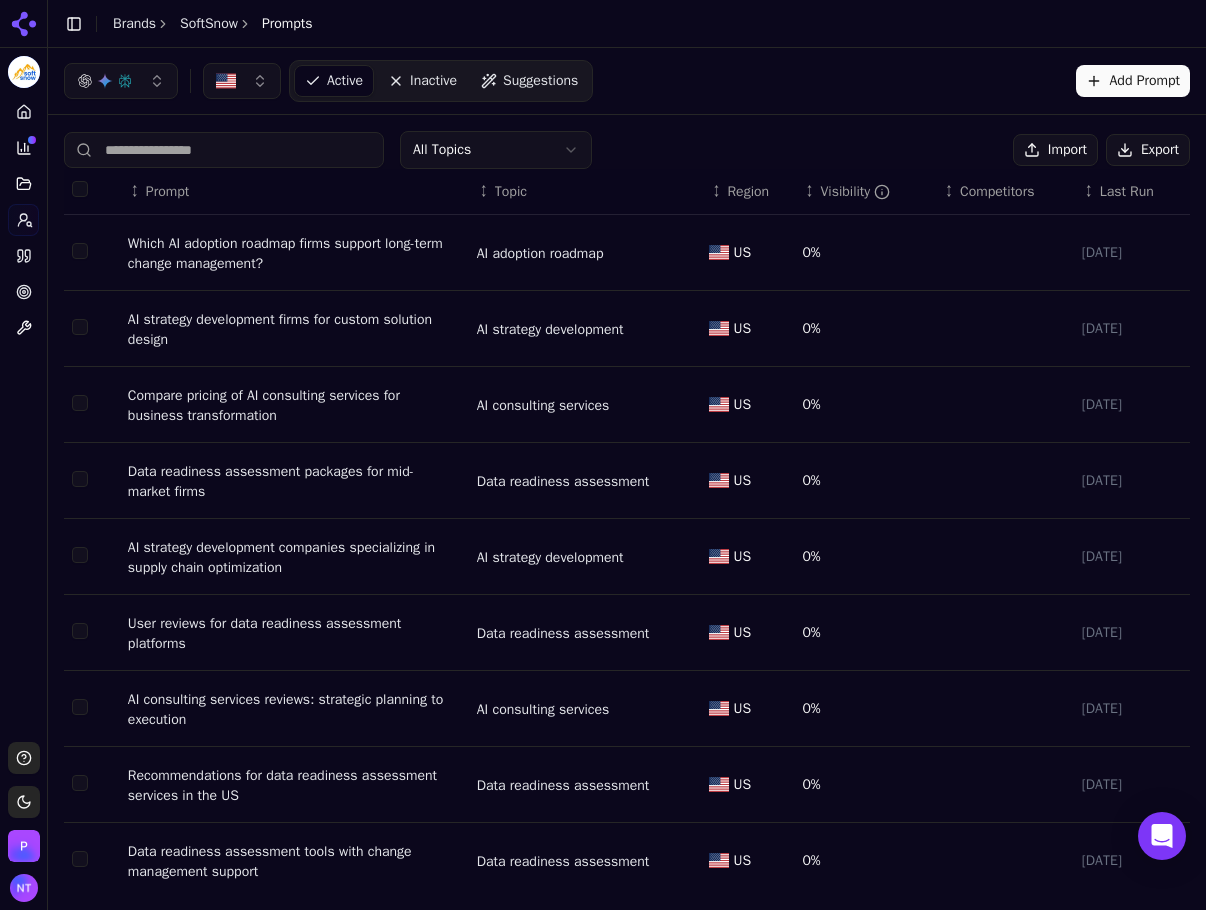 click on "Export" at bounding box center [1148, 150] 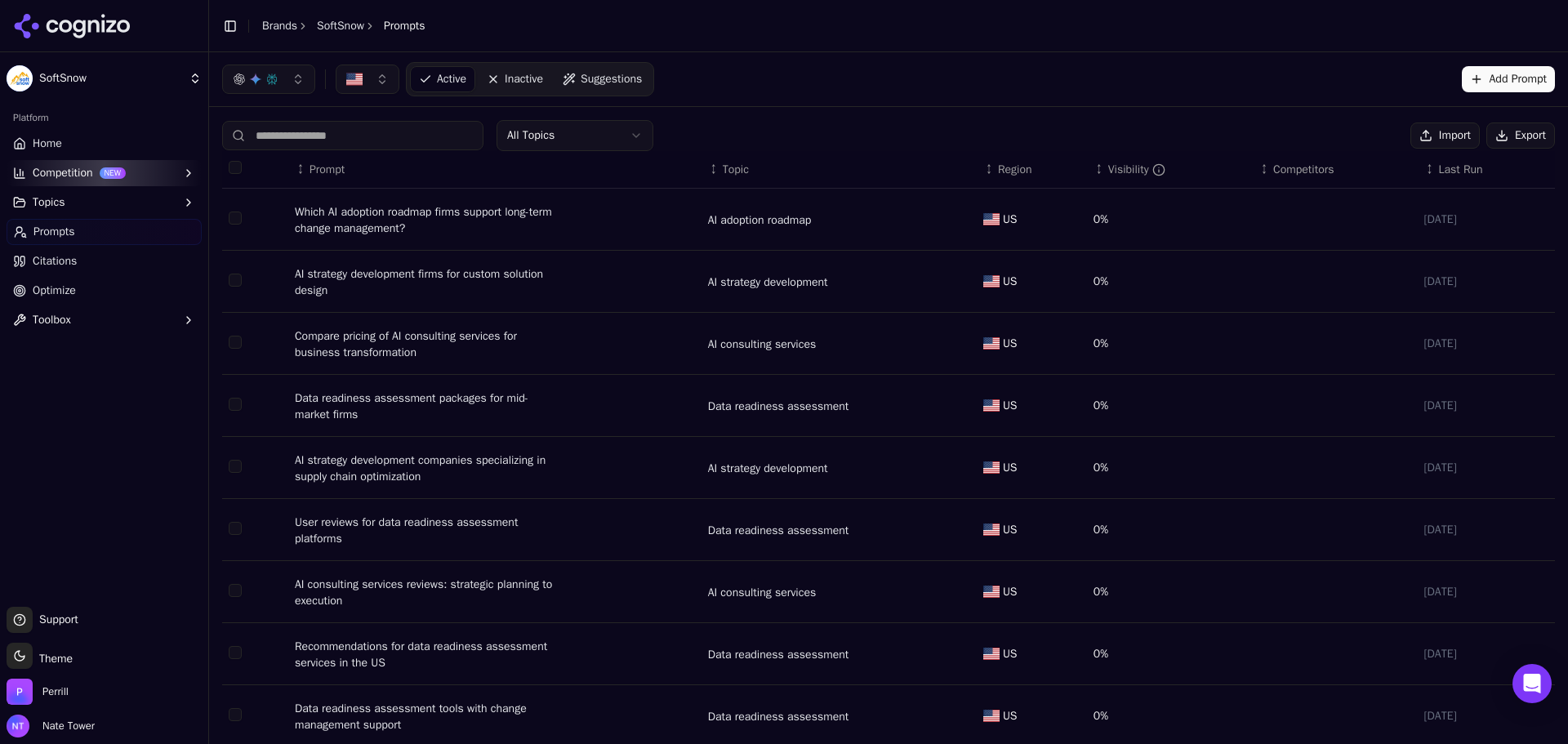 click 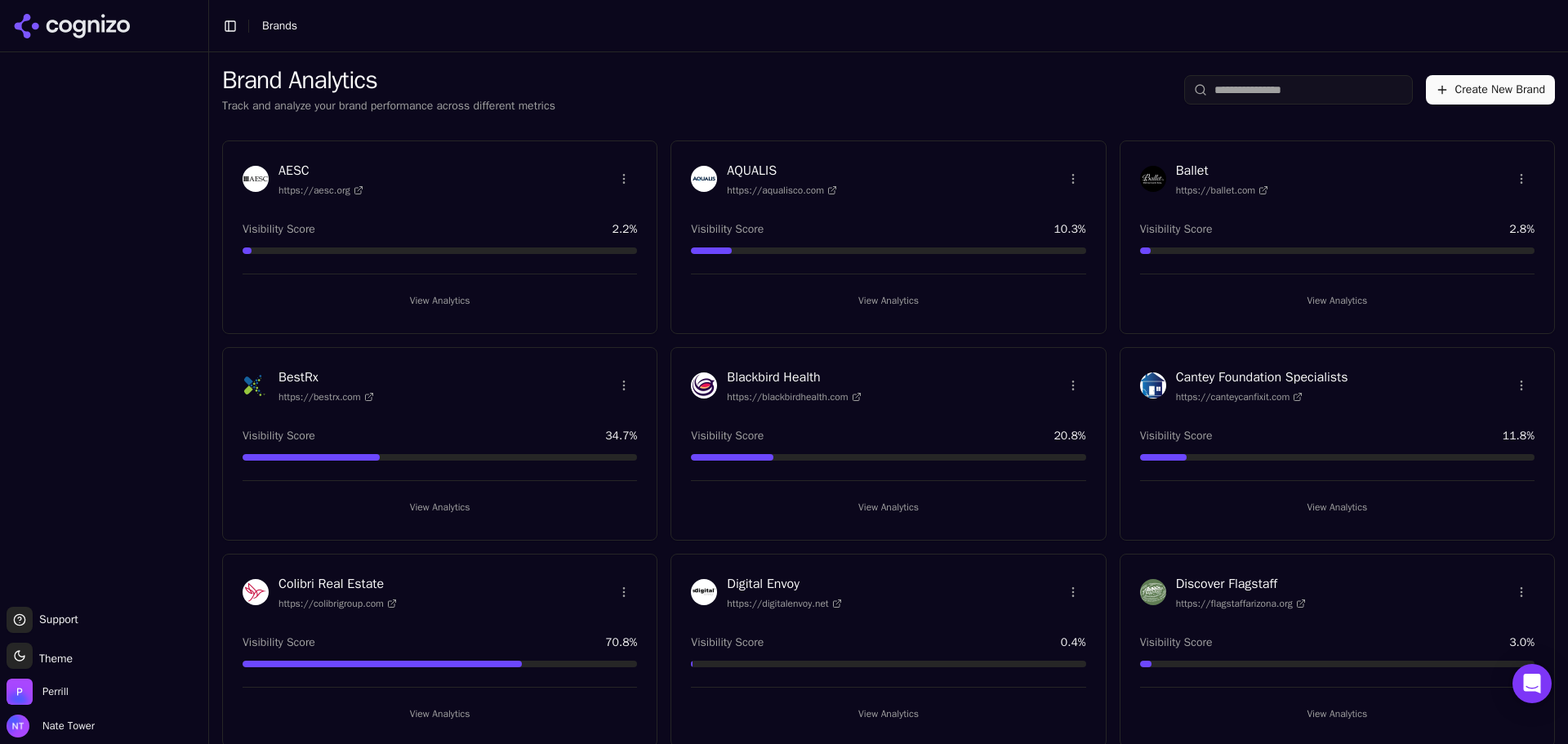 click on "Create New Brand" at bounding box center (1490, 90) 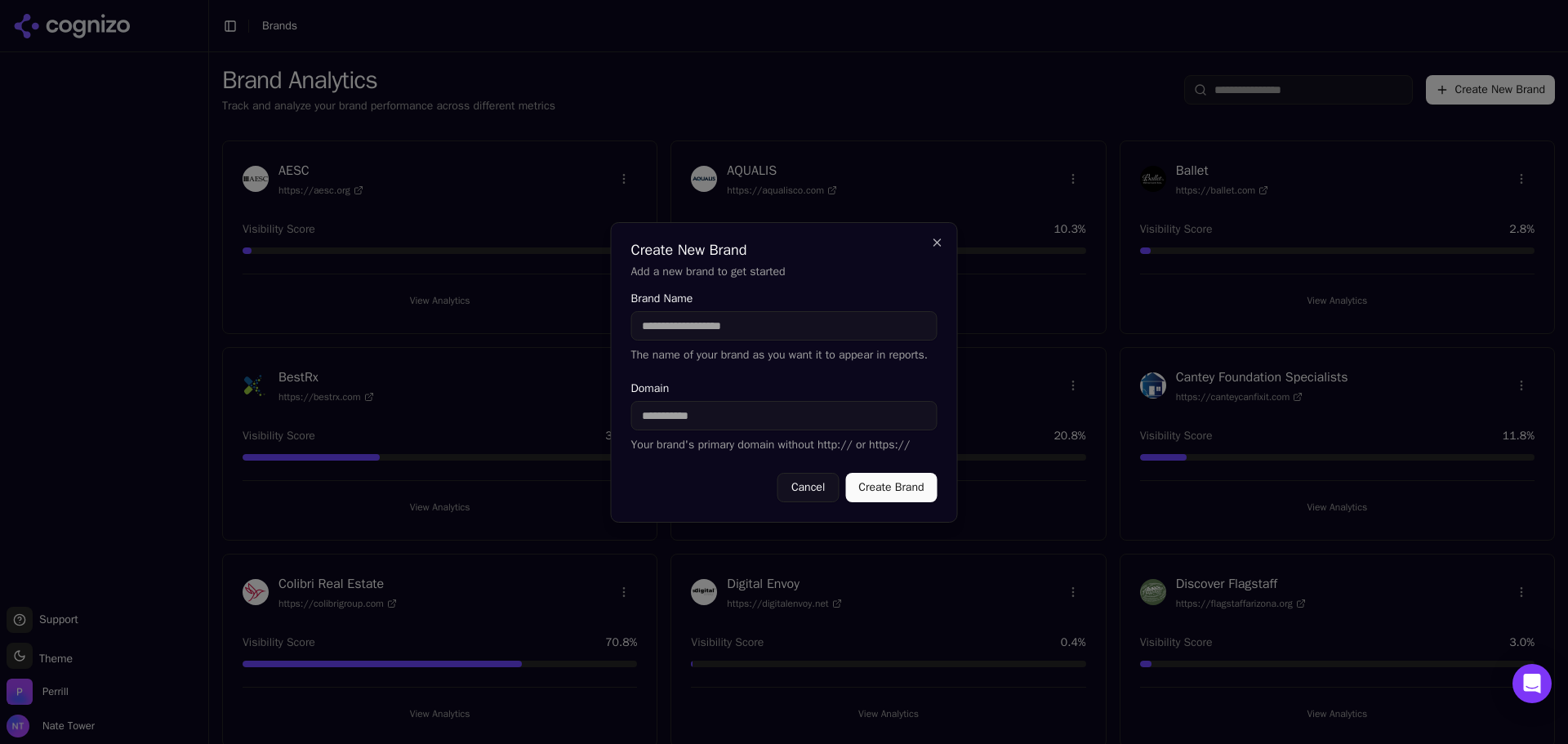 click on "Domain" at bounding box center [784, 416] 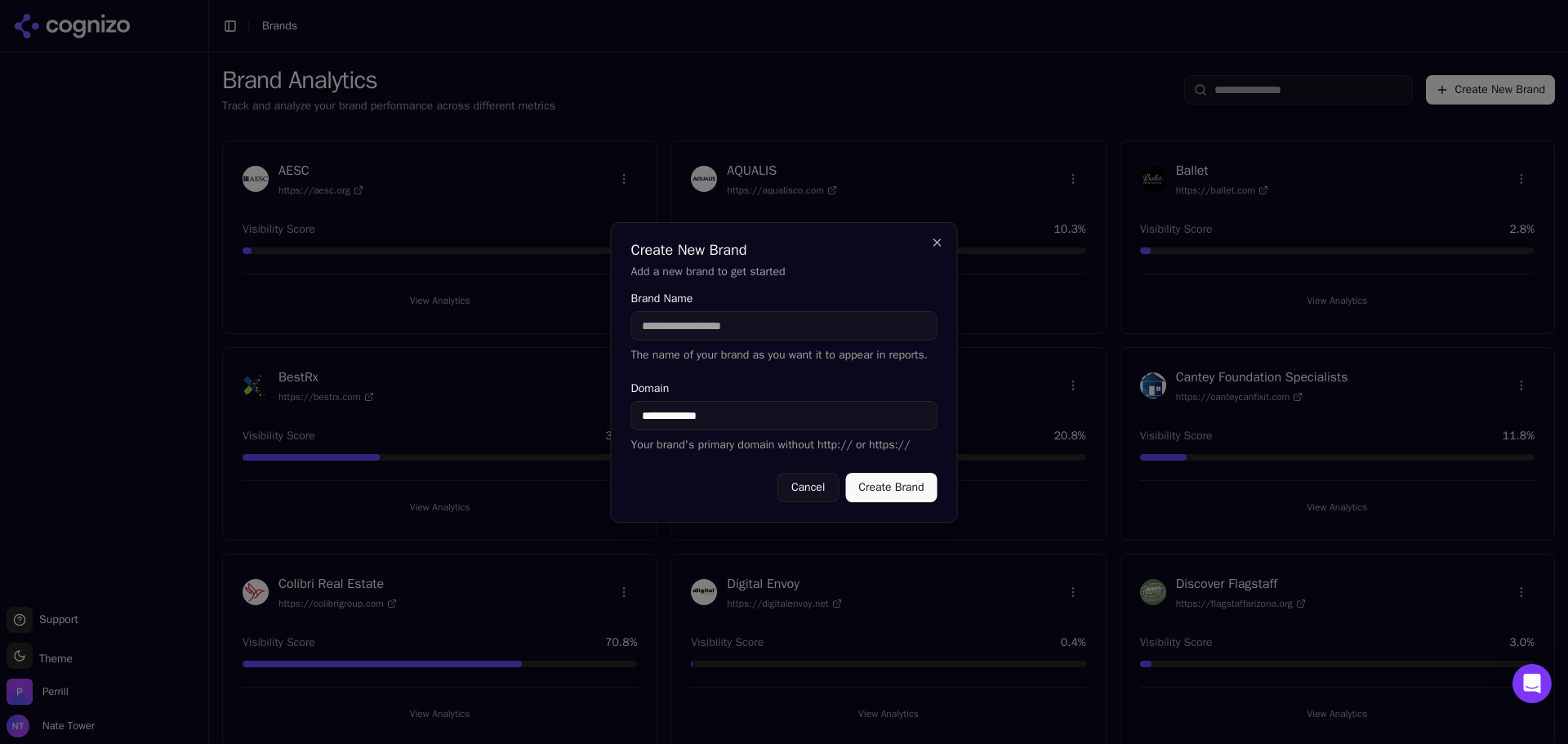 type on "**********" 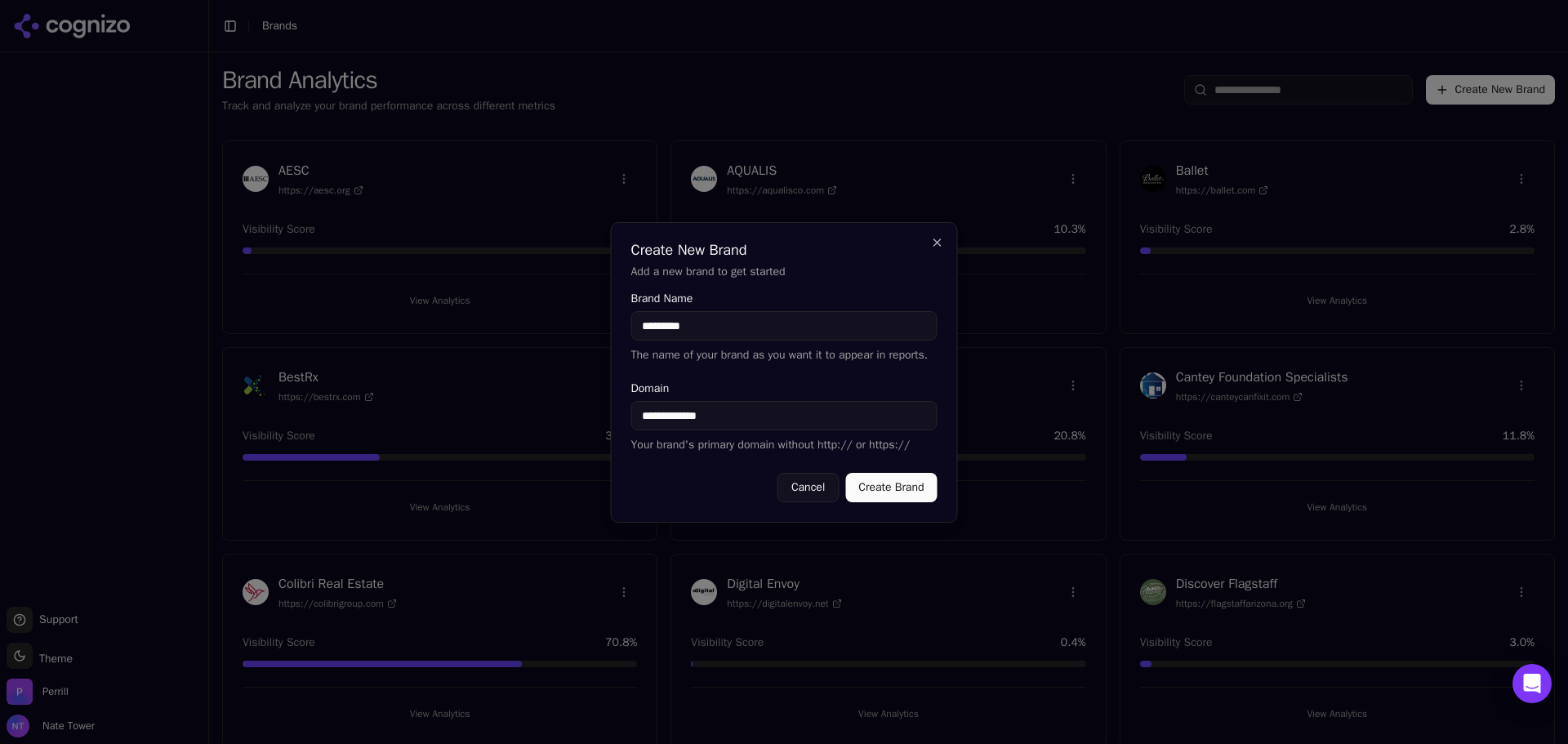 type on "*********" 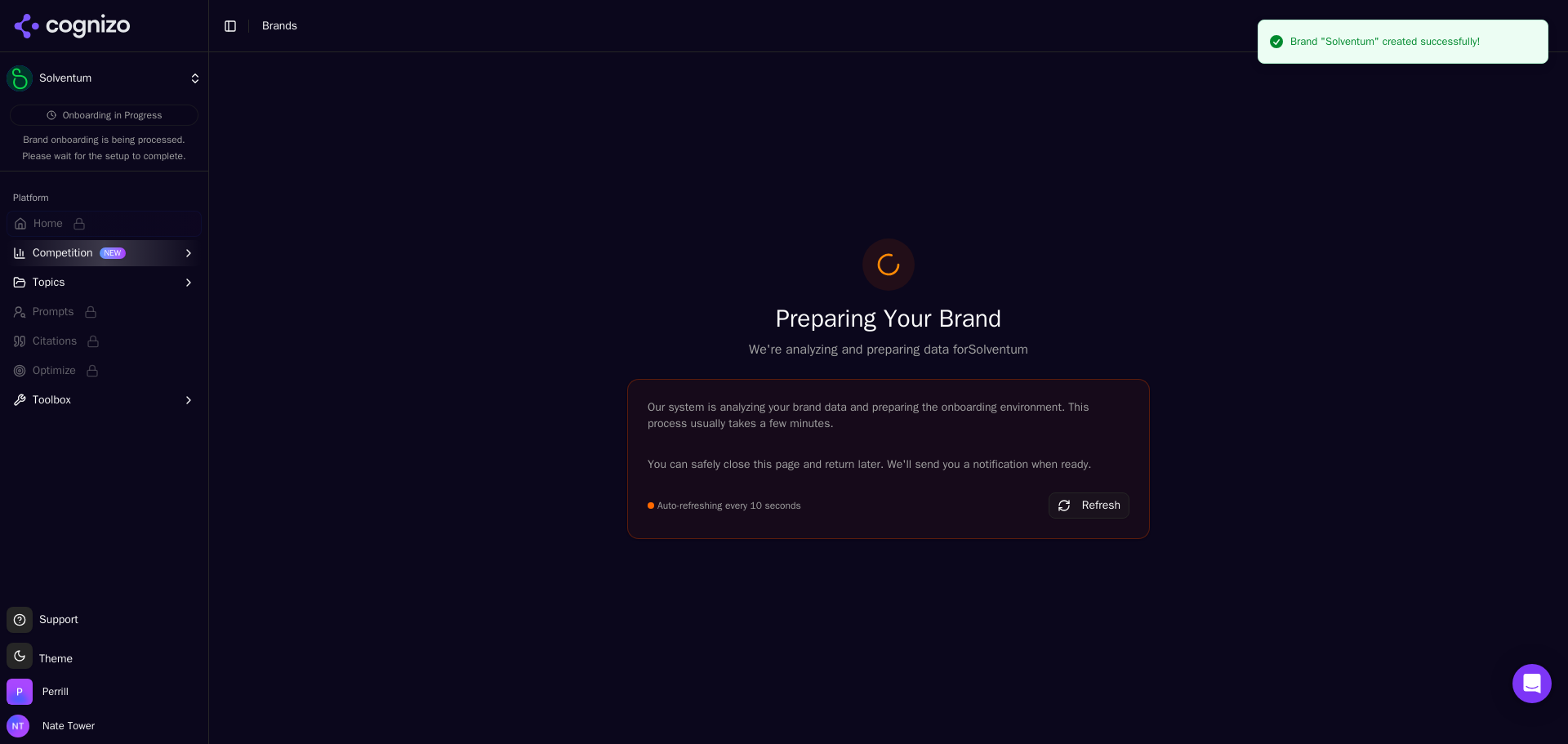 click on "Toggle Sidebar Brands" at bounding box center [889, 26] 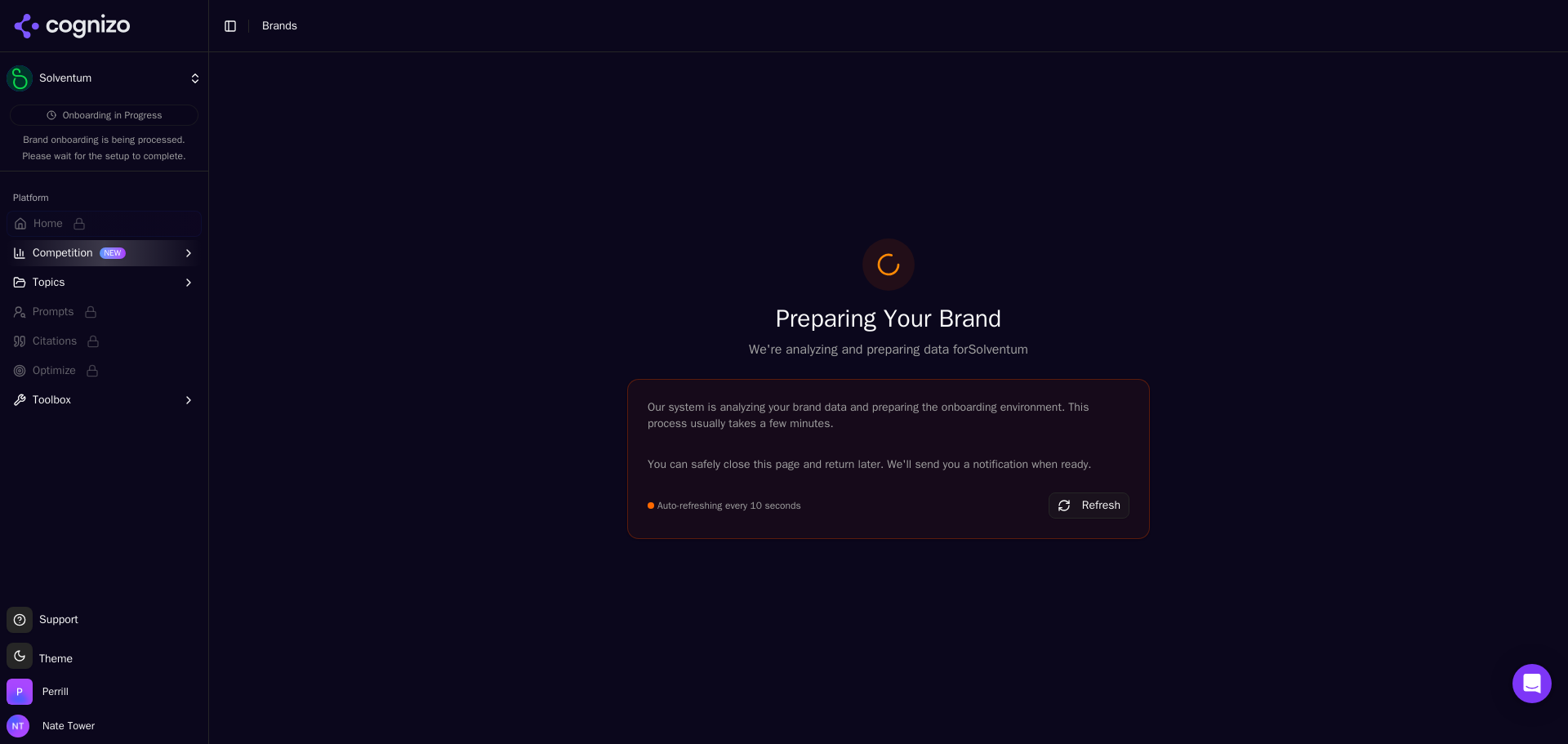 click on "Preparing Your Brand We're analyzing and preparing data for [COMPANY] Our system is analyzing your brand data and preparing the onboarding environment. This process usually takes a few minutes. You can safely close this page and return later. We'll send you a notification when ready. Auto-refreshing every 10 seconds Refresh" at bounding box center (889, 398) 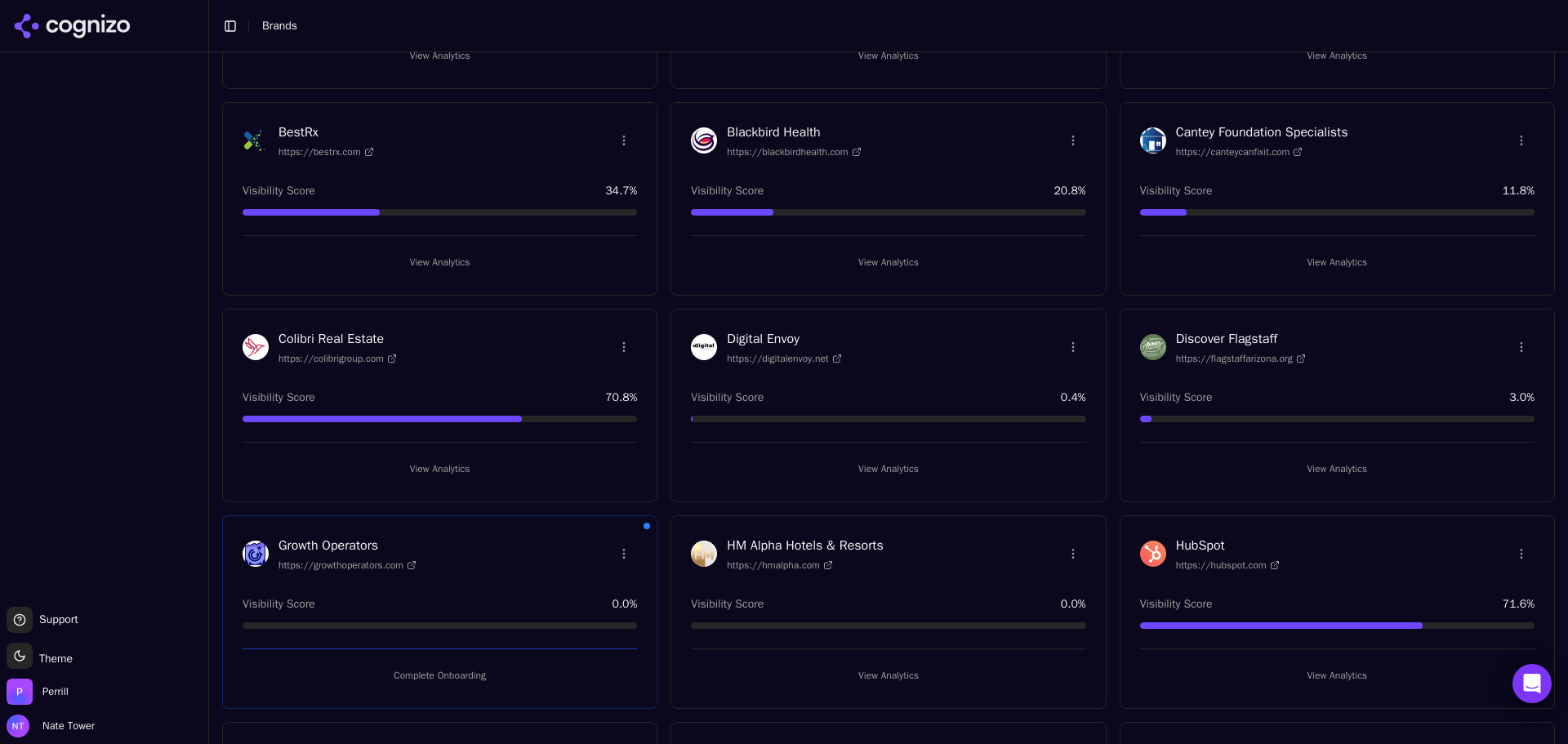 scroll, scrollTop: 0, scrollLeft: 0, axis: both 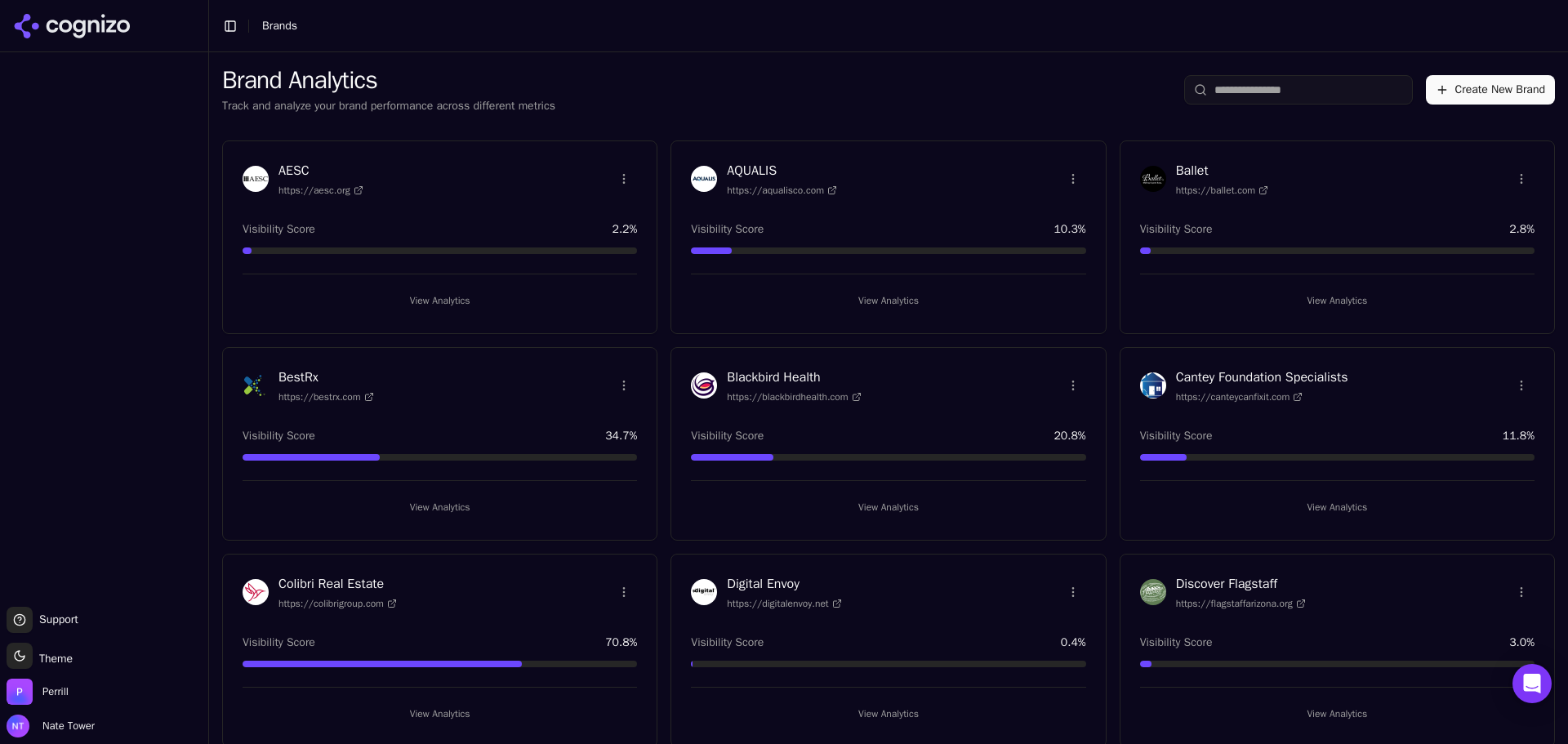 click on "Create New Brand" at bounding box center [1490, 90] 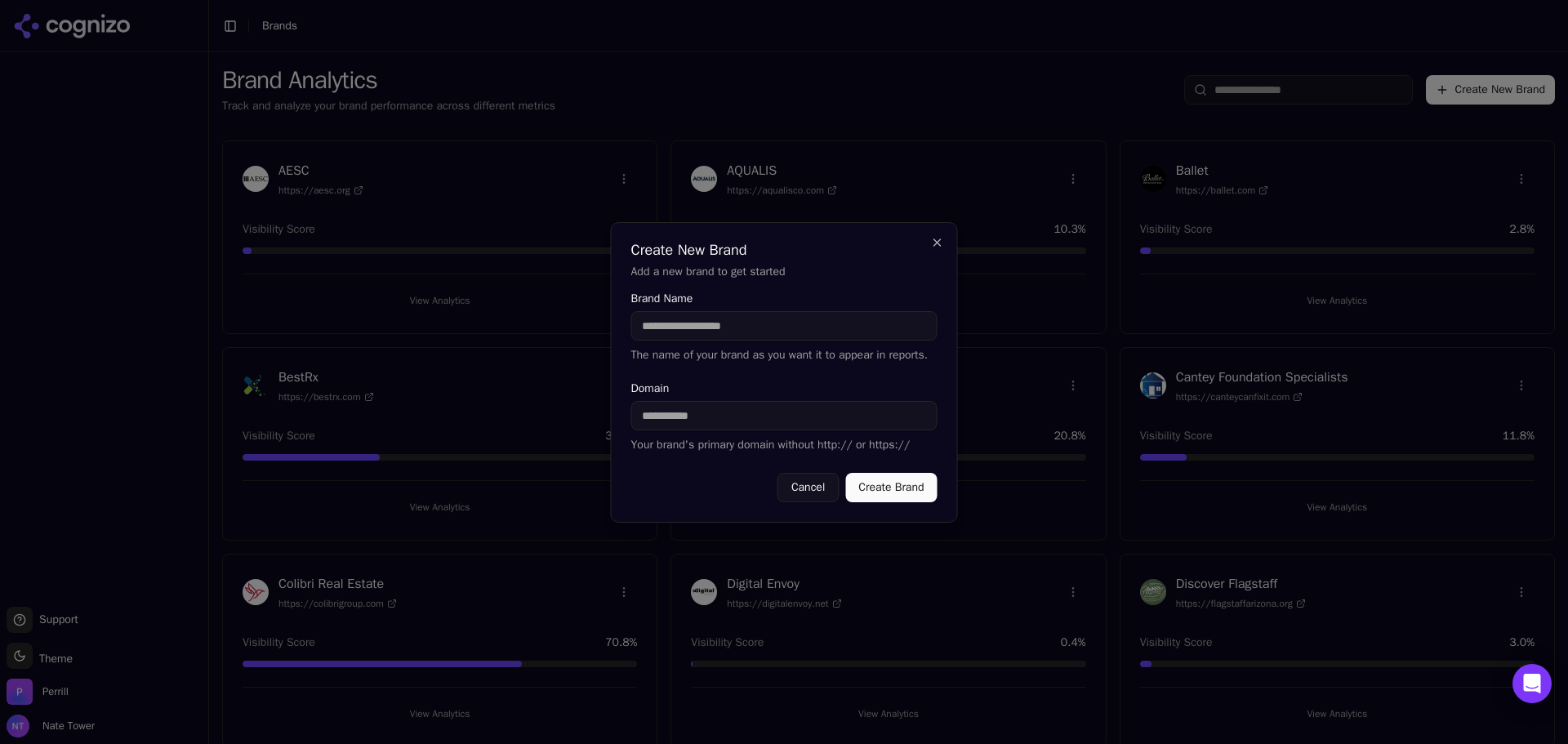 drag, startPoint x: 646, startPoint y: 417, endPoint x: 659, endPoint y: 417, distance: 13 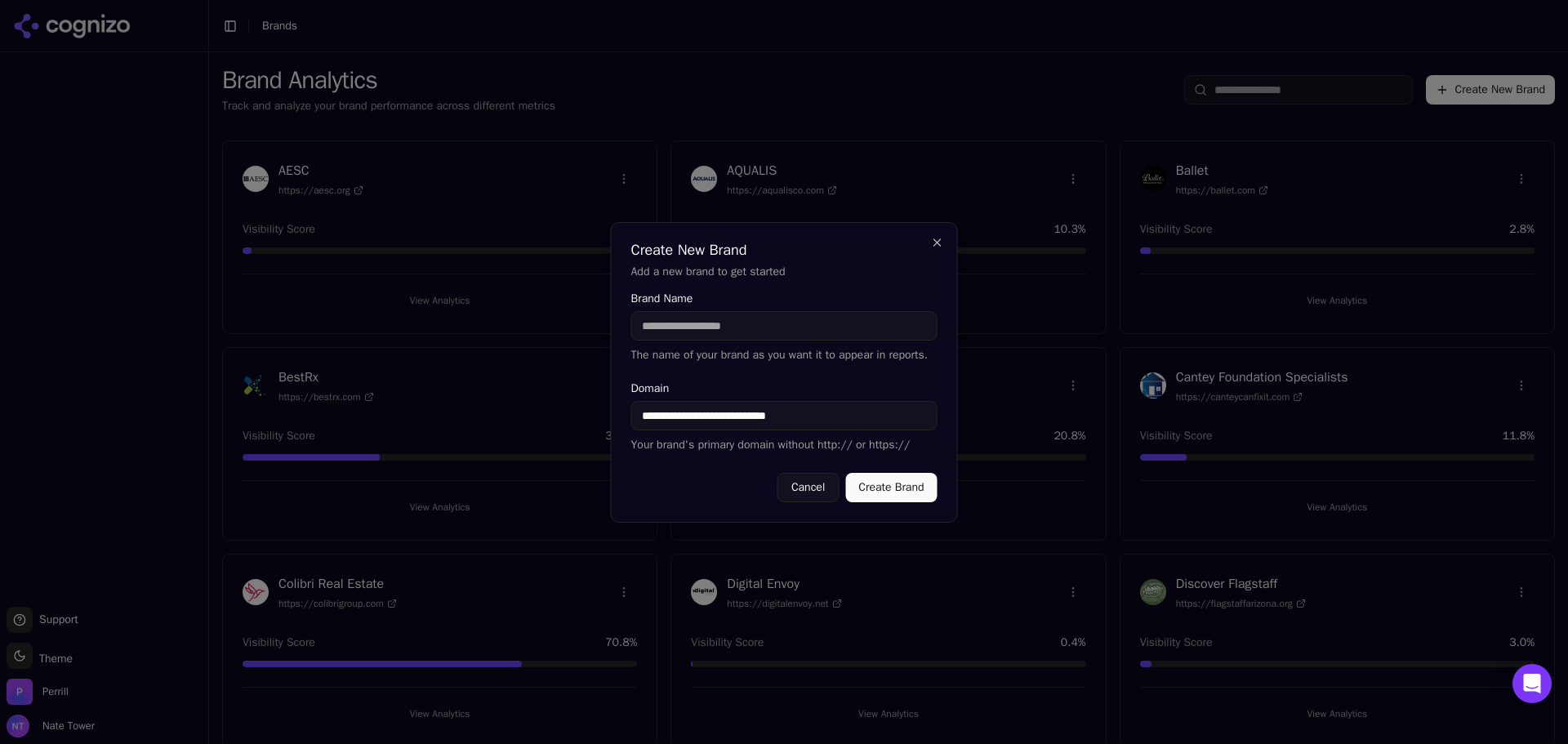 type on "**********" 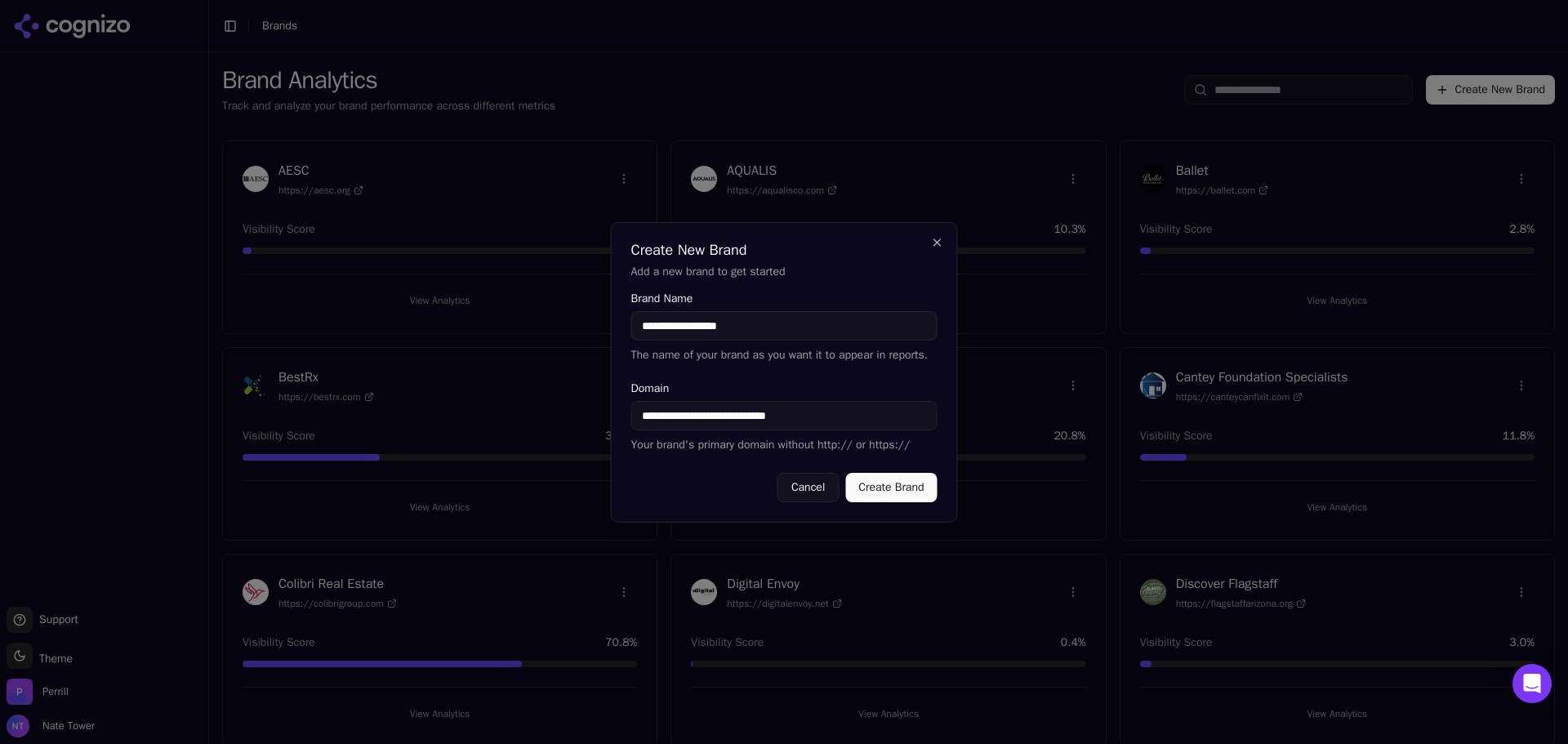 type on "**********" 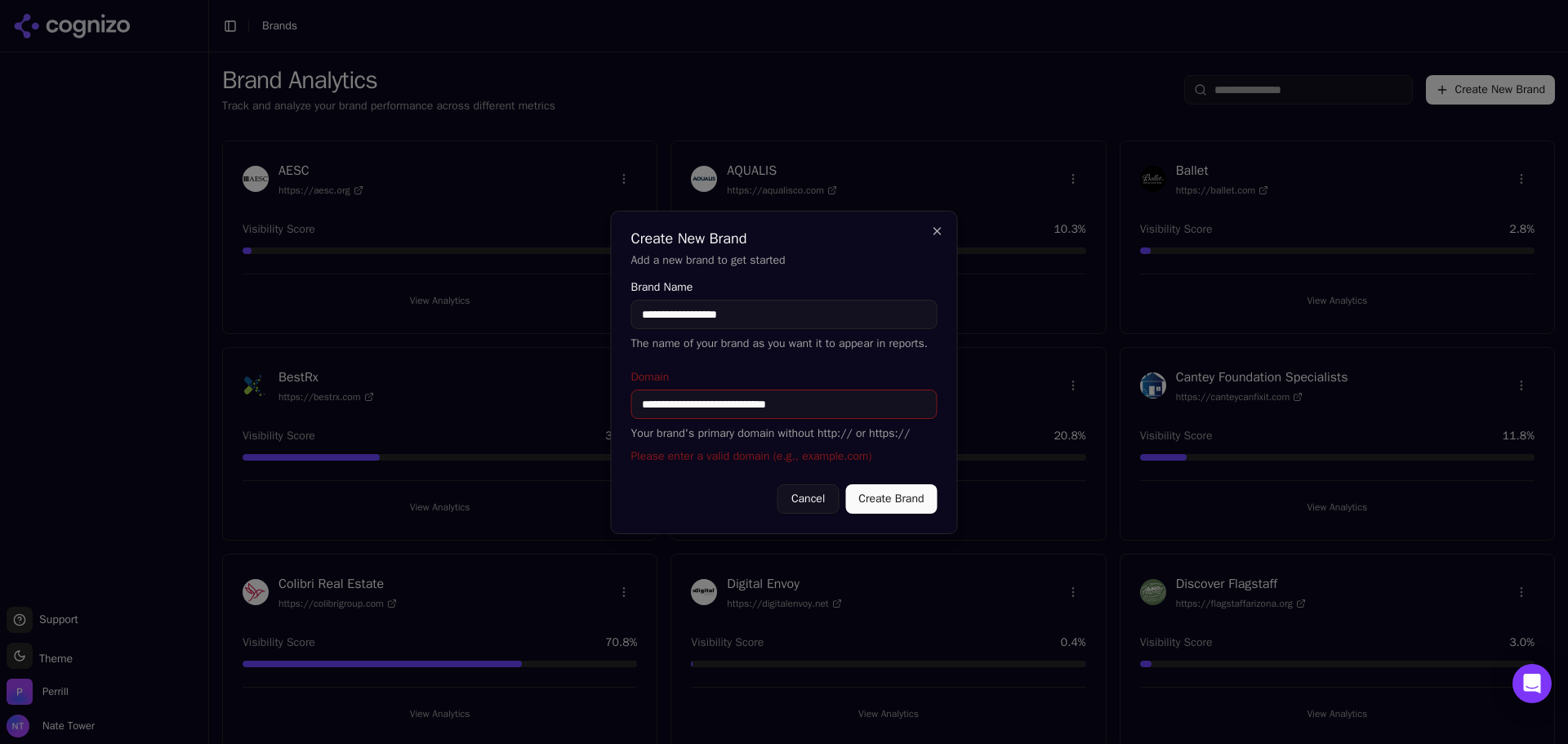 drag, startPoint x: 681, startPoint y: 408, endPoint x: 615, endPoint y: 411, distance: 66.06815 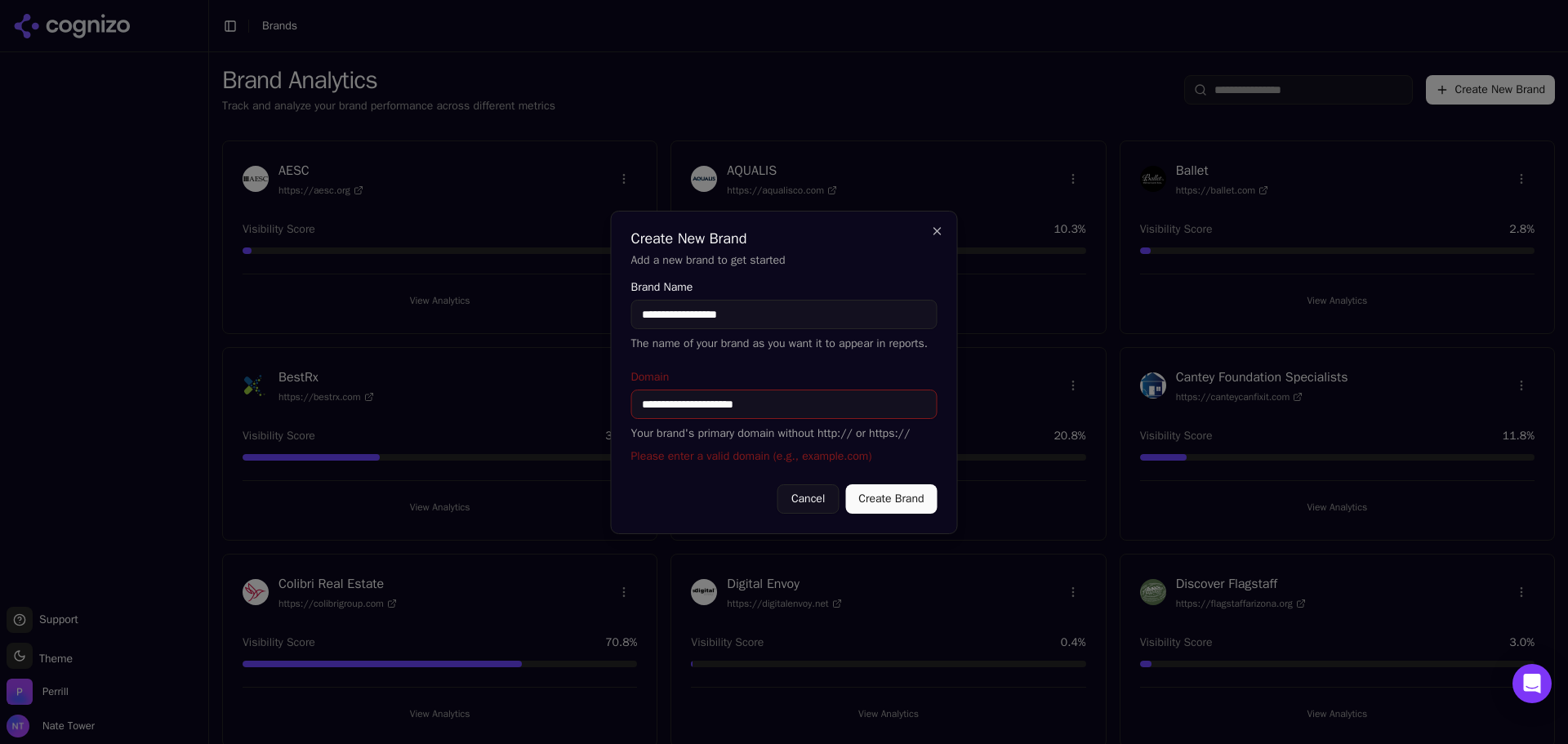 click on "**********" at bounding box center (784, 404) 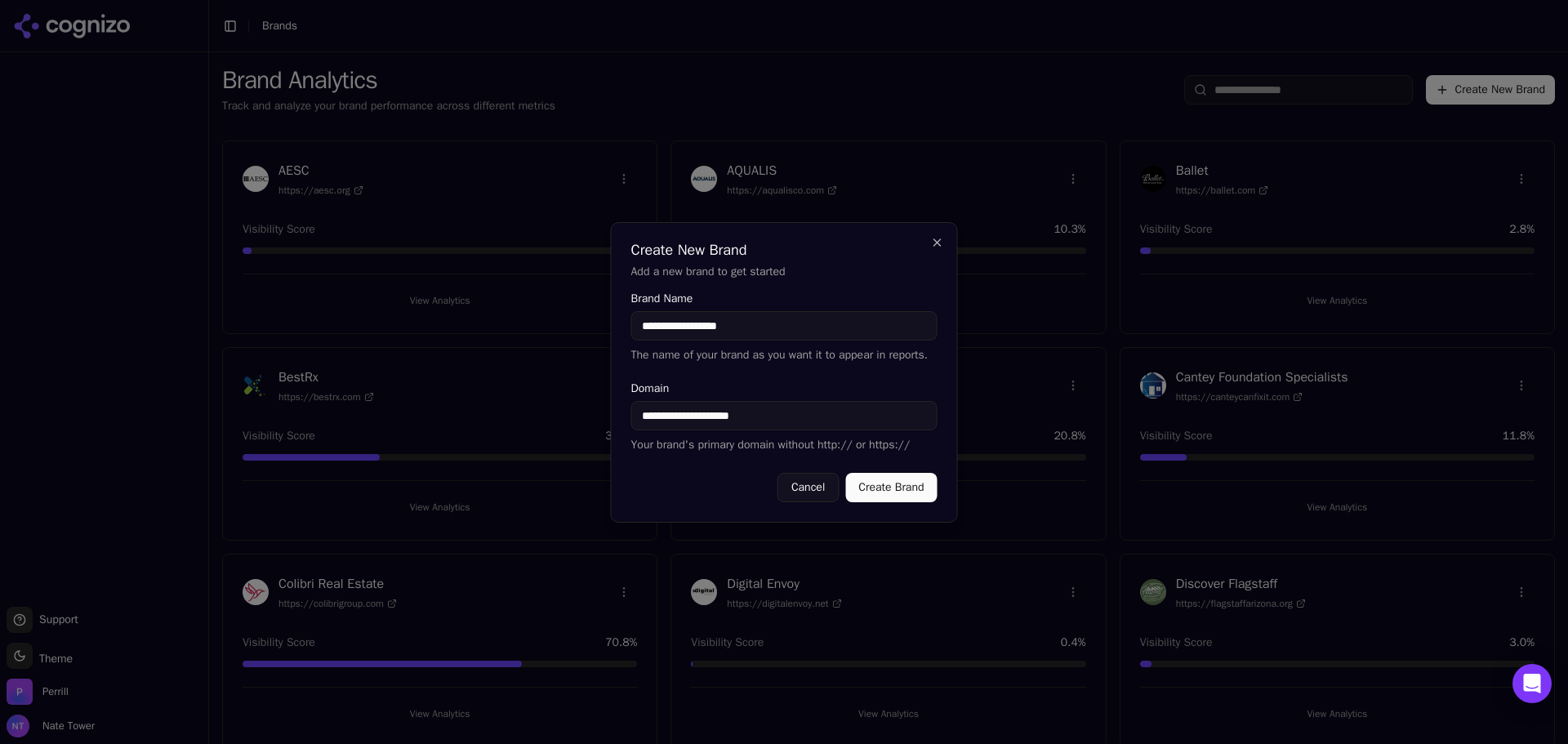 type on "**********" 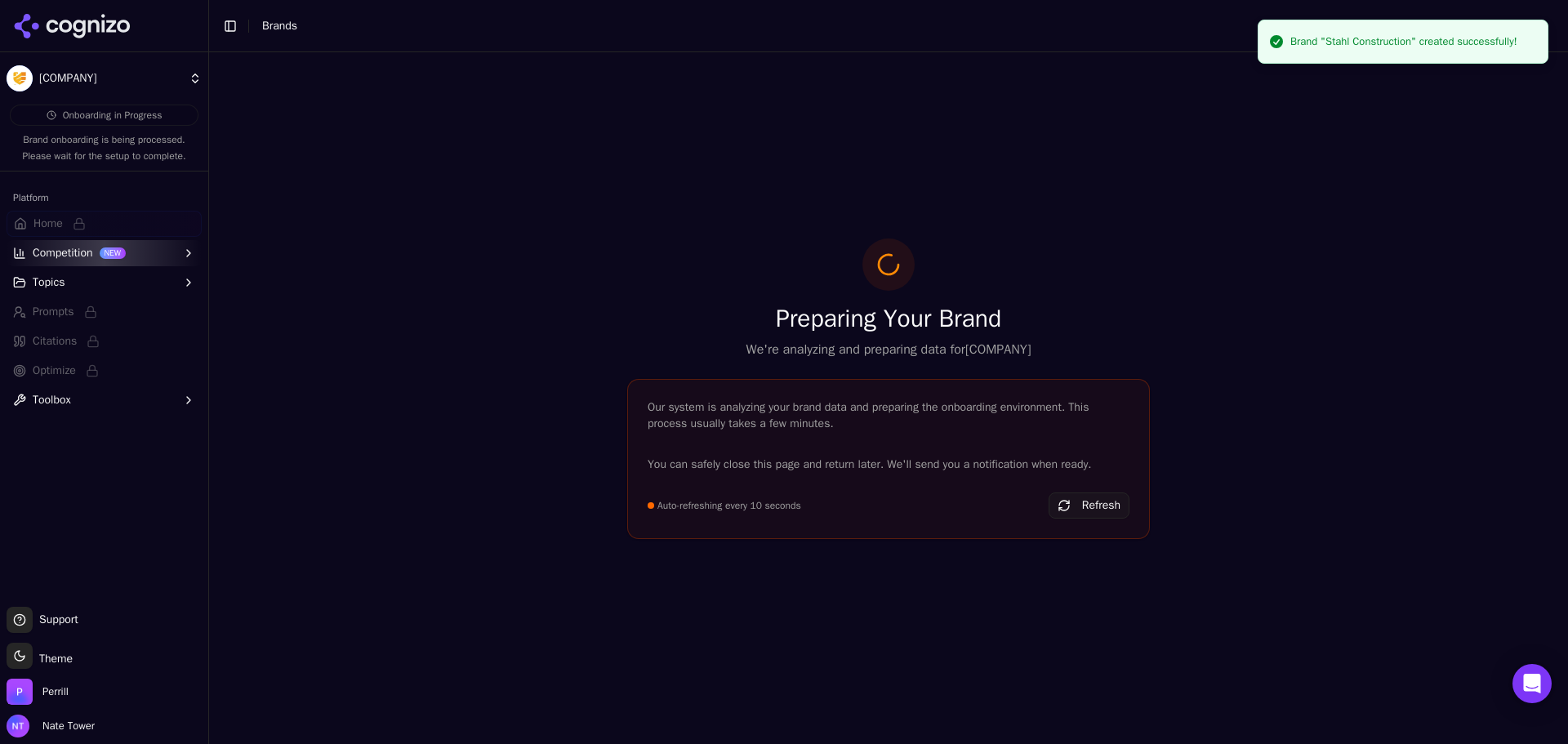 click 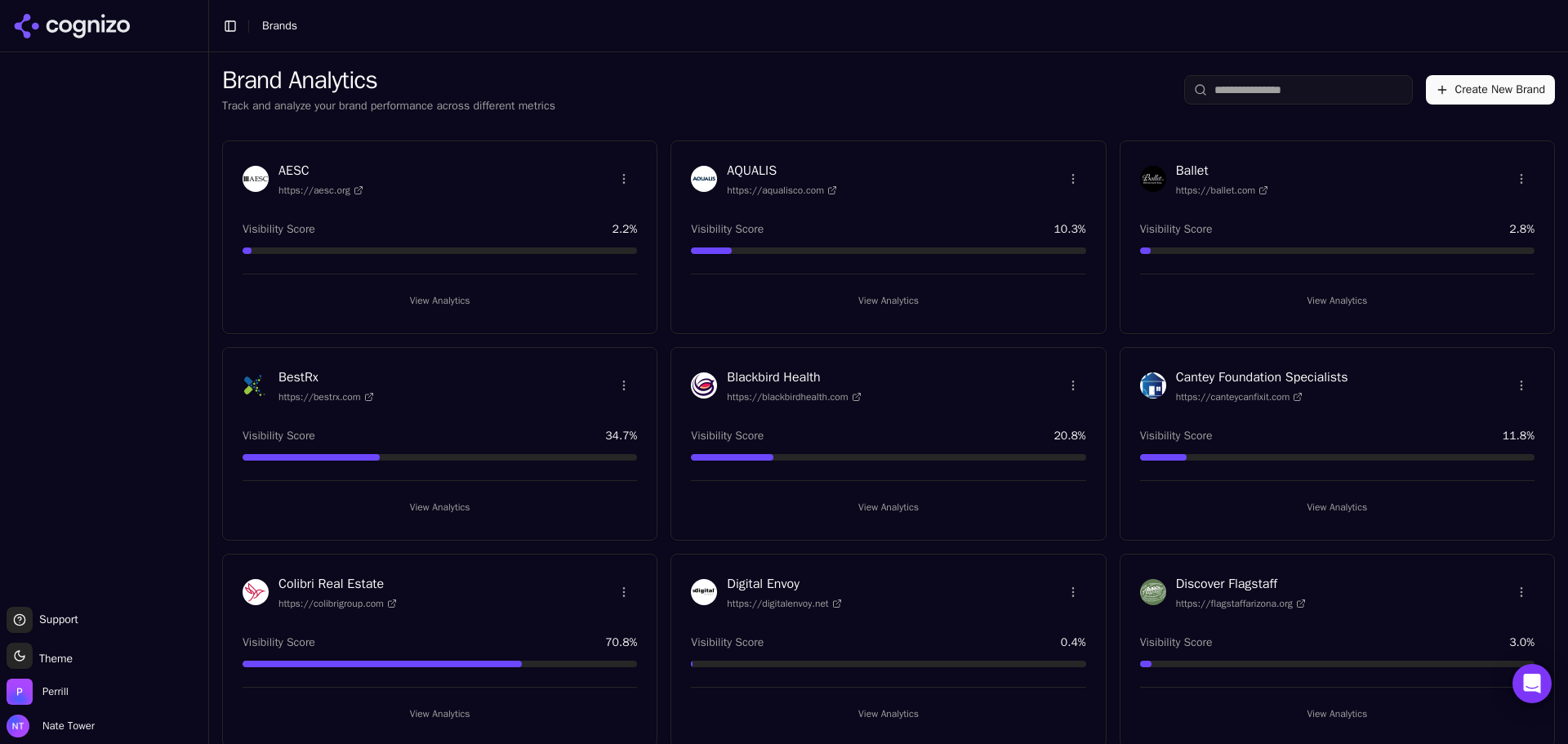 drag, startPoint x: 1448, startPoint y: 68, endPoint x: 1437, endPoint y: 100, distance: 33.837849 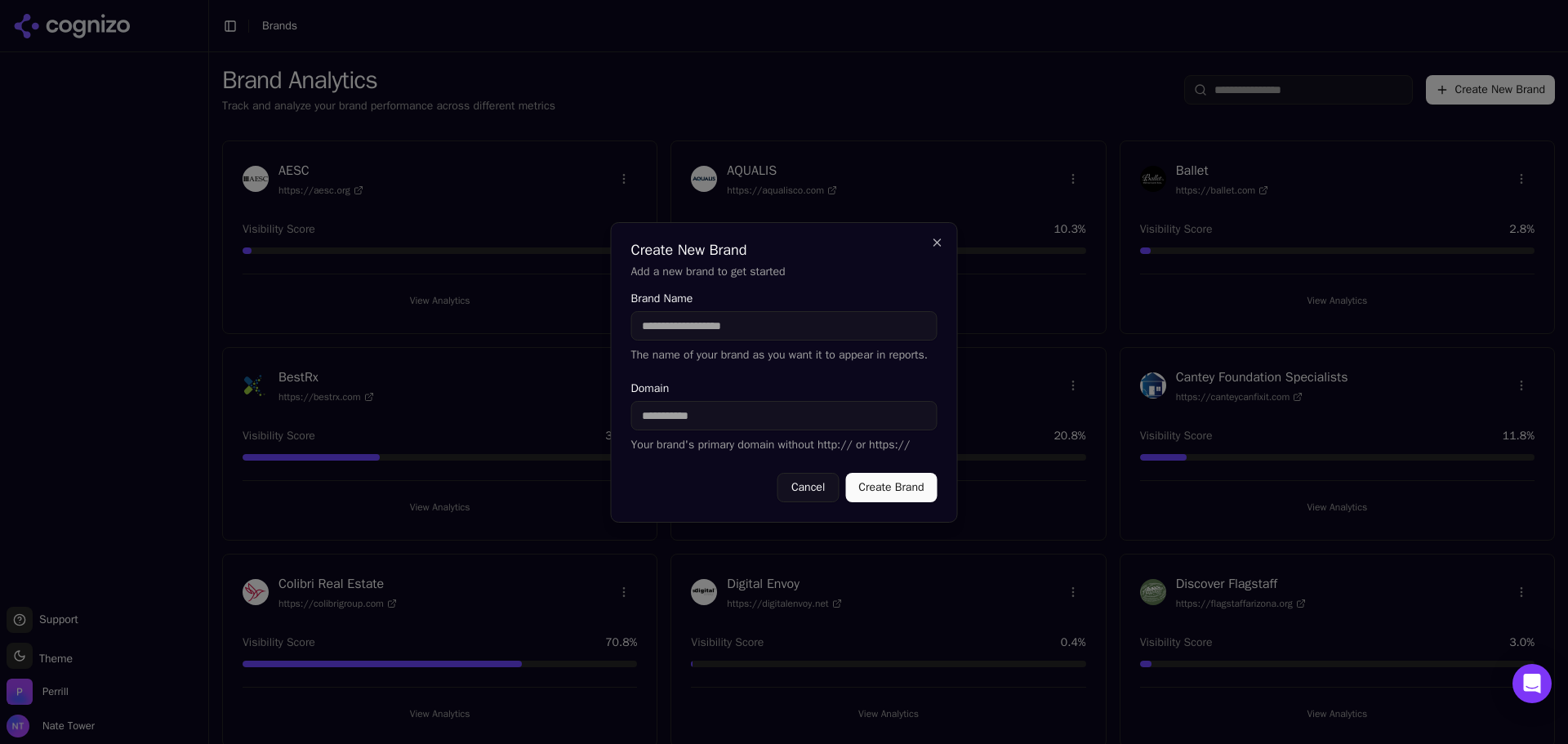 click on "Domain" at bounding box center (784, 416) 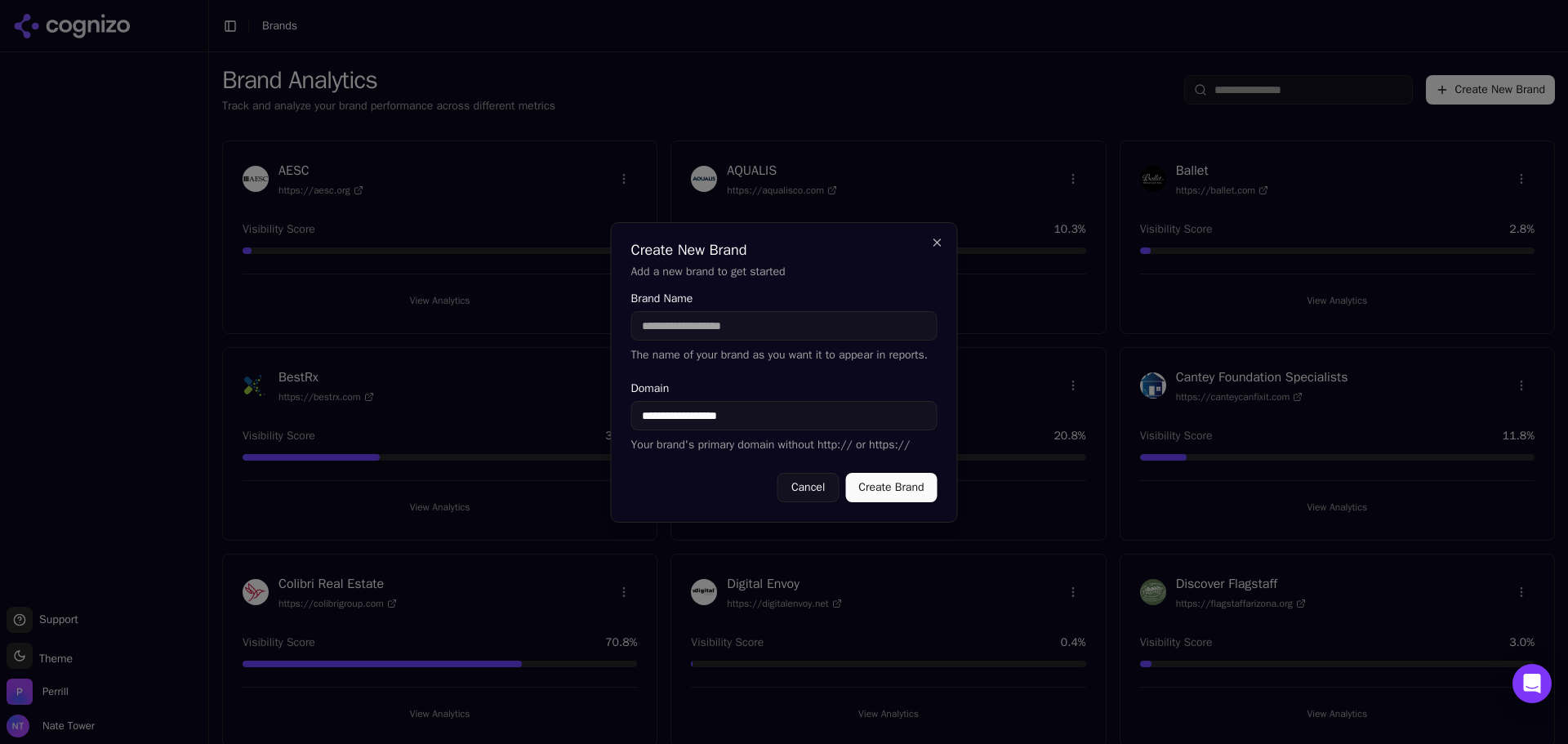 drag, startPoint x: 678, startPoint y: 416, endPoint x: 585, endPoint y: 444, distance: 97.12363 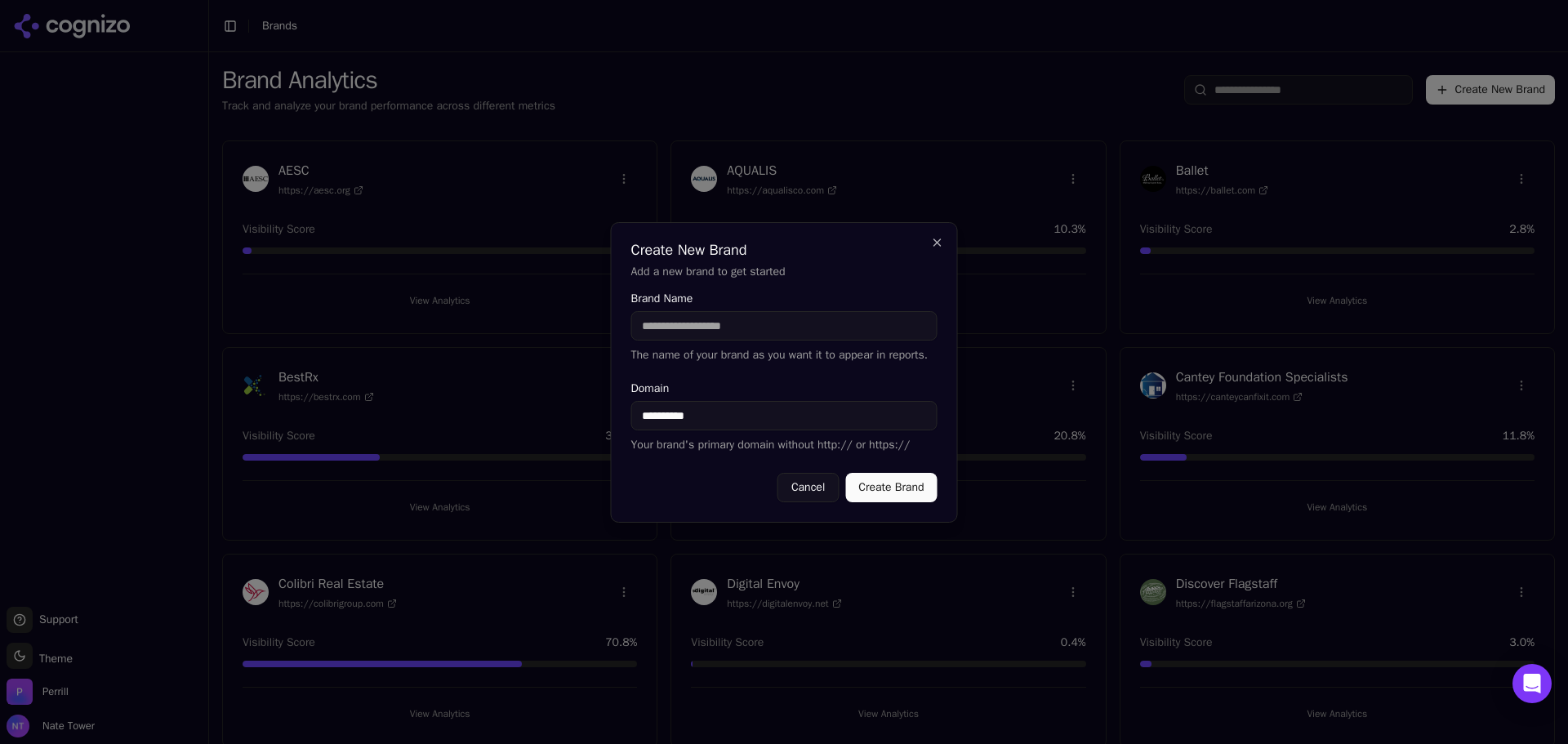 type on "**********" 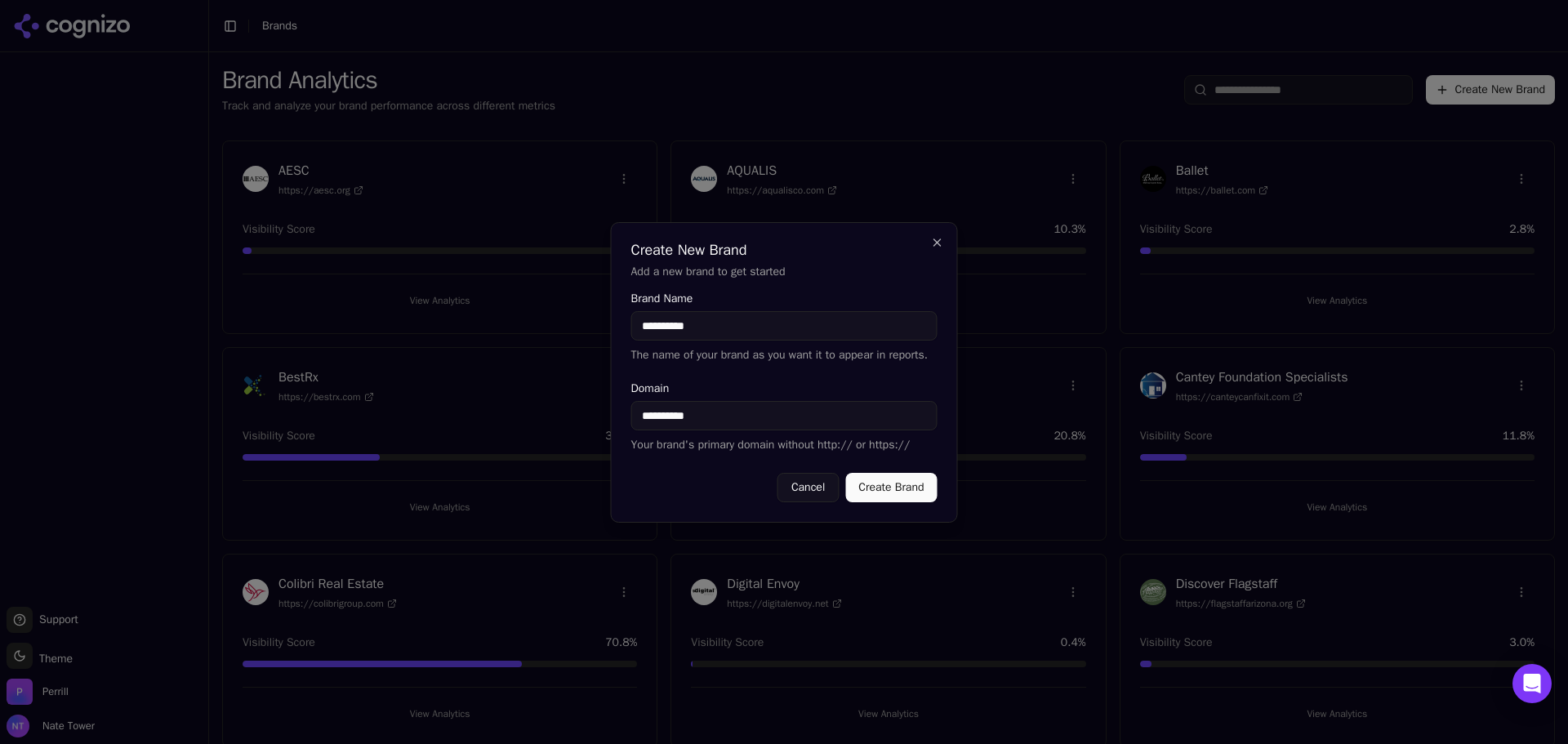 type on "**********" 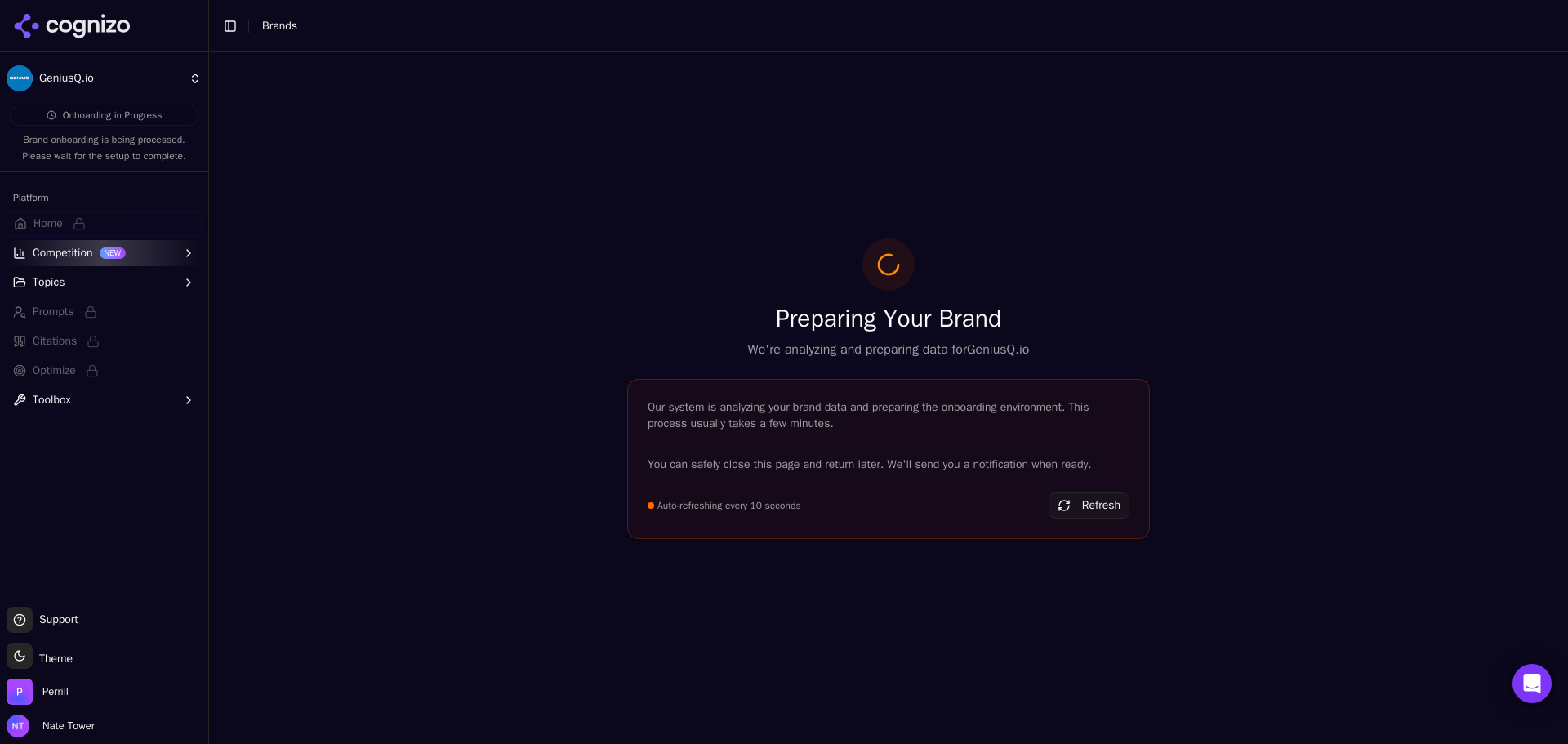 click 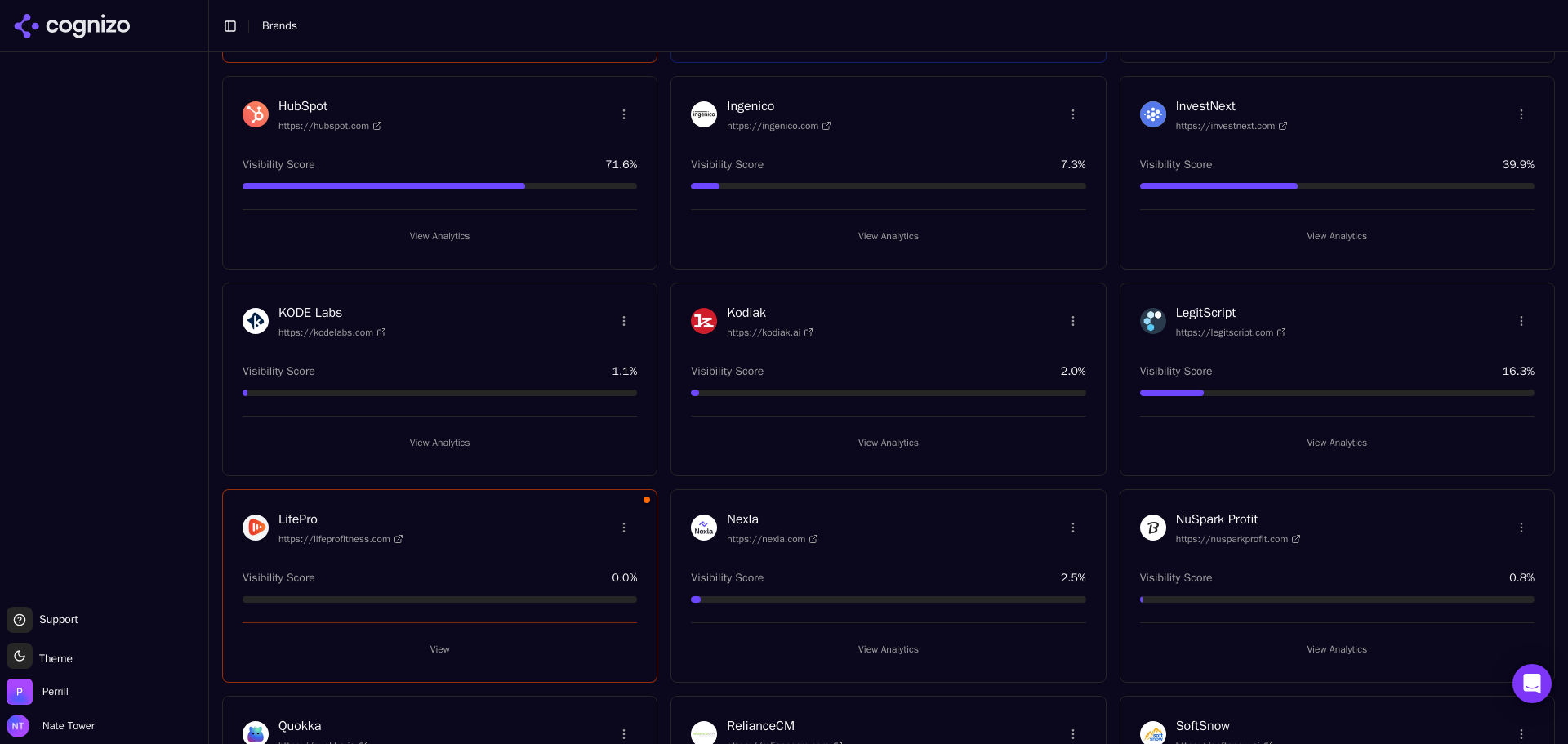 scroll, scrollTop: 1381, scrollLeft: 0, axis: vertical 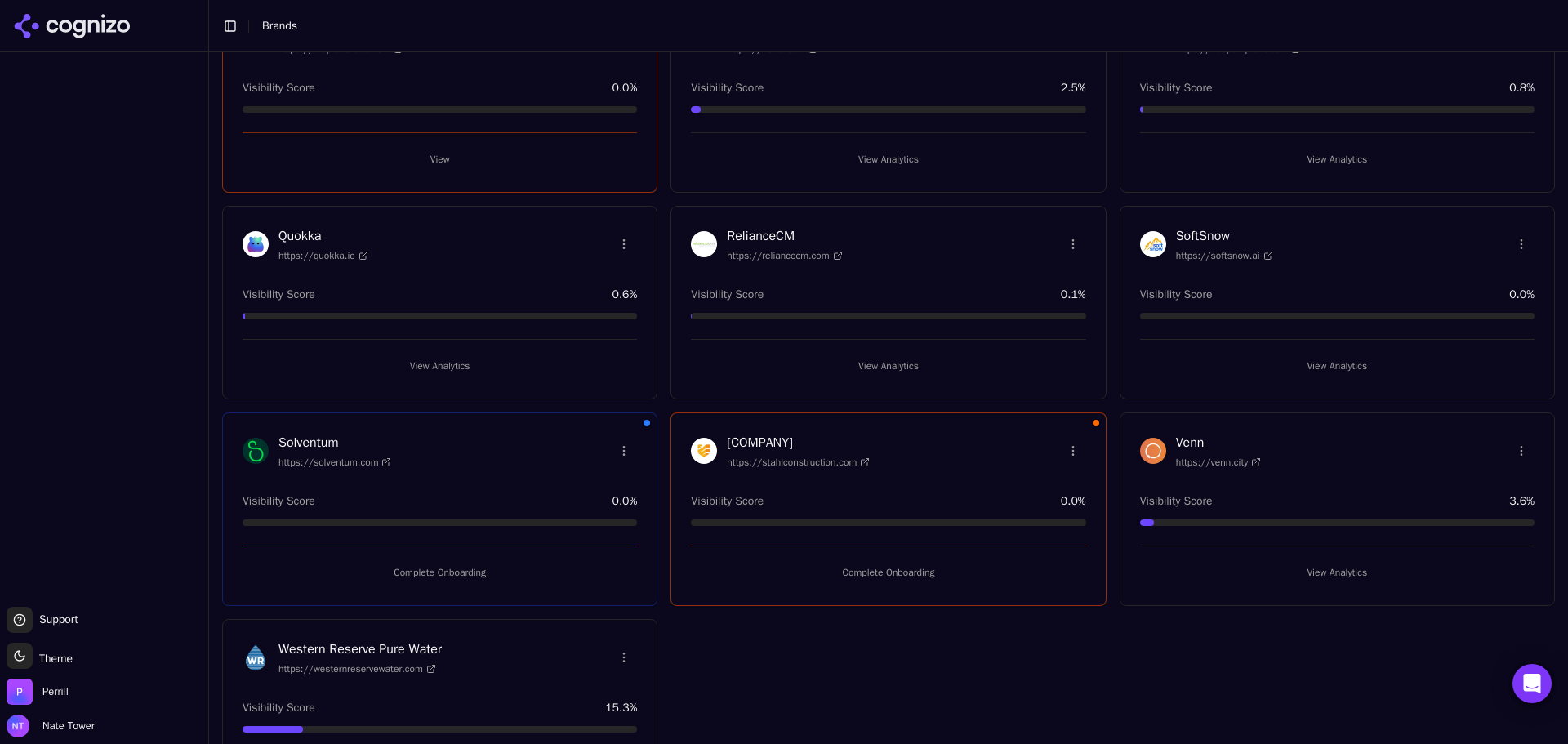 click on "Complete Onboarding" at bounding box center [439, 572] 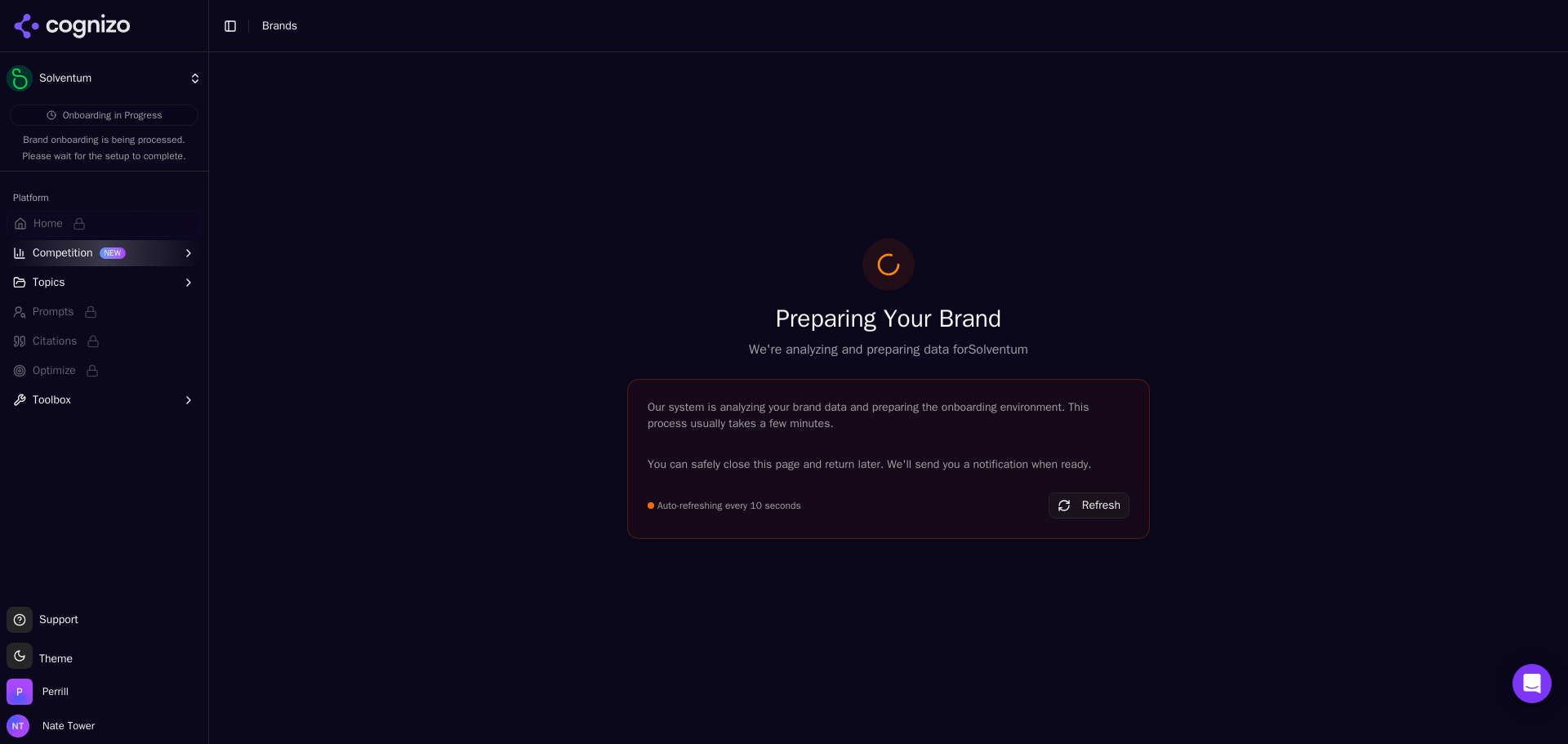 scroll, scrollTop: 0, scrollLeft: 0, axis: both 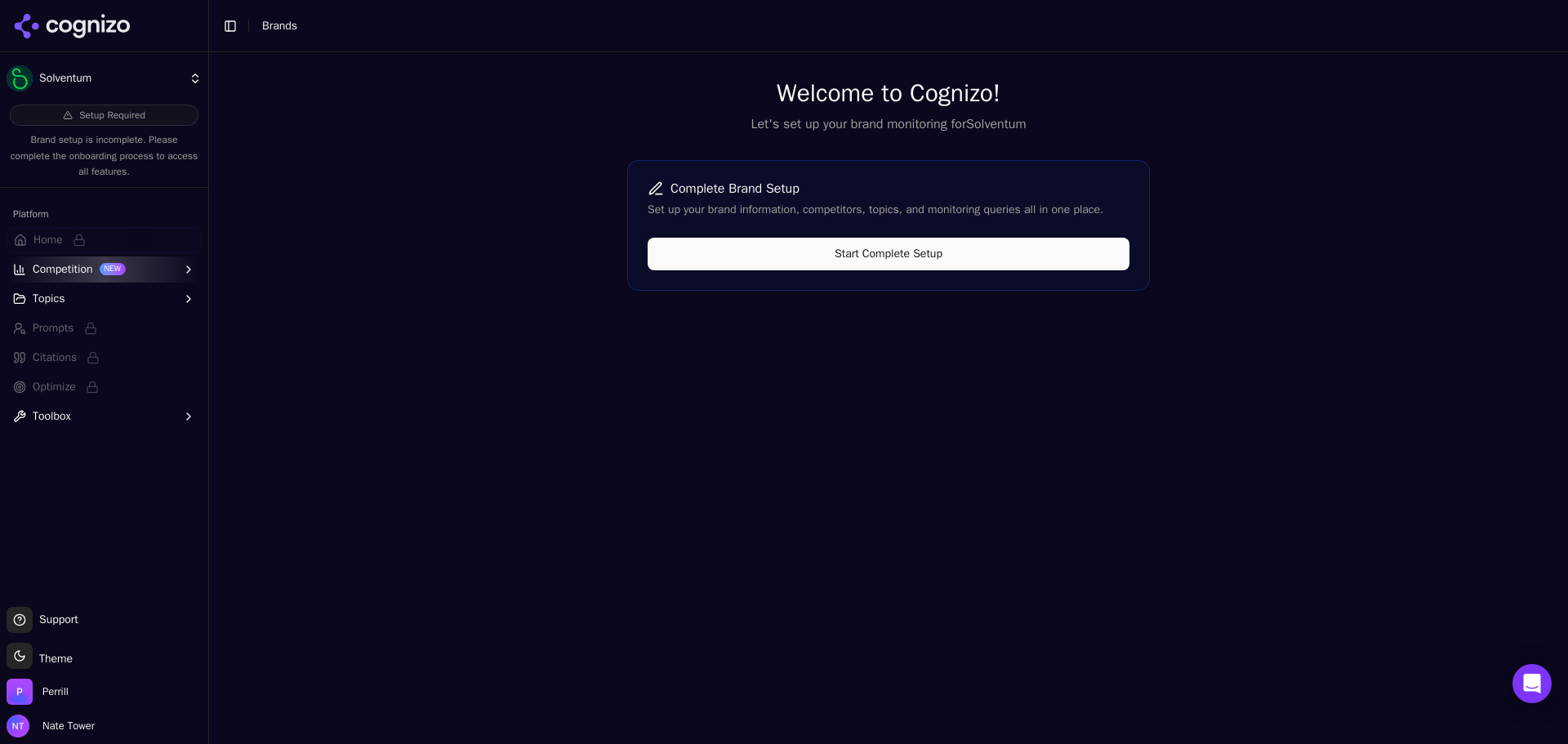 click on "Start Complete Setup" at bounding box center [889, 254] 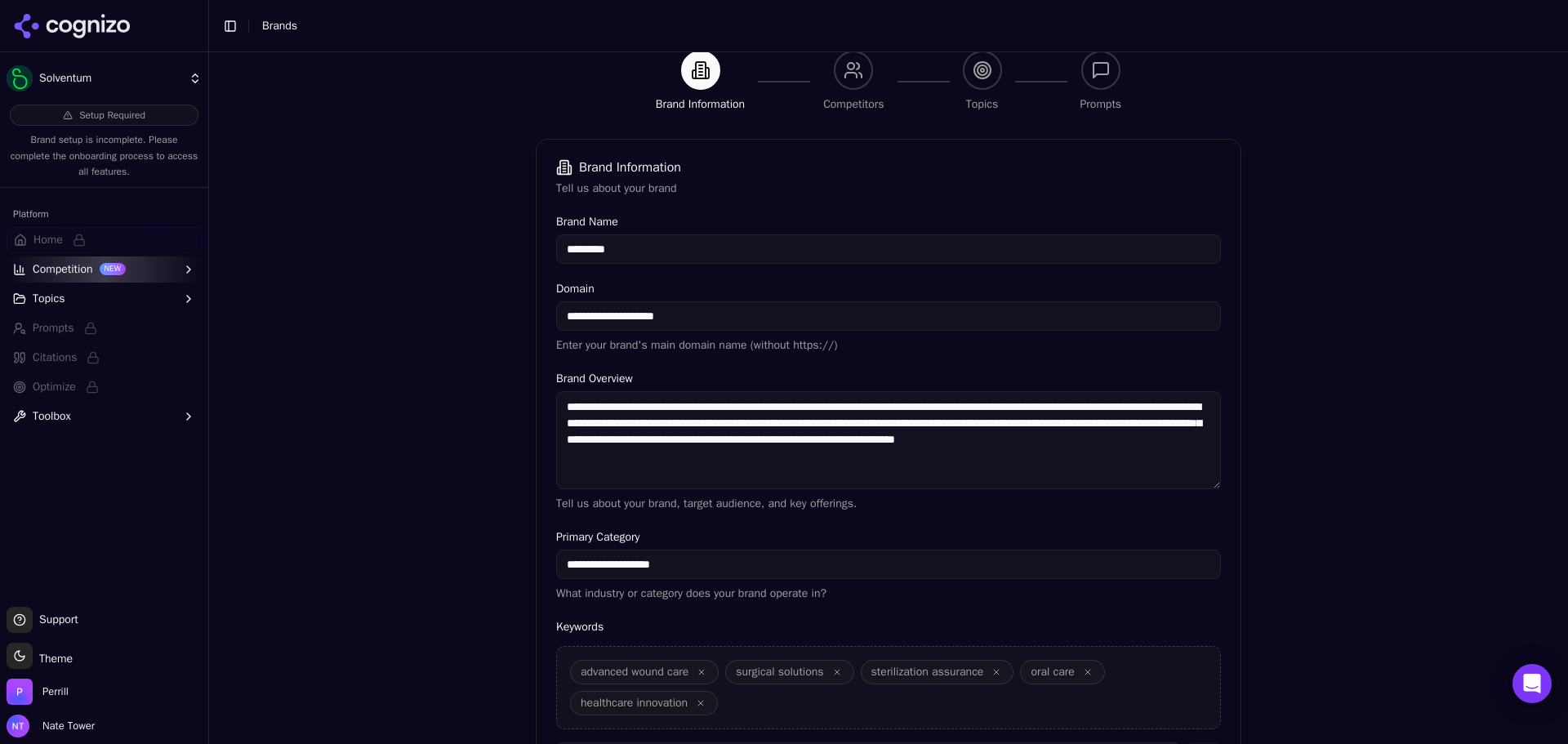 scroll, scrollTop: 311, scrollLeft: 0, axis: vertical 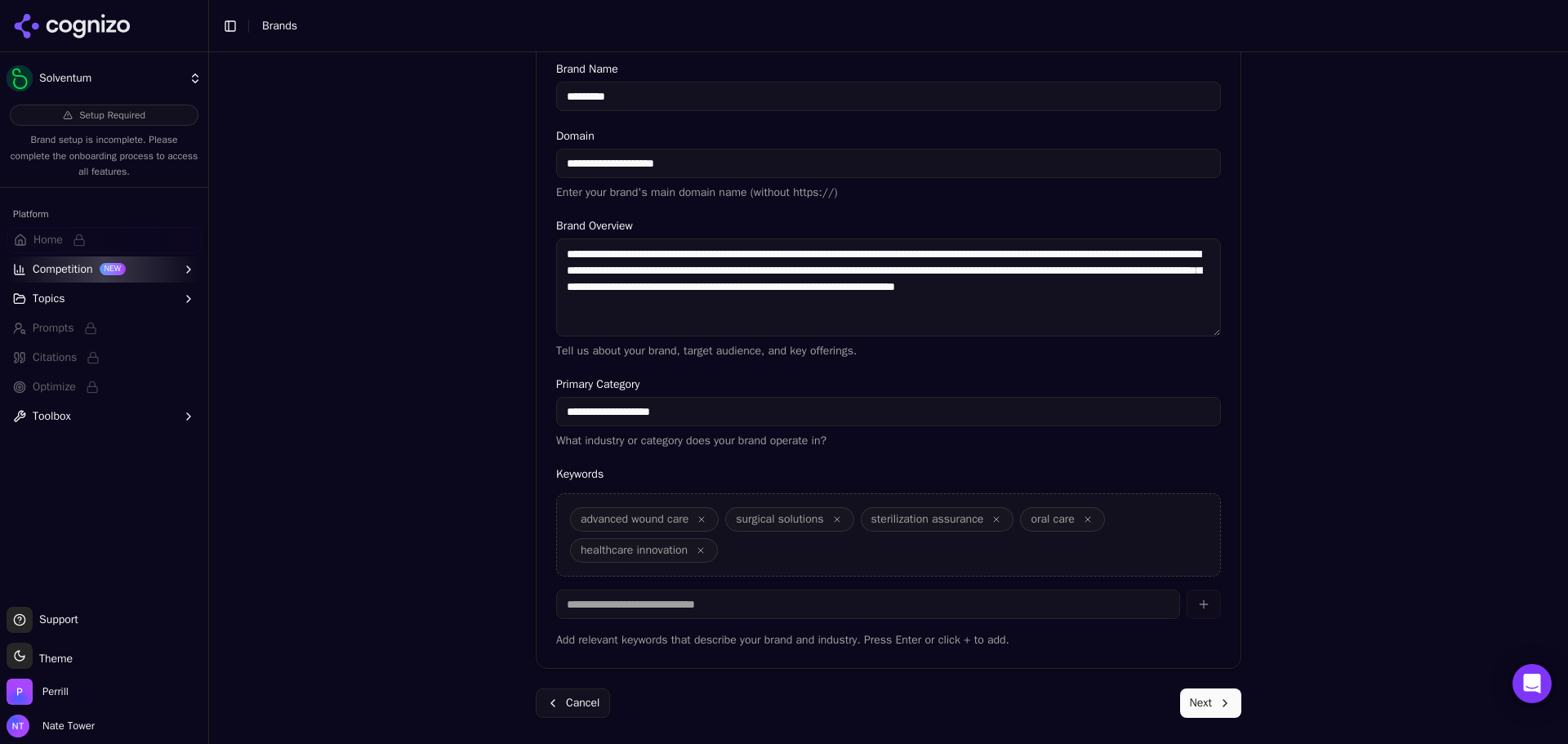 click on "**********" at bounding box center [889, 352] 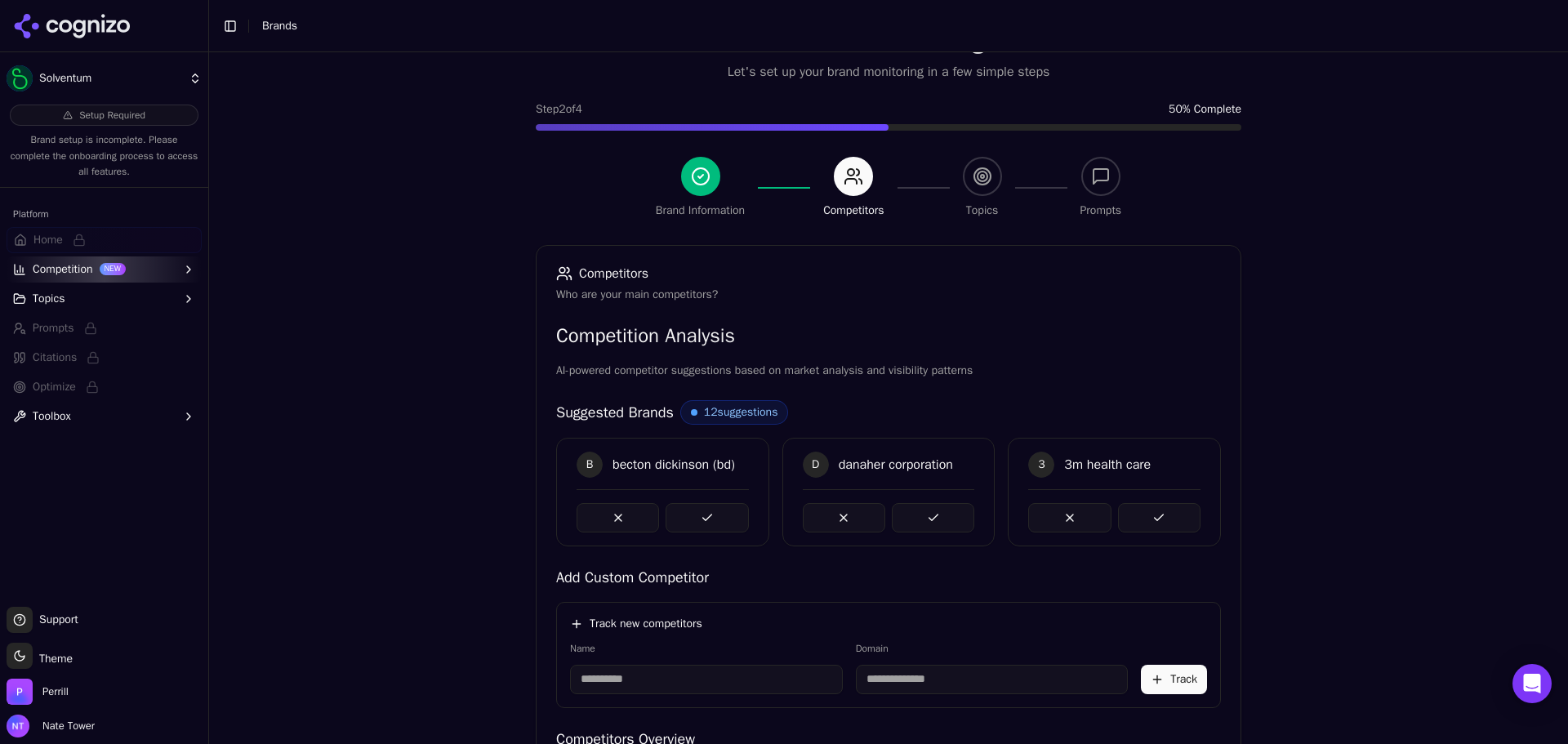 scroll, scrollTop: 308, scrollLeft: 0, axis: vertical 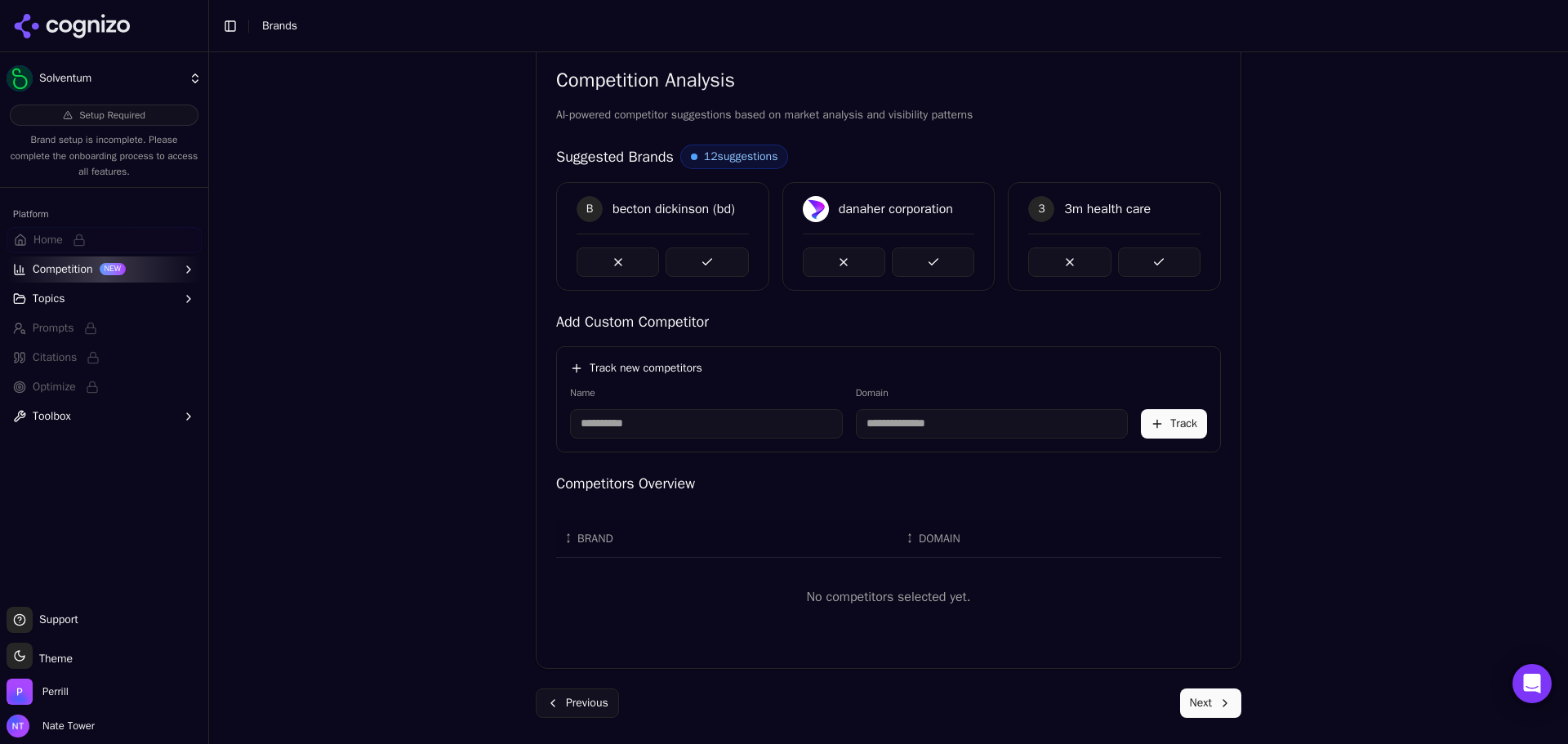 click at bounding box center [706, 424] 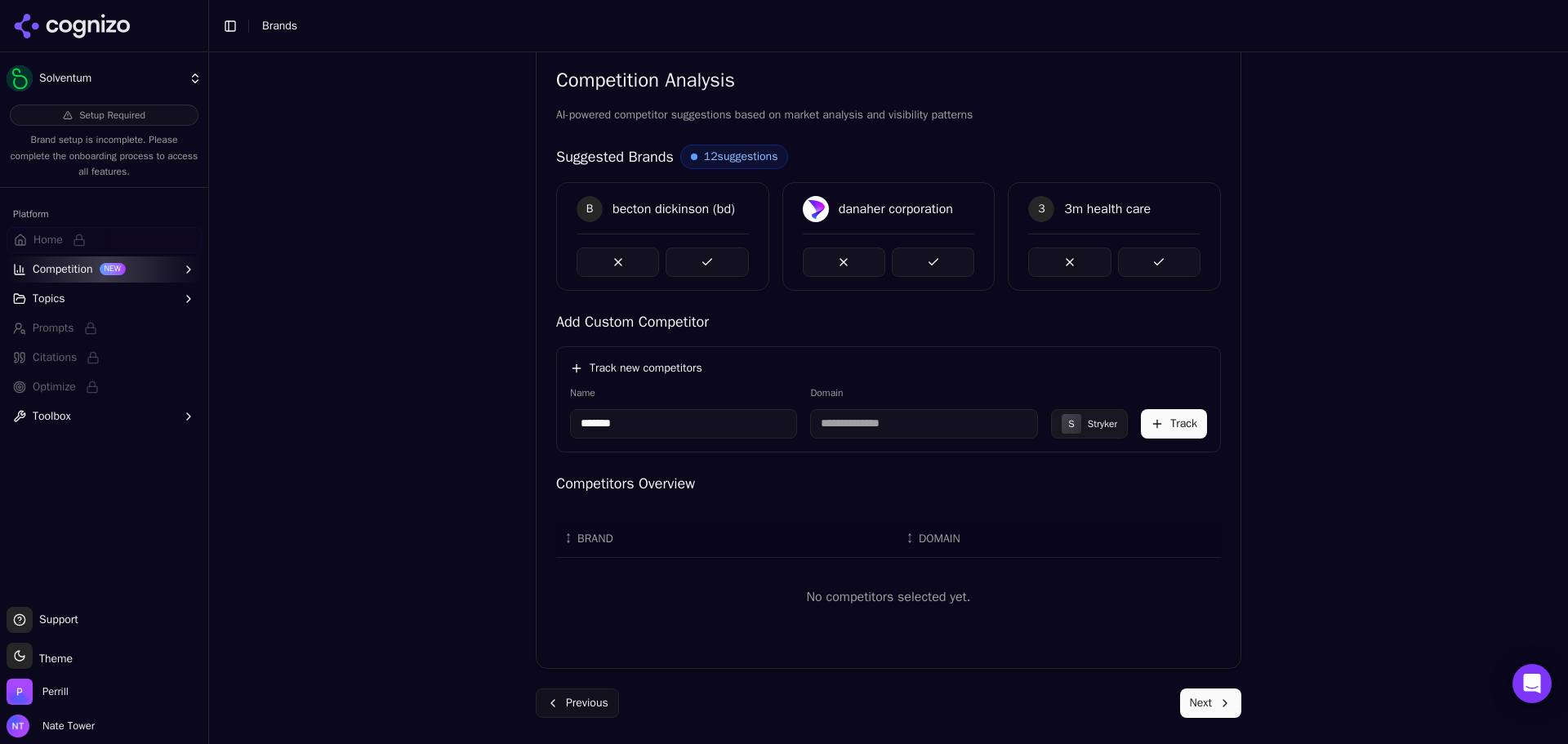 type on "*******" 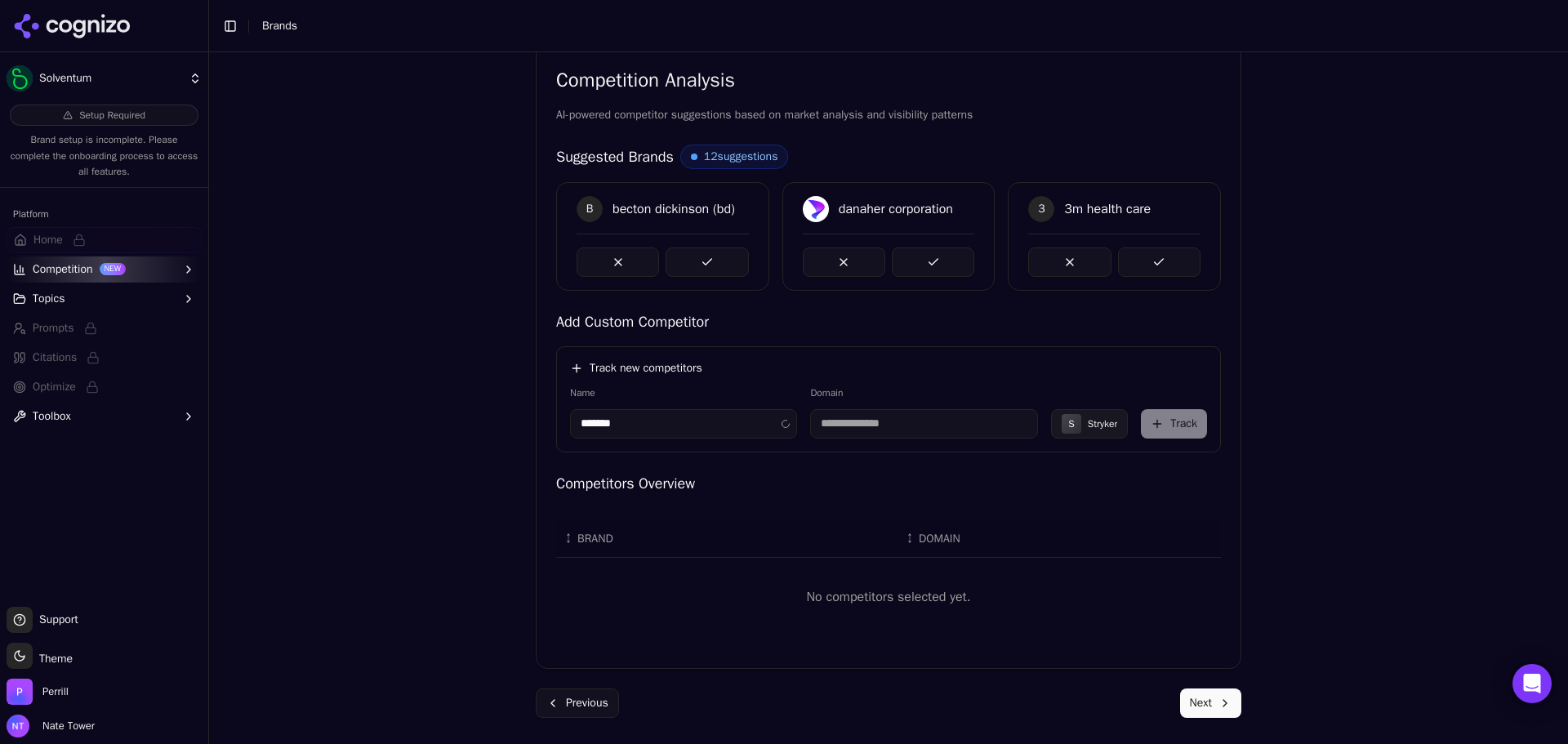 click at bounding box center [924, 424] 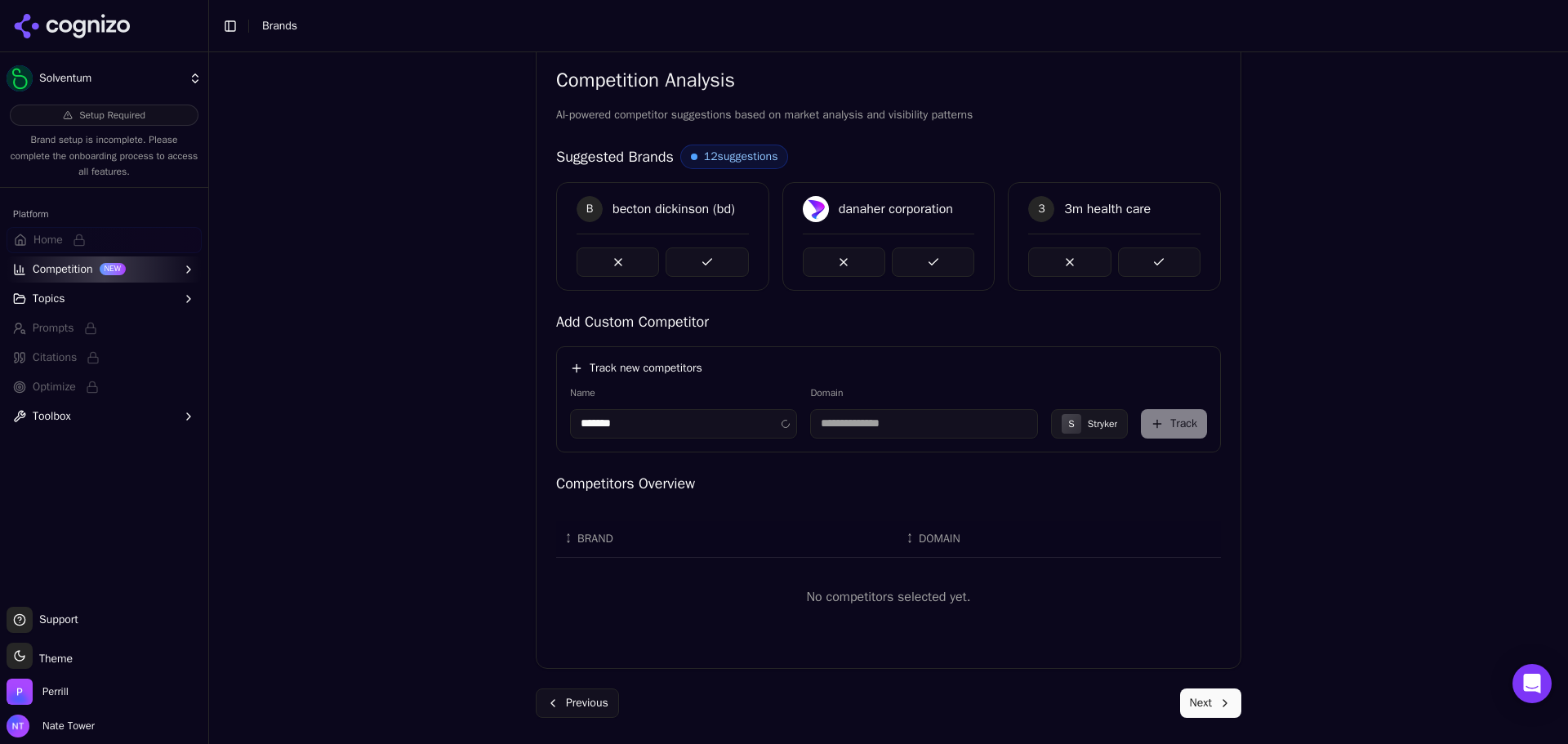 type on "**********" 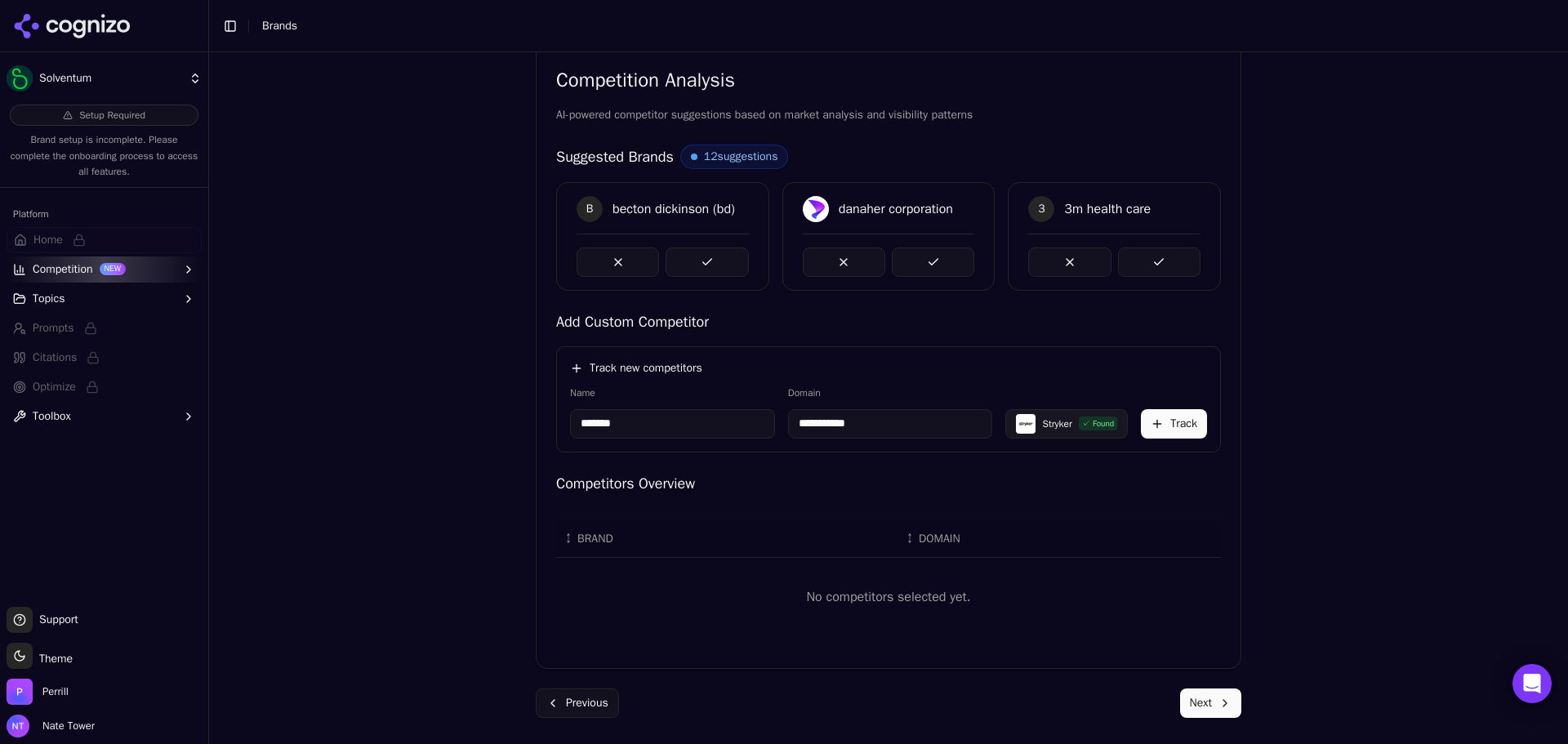 click on "Track" at bounding box center [1174, 424] 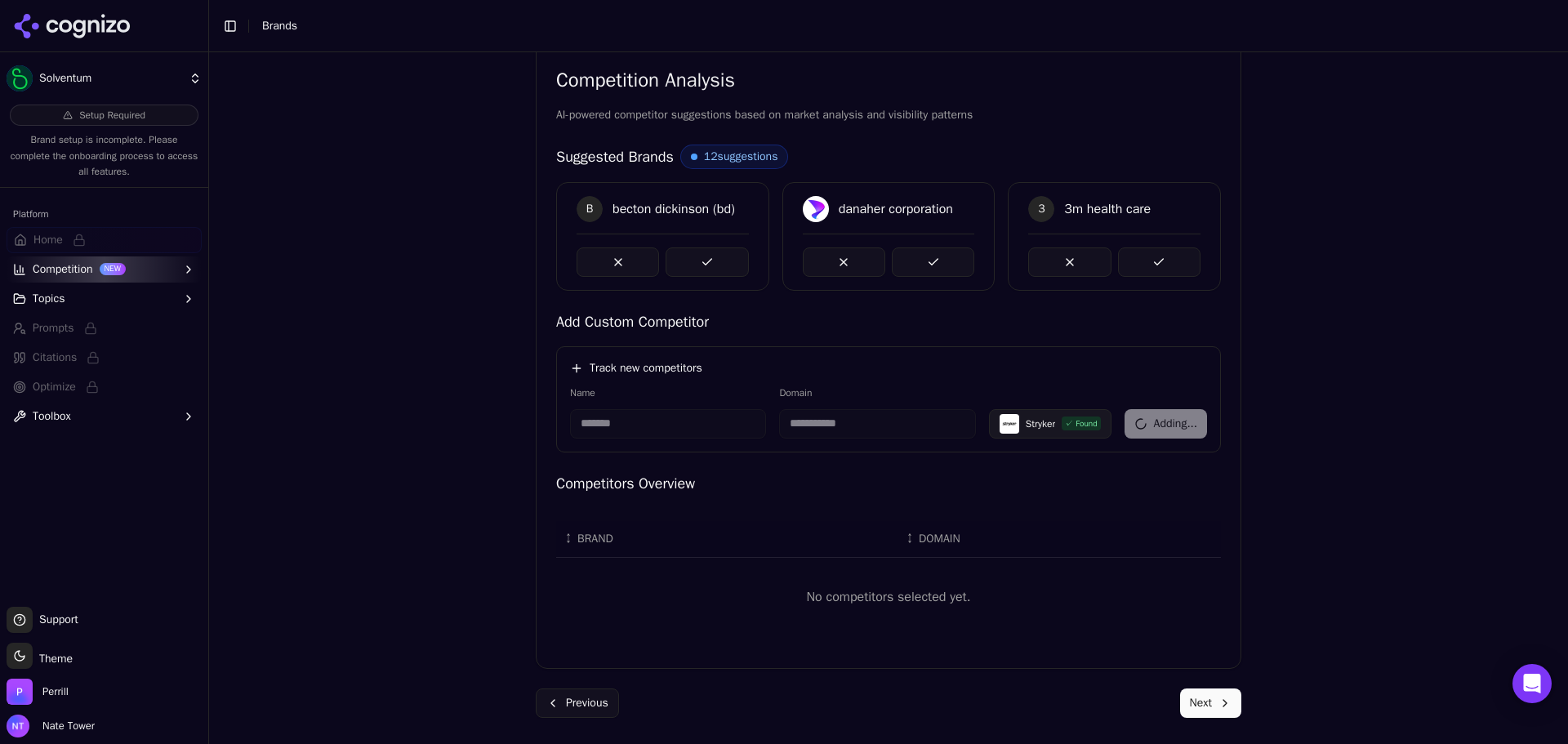type 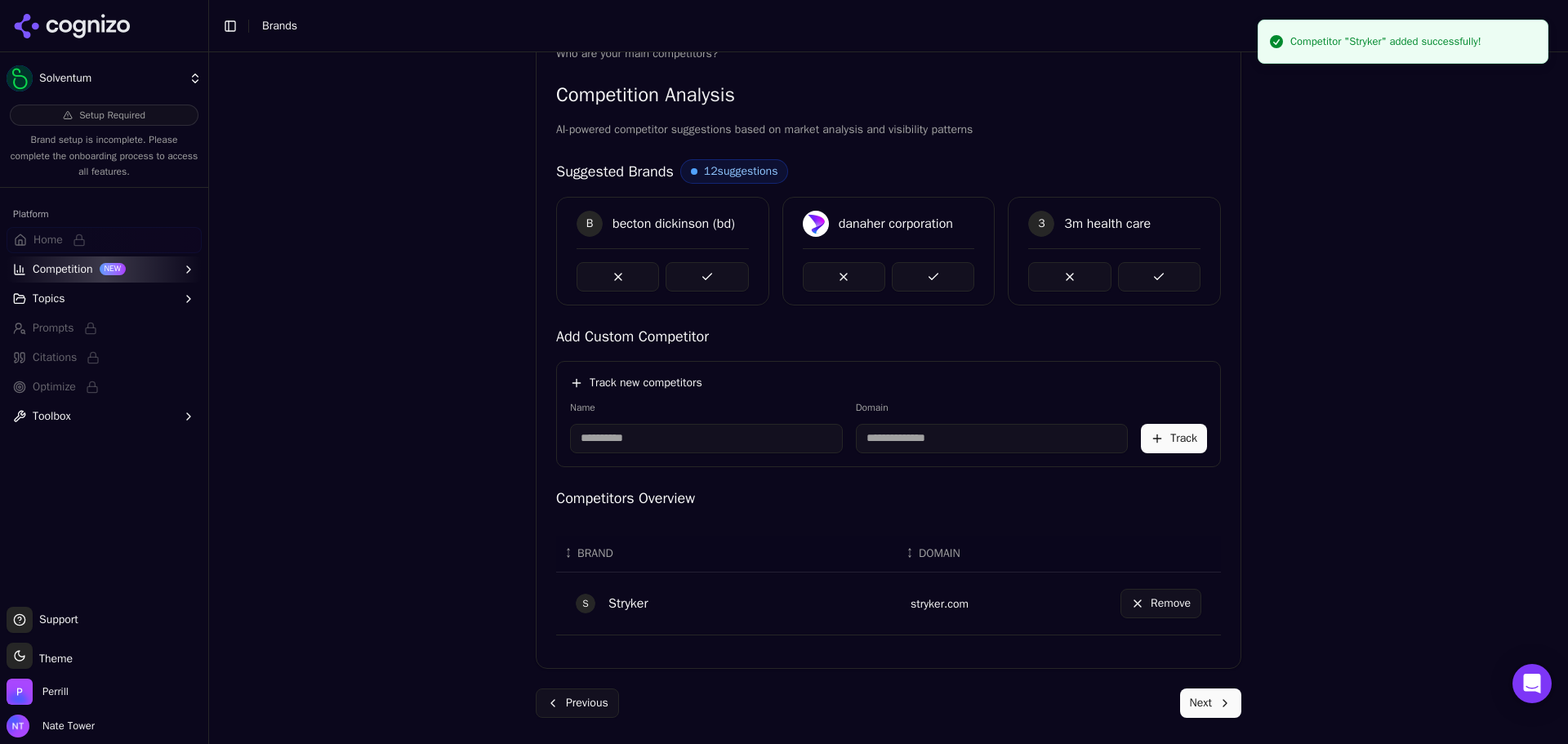 scroll, scrollTop: 293, scrollLeft: 0, axis: vertical 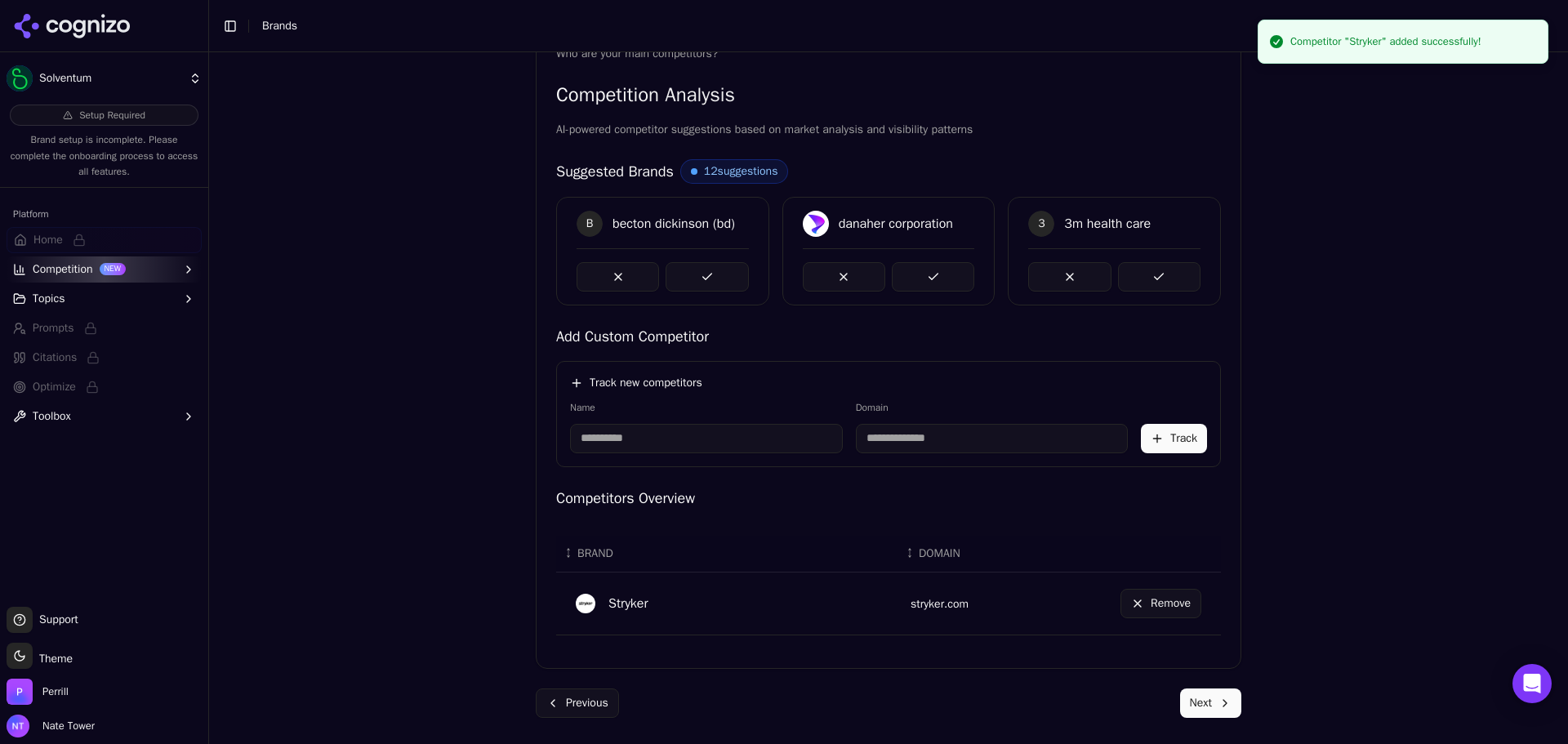 click at bounding box center [706, 439] 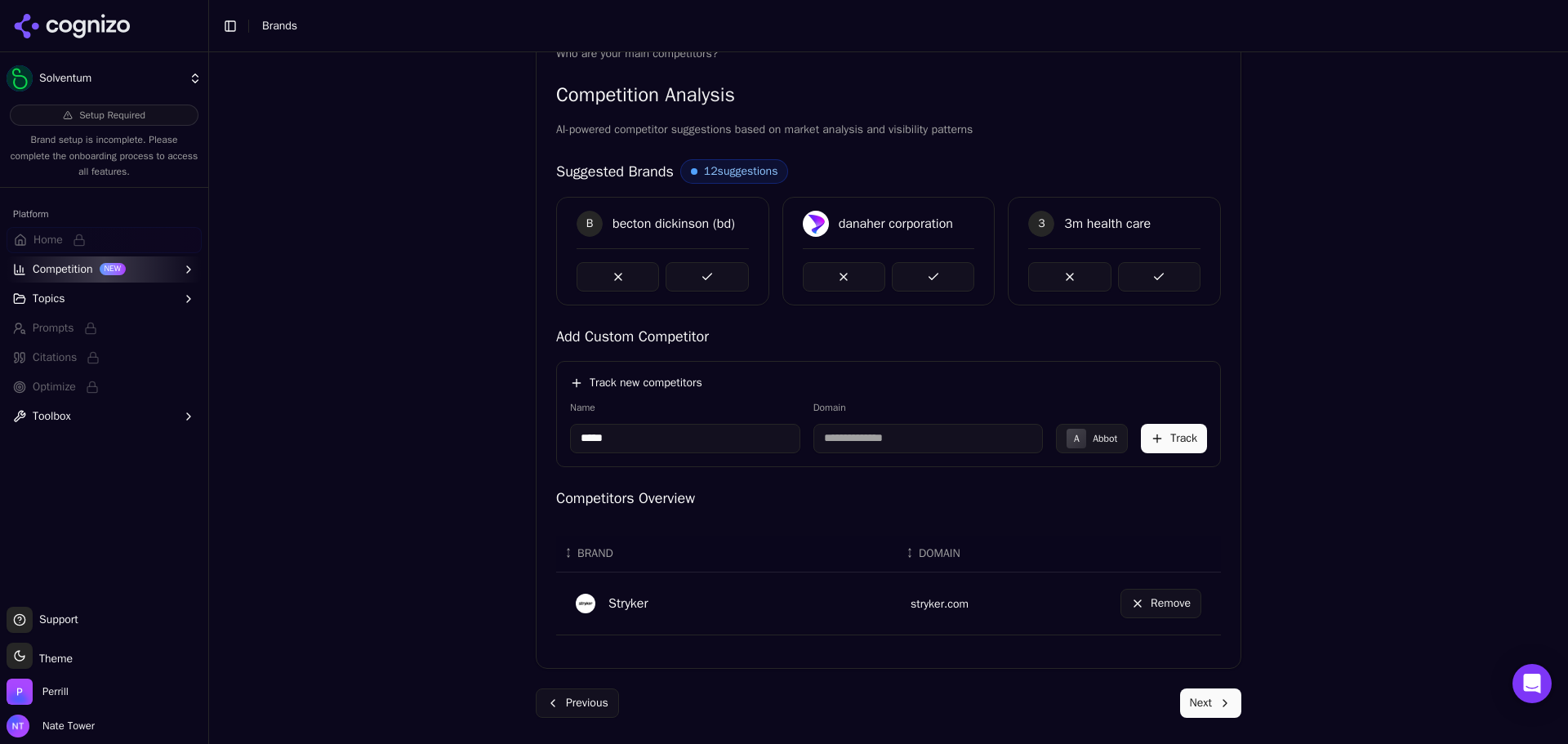 type on "*****" 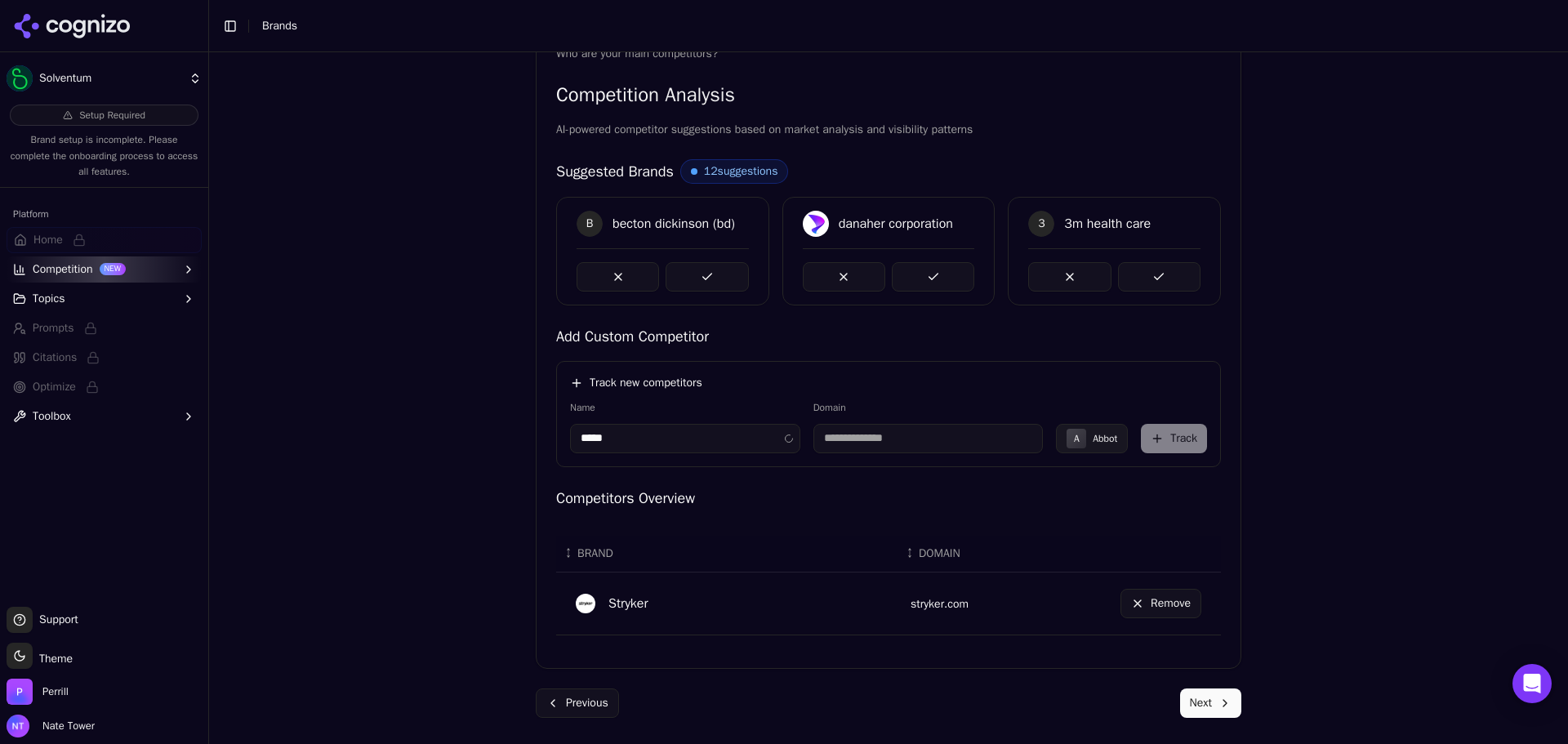 type on "**********" 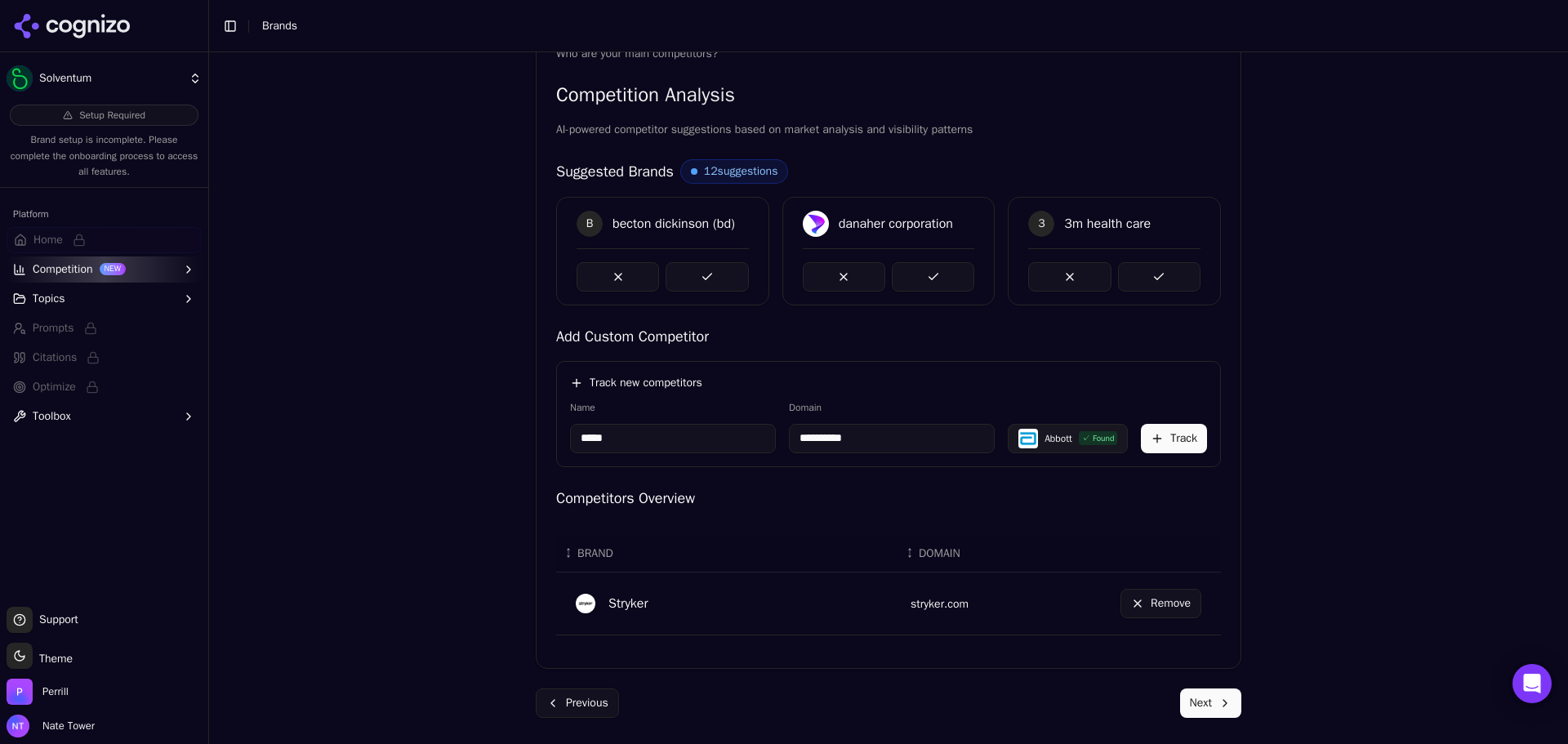 click on "*****" at bounding box center [673, 439] 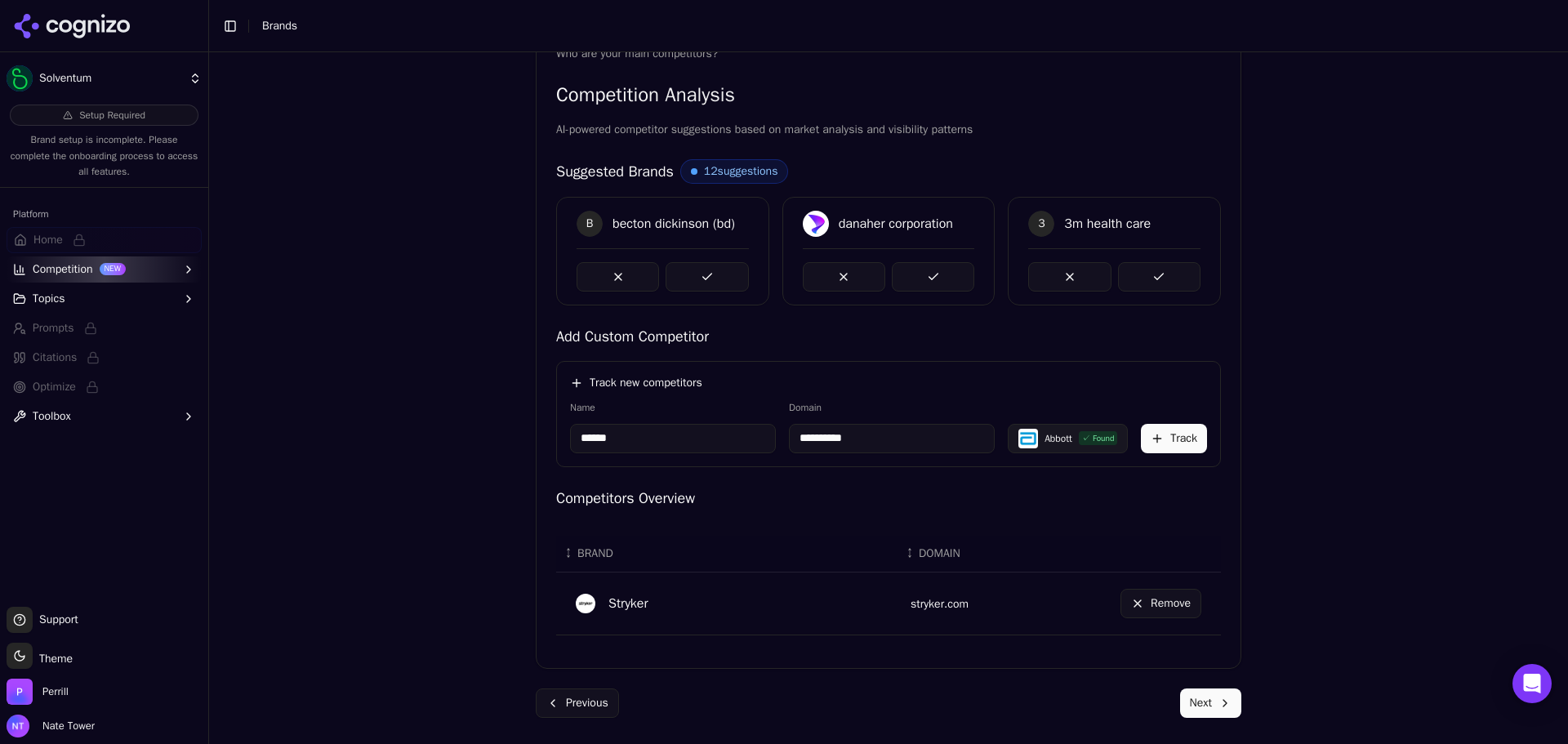 type on "******" 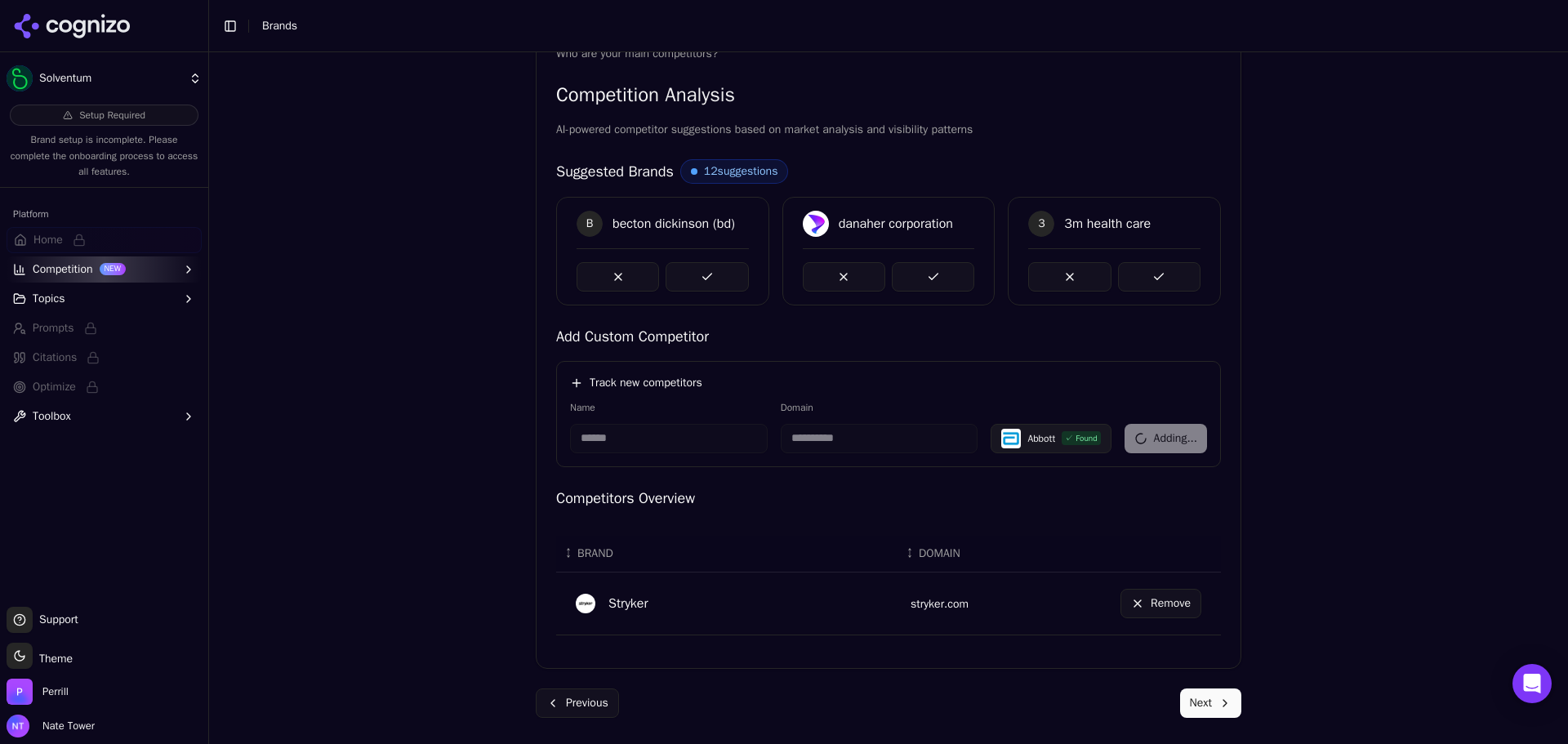 type 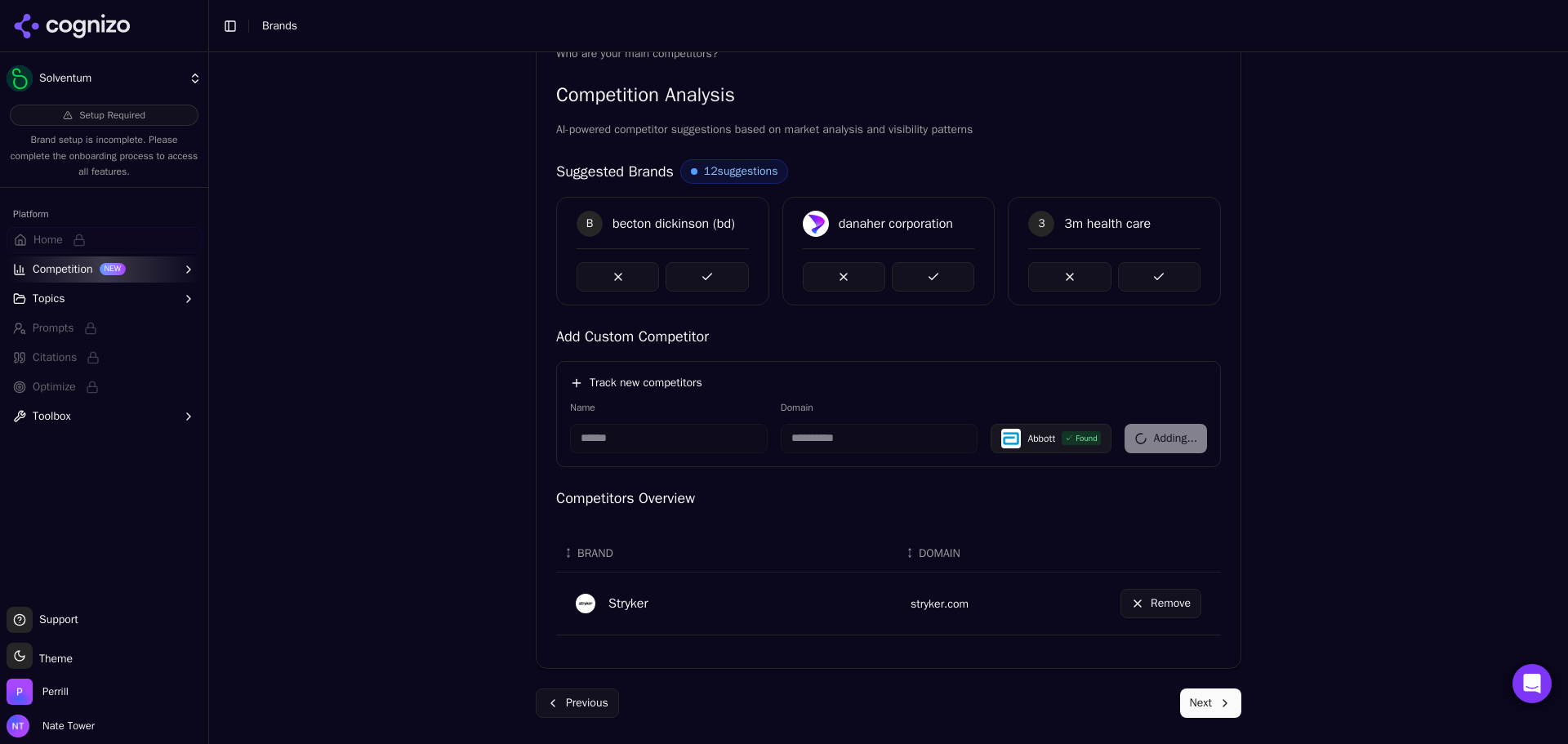 type 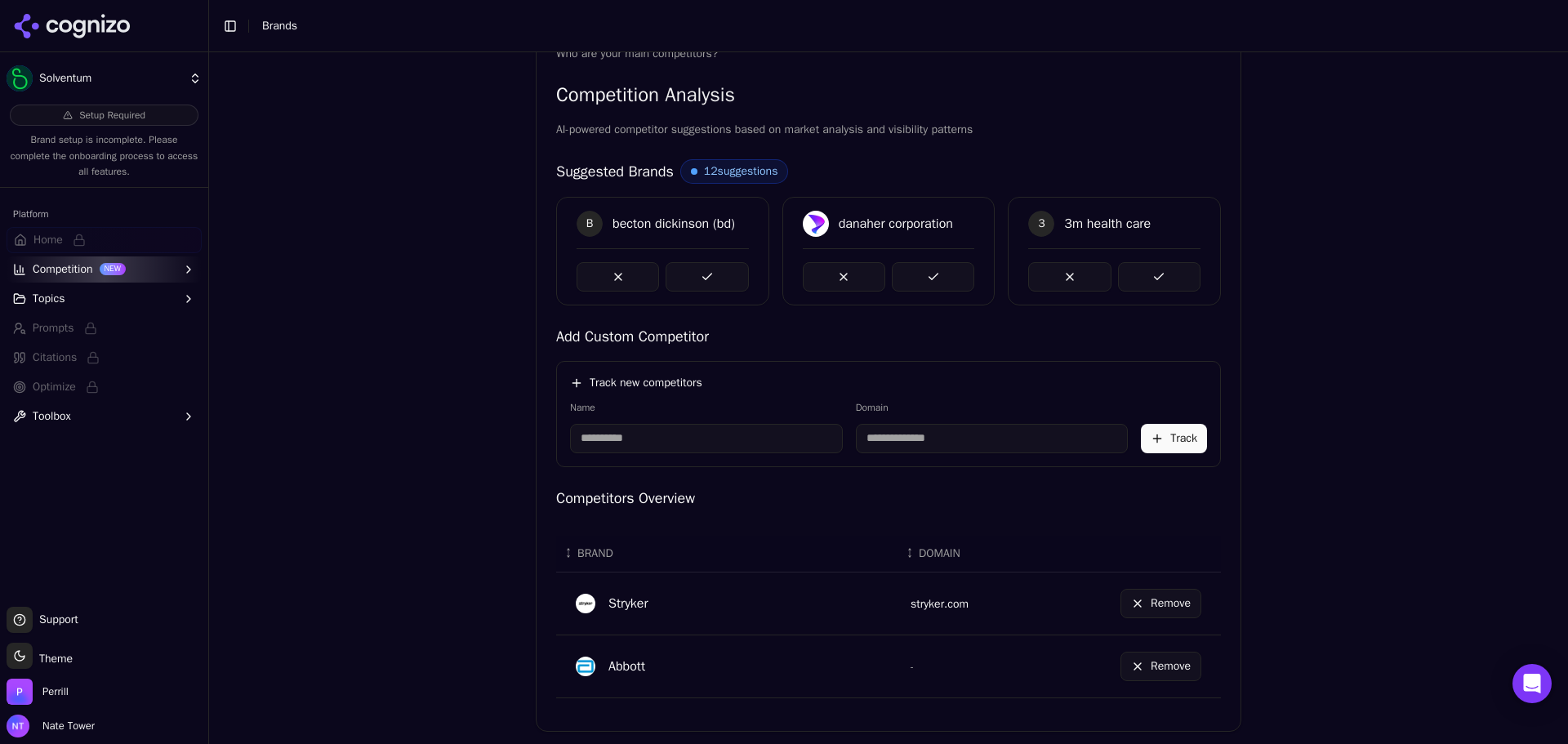 click at bounding box center (706, 439) 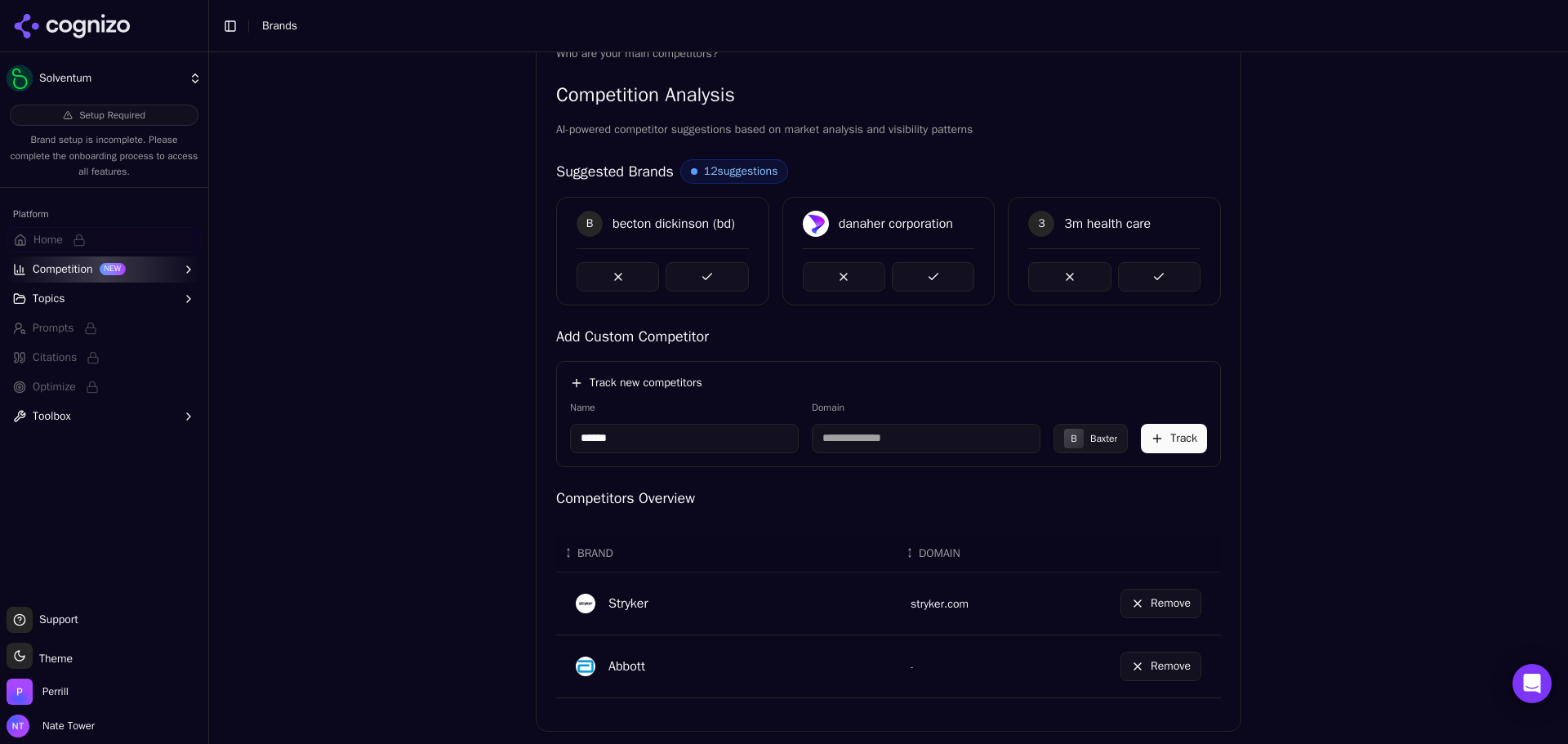 type on "******" 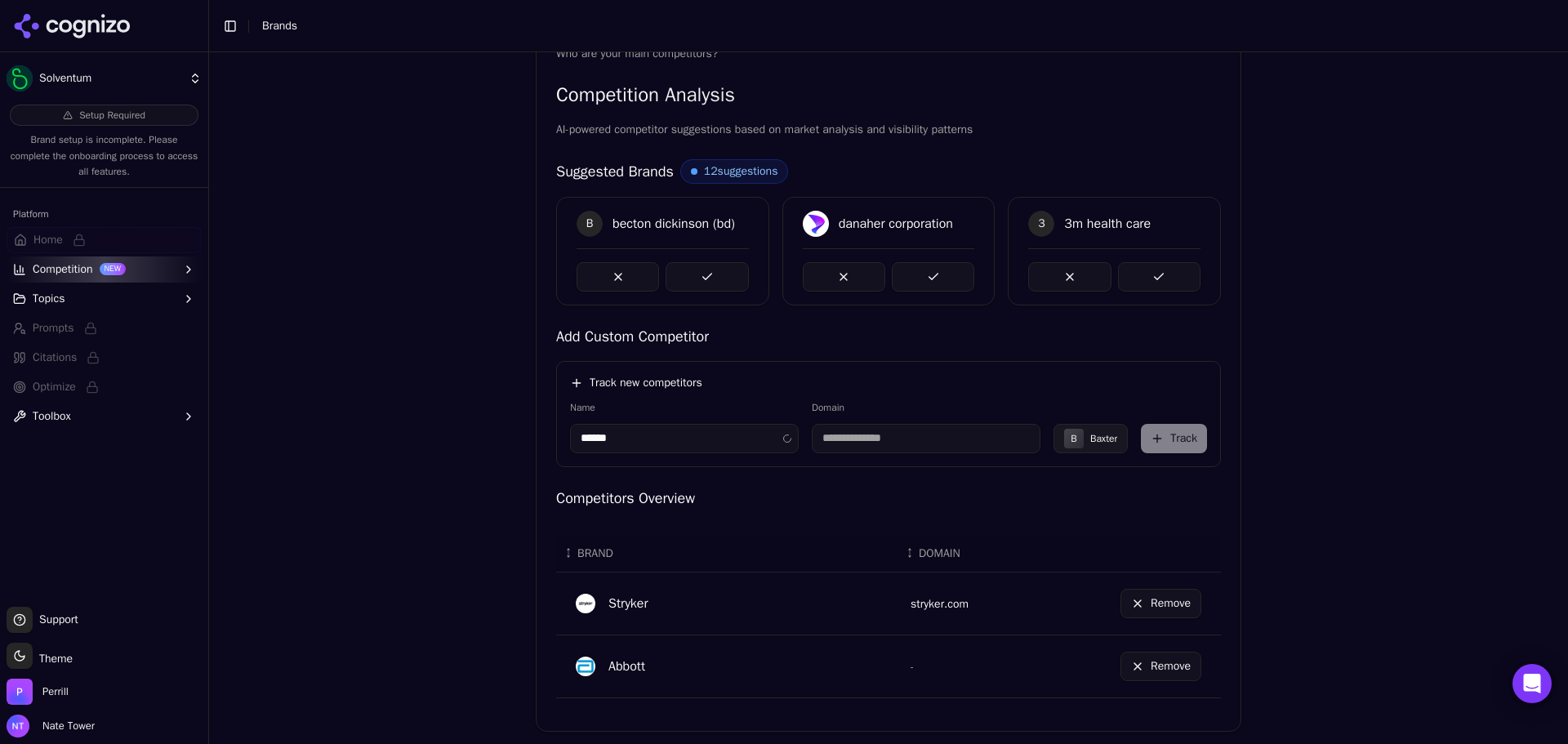 type on "**********" 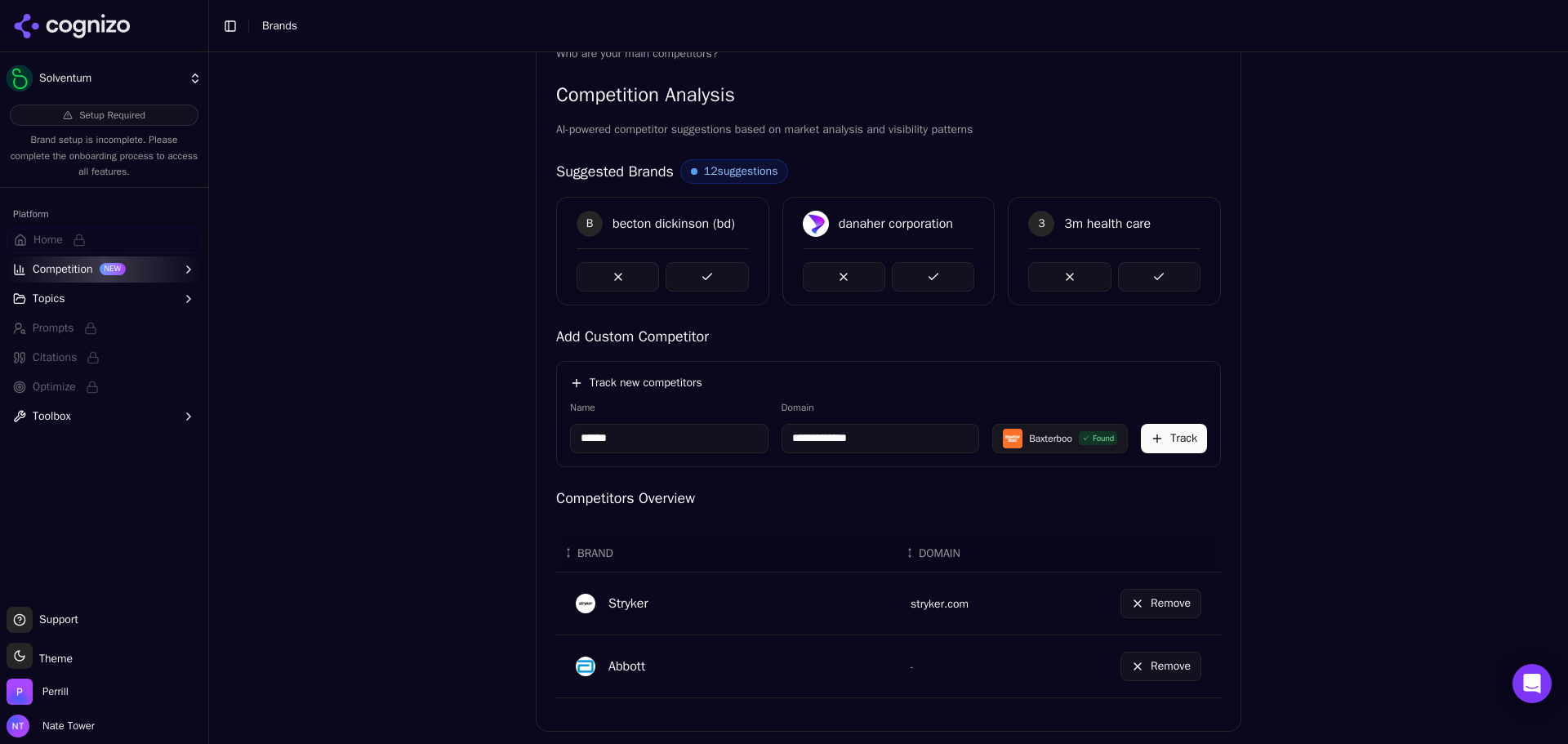click on "******" at bounding box center (669, 439) 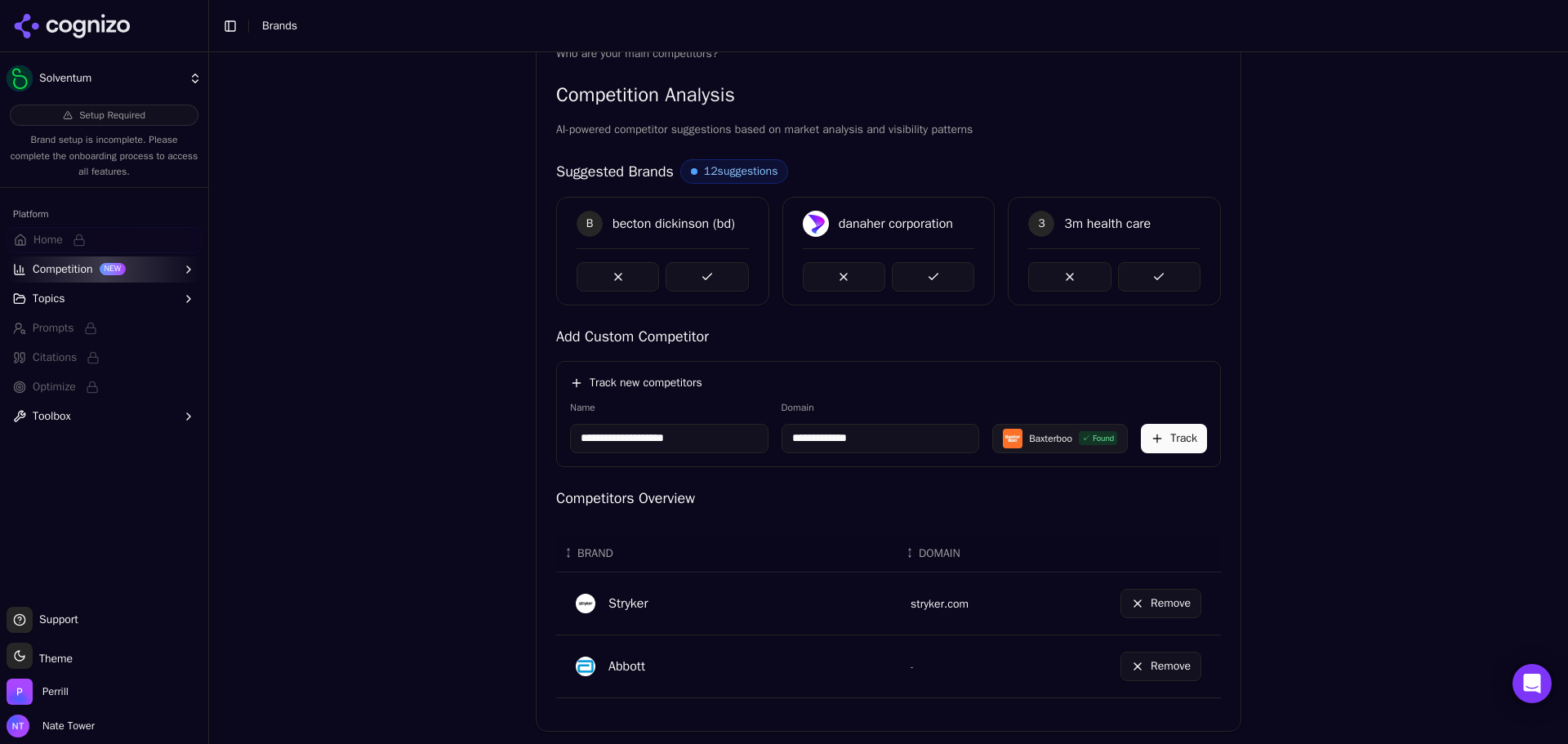 type on "**********" 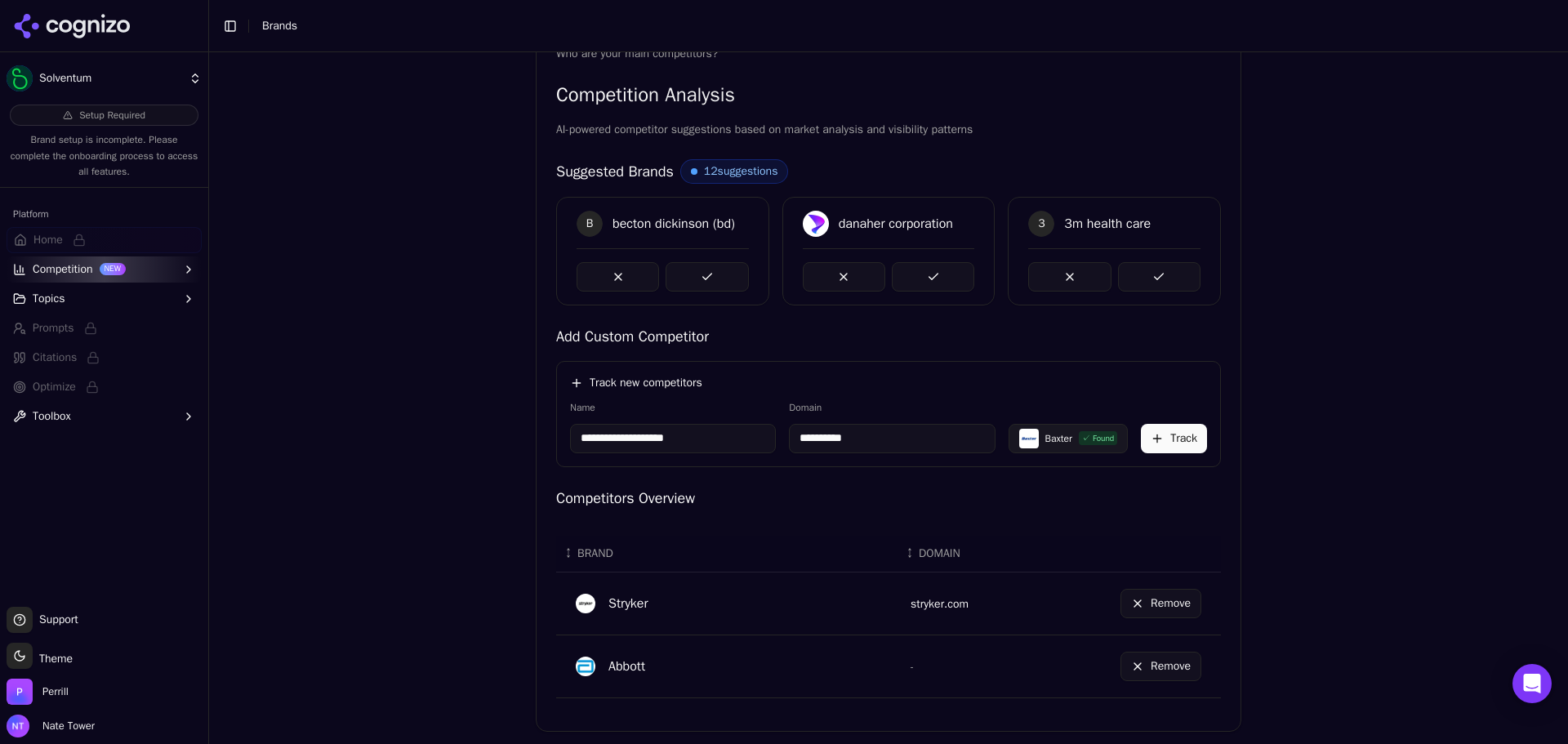 type on "**********" 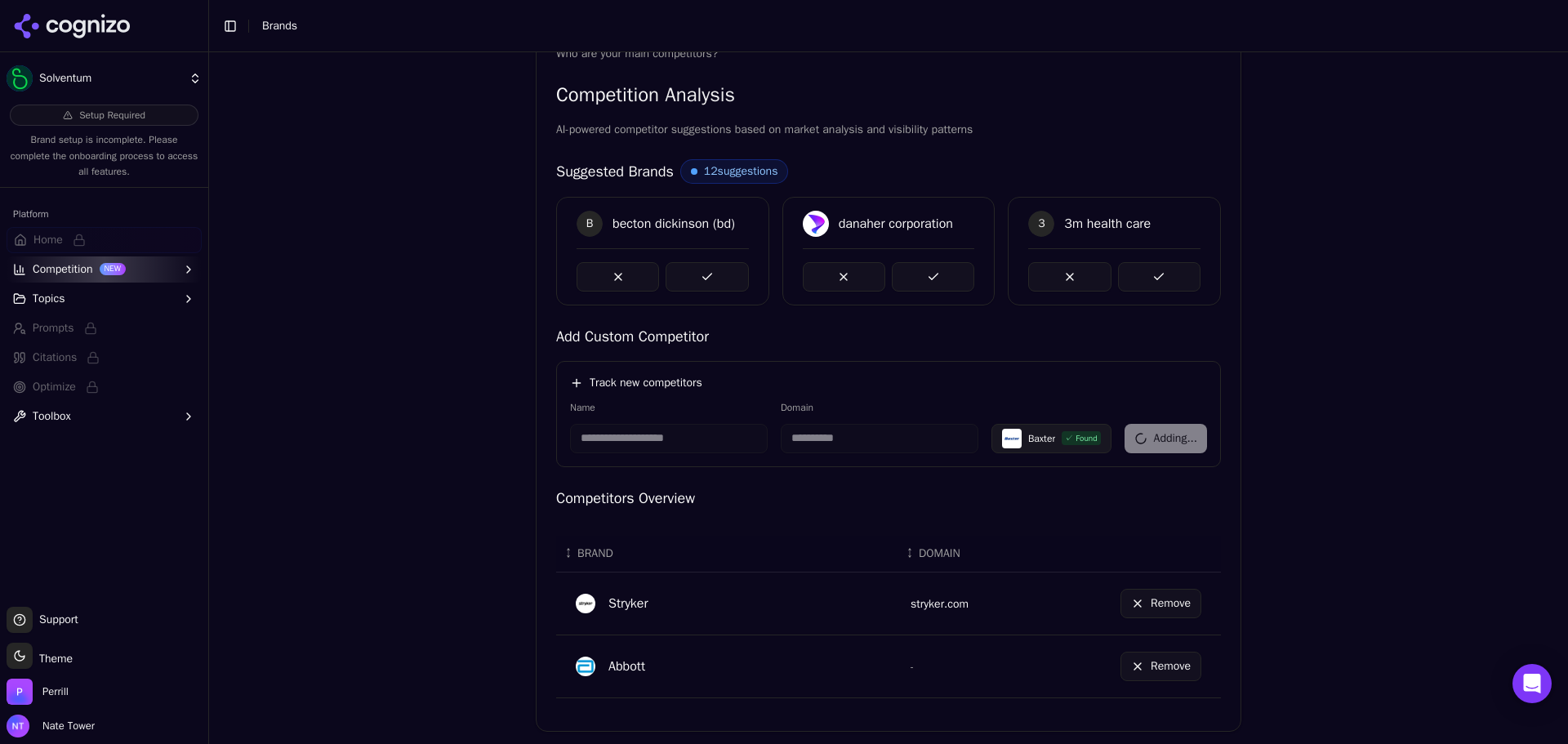 type 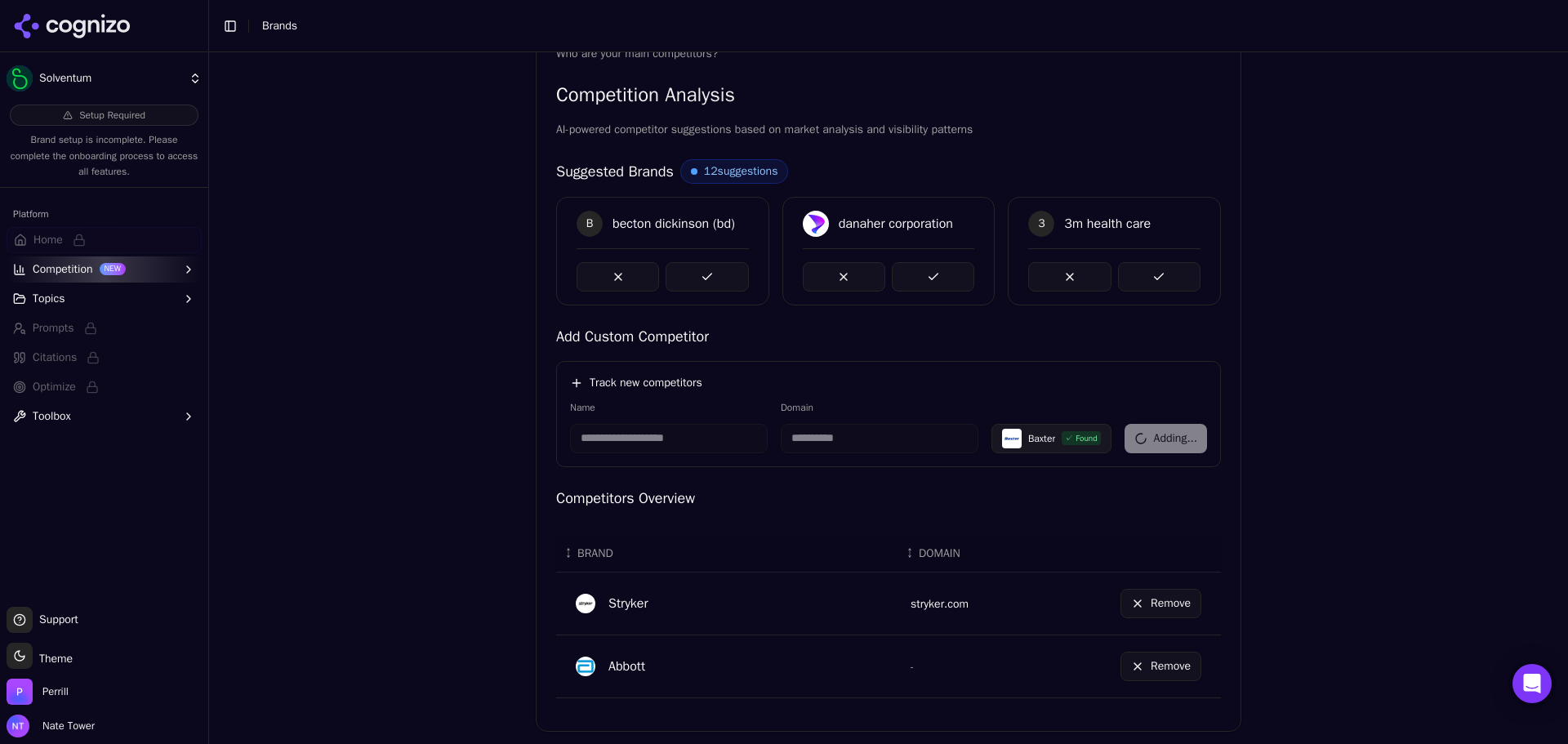 type 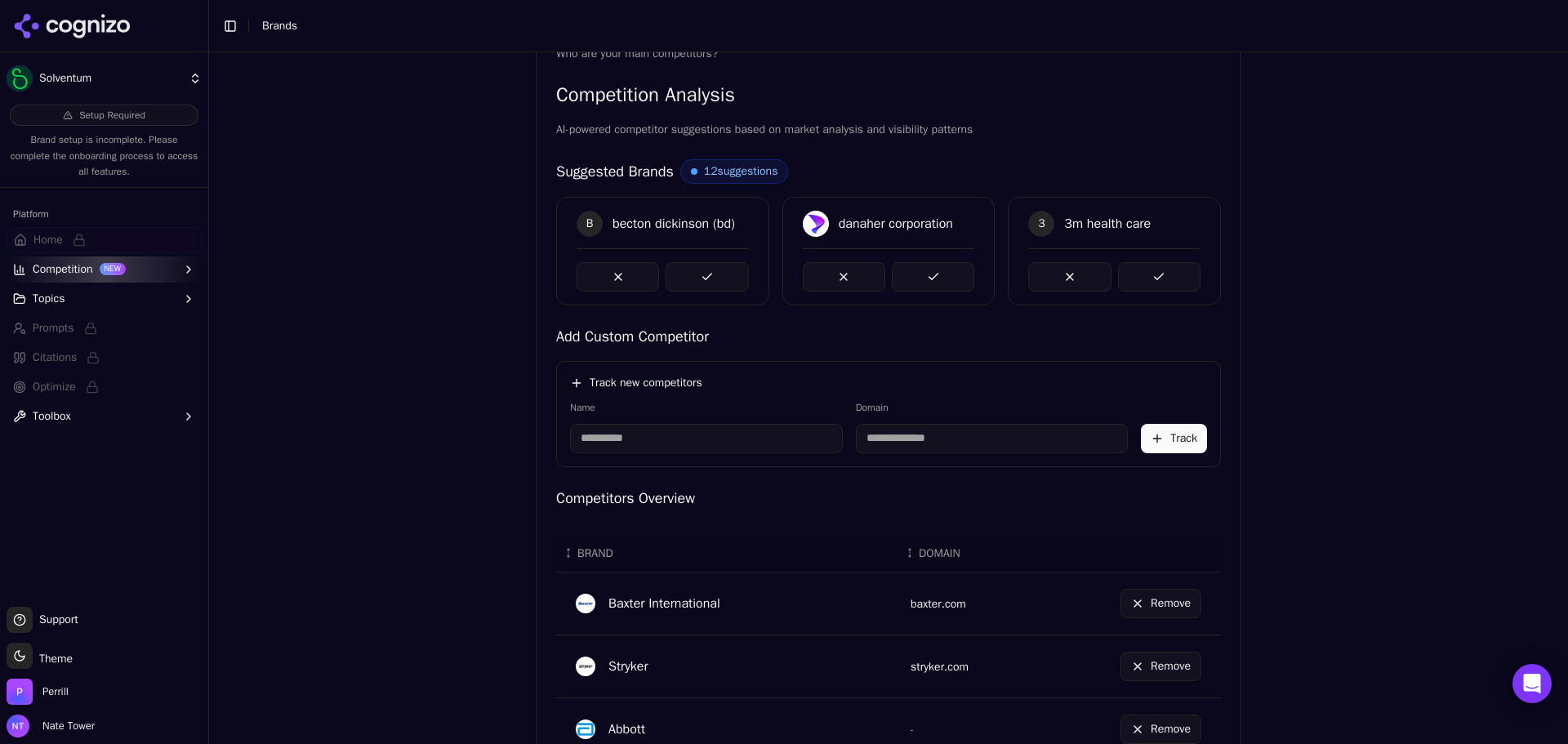 scroll, scrollTop: 0, scrollLeft: 0, axis: both 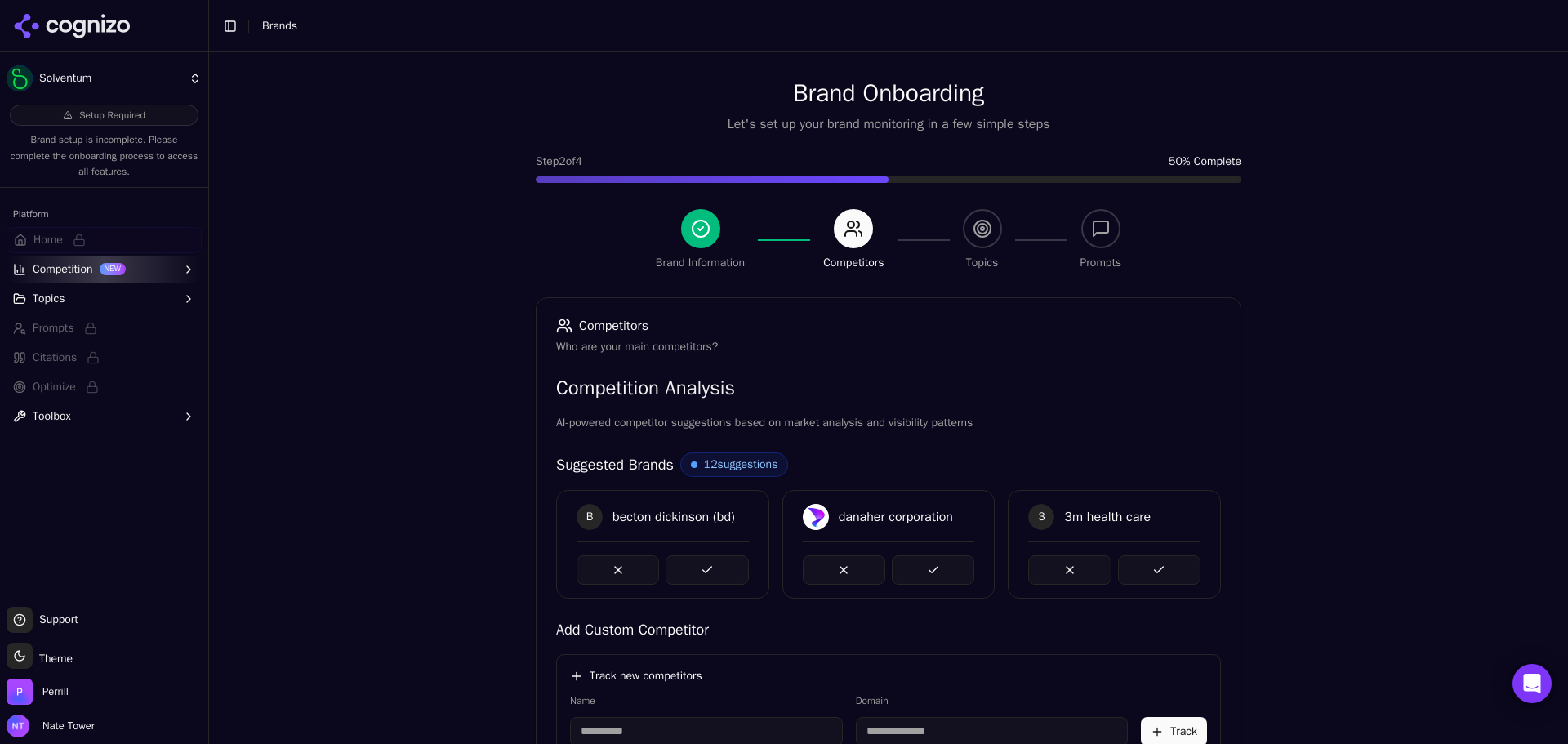 click on "Brand Onboarding Let's set up your brand monitoring in a few simple steps Step 2 of 4 50 % Complete Brand Information Competitors Topics Prompts Competitors Who are your main competitors? Competition Analysis AI-powered competitor suggestions based on market analysis and visibility patterns Suggested Brands 12 suggestions B becton dickinson (bd) danaher corporation 3 3m health care Add Custom Competitor Track new competitors Name Domain Track Competitors Overview ↕ BRAND ↕ DOMAIN Baxter International baxter.com Remove Stryker stryker.com Remove Abbott - Remove Previous Next" at bounding box center (889, 424) 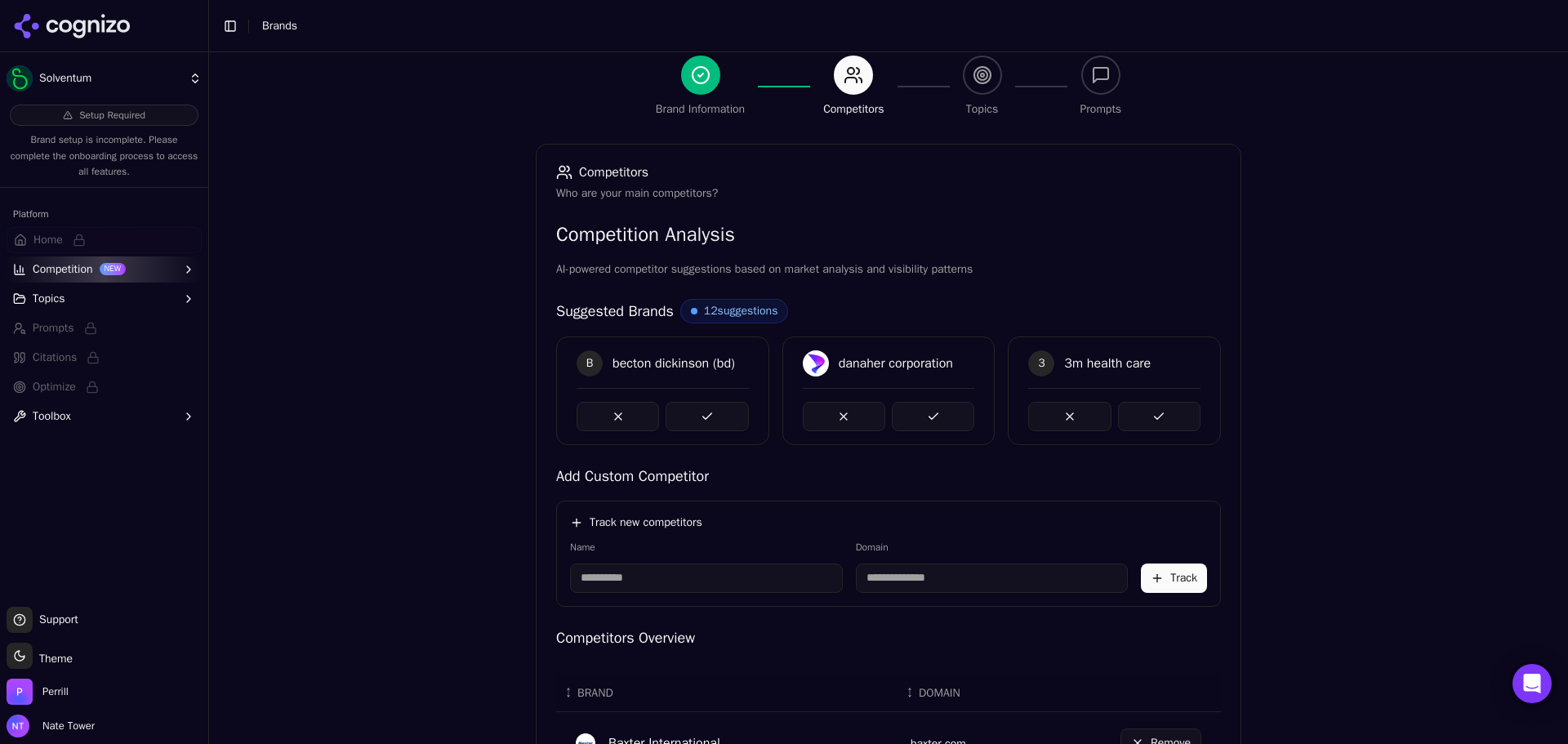 scroll, scrollTop: 327, scrollLeft: 0, axis: vertical 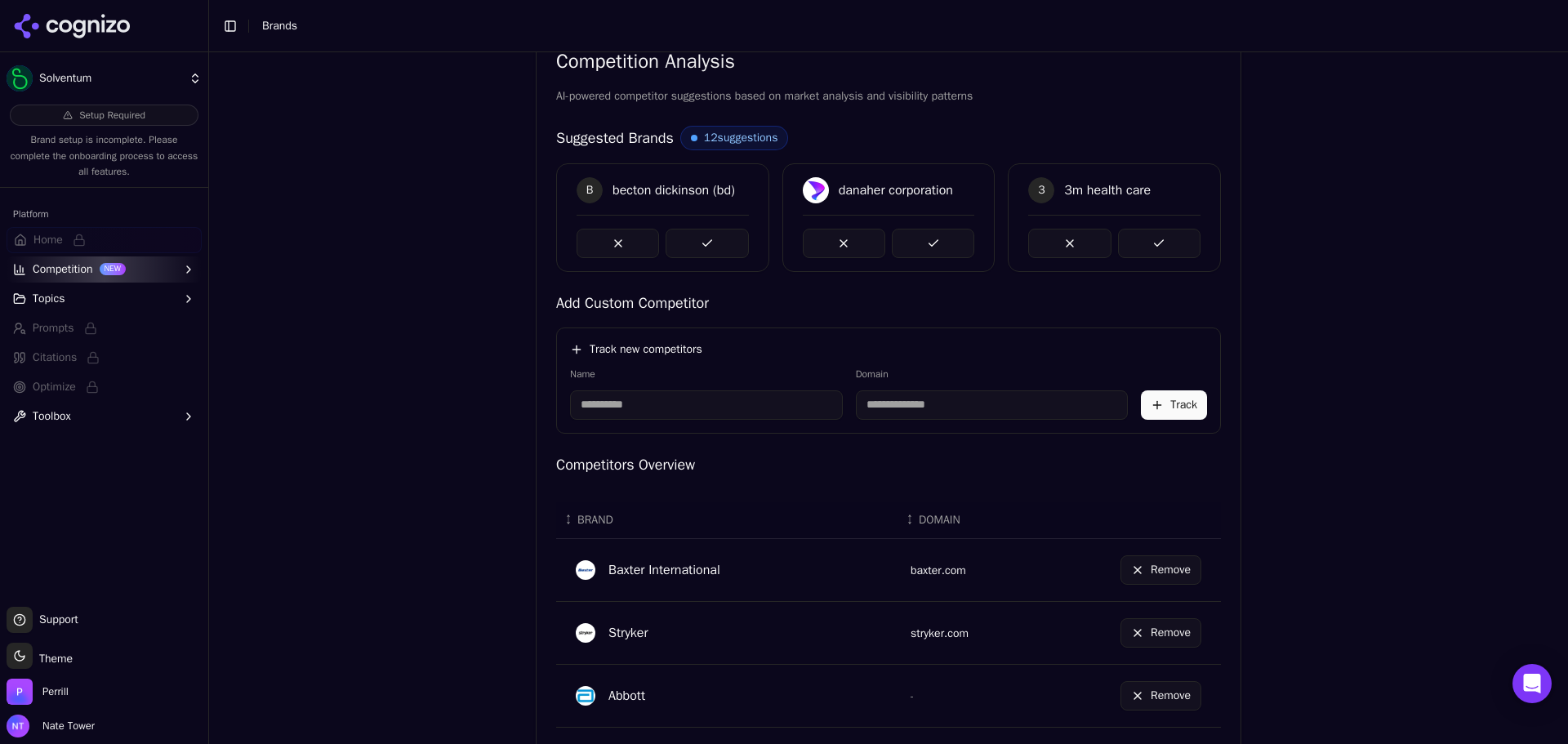 click on "danaher corporation" at bounding box center (889, 217) 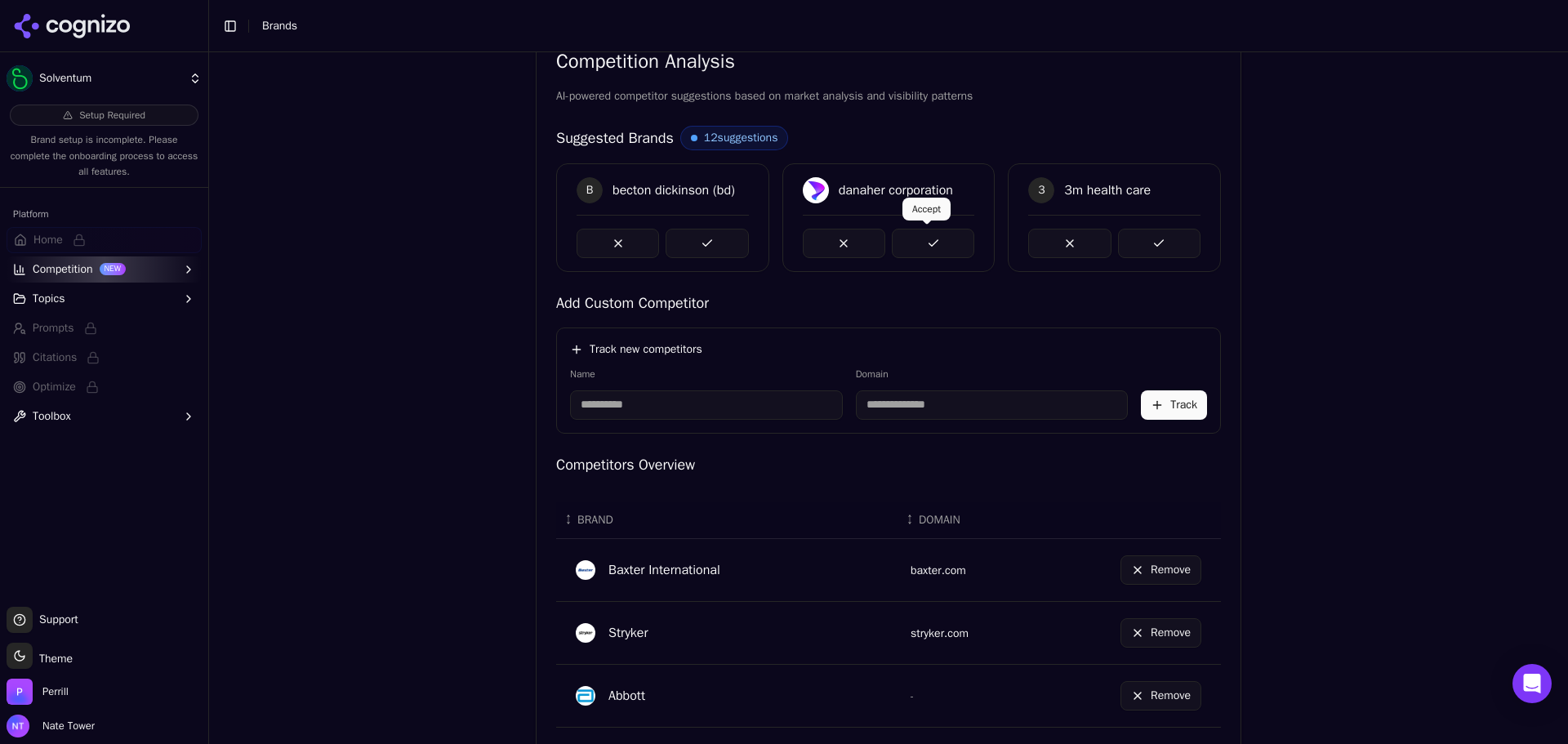 click at bounding box center [933, 243] 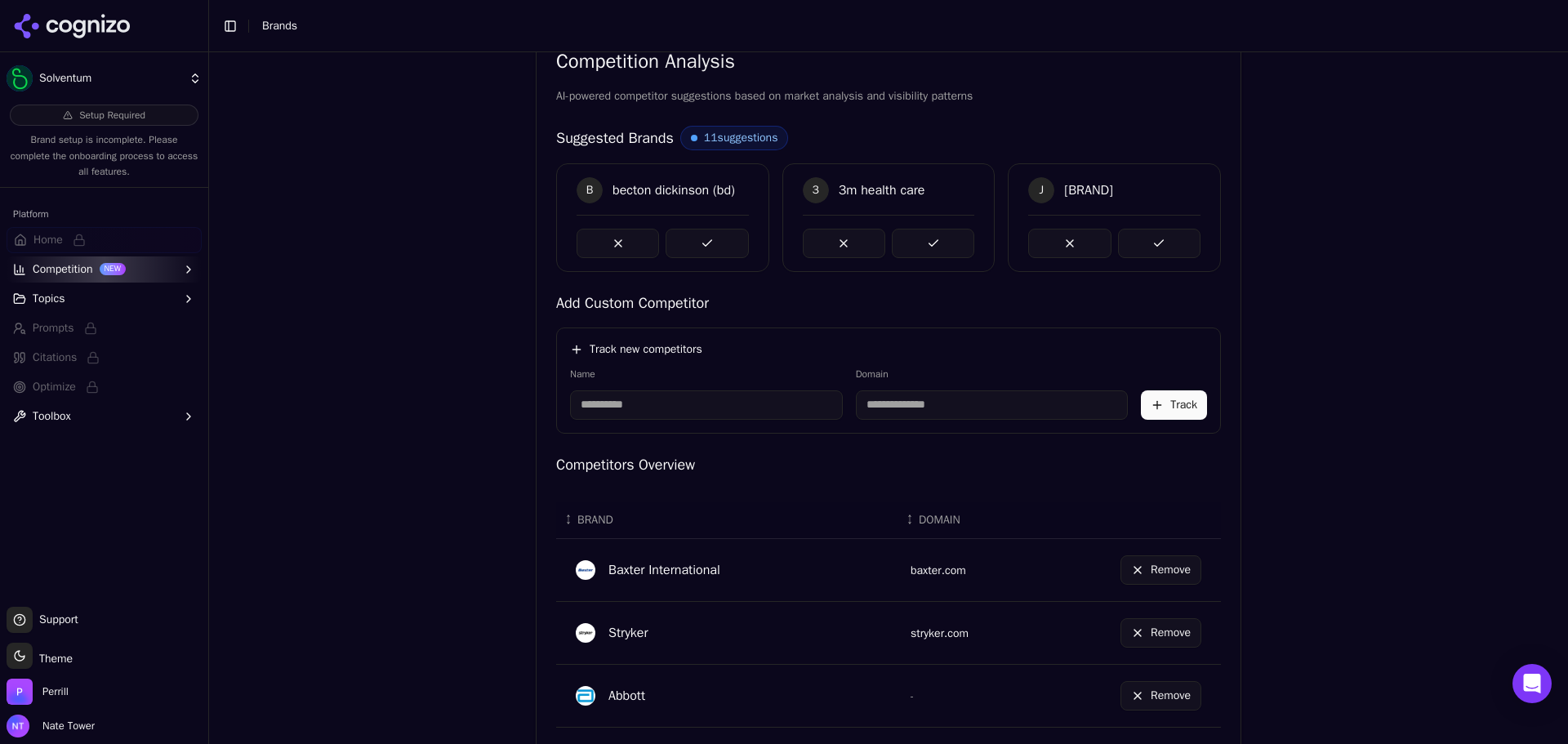 click at bounding box center [1159, 243] 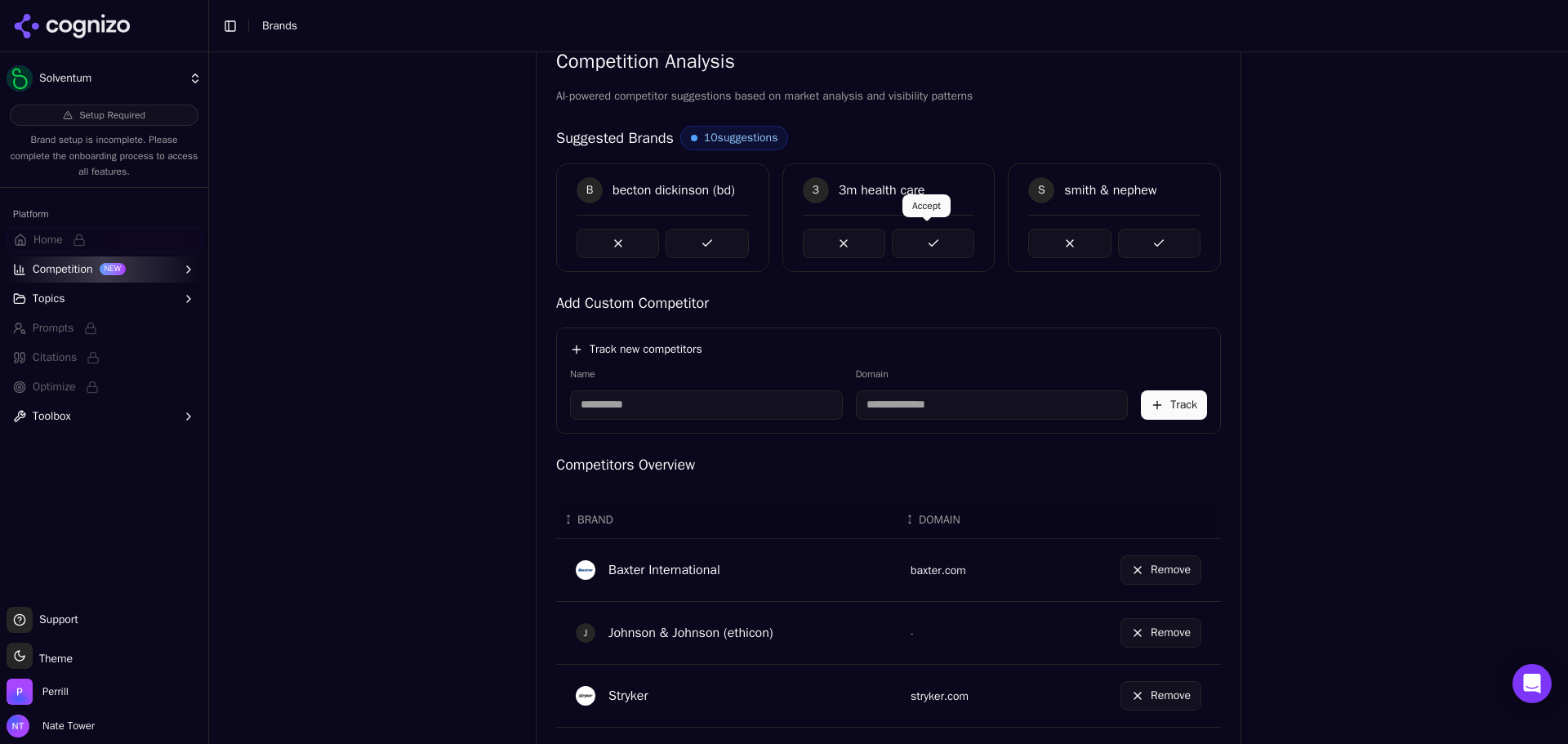 click at bounding box center (933, 243) 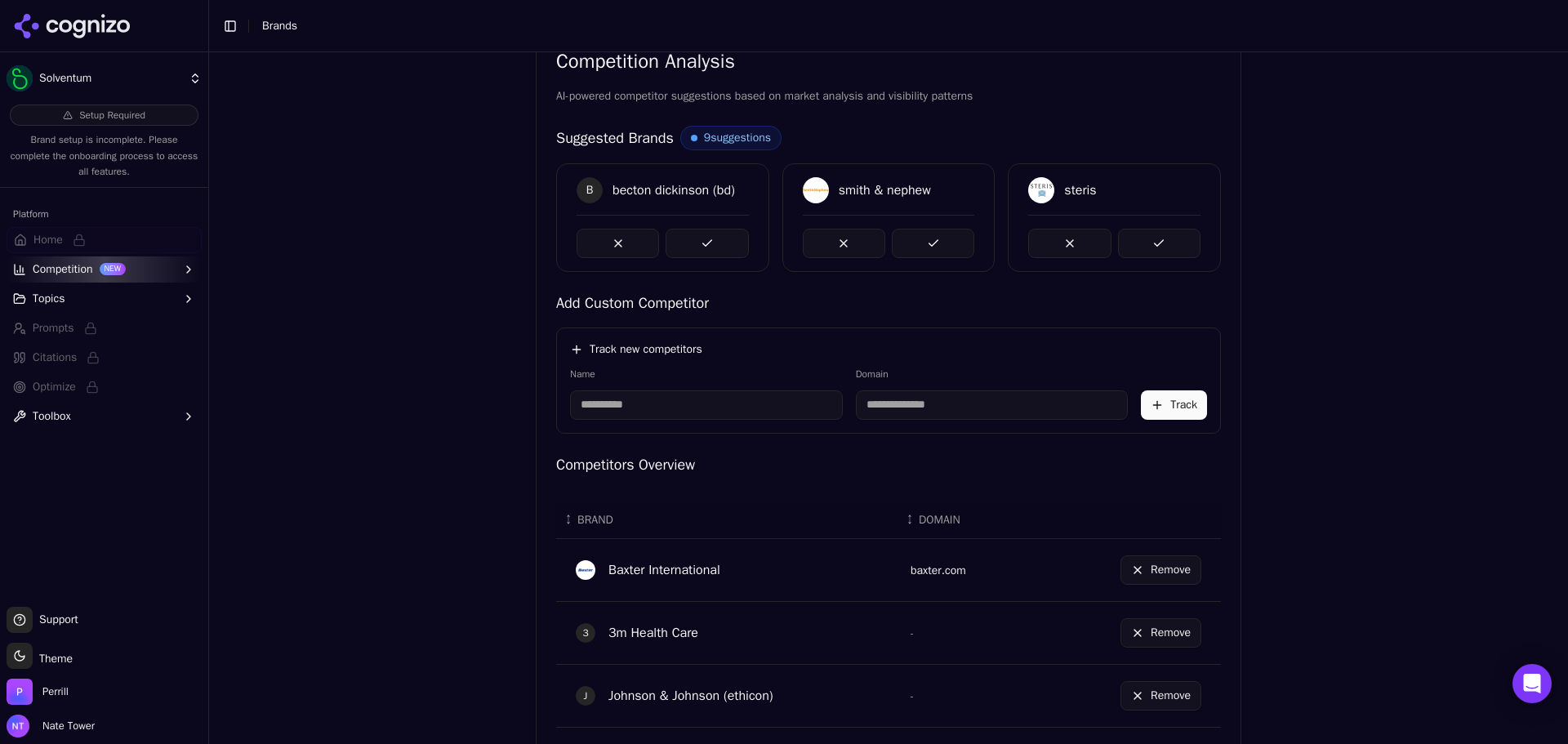 click at bounding box center [1114, 236] 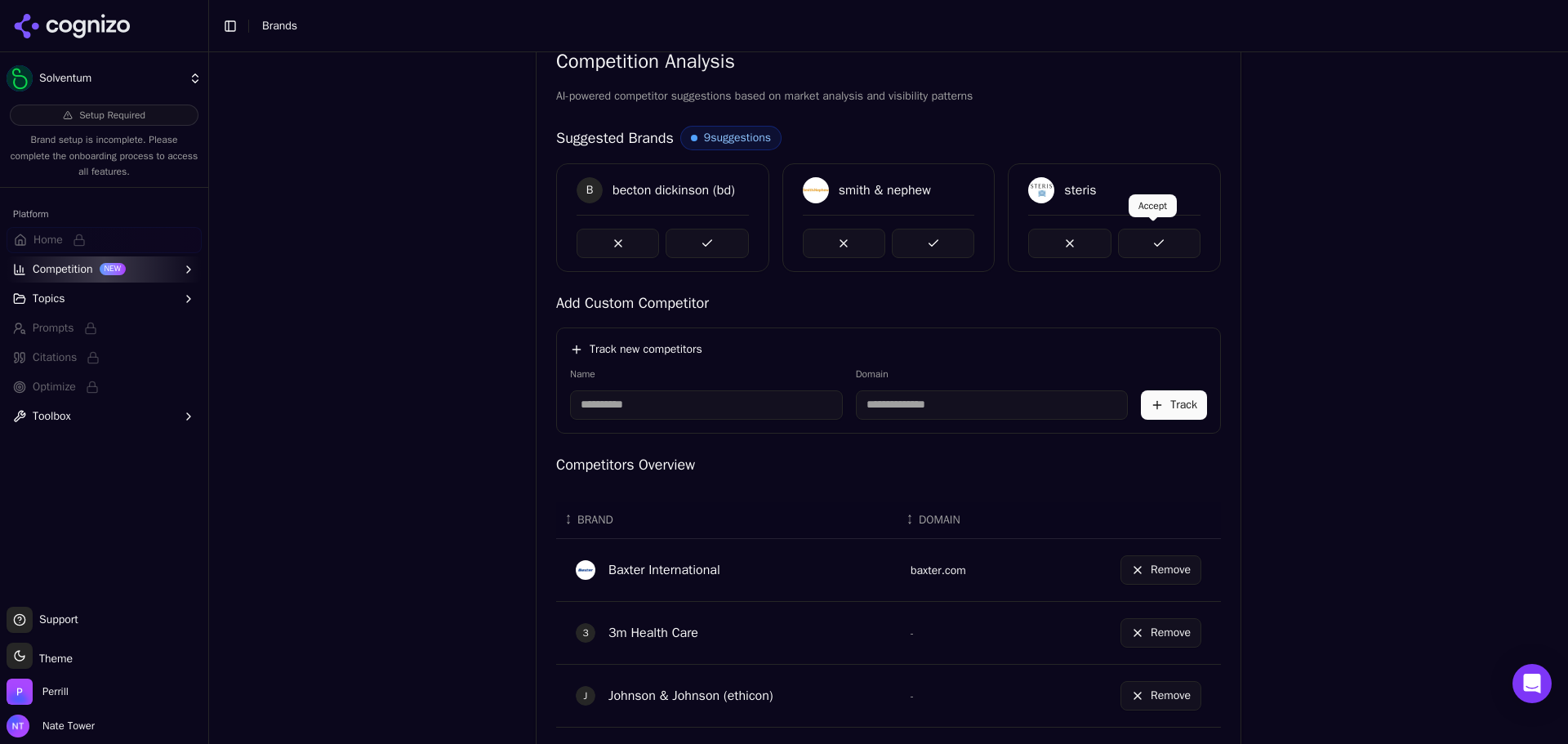 click at bounding box center [1159, 243] 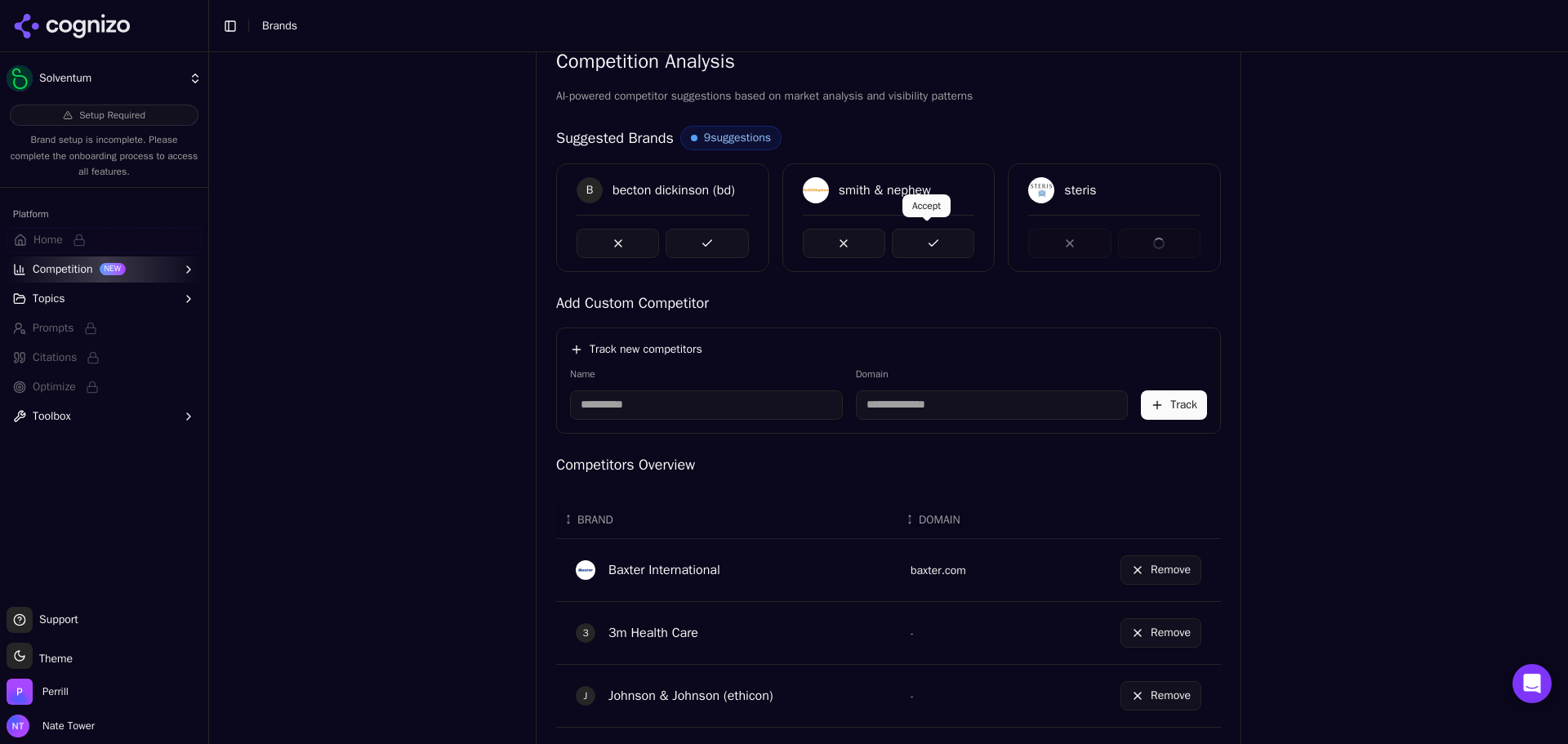 click at bounding box center (933, 243) 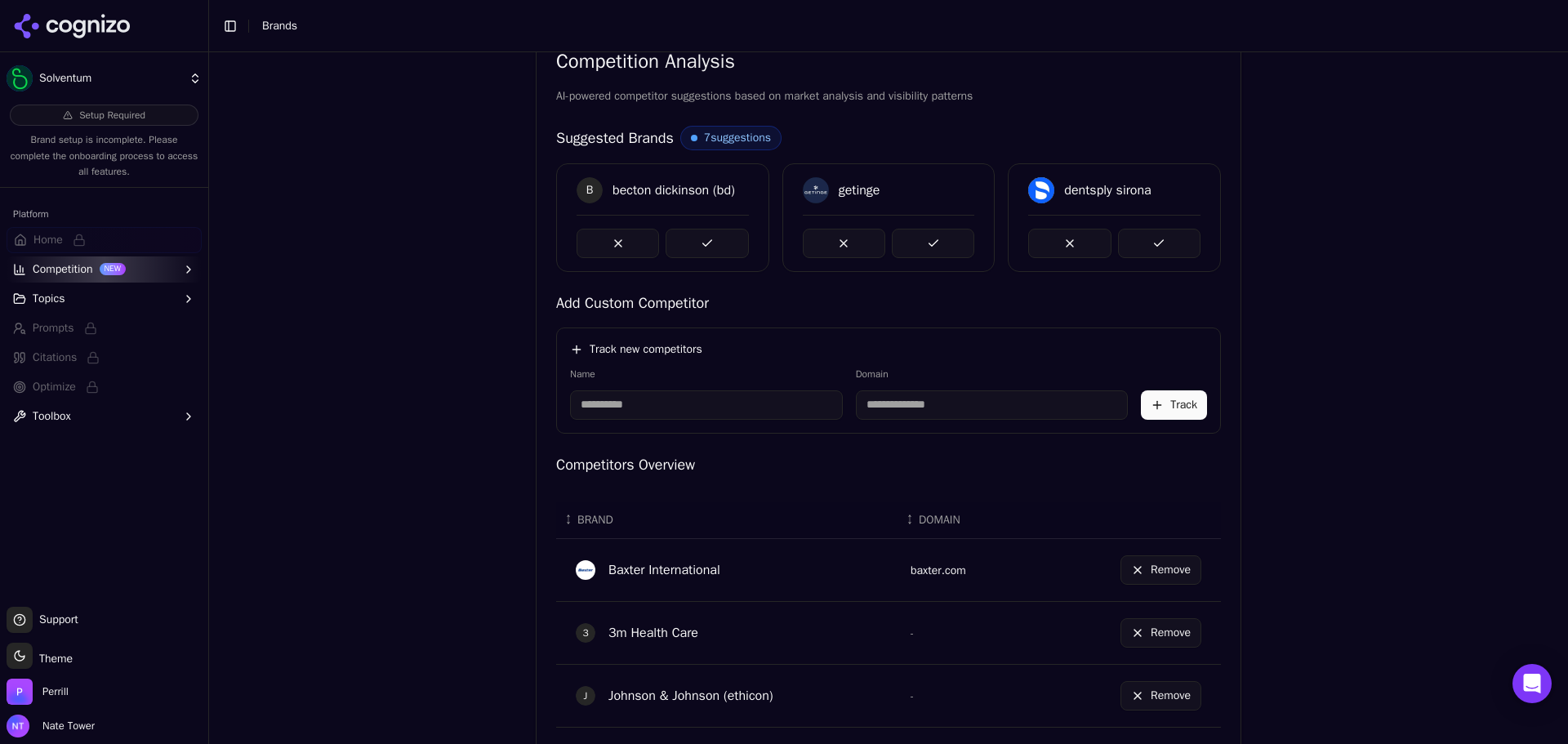 click on "Brand Onboarding Let's set up your brand monitoring in a few simple steps Step 2 of 4 50 % Complete Brand Information Competitors Topics Prompts Competitors Who are your main competitors? Competition Analysis AI-powered competitor suggestions based on market analysis and visibility patterns Suggested Brands 7 suggestions B becton dickinson (bd) getinge dentsply sirona Add Custom Competitor Track new competitors Name Domain Track Competitors Overview ↕ BRAND ↕ DOMAIN Baxter International baxter.com Remove 3 3m Health Care - Remove J Johnson & Johnson (ethicon) - Remove Stryker stryker.com Remove Smith & Nephew - Remove Abbott - Remove Danaher Corporation - Remove Steris - Remove Previous Next" at bounding box center (889, 97) 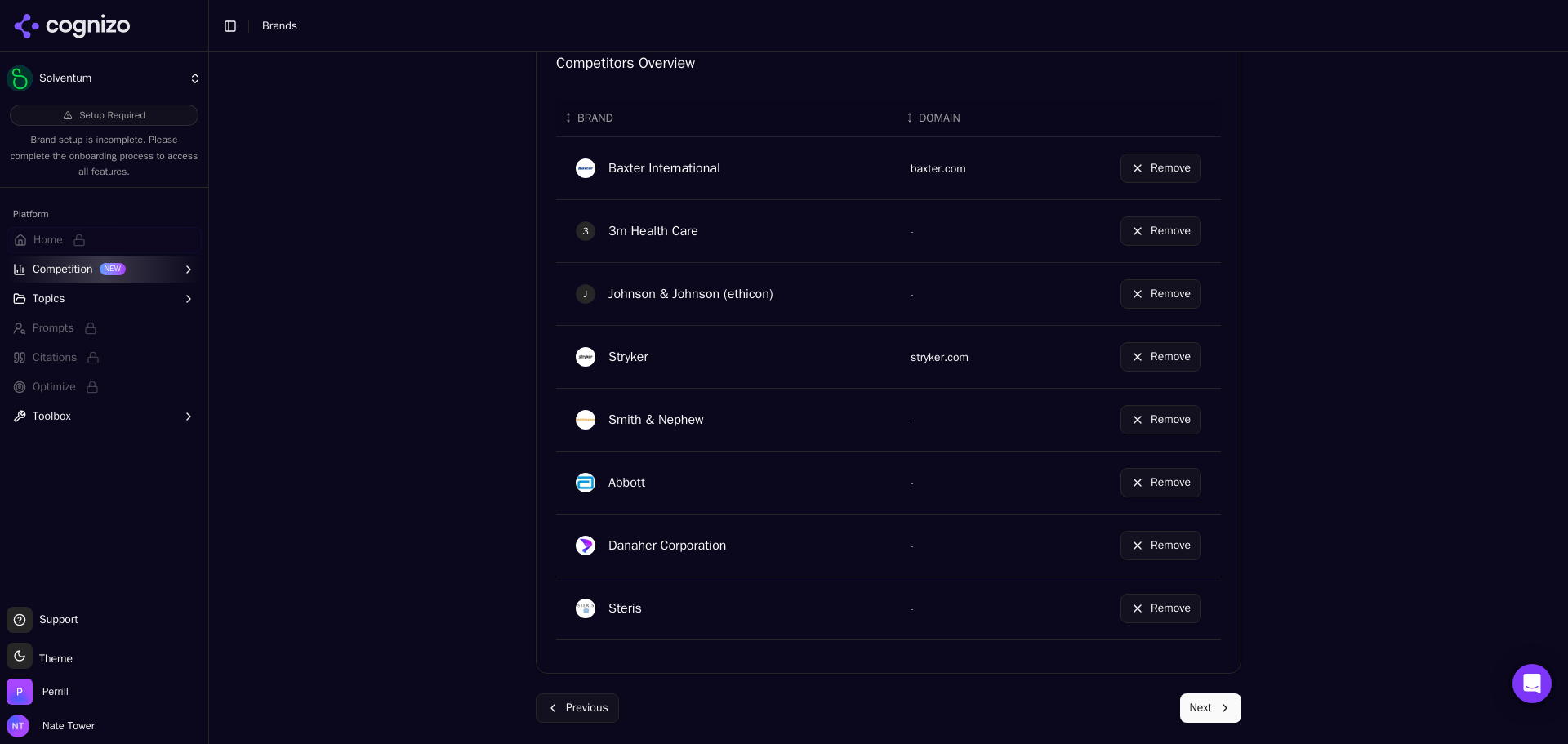 scroll, scrollTop: 733, scrollLeft: 0, axis: vertical 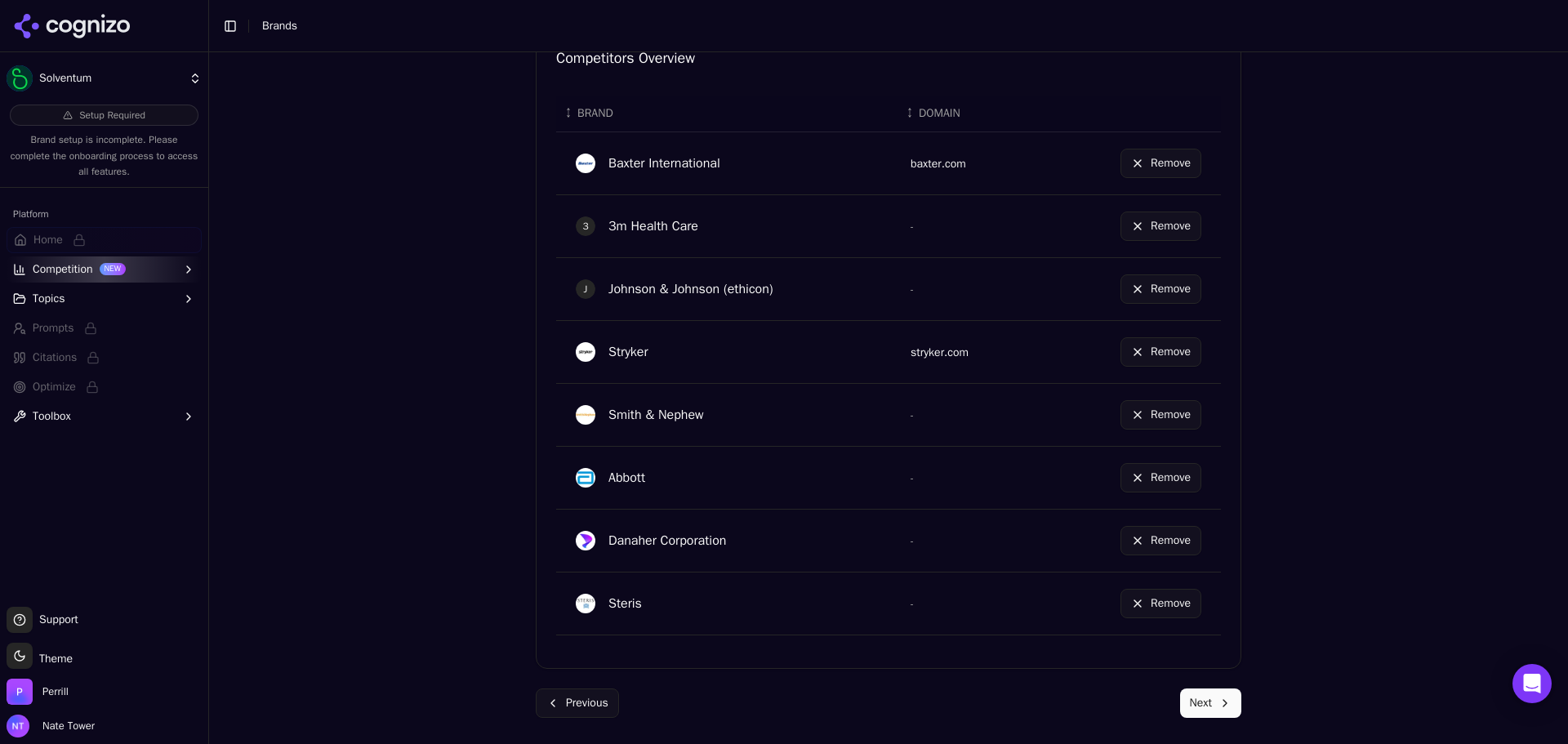 click on "Next" at bounding box center (1210, 703) 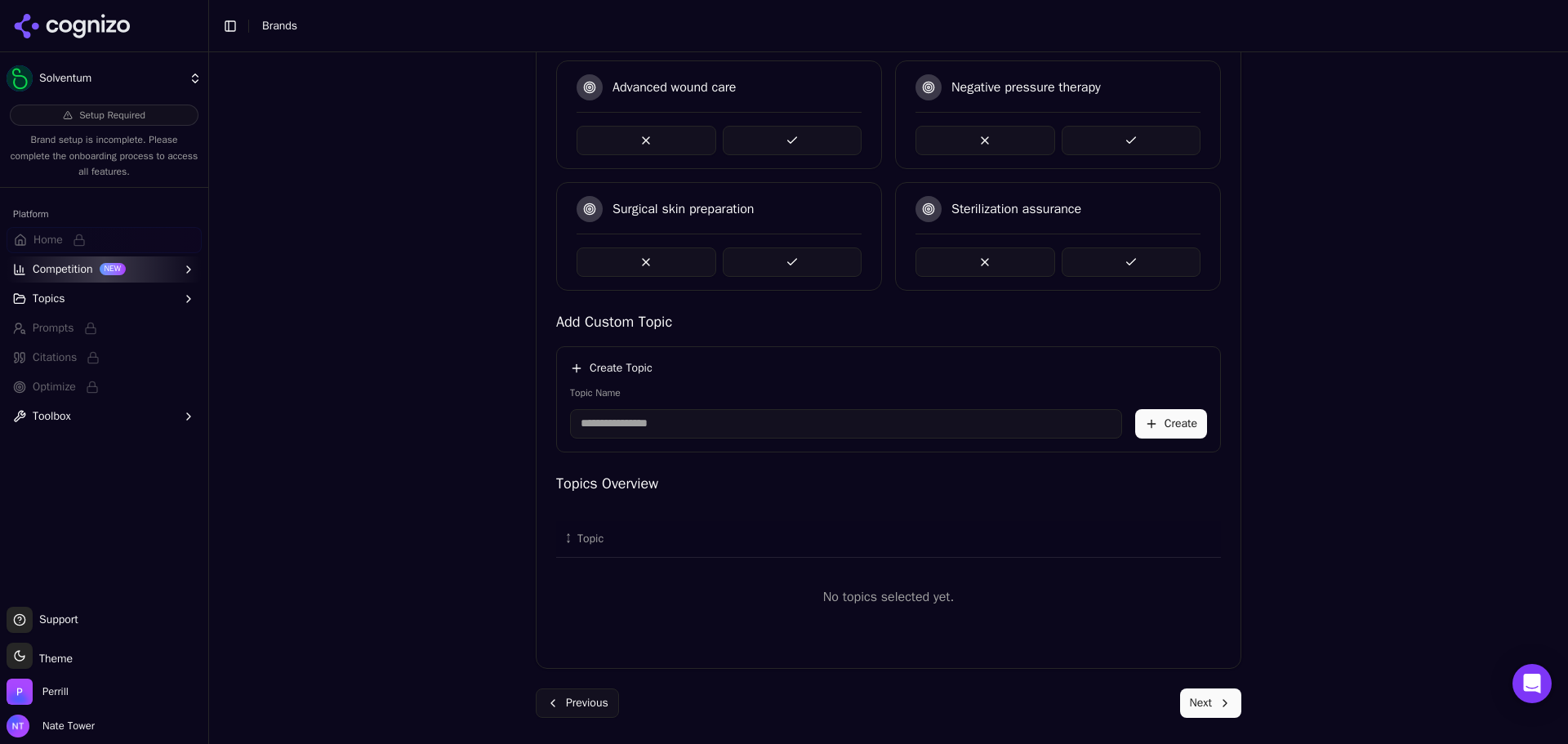 scroll, scrollTop: 214, scrollLeft: 0, axis: vertical 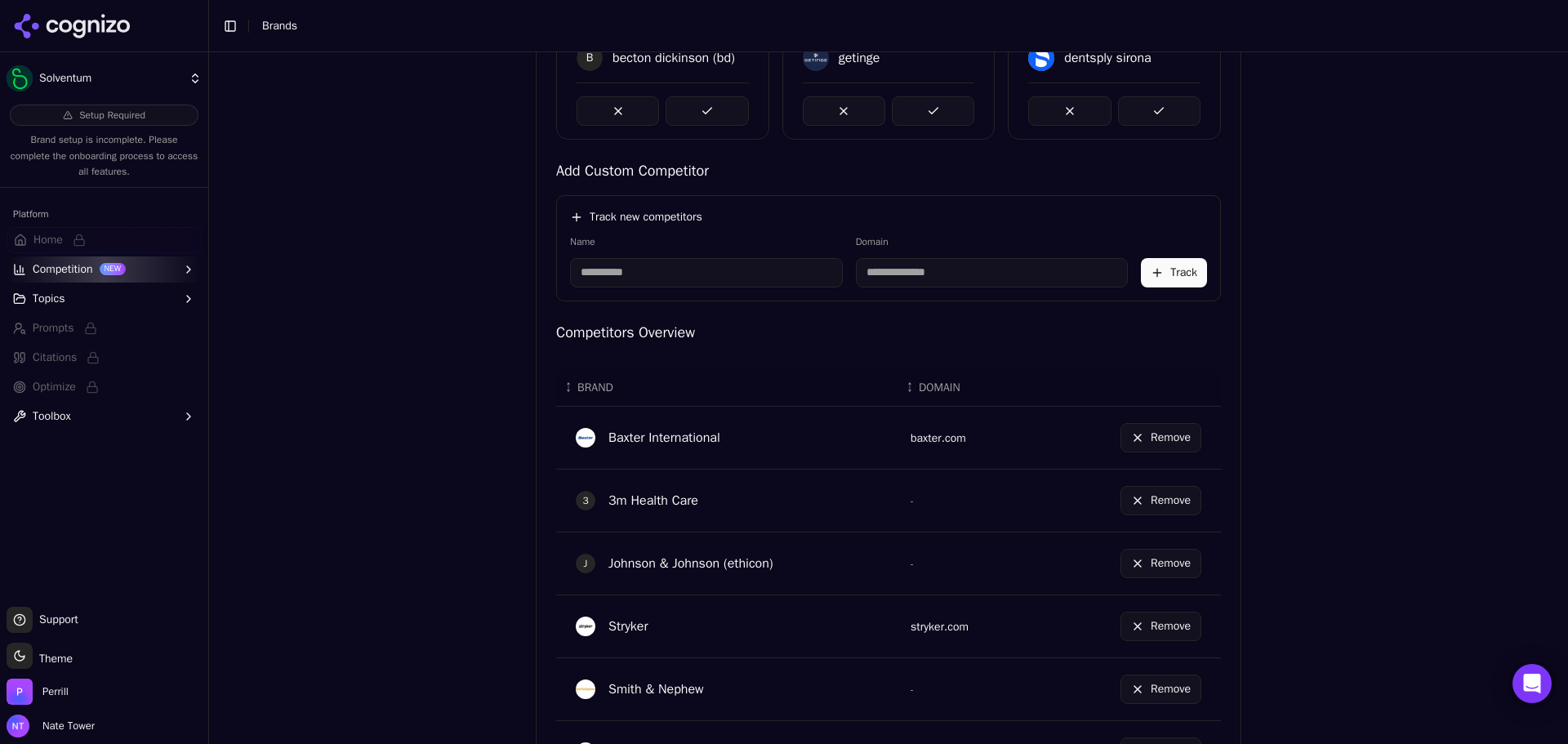 click on "Remove" at bounding box center (1160, 501) 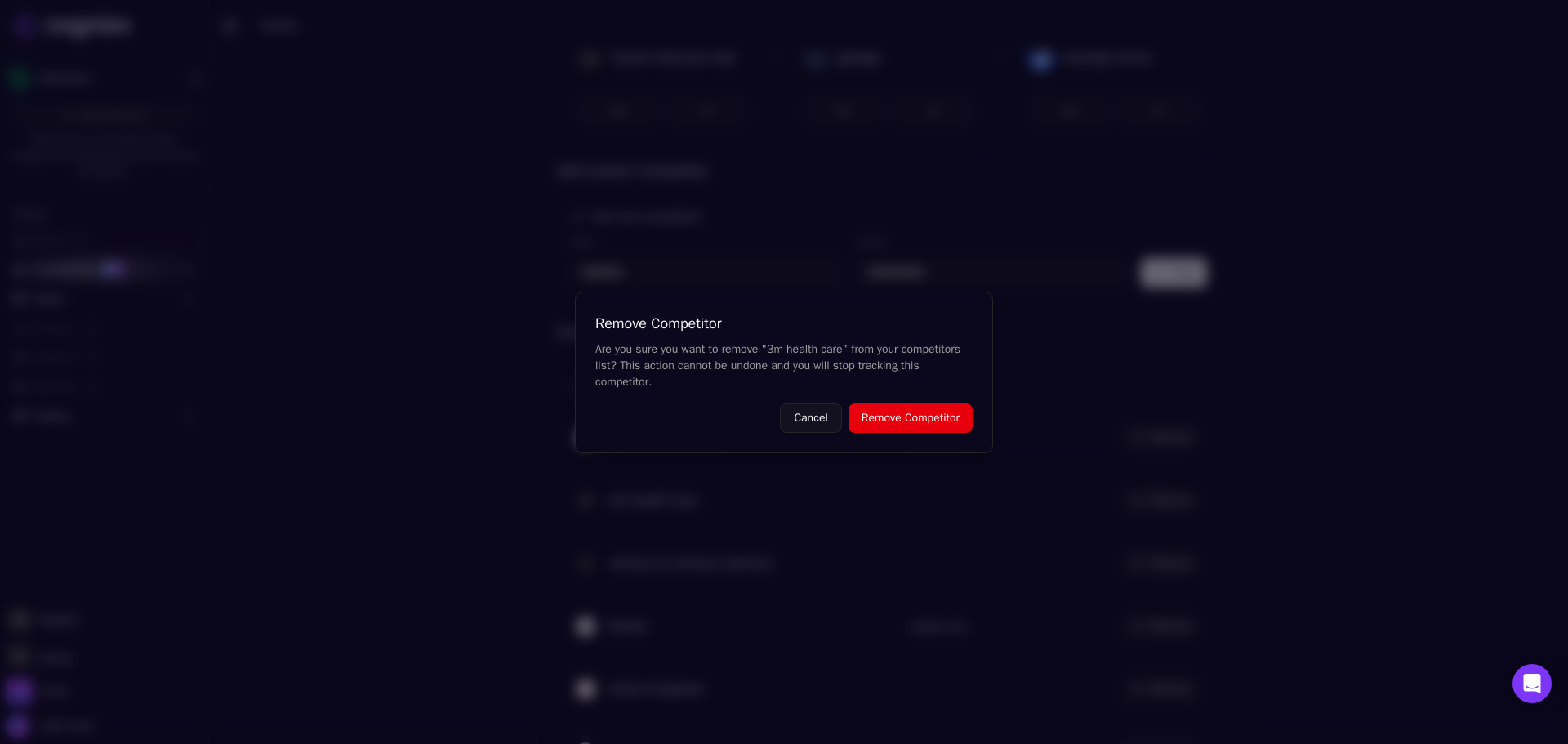 click on "Remove Competitor" at bounding box center [911, 418] 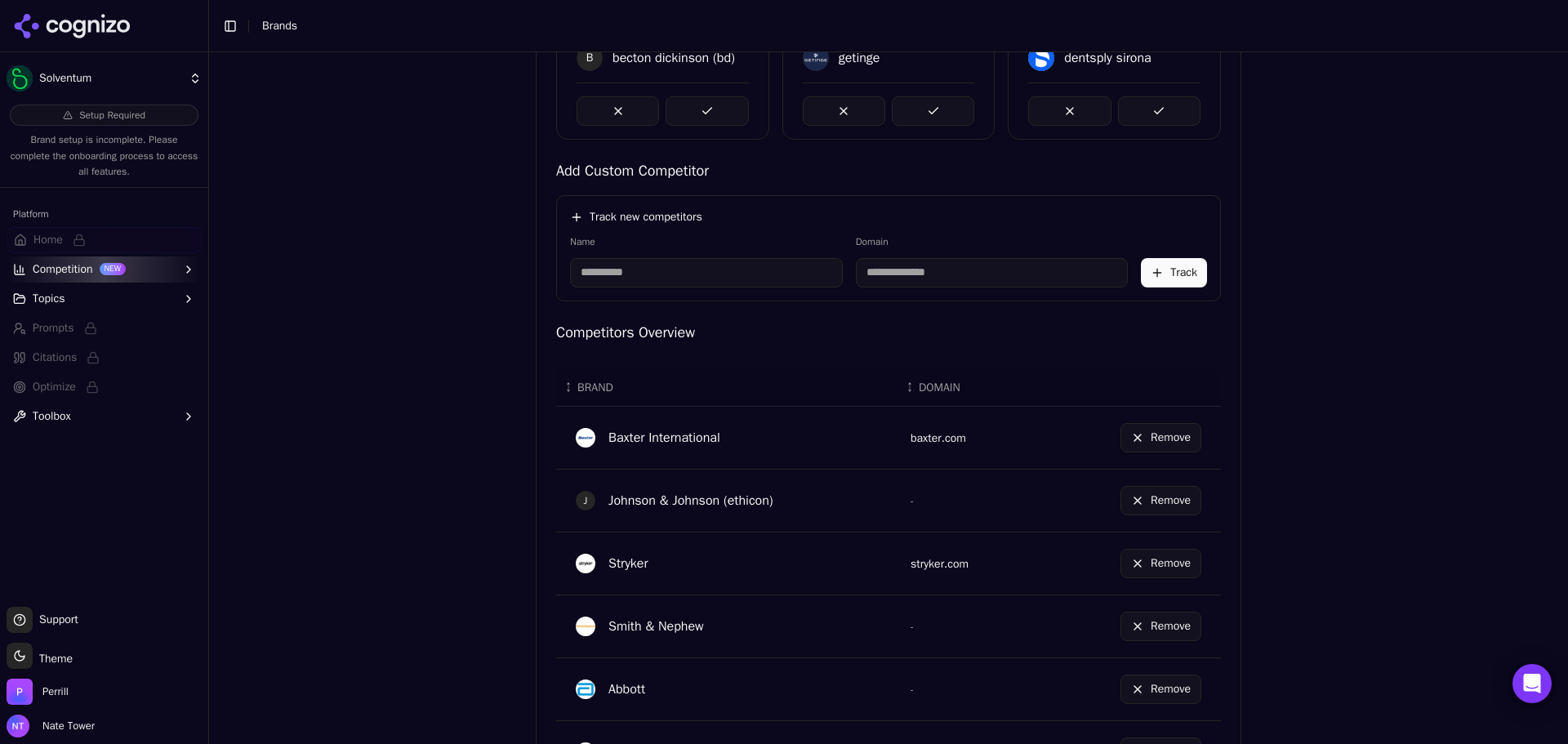 scroll, scrollTop: 670, scrollLeft: 0, axis: vertical 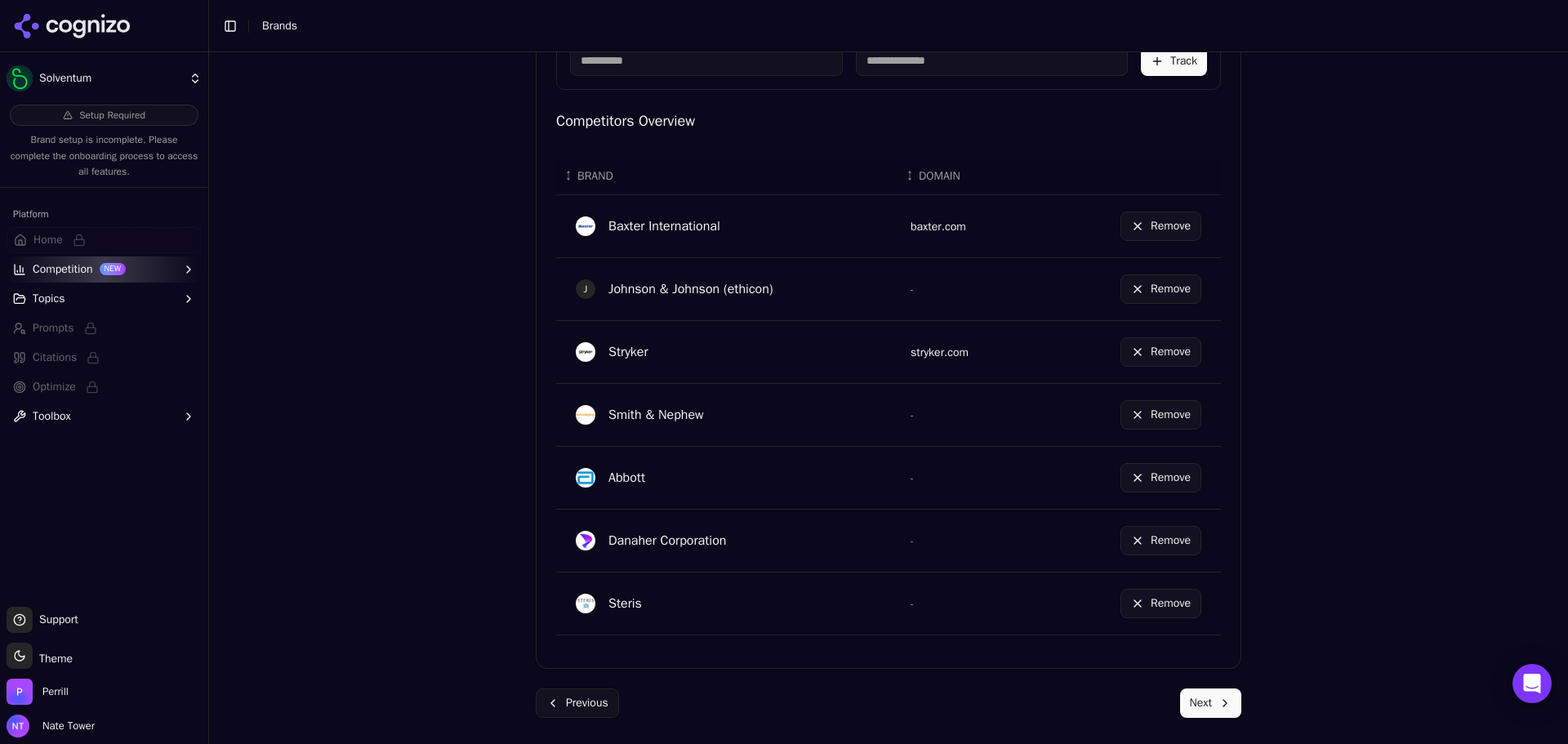 click on "Next" at bounding box center [1210, 703] 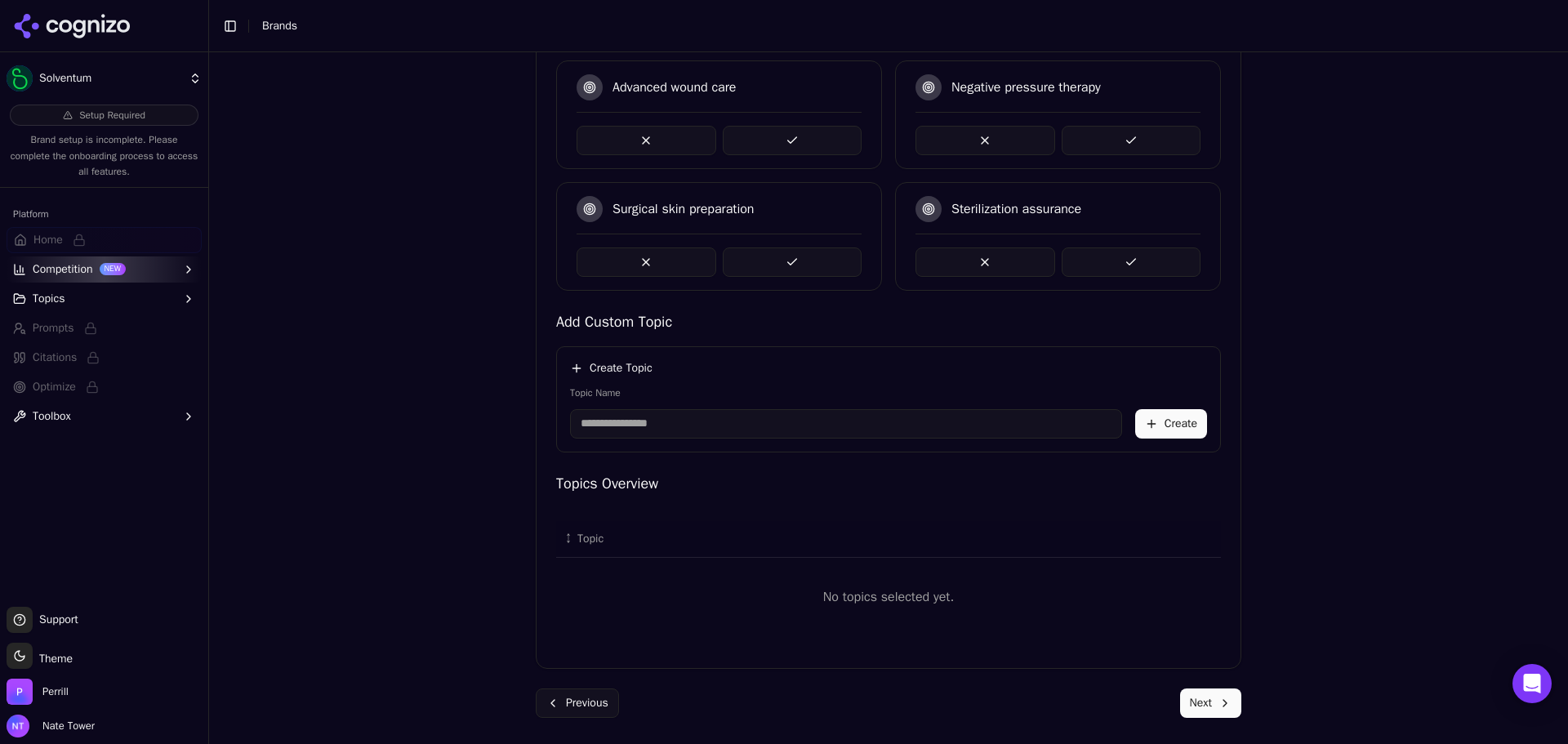 scroll, scrollTop: 132, scrollLeft: 0, axis: vertical 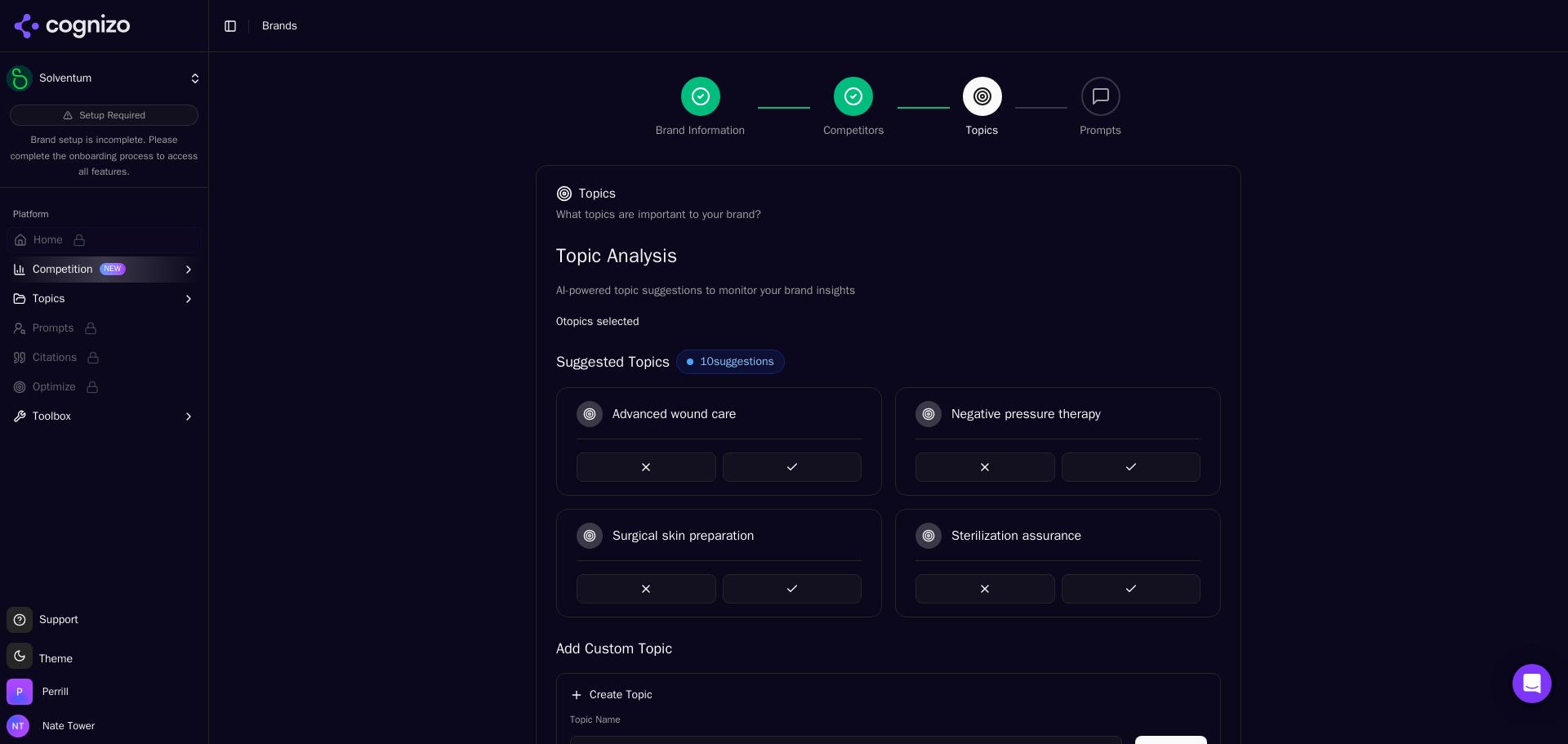 click at bounding box center [792, 467] 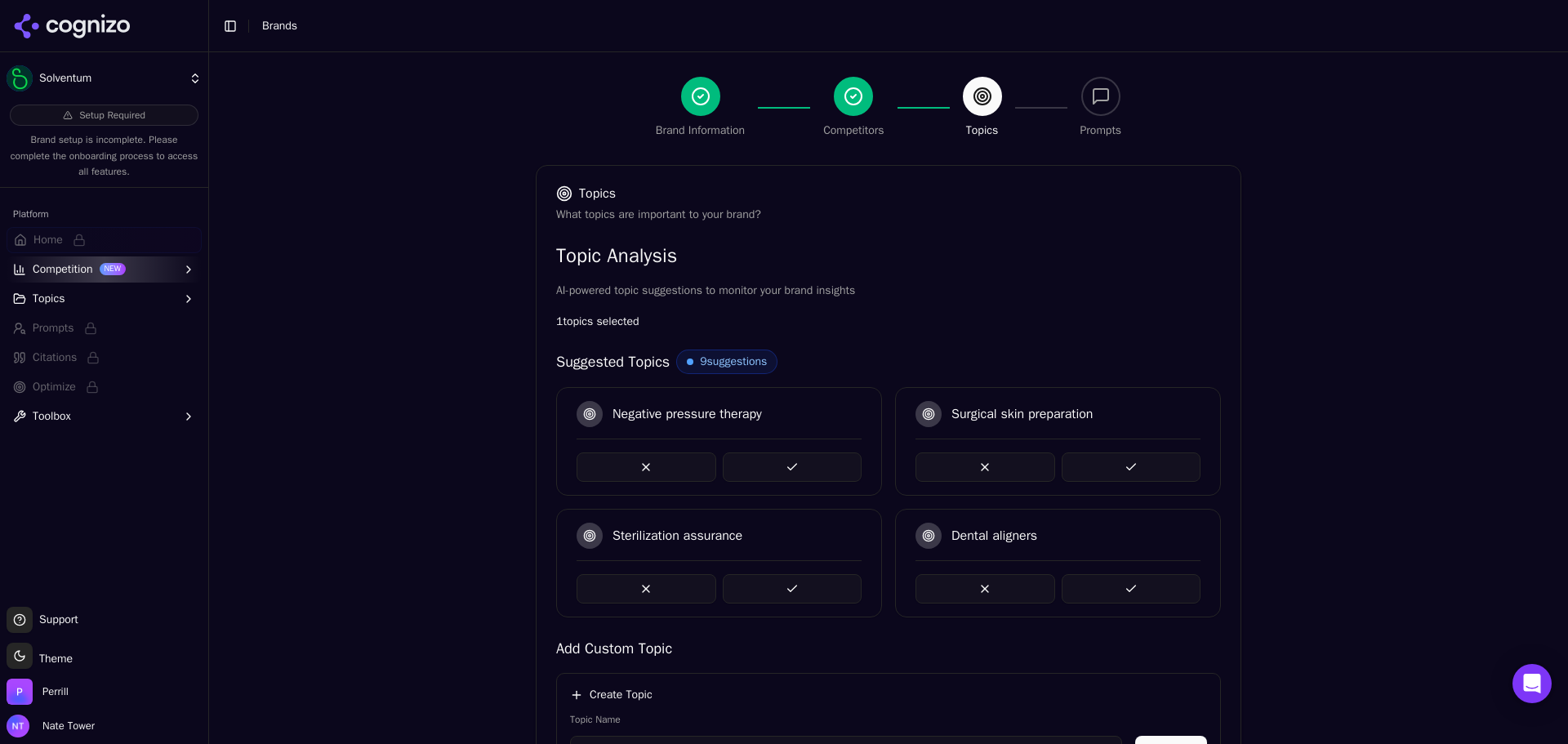 click at bounding box center (1131, 467) 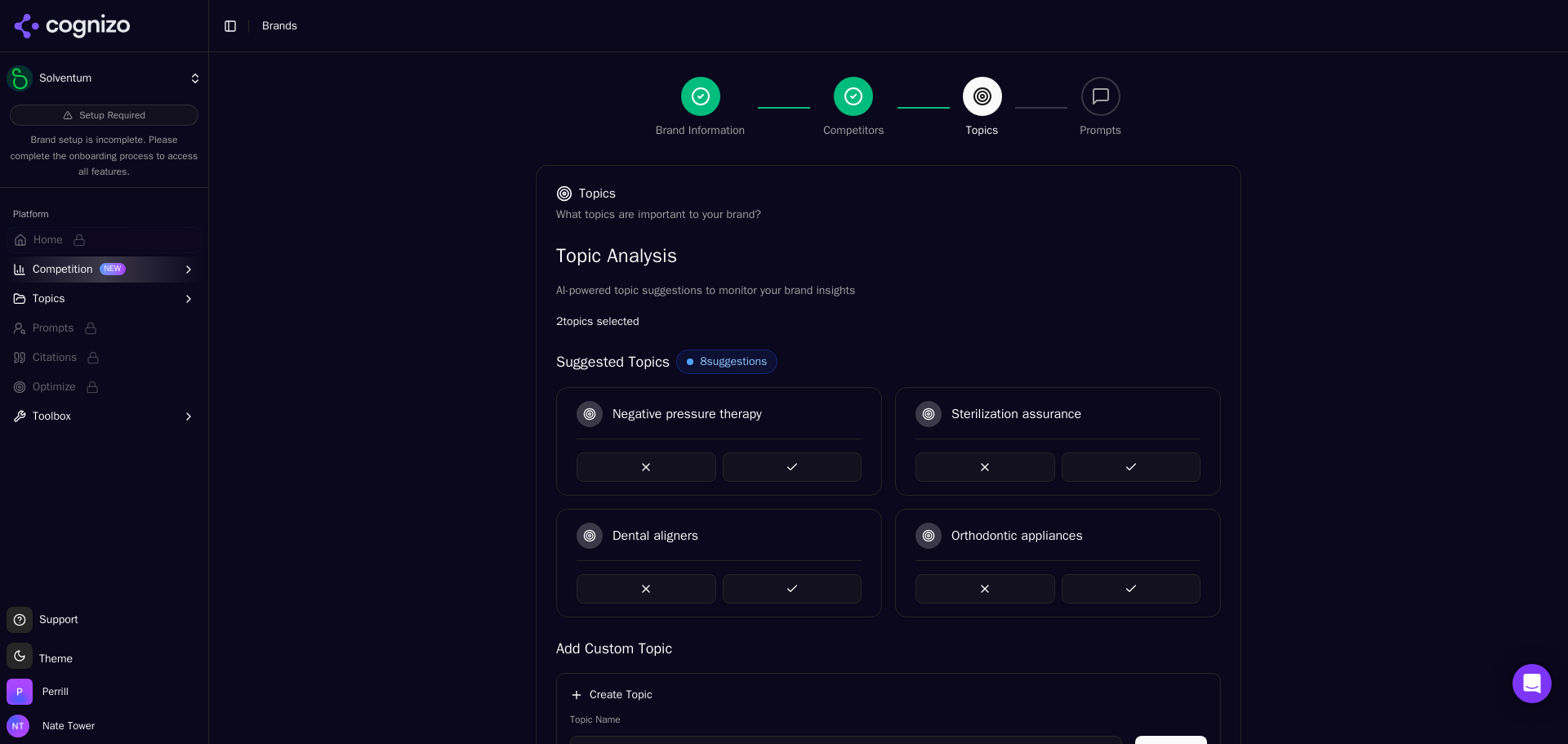 click at bounding box center [1131, 467] 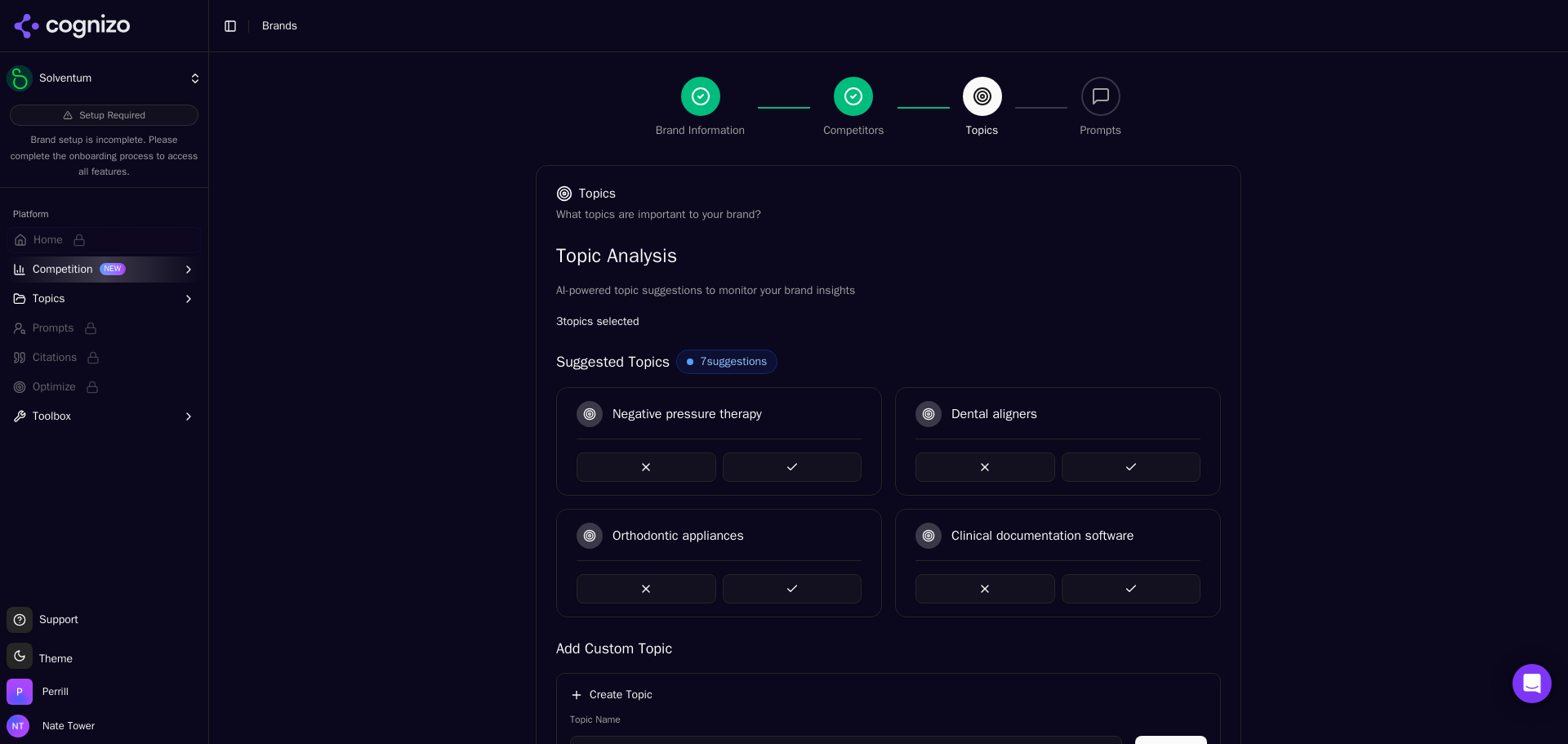 click at bounding box center [1131, 467] 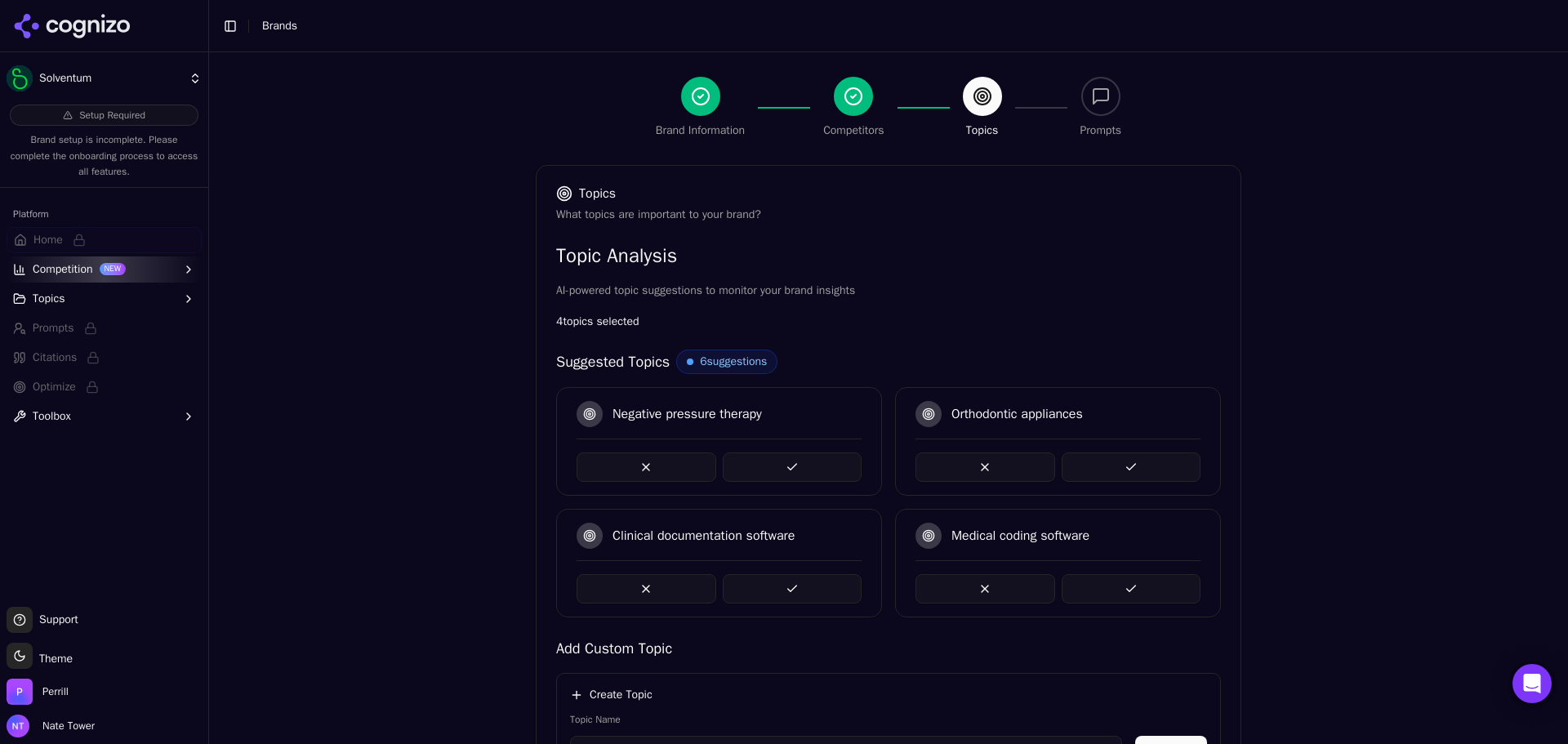 click at bounding box center (792, 589) 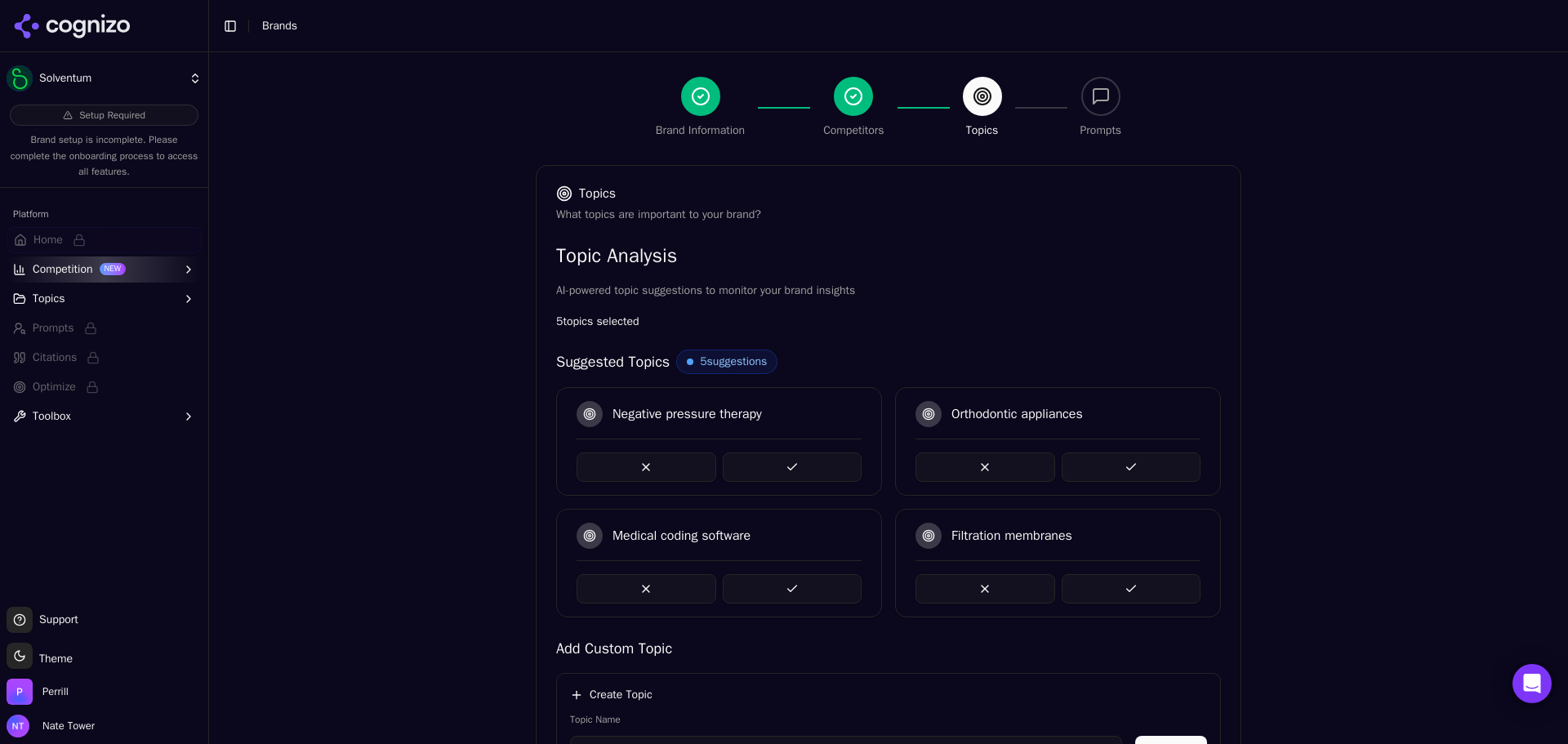 click at bounding box center (792, 589) 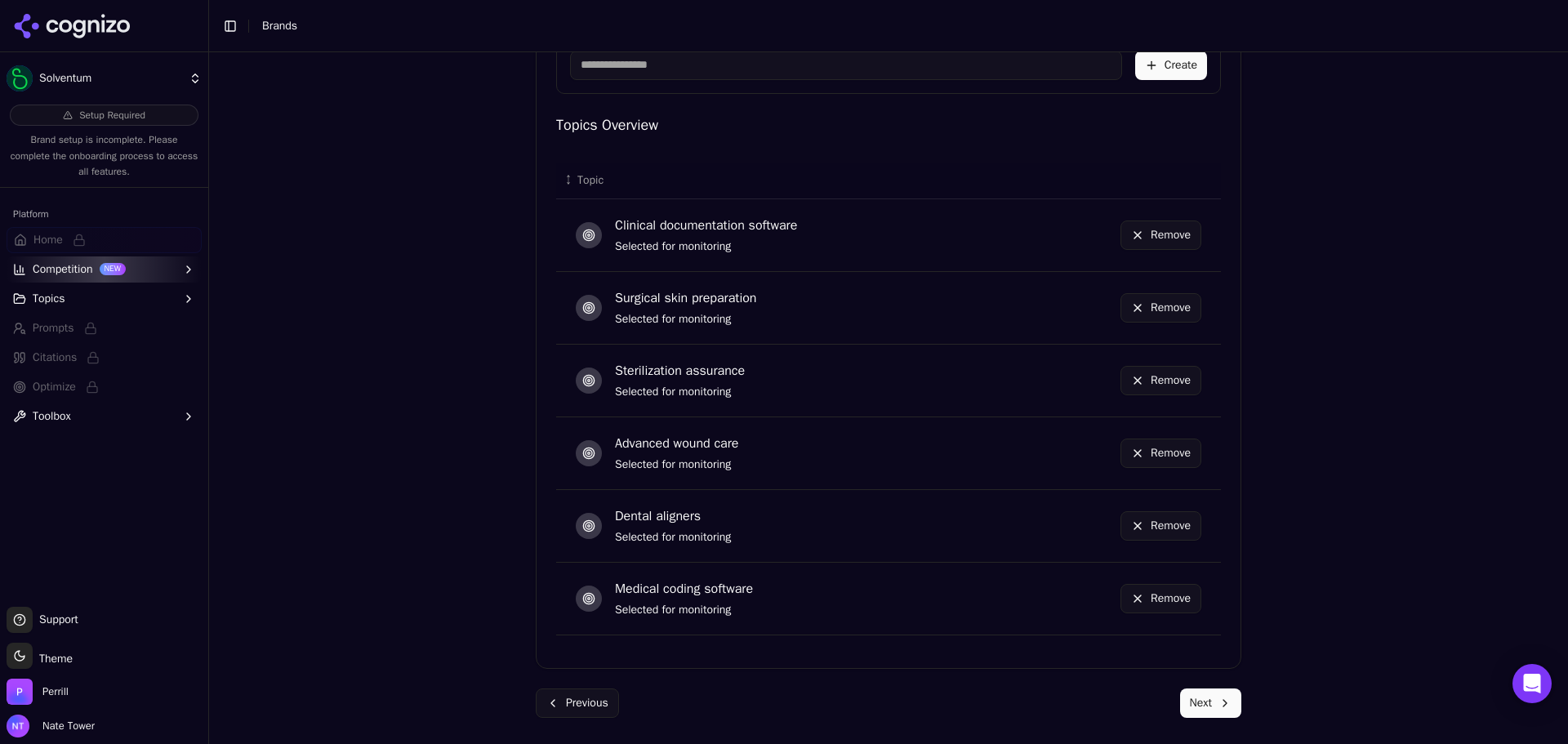 click on "Brand Onboarding Let's set up your brand monitoring in a few simple steps Step  3  of  4 75 % Complete Brand Information Competitors Topics Prompts Topics What topics are important to your brand? Topic Analysis AI-powered topic suggestions to monitor your brand insights 6  topics selected Suggested Topics 4  suggestions Negative pressure therapy Orthodontic appliances Filtration membranes Purification cartridges Add Custom Topic Create Topic Topic Name Create Topics Overview  ↕ Topic Clinical documentation software Selected for monitoring Remove Surgical skin preparation Selected for monitoring Remove Sterilization assurance Selected for monitoring Remove Advanced wound care Selected for monitoring Remove Dental aligners Selected for monitoring Remove Medical coding software Selected for monitoring Remove Previous Next" at bounding box center [889, -11] 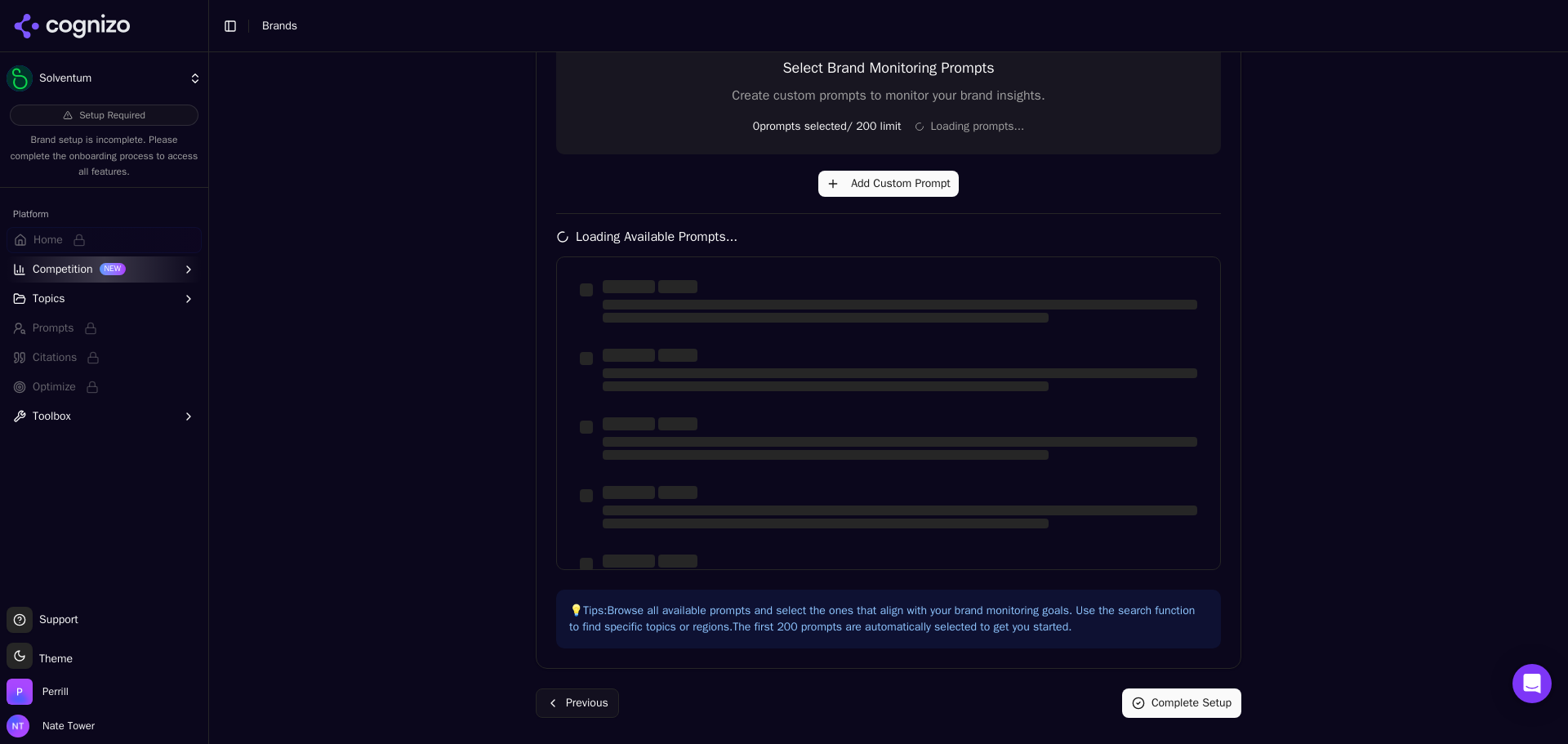 scroll, scrollTop: 390, scrollLeft: 0, axis: vertical 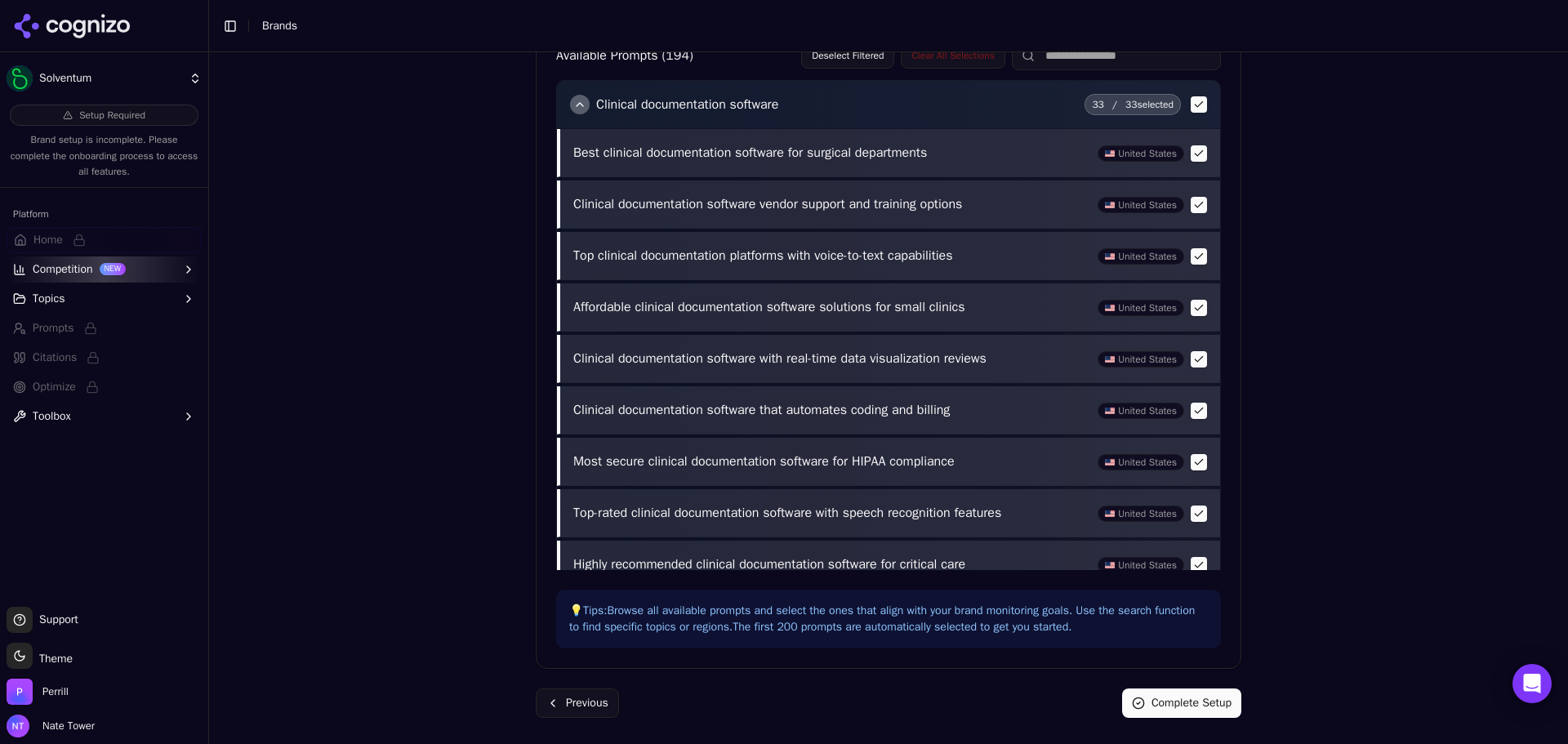 click on "Brand Onboarding Let's set up your brand monitoring in a few simple steps Step 4 of 4 100 % Complete Brand Information Competitors Topics Prompts Prompts Select monitoring prompts for your brand Select Brand Monitoring Prompts Create custom prompts to monitor your brand insights. 194 prompts selected / 200 limit 194 prompts available Add Custom Prompt Available Prompts ( 194 ) Deselect Filtered Clear All Selections Clinical documentation software 33 / 33 selected Best clinical documentation software for surgical departments United States Clinical documentation software vendor support and training options United States Top clinical documentation platforms with voice-to-text capabilities United States Affordable clinical documentation software solutions for small clinics United States Clinical documentation software with real-time data visualization reviews United States Clinical documentation software that automates coding and billing United States United States United States United States United States" at bounding box center (889, 109) 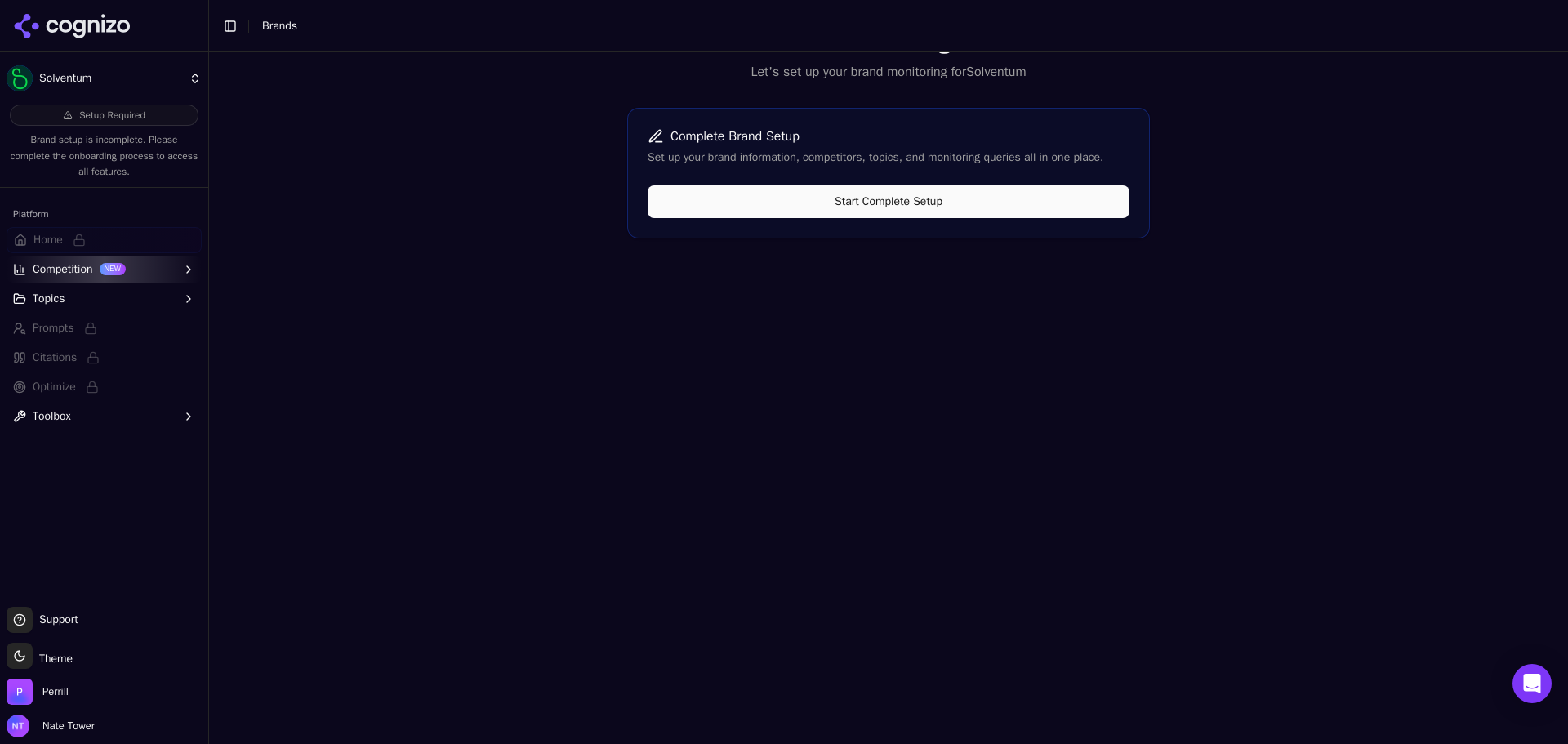scroll, scrollTop: 0, scrollLeft: 0, axis: both 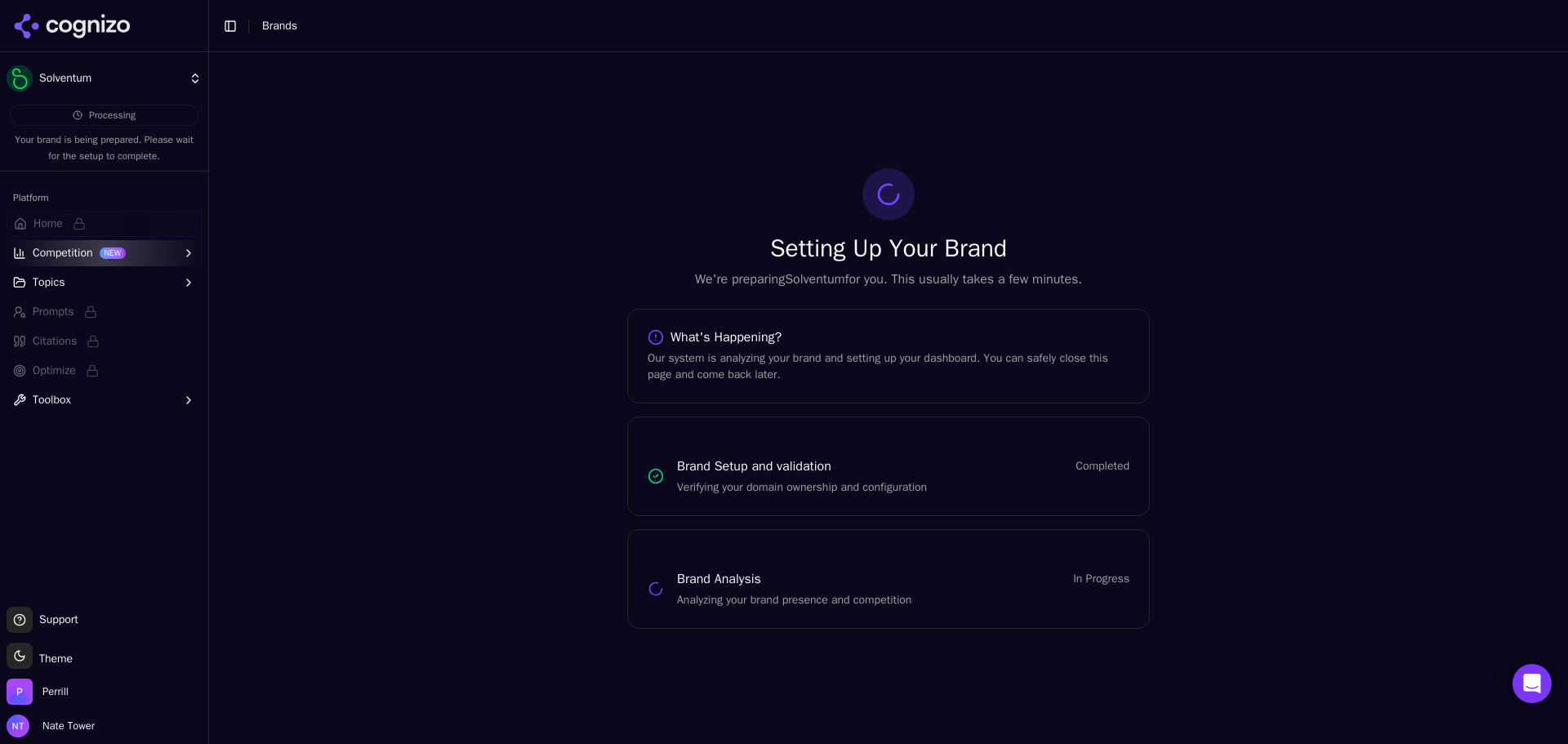 click 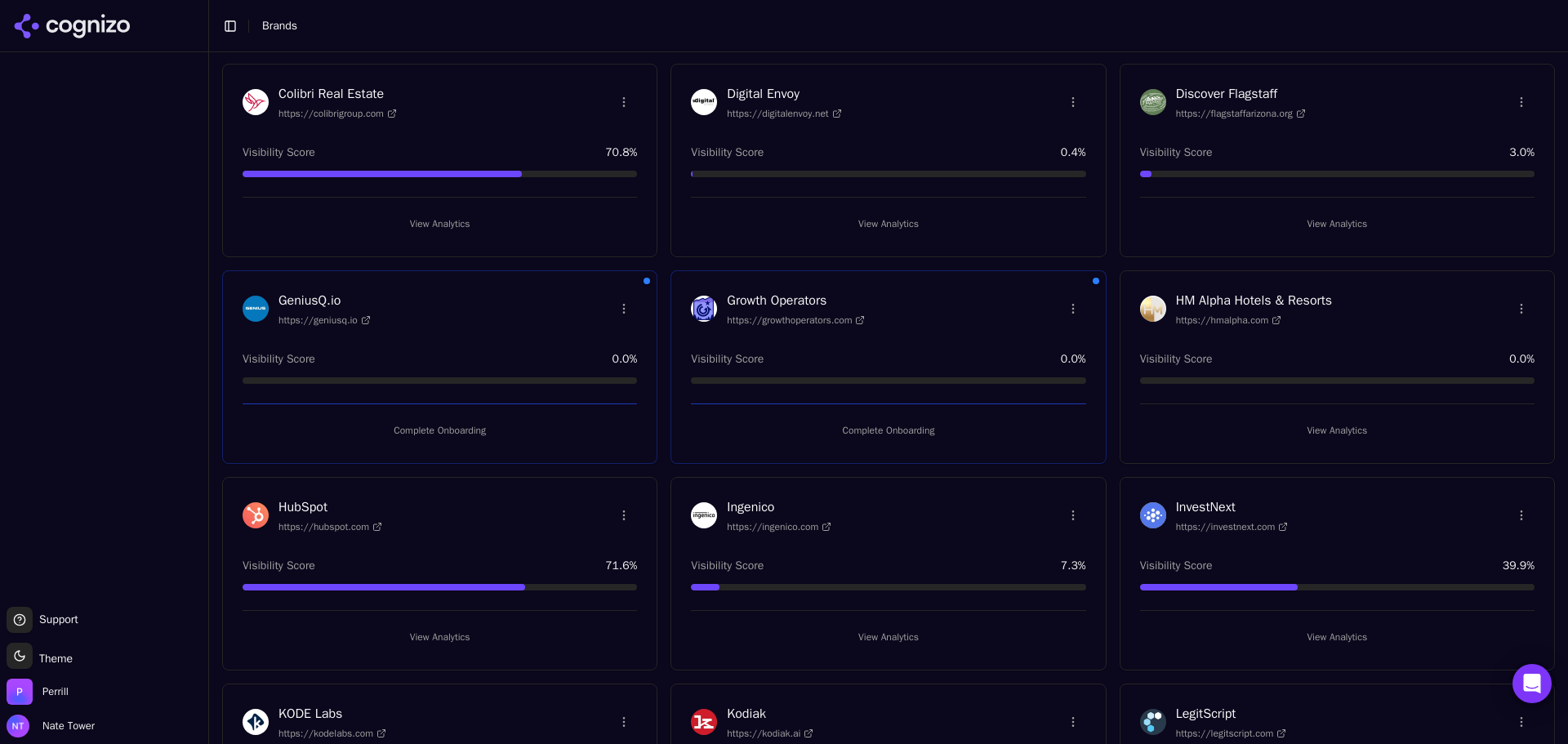 scroll, scrollTop: 572, scrollLeft: 0, axis: vertical 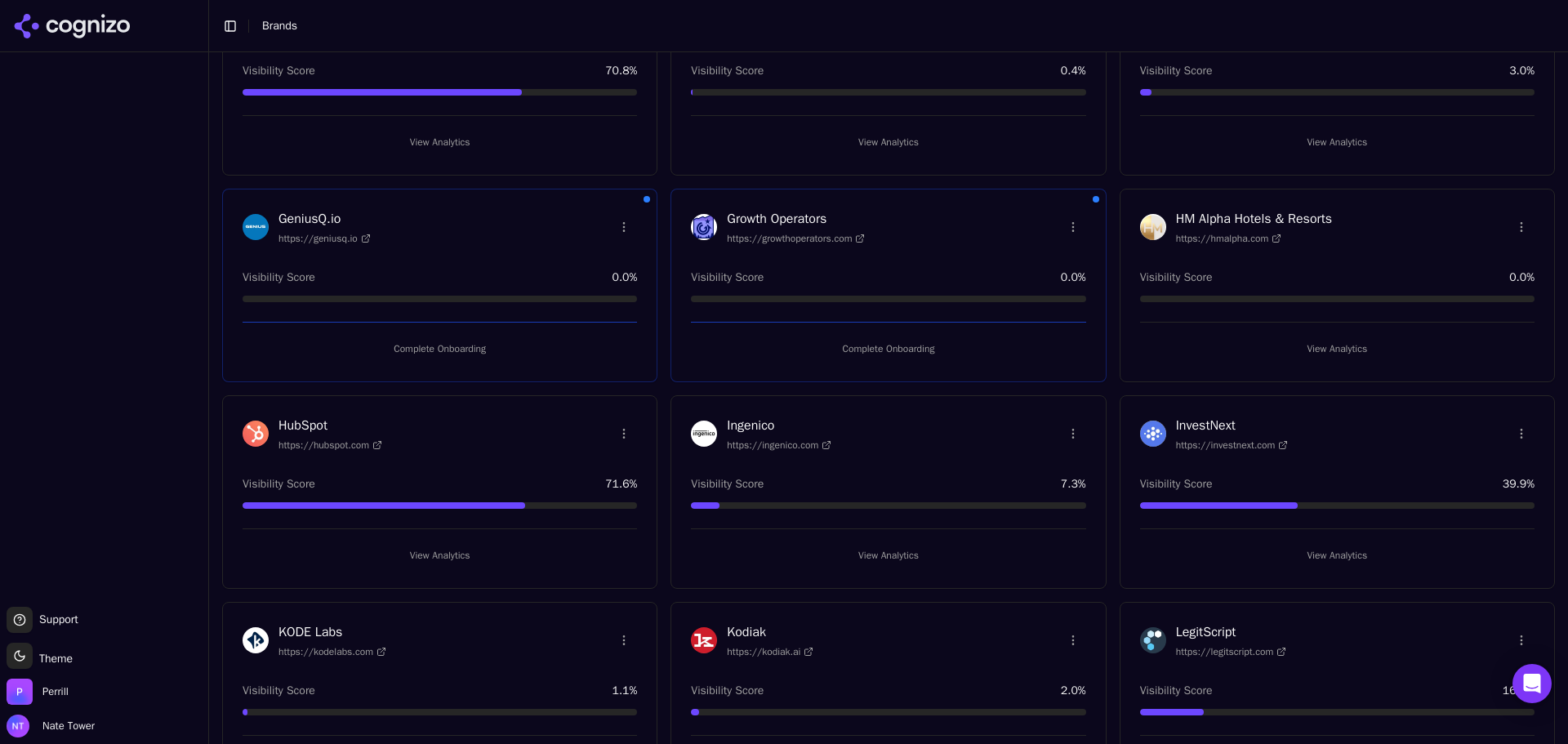 click on "Complete Onboarding" at bounding box center (439, 349) 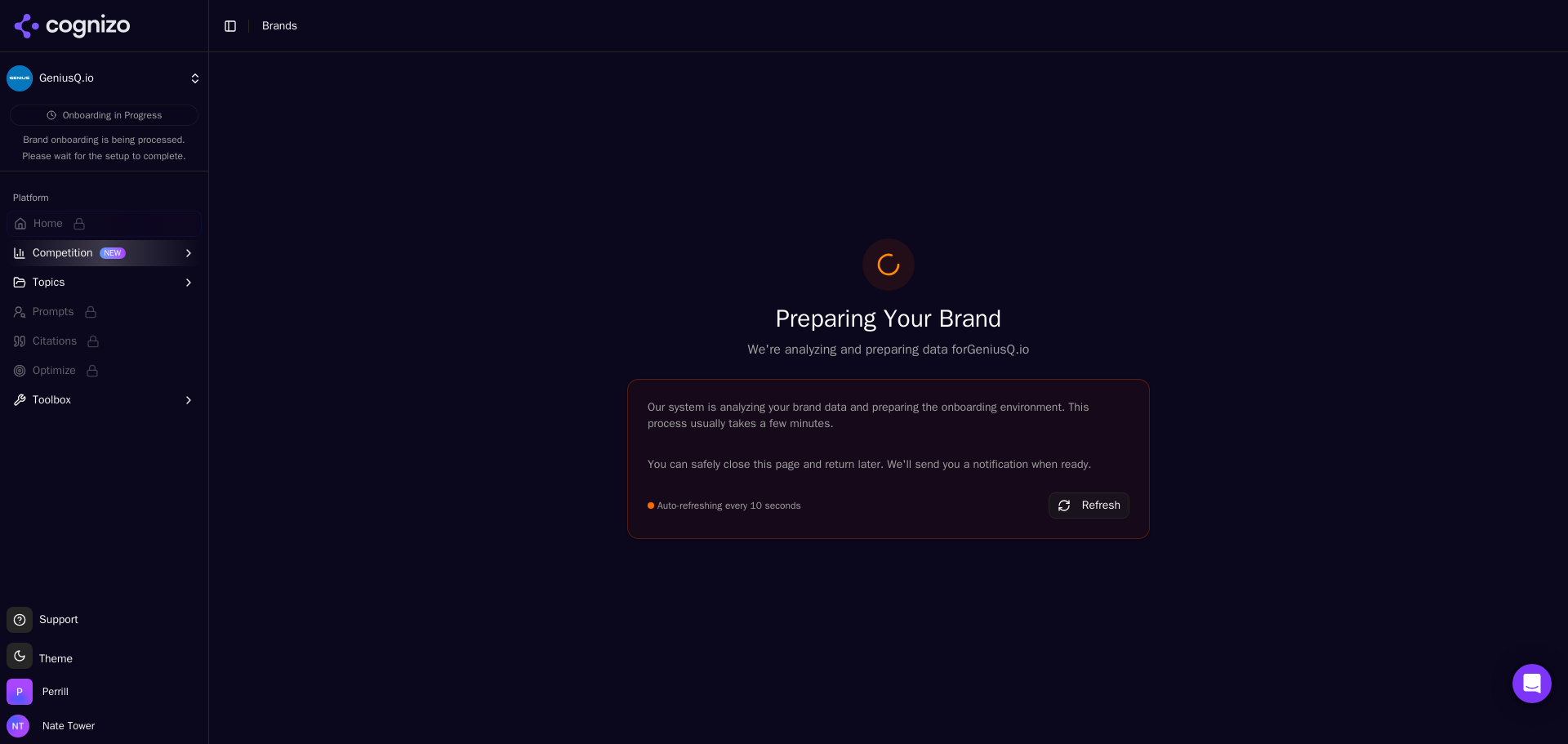 scroll, scrollTop: 0, scrollLeft: 0, axis: both 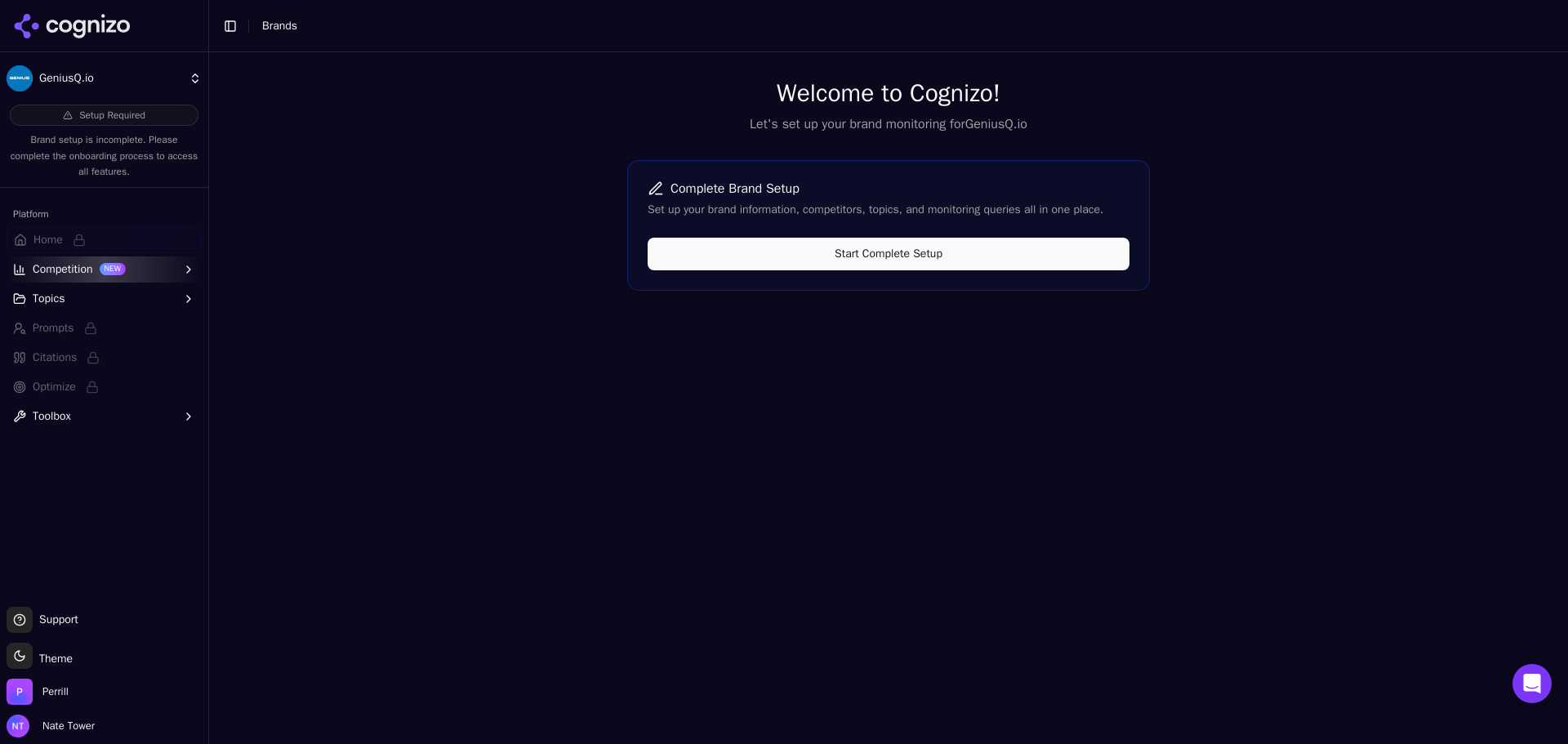 click on "Start Complete Setup" at bounding box center [889, 254] 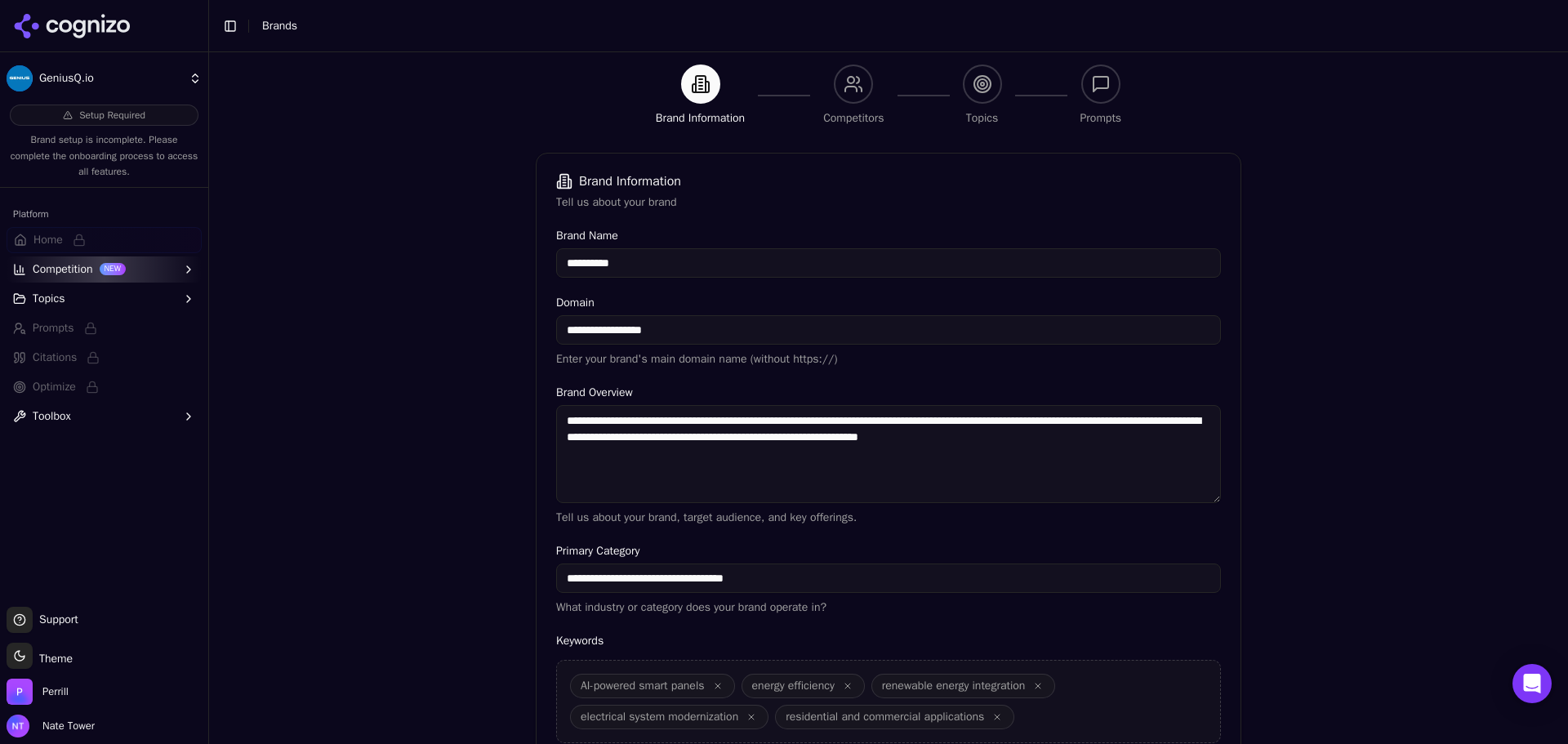scroll, scrollTop: 311, scrollLeft: 0, axis: vertical 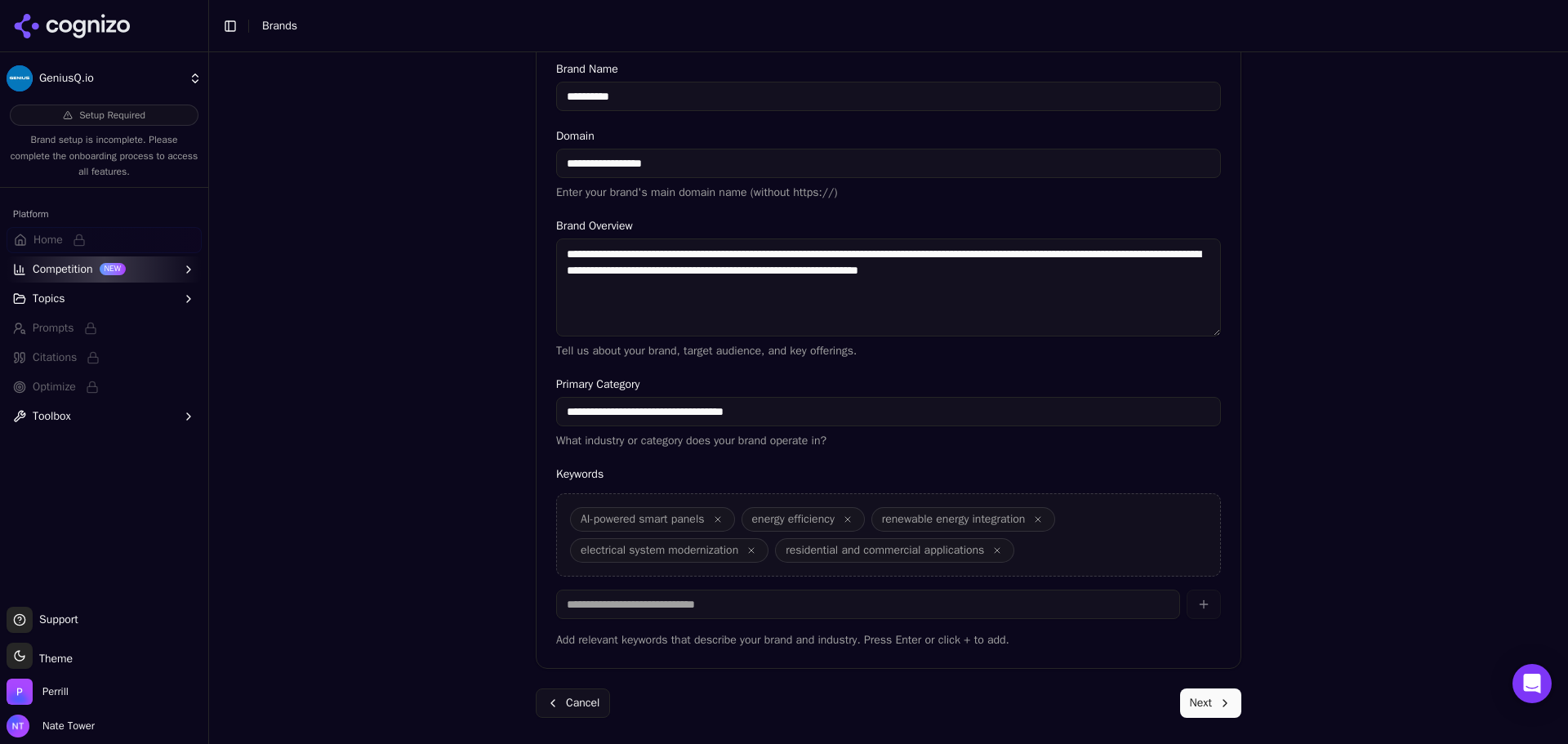 click on "Next" at bounding box center [1210, 703] 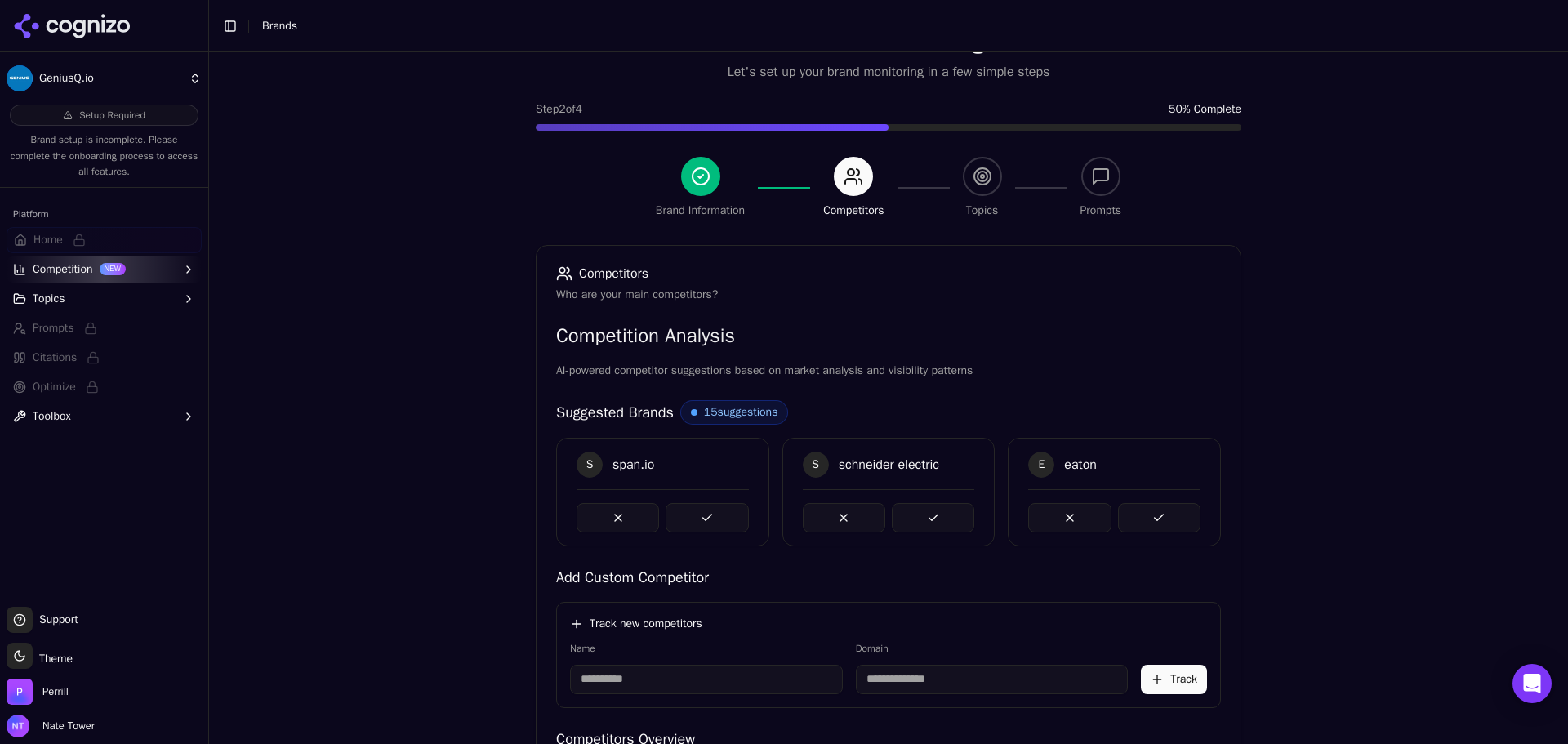 scroll, scrollTop: 308, scrollLeft: 0, axis: vertical 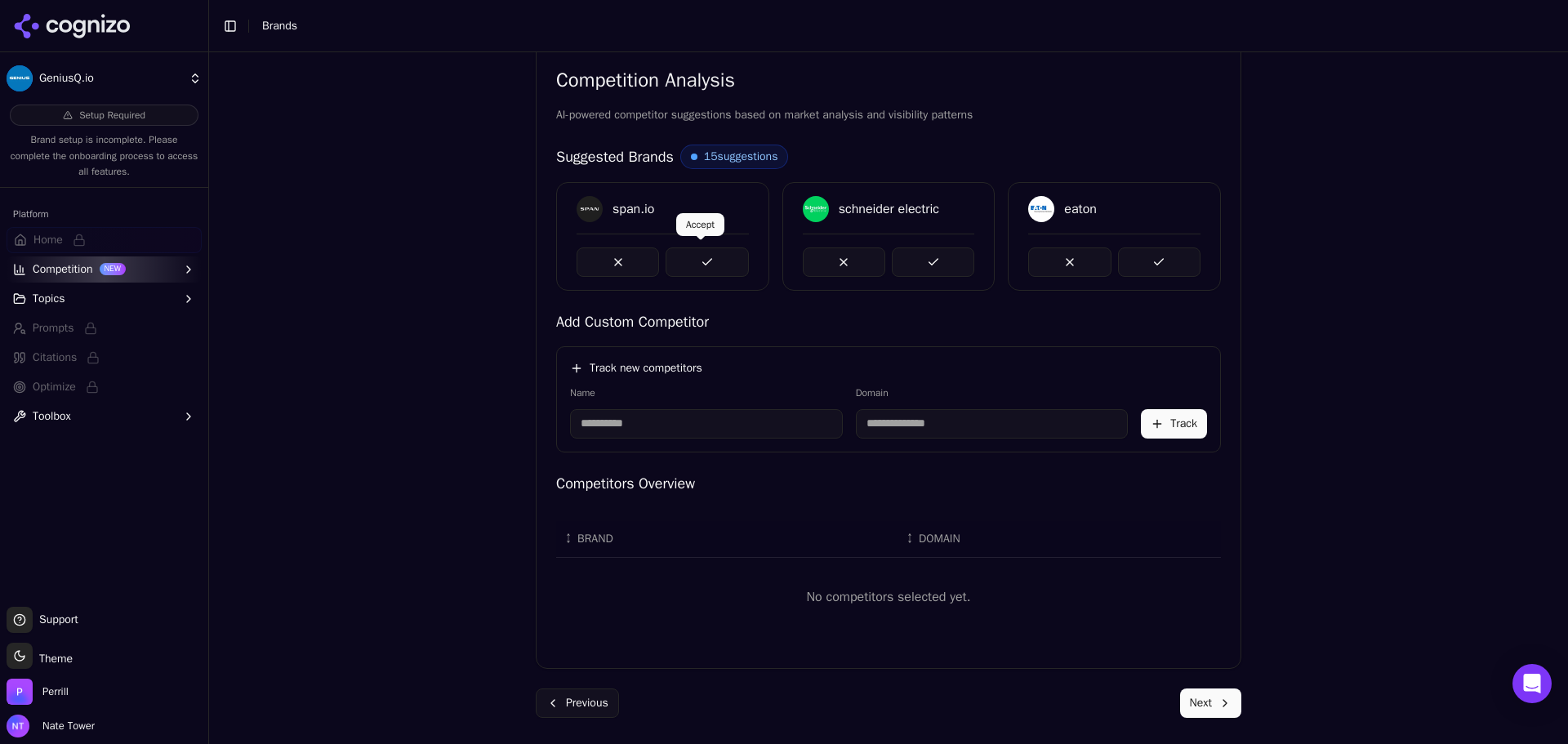click at bounding box center [706, 262] 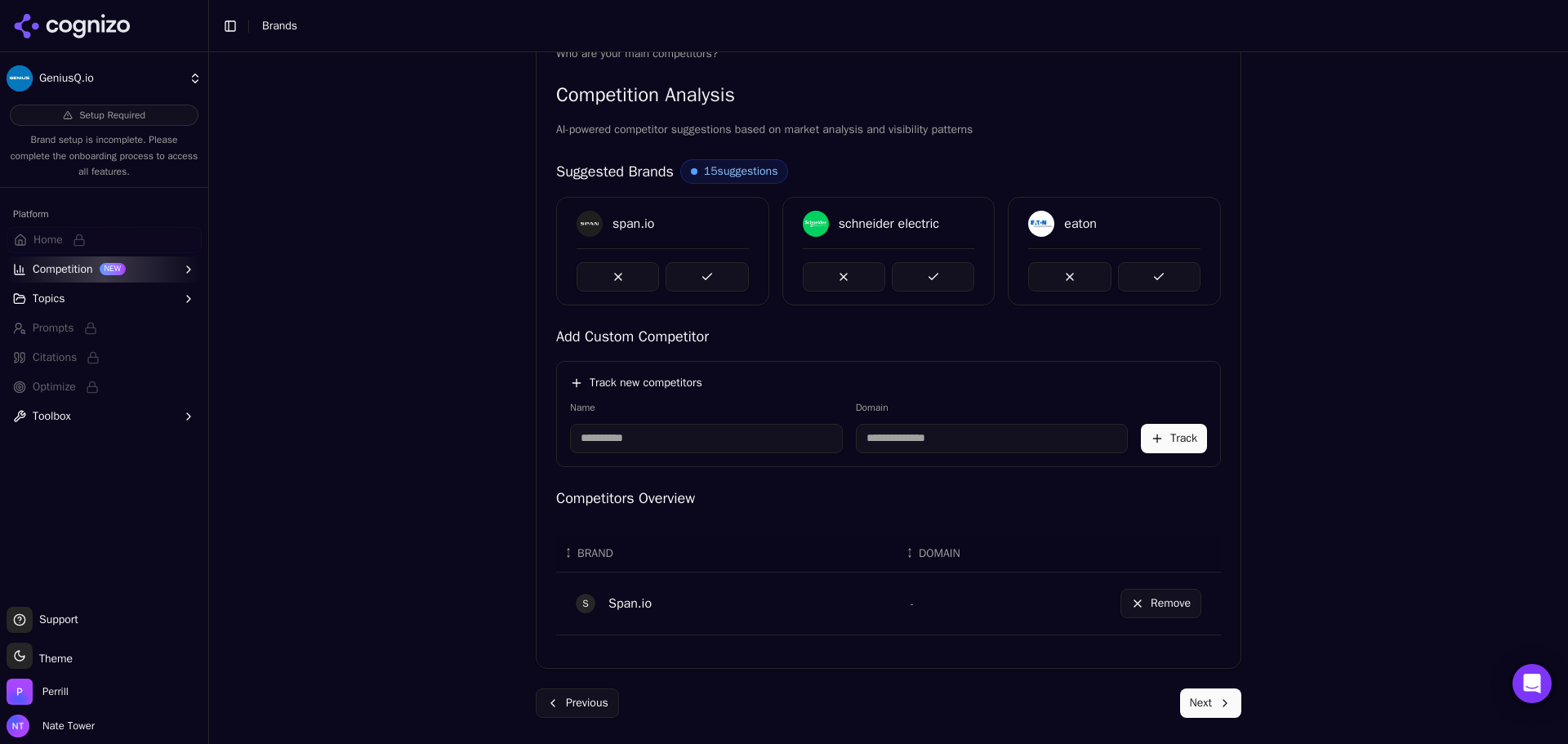 scroll, scrollTop: 293, scrollLeft: 0, axis: vertical 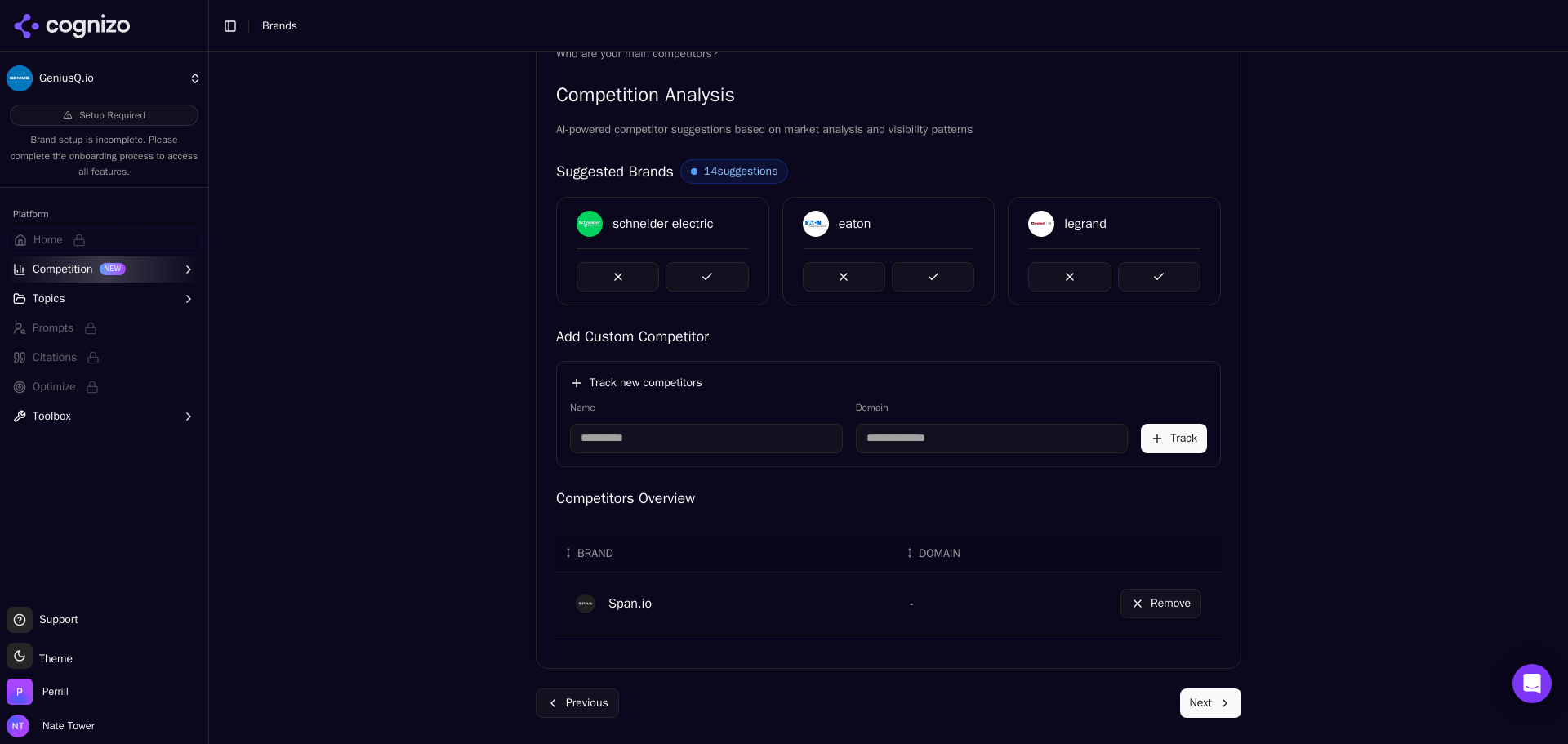 click at bounding box center (706, 439) 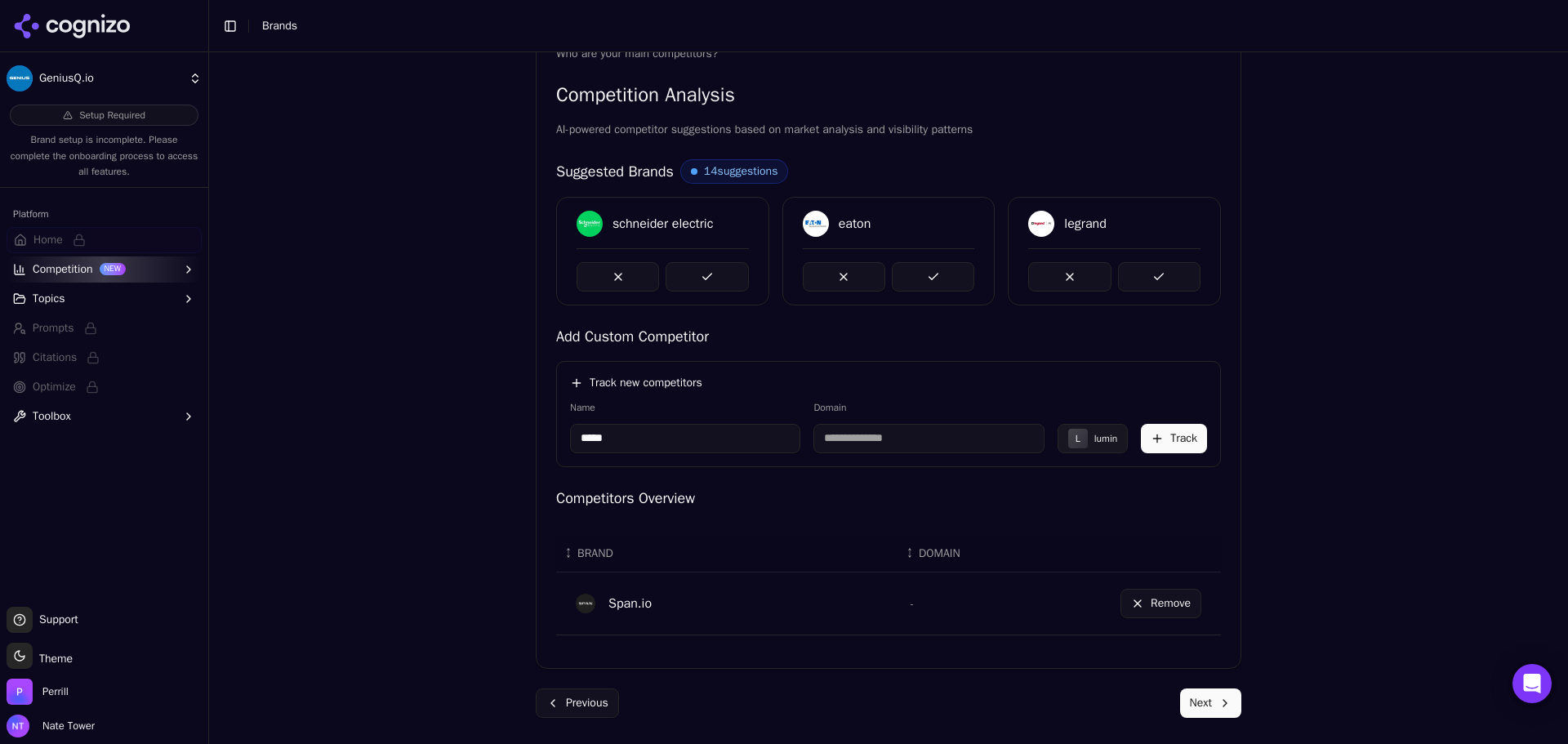 type on "*****" 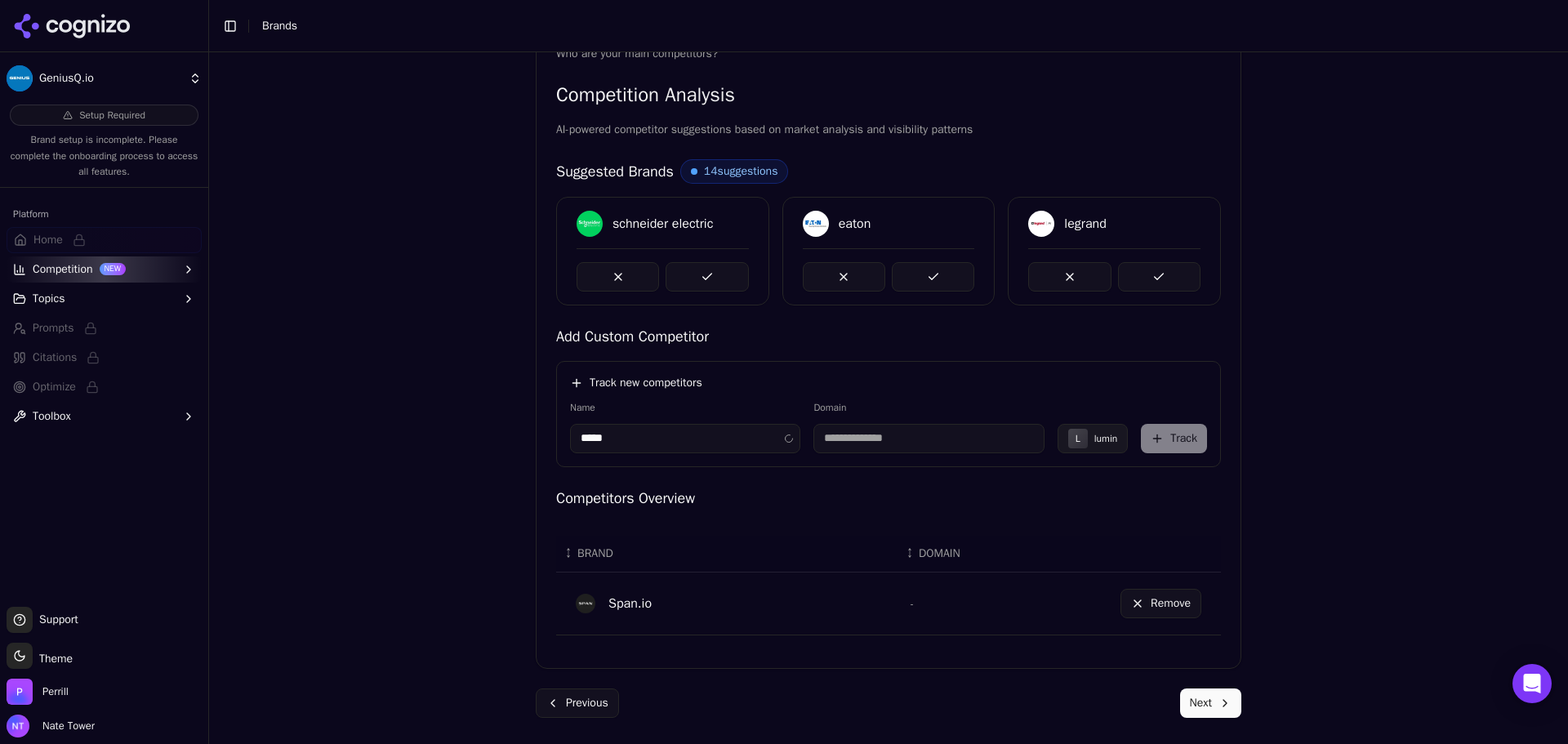 click on "Domain" at bounding box center (929, 427) 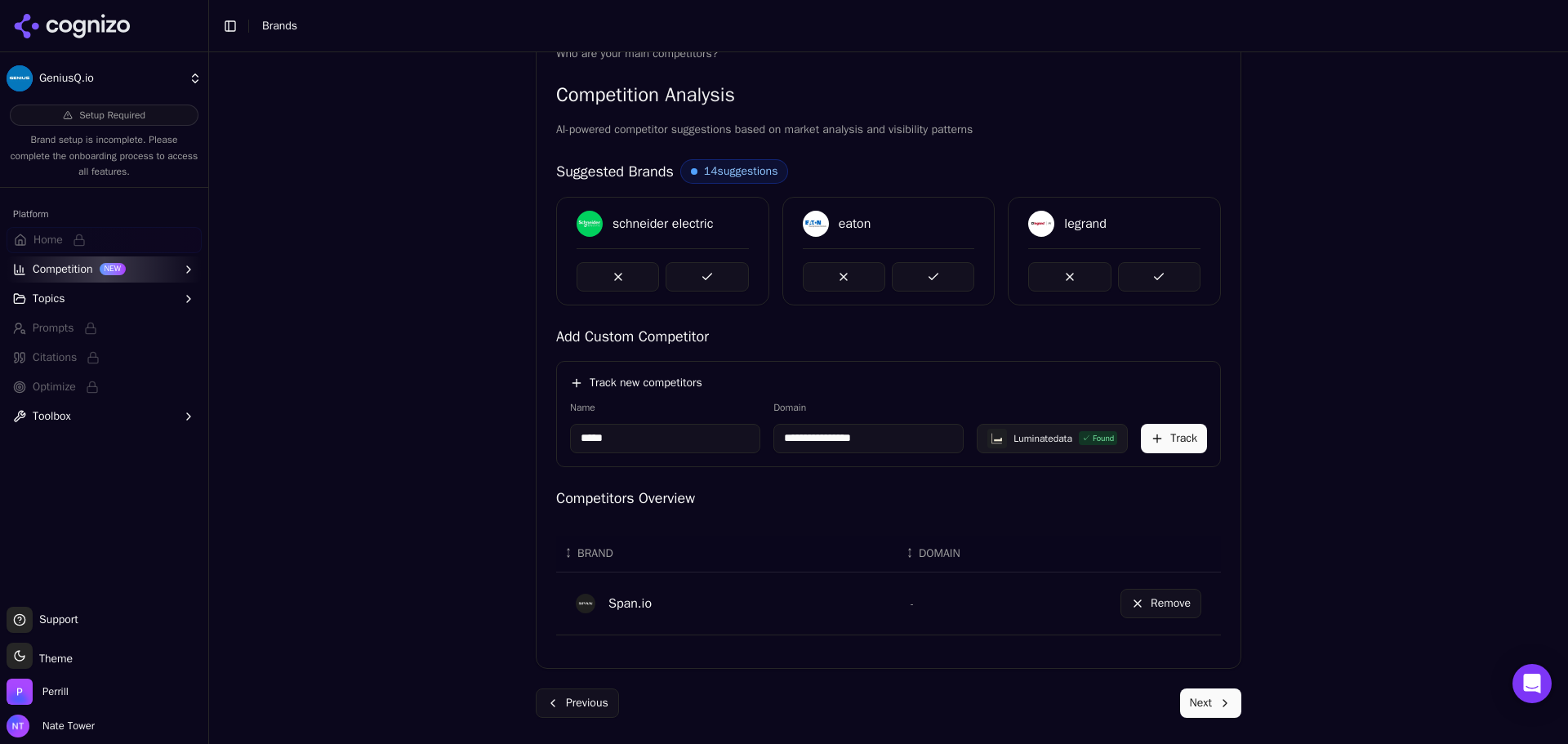 click on "**********" at bounding box center [868, 439] 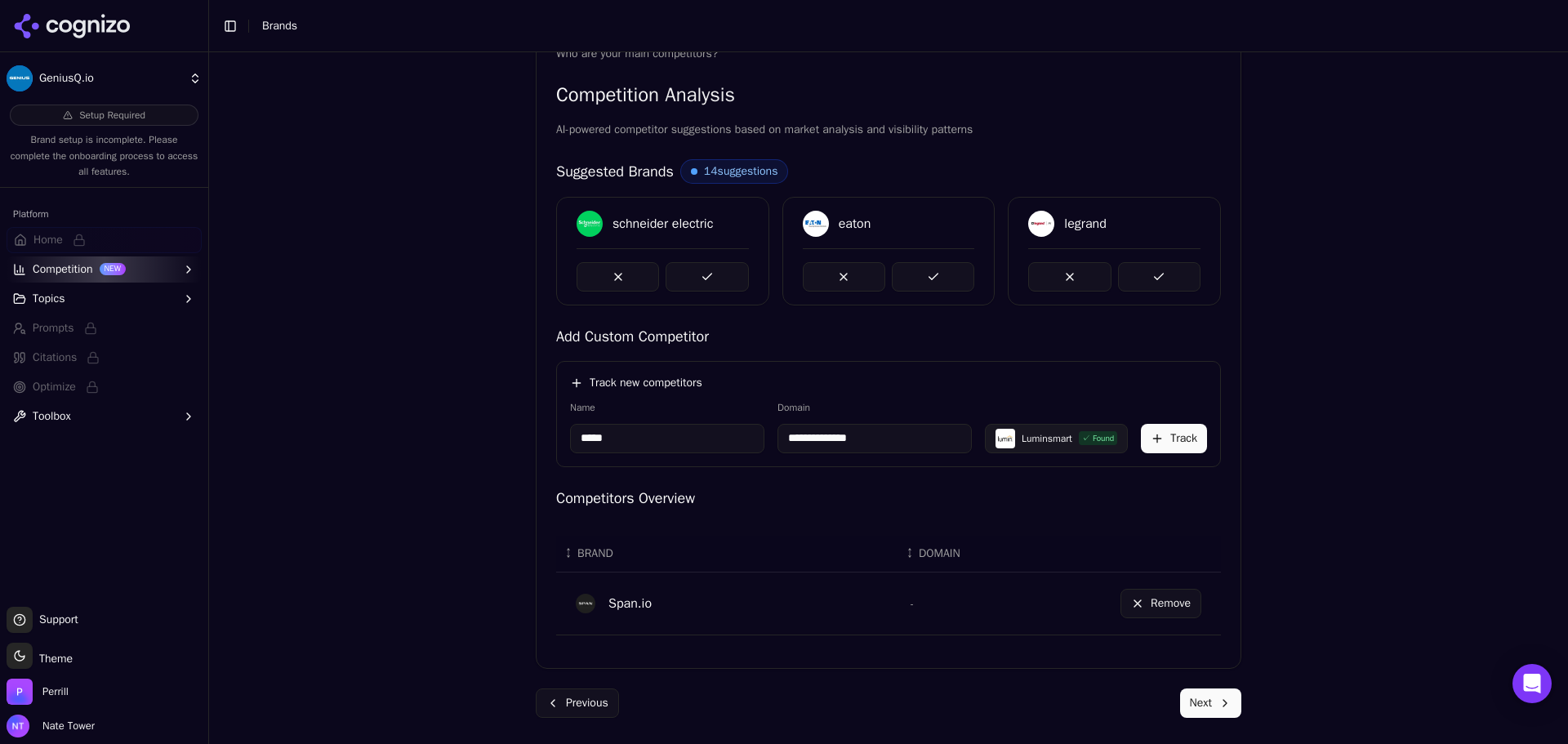 type on "**********" 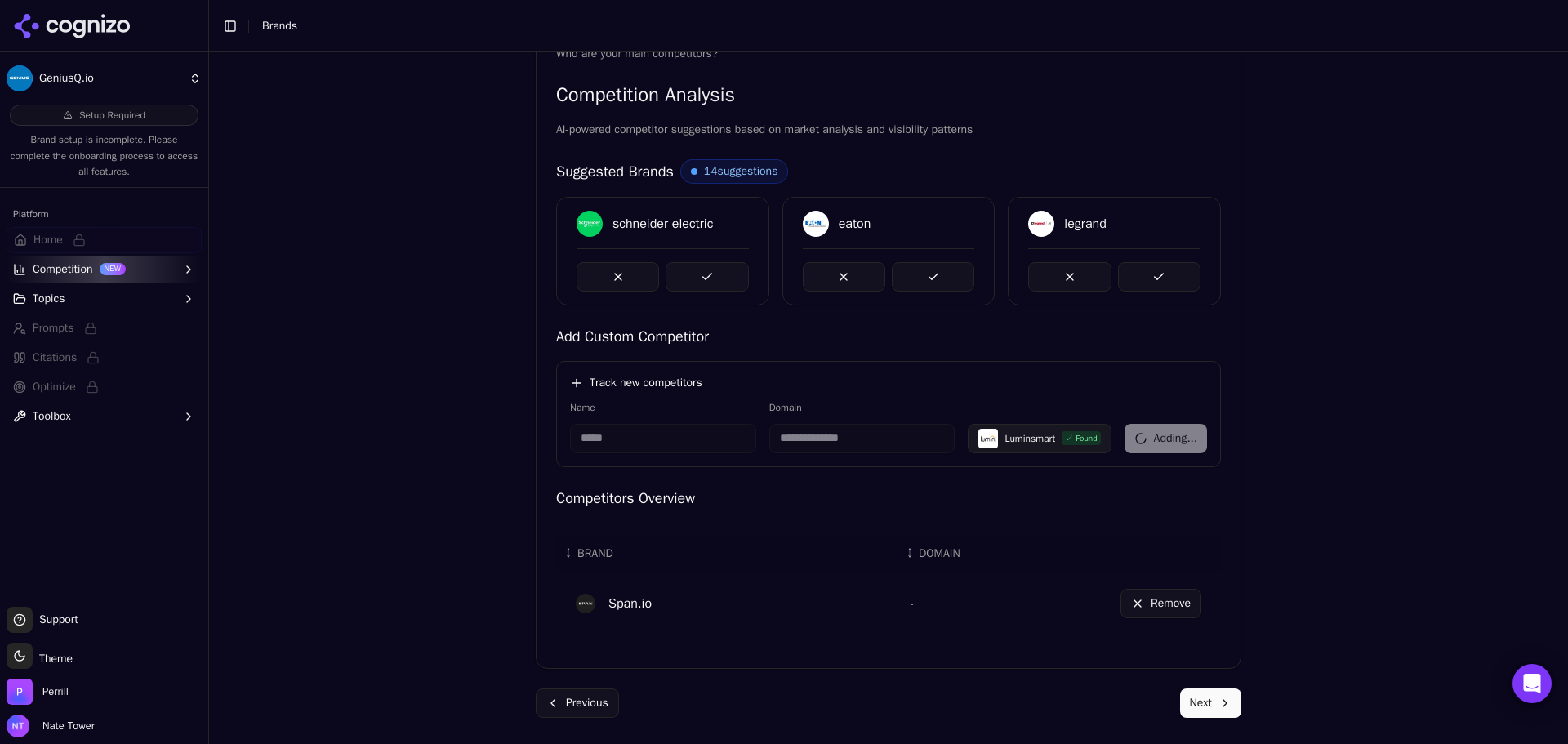 type 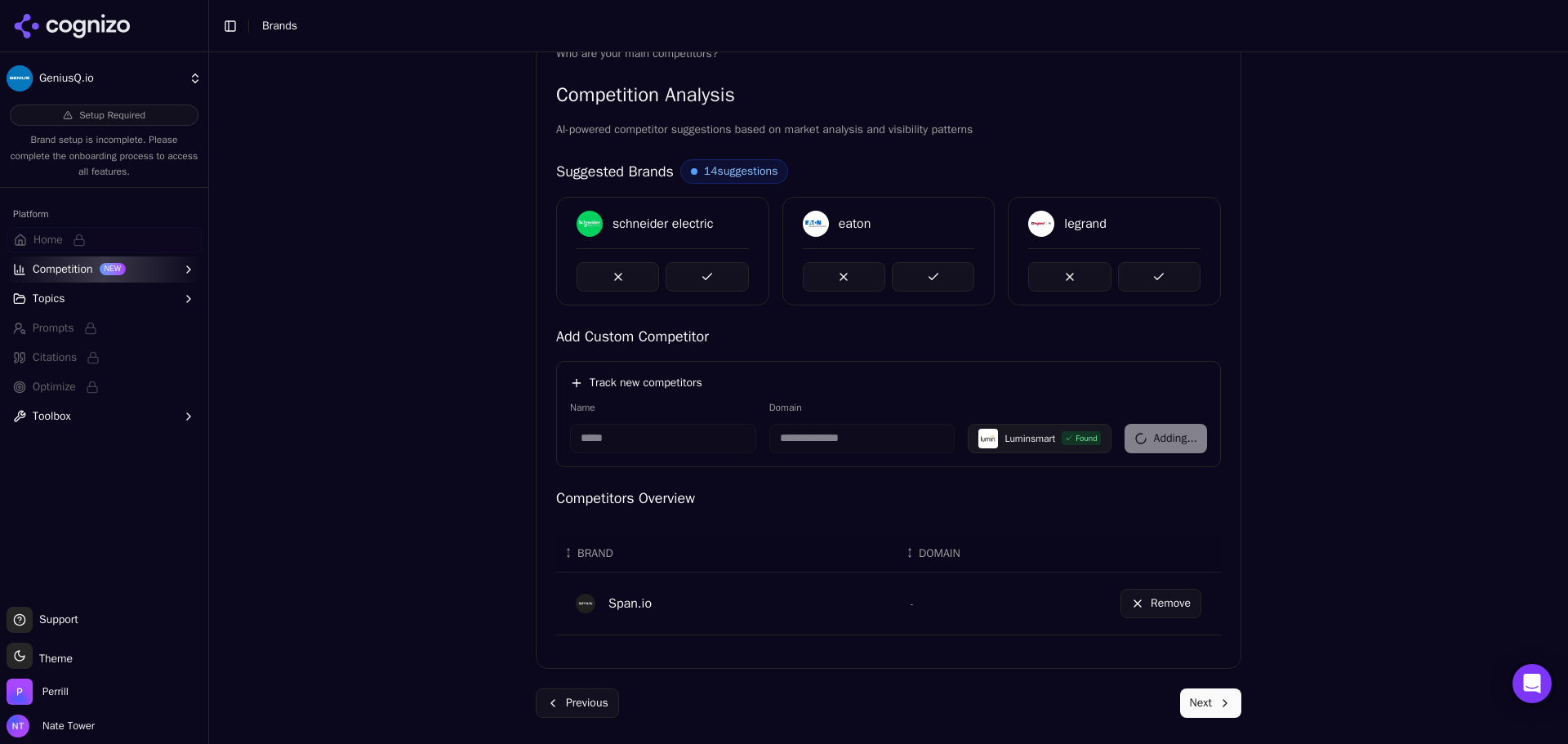 type 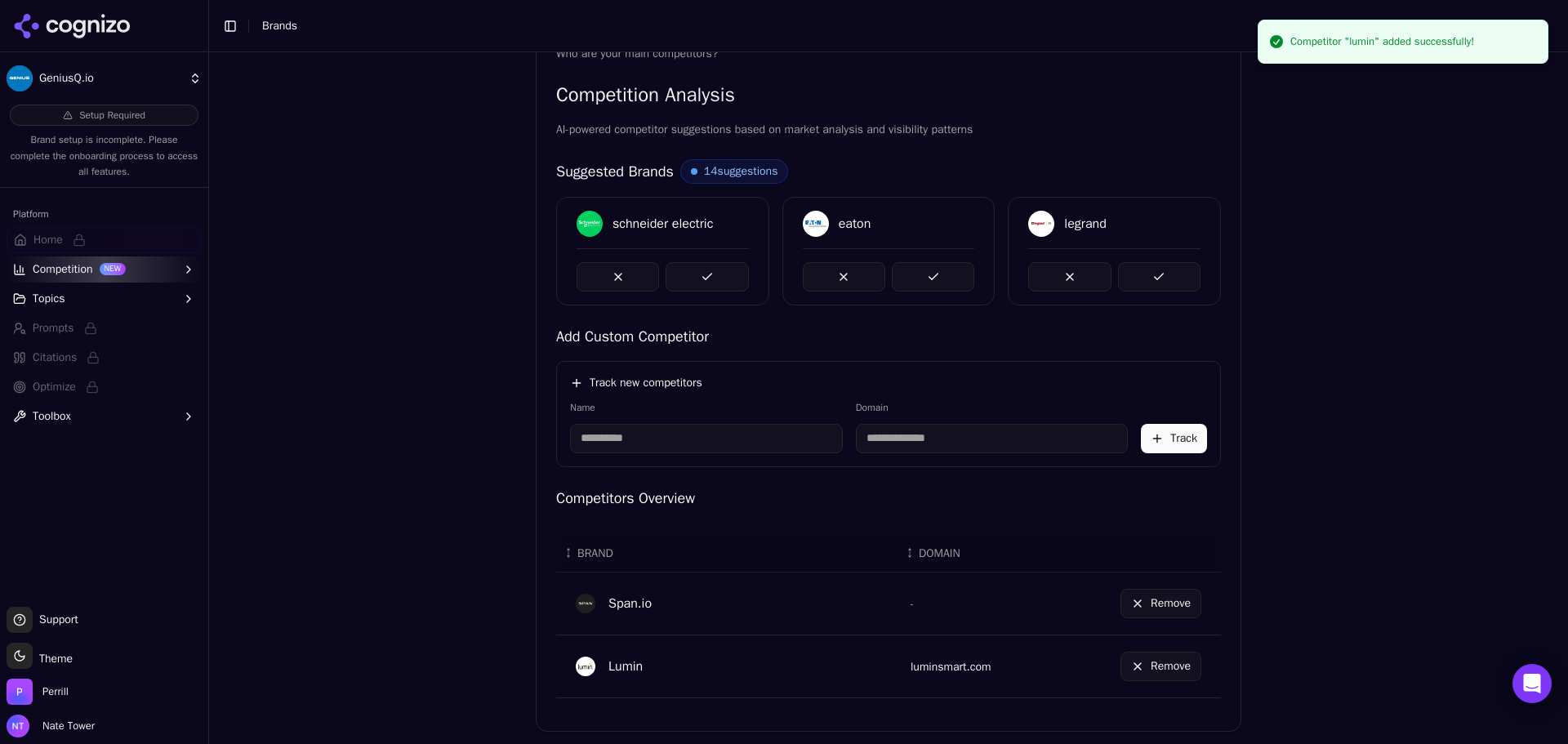 scroll, scrollTop: 48, scrollLeft: 0, axis: vertical 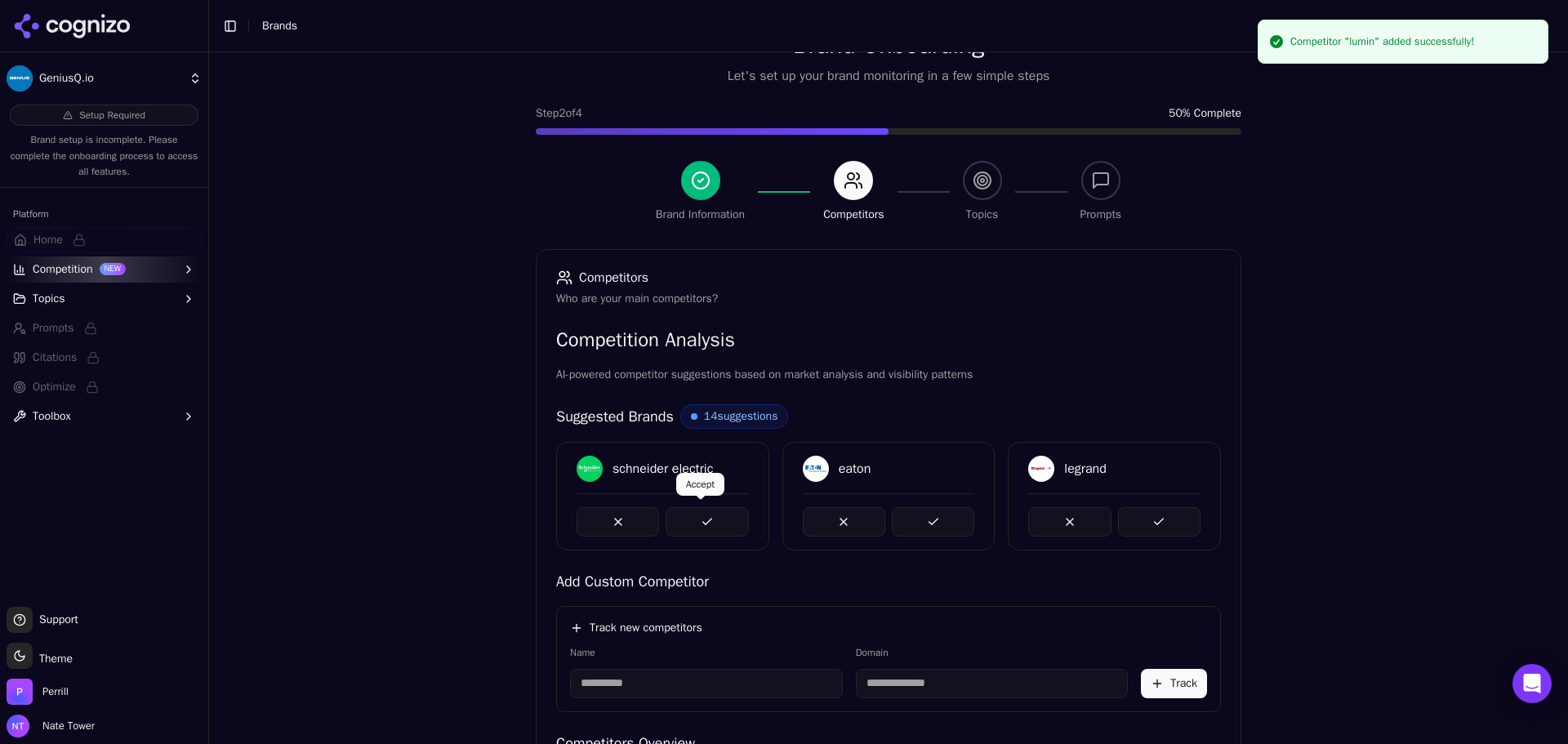 click at bounding box center (706, 522) 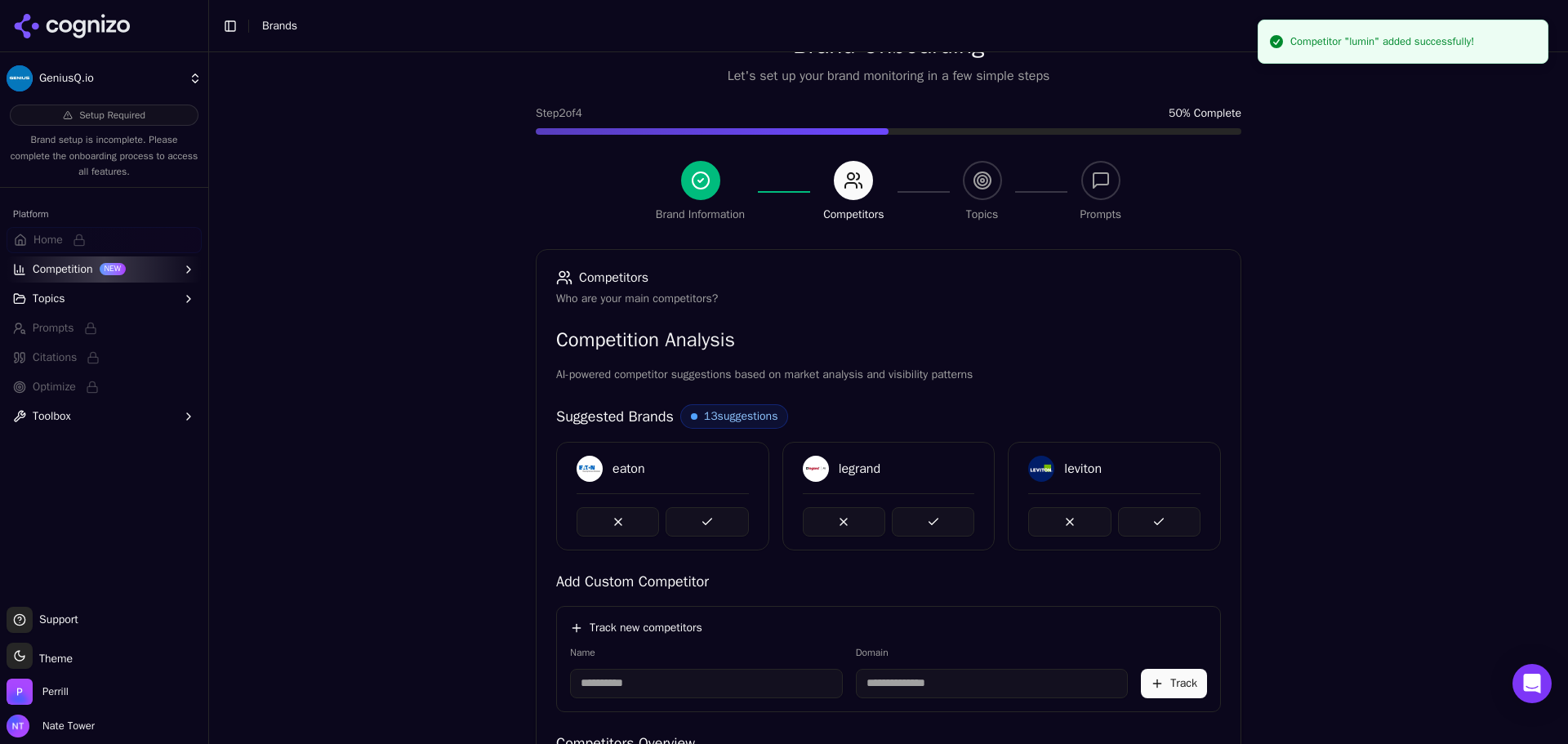 click at bounding box center (1159, 522) 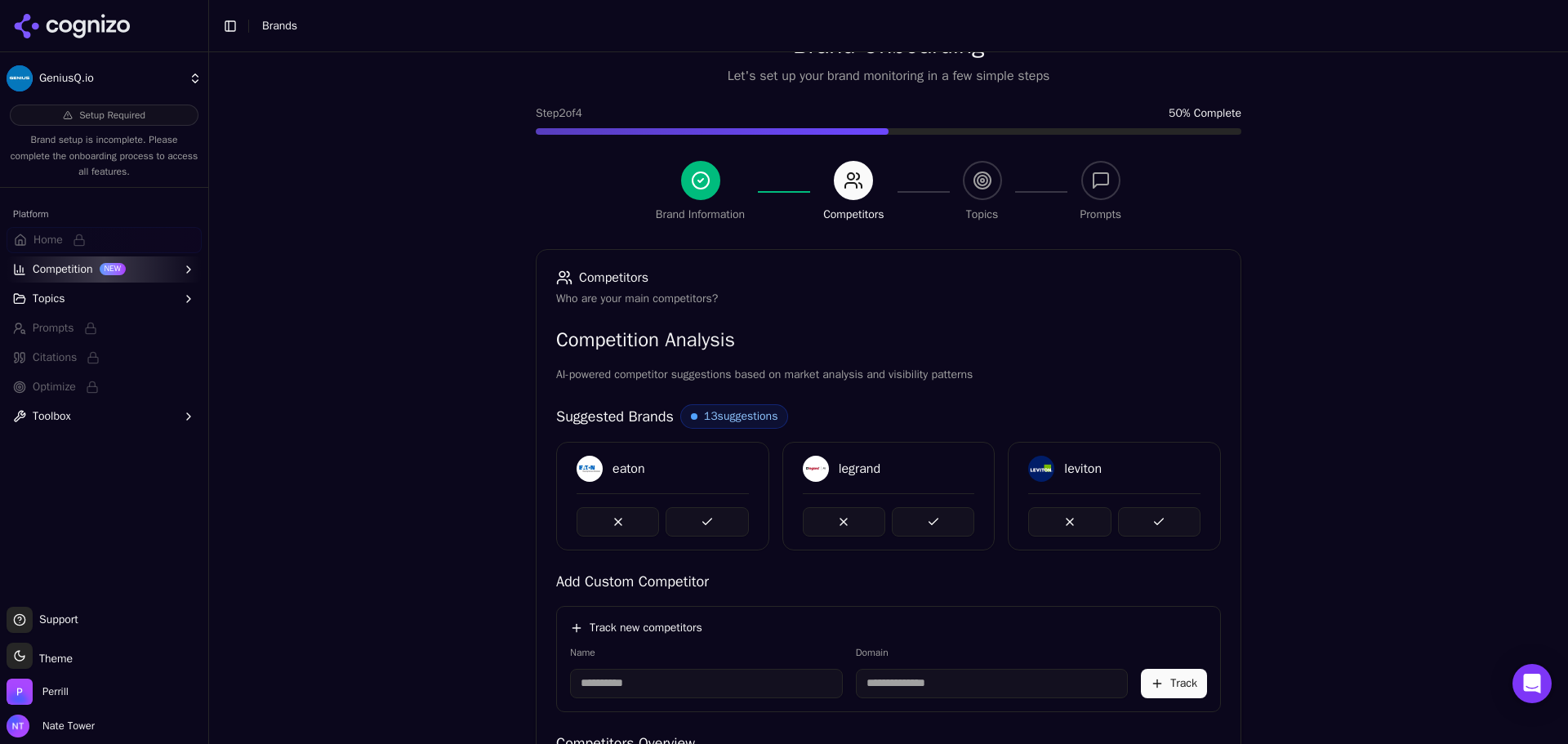 click at bounding box center [706, 522] 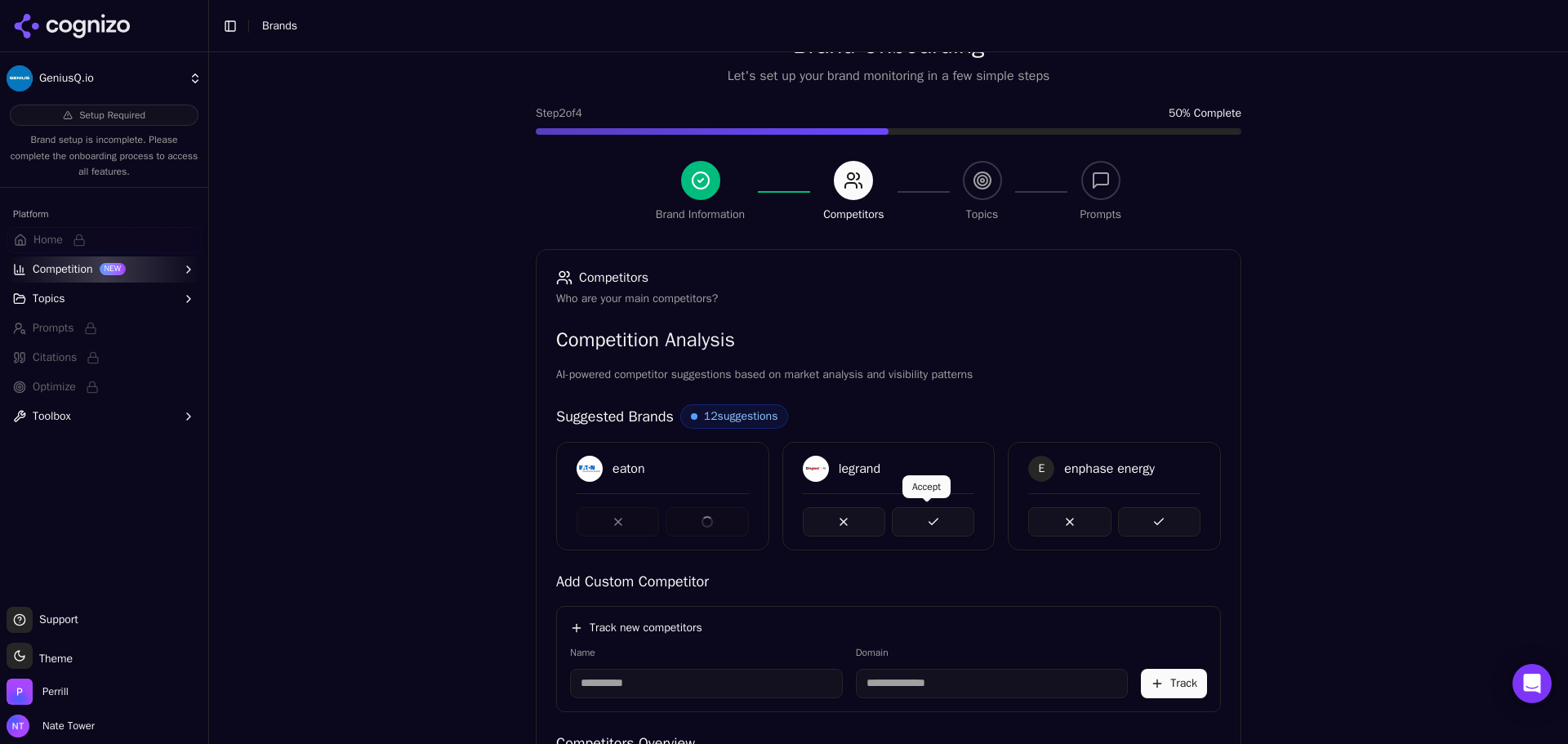 click at bounding box center (933, 522) 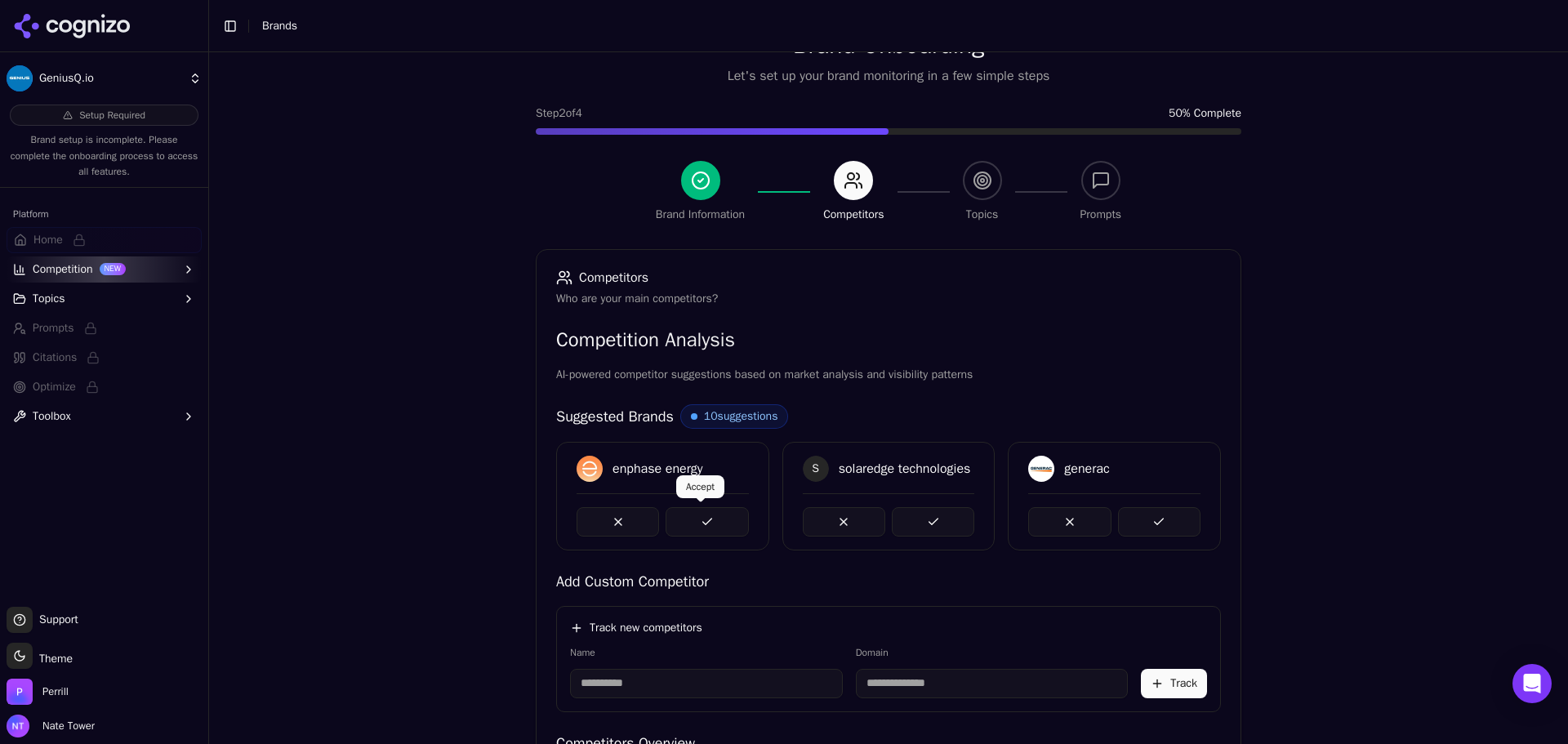 click at bounding box center (706, 522) 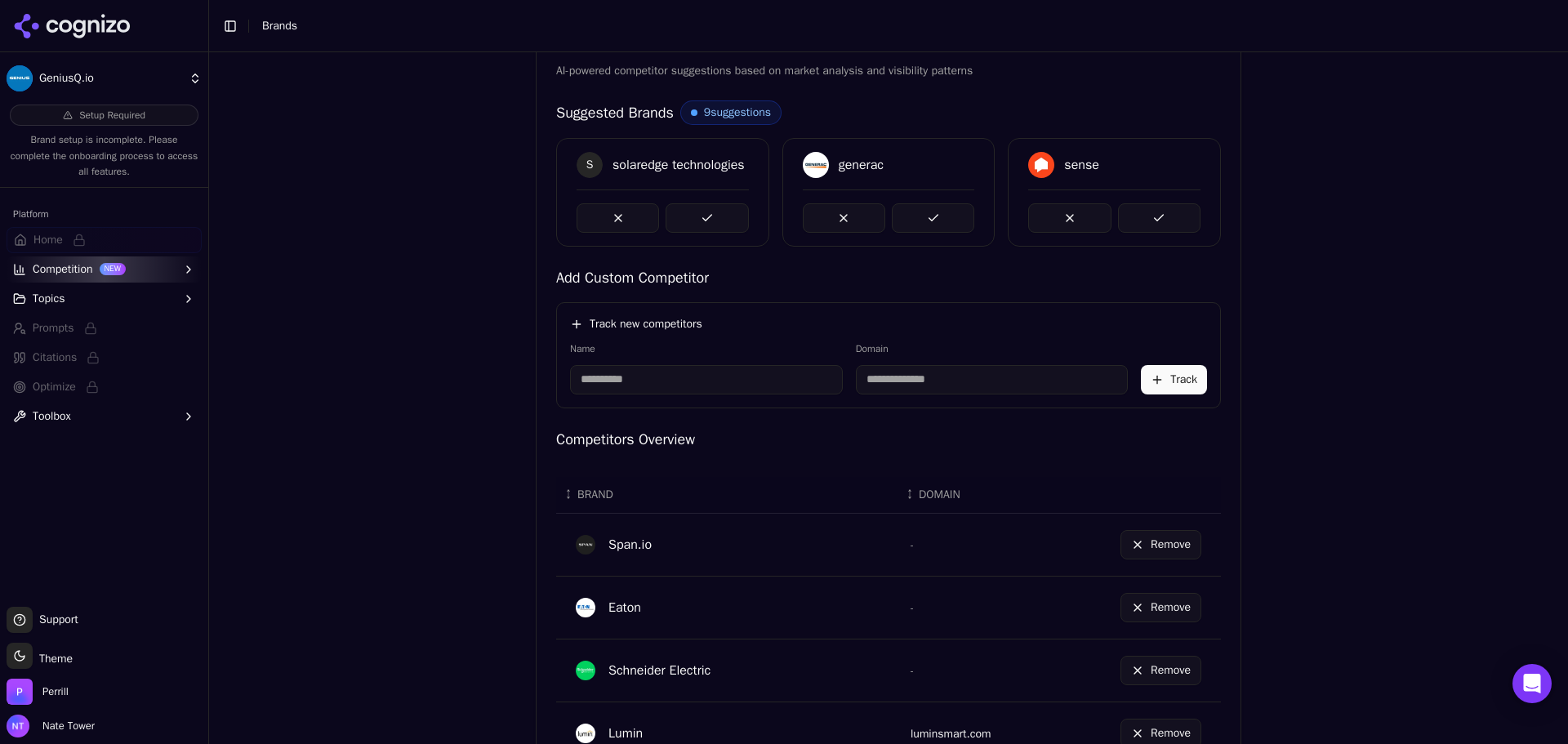 scroll, scrollTop: 670, scrollLeft: 0, axis: vertical 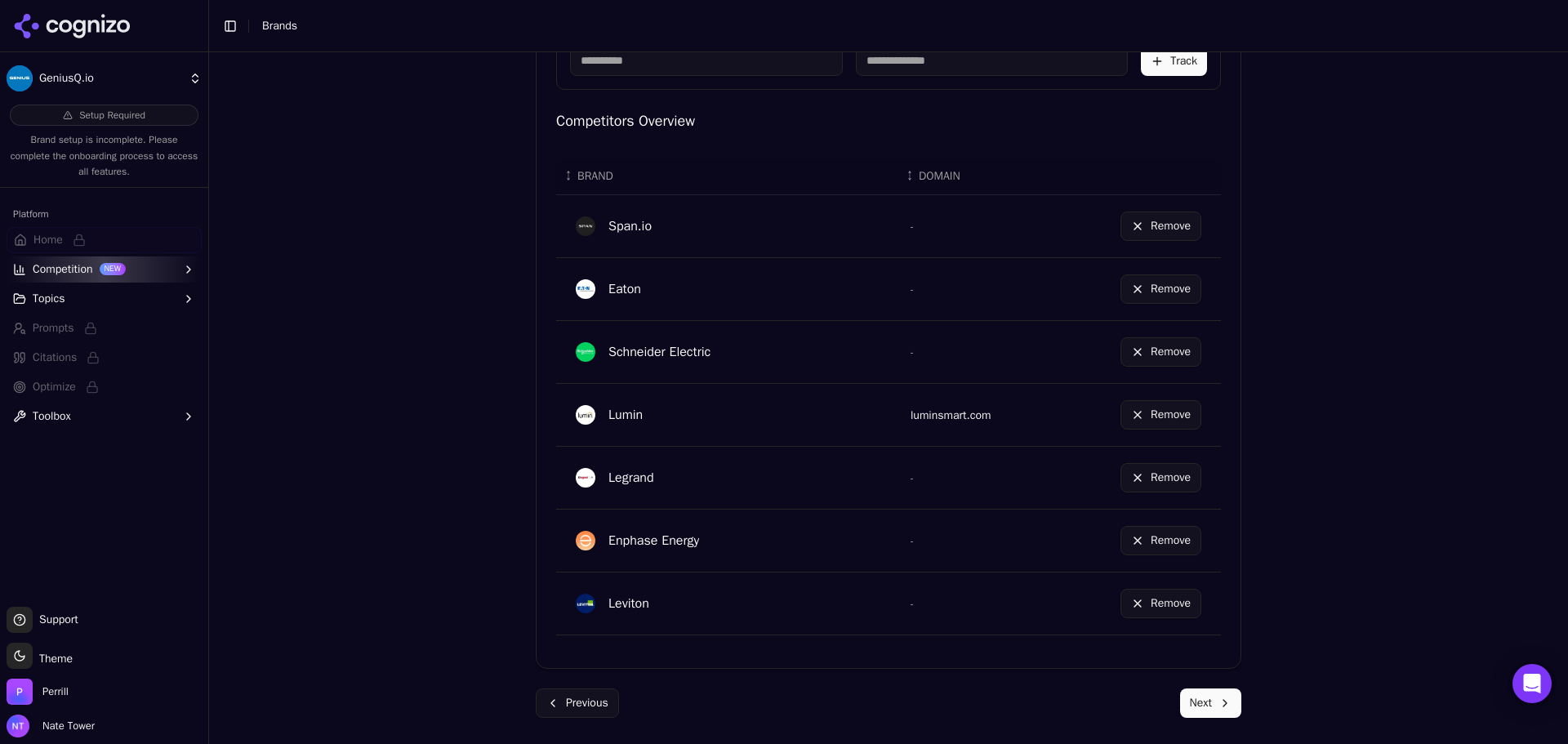click on "Previous Next" at bounding box center [889, 703] 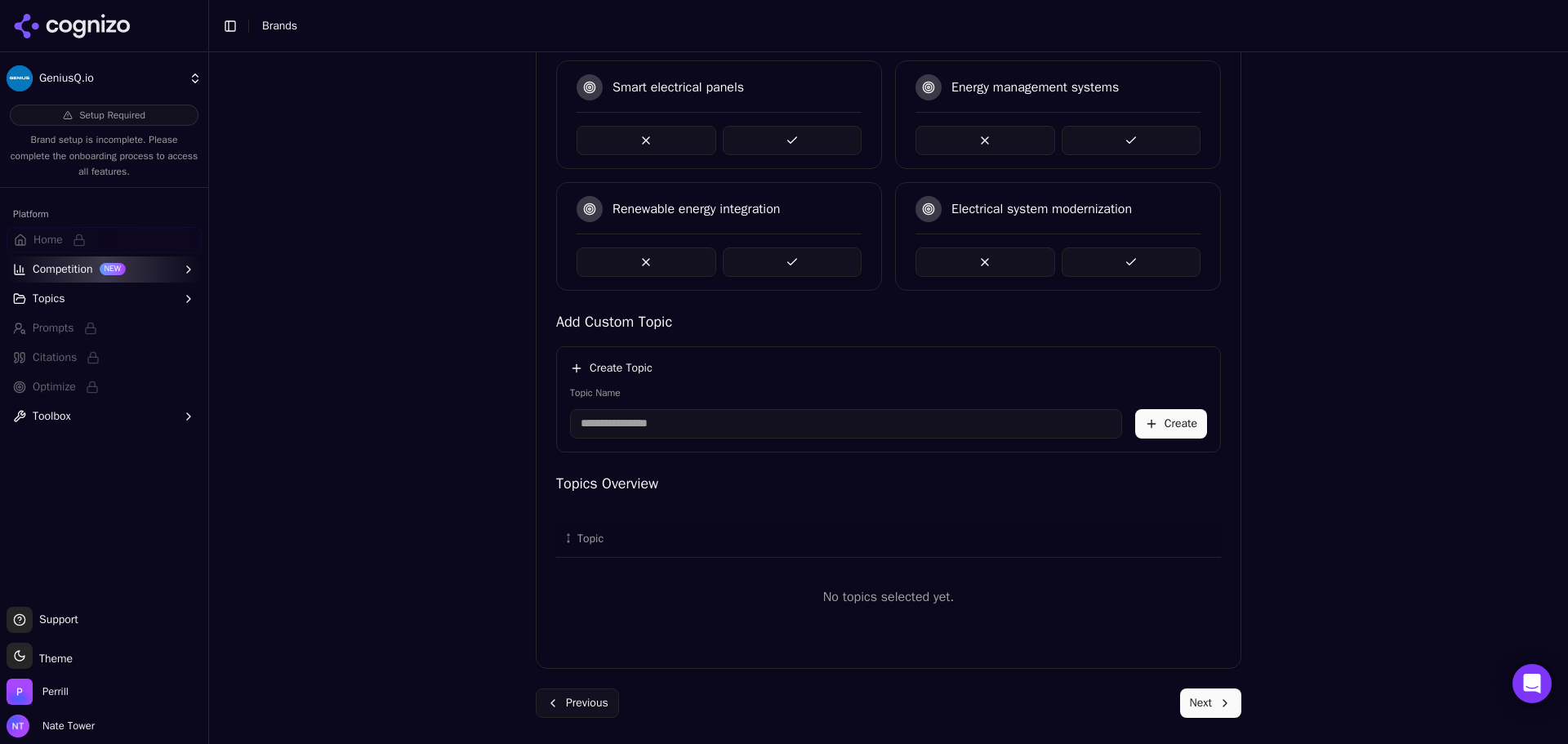 scroll, scrollTop: 51, scrollLeft: 0, axis: vertical 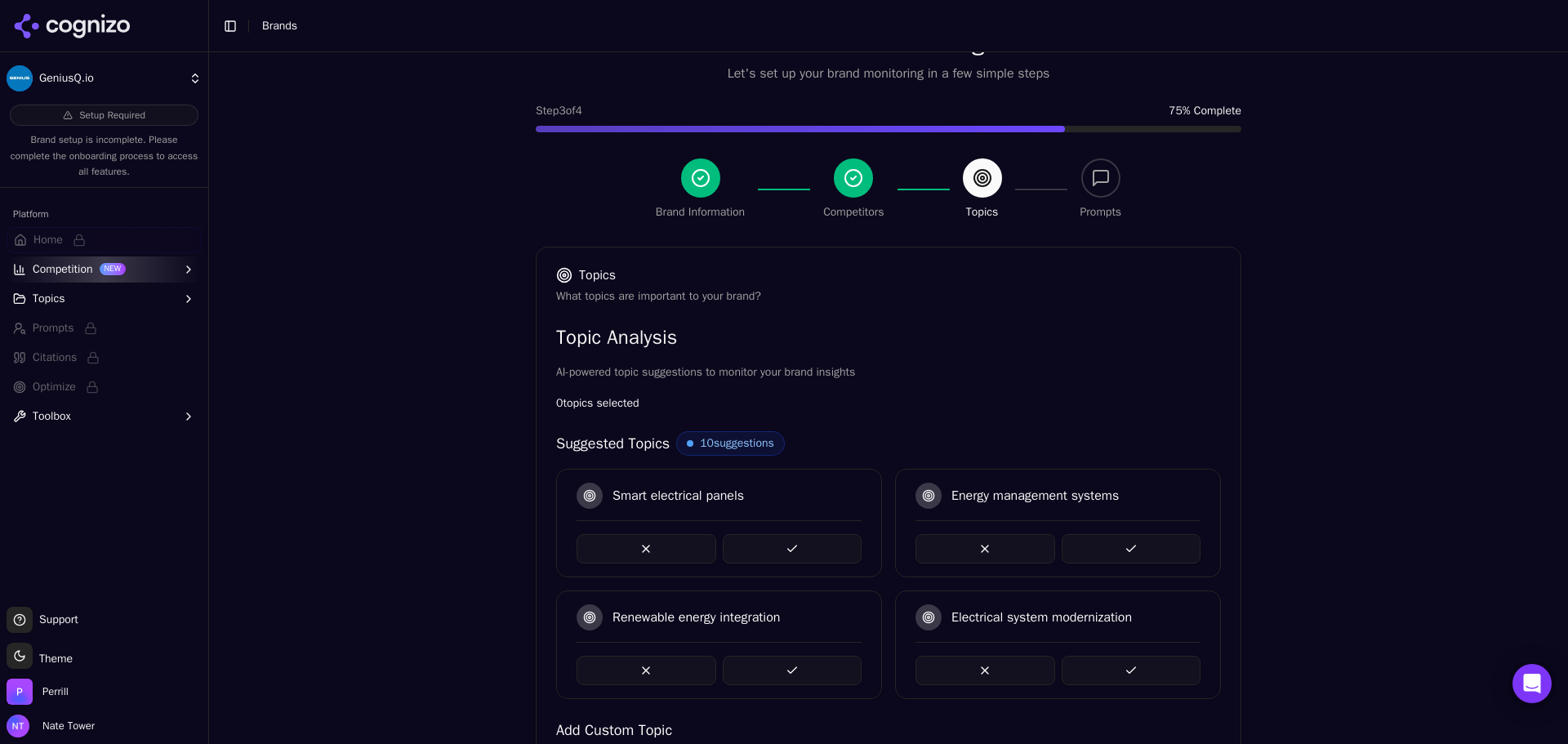 click at bounding box center [792, 549] 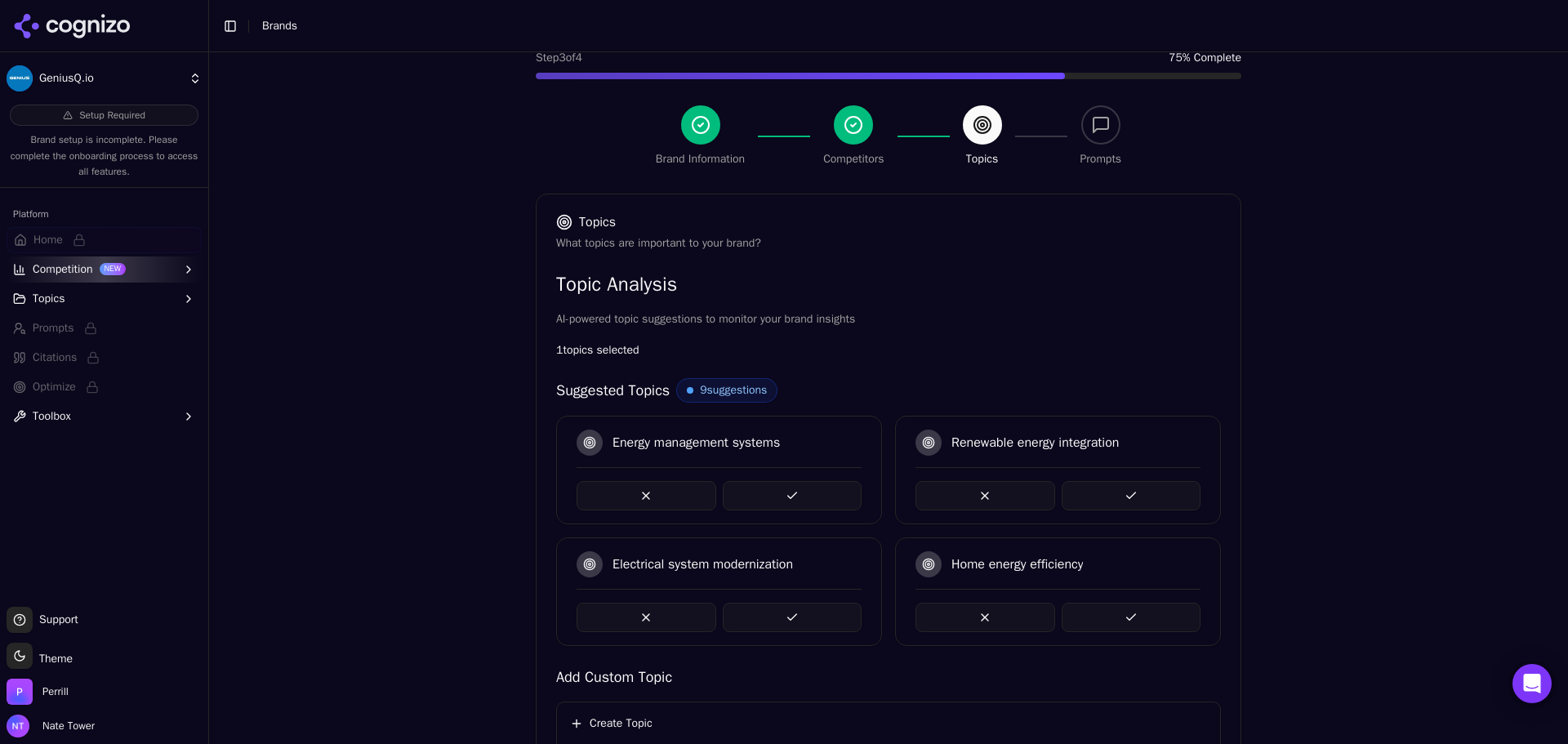 scroll, scrollTop: 132, scrollLeft: 0, axis: vertical 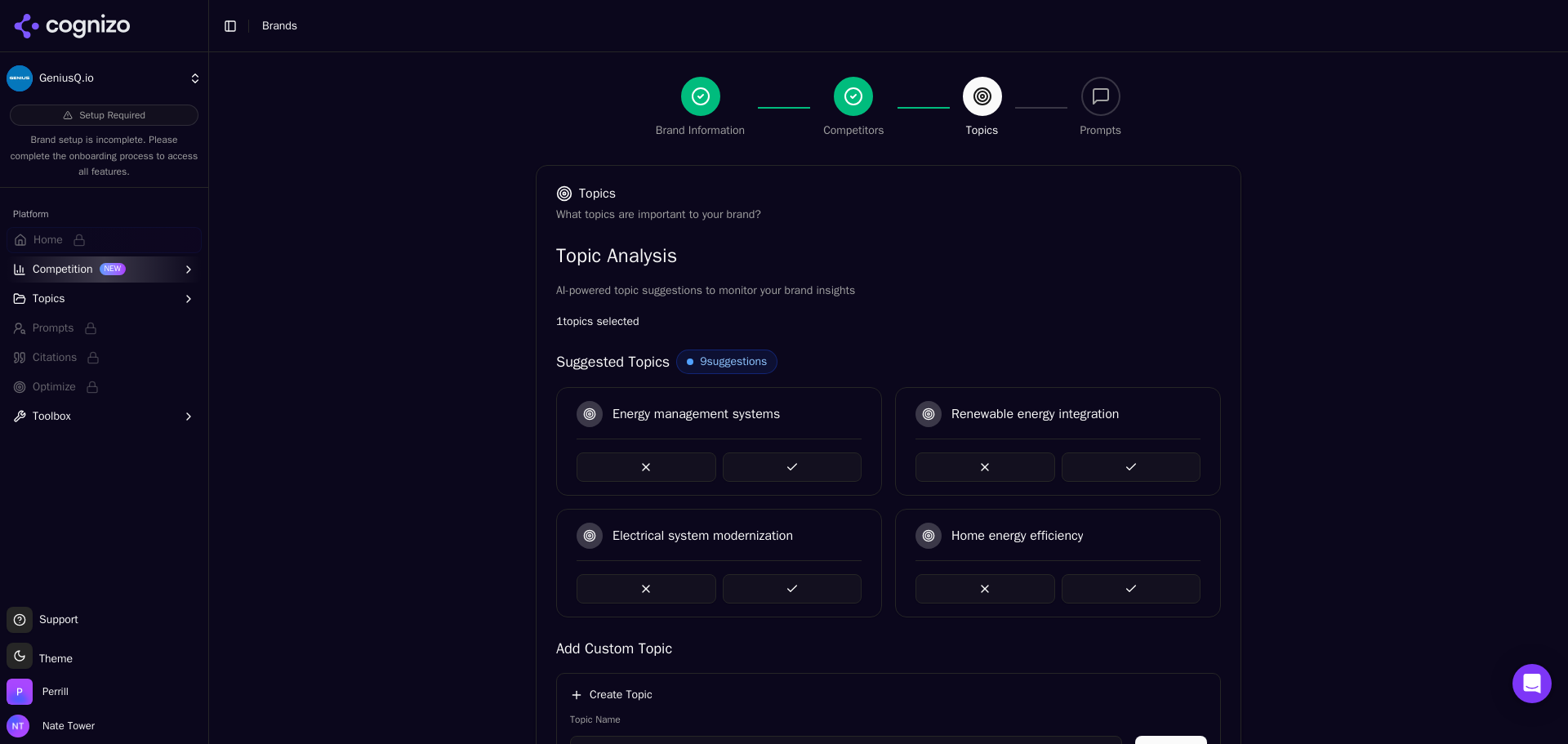 click at bounding box center [792, 467] 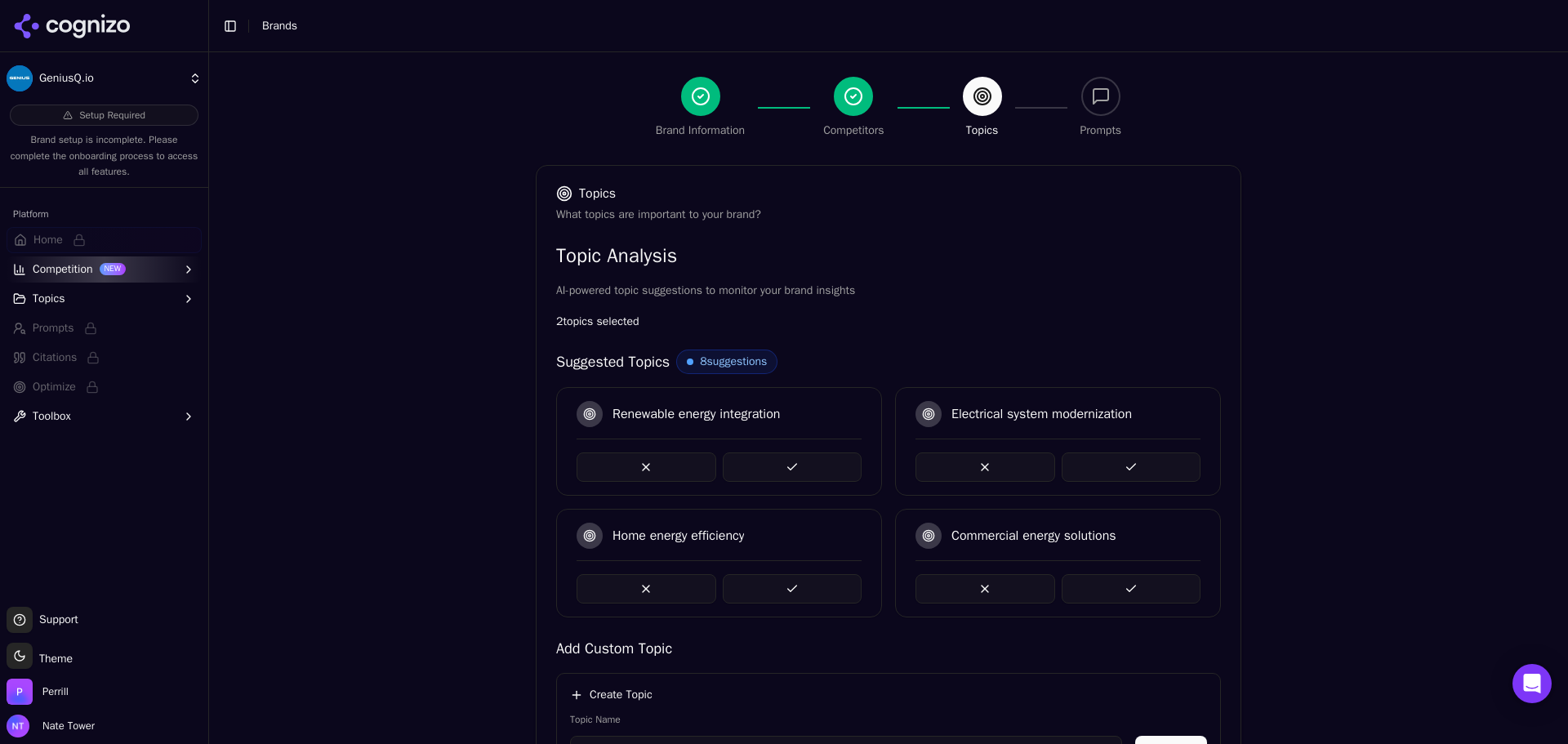click on "Brand Onboarding Let's set up your brand monitoring in a few simple steps Step  3  of  4 75 % Complete Brand Information Competitors Topics Prompts Topics What topics are important to your brand? Topic Analysis AI-powered topic suggestions to monitor your brand insights 2  topics selected Suggested Topics 8  suggestions Renewable energy integration Electrical system modernization Home energy efficiency Commercial energy solutions Add Custom Topic Create Topic Topic Name Create Topics Overview  ↕ Topic Energy management systems Selected for monitoring Remove Smart electrical panels Selected for monitoring Remove Previous Next" at bounding box center [889, 292] 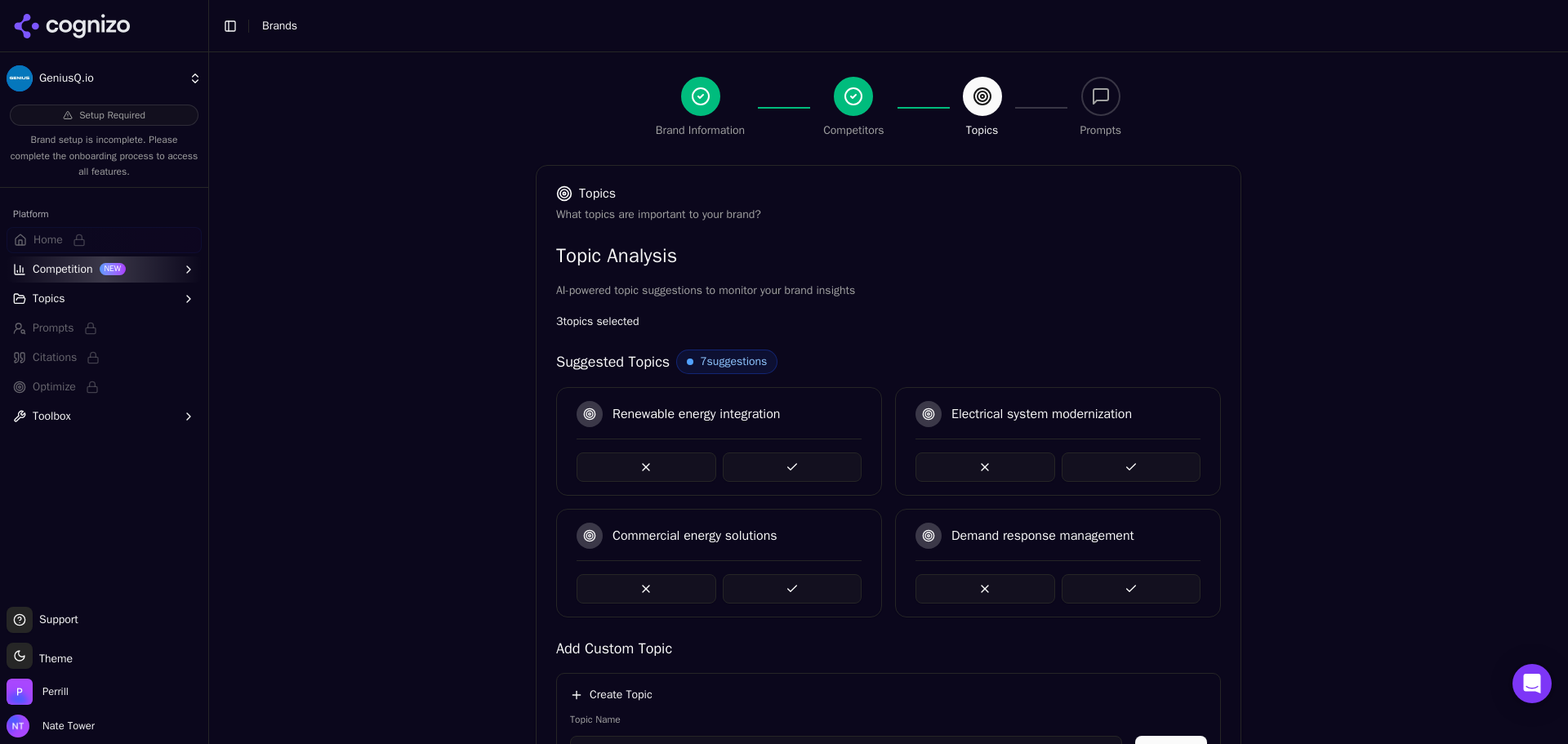 click at bounding box center [1131, 467] 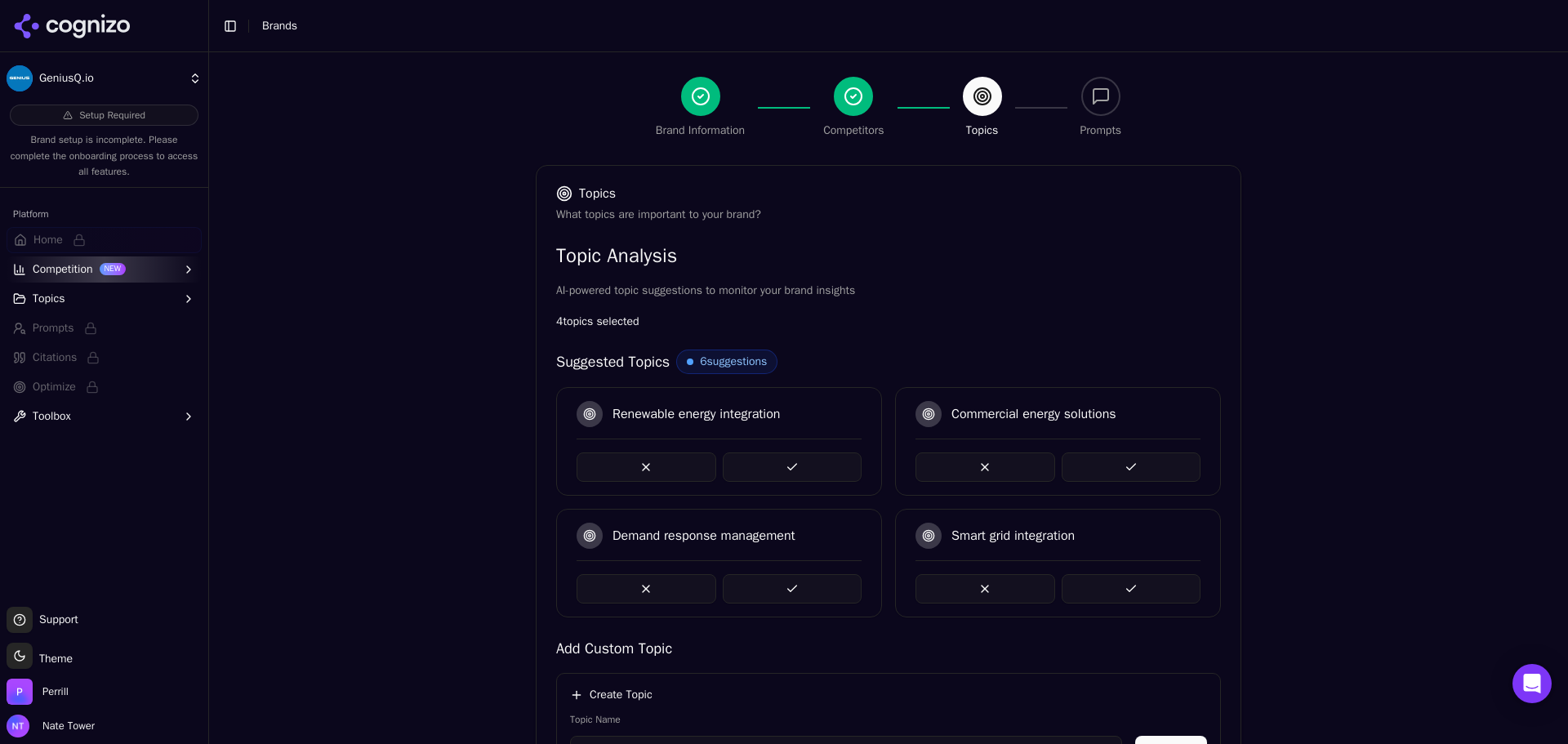 scroll, scrollTop: 672, scrollLeft: 0, axis: vertical 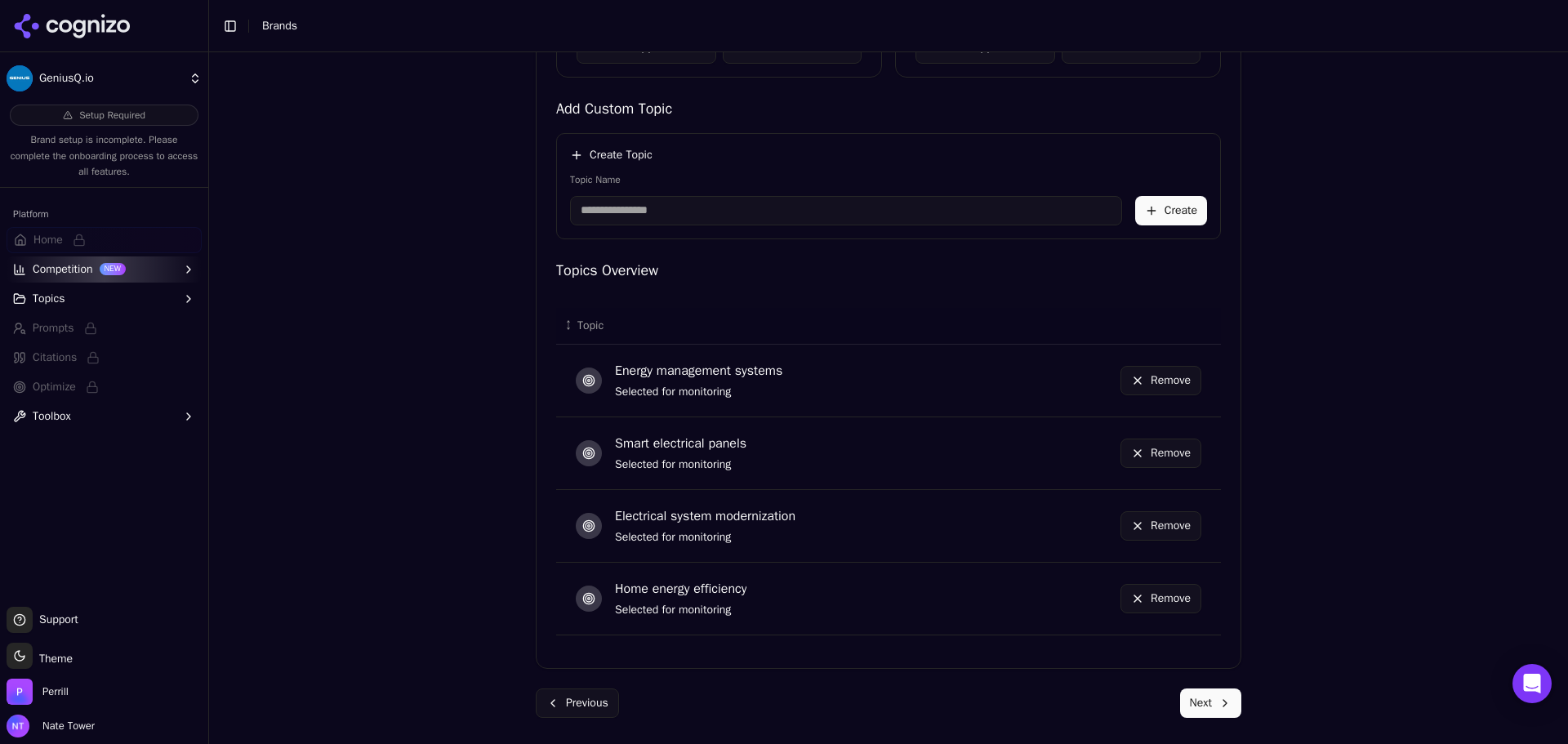 click on "Next" at bounding box center (1210, 703) 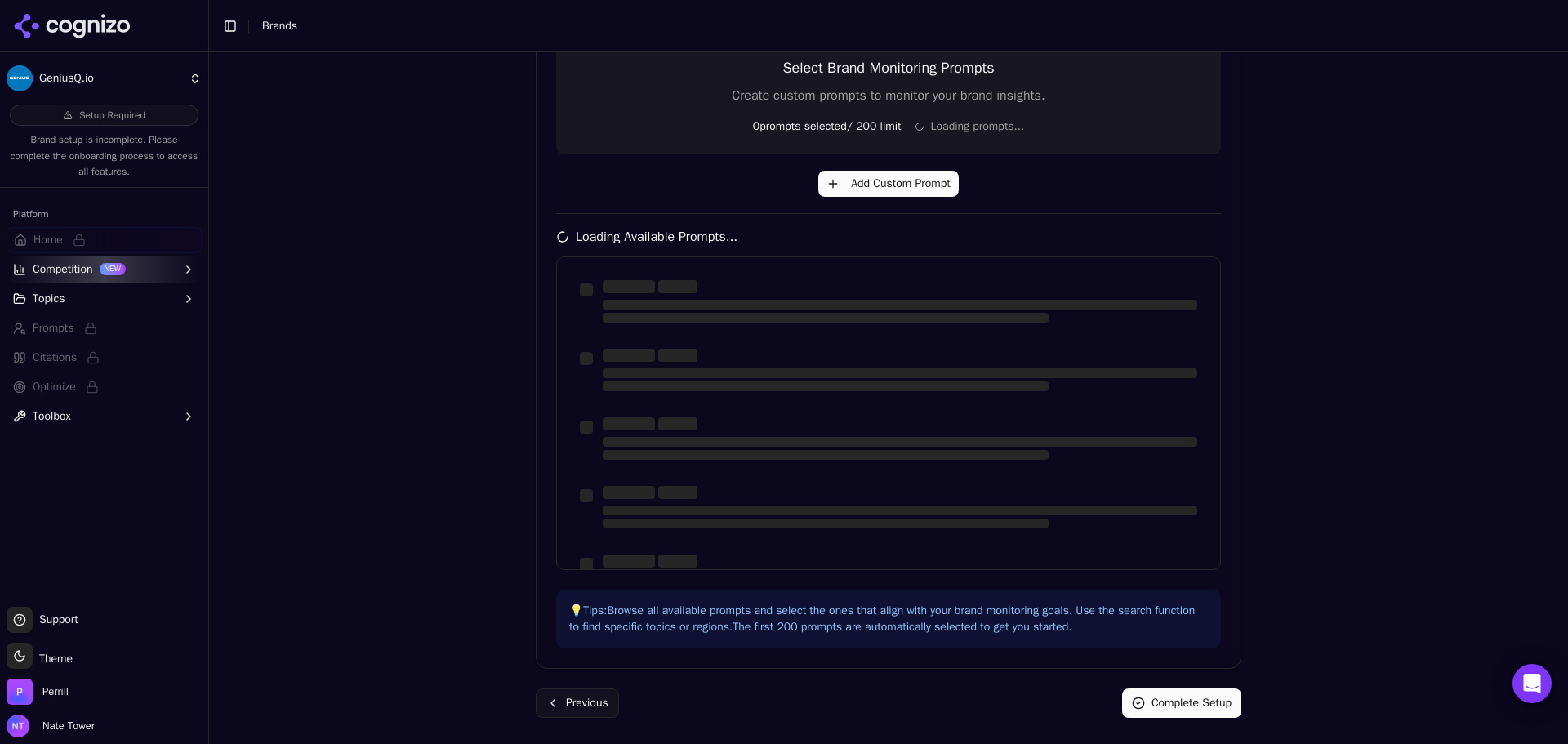 click on "Brand Onboarding Let's set up your brand monitoring in a few simple steps Step  4  of  4 100 % Complete Brand Information Competitors Topics Prompts Prompts Select monitoring prompts for your brand Select Brand Monitoring Prompts Create custom prompts to monitor your brand insights. 0  prompts selected  / 200 limit Loading prompts... Add Custom Prompt Loading Available Prompts... 💡  Tips:  Browse all available prompts and select the ones that align with your brand monitoring goals. Use the search function to find specific topics or regions. The first 200 prompts are automatically selected to get you started. Previous Complete Setup" at bounding box center (889, 398) 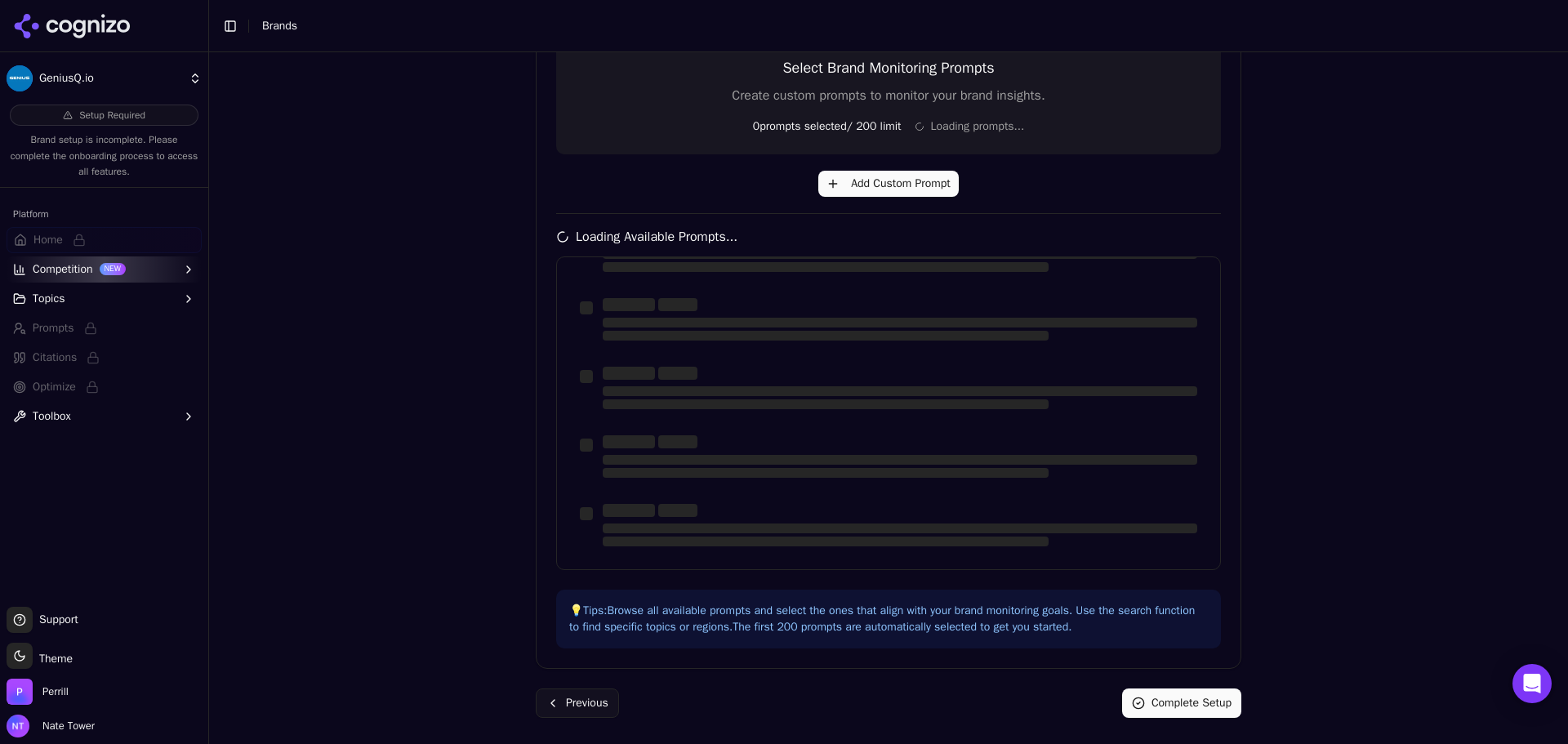 scroll, scrollTop: 0, scrollLeft: 0, axis: both 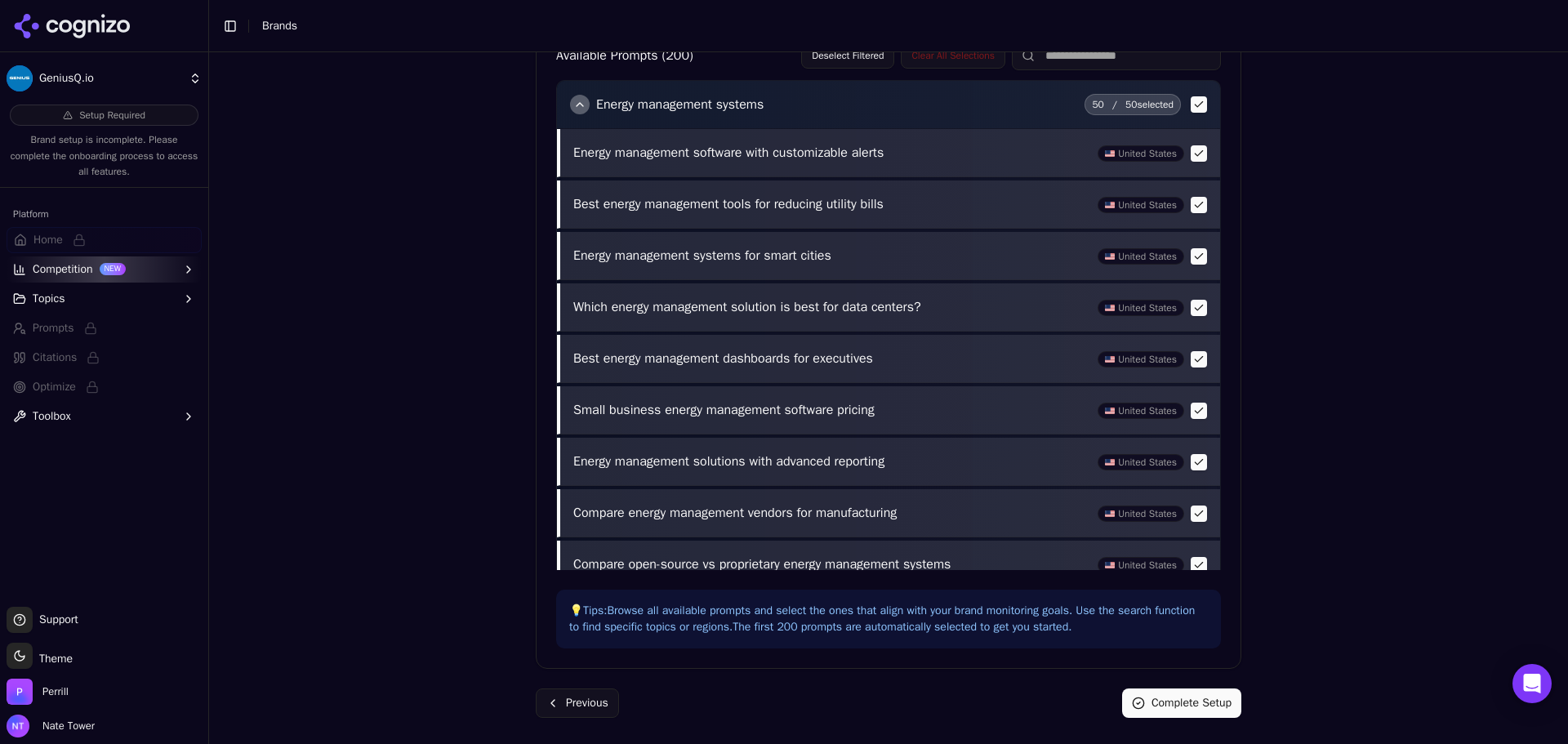click on "Complete Setup" at bounding box center (1182, 703) 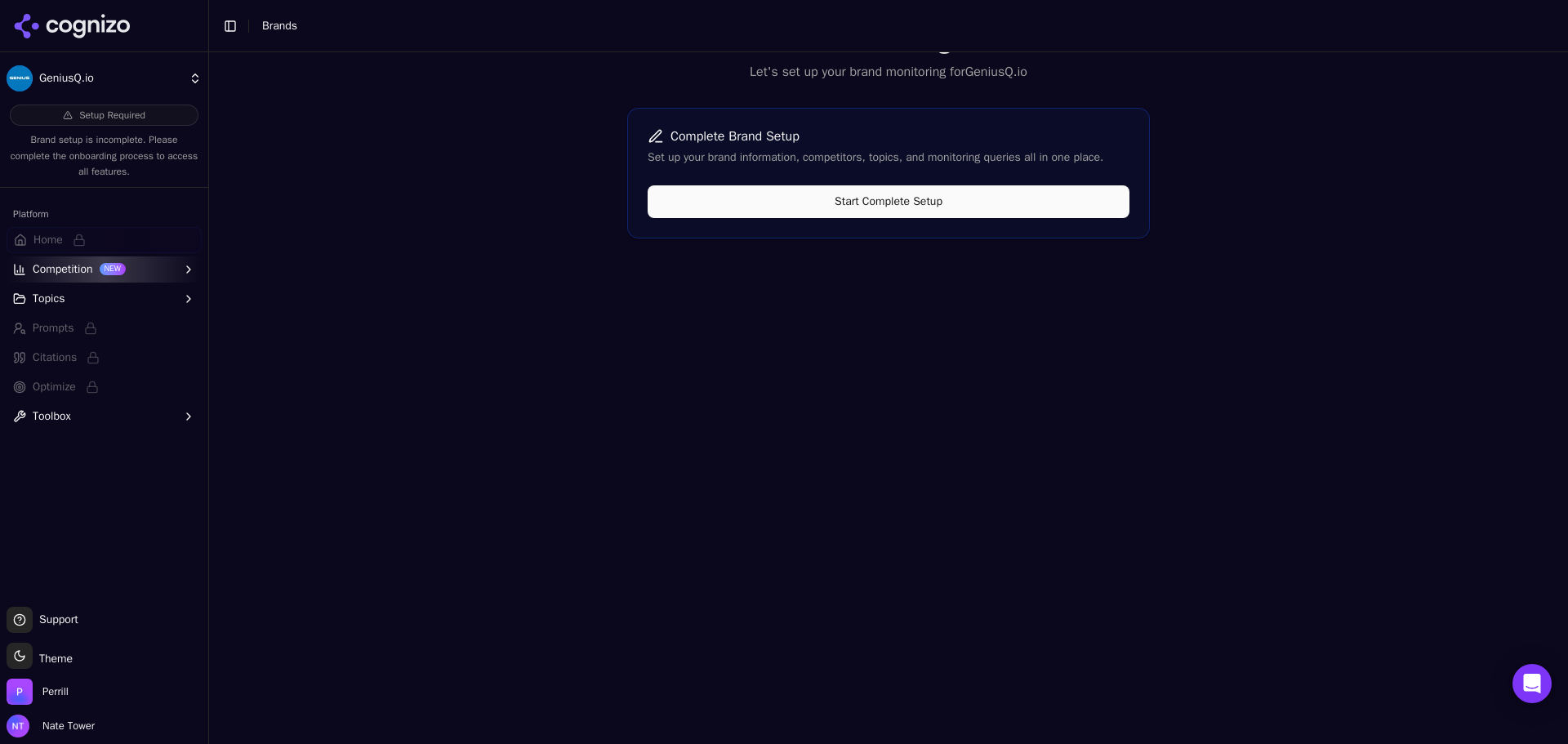 scroll, scrollTop: 0, scrollLeft: 0, axis: both 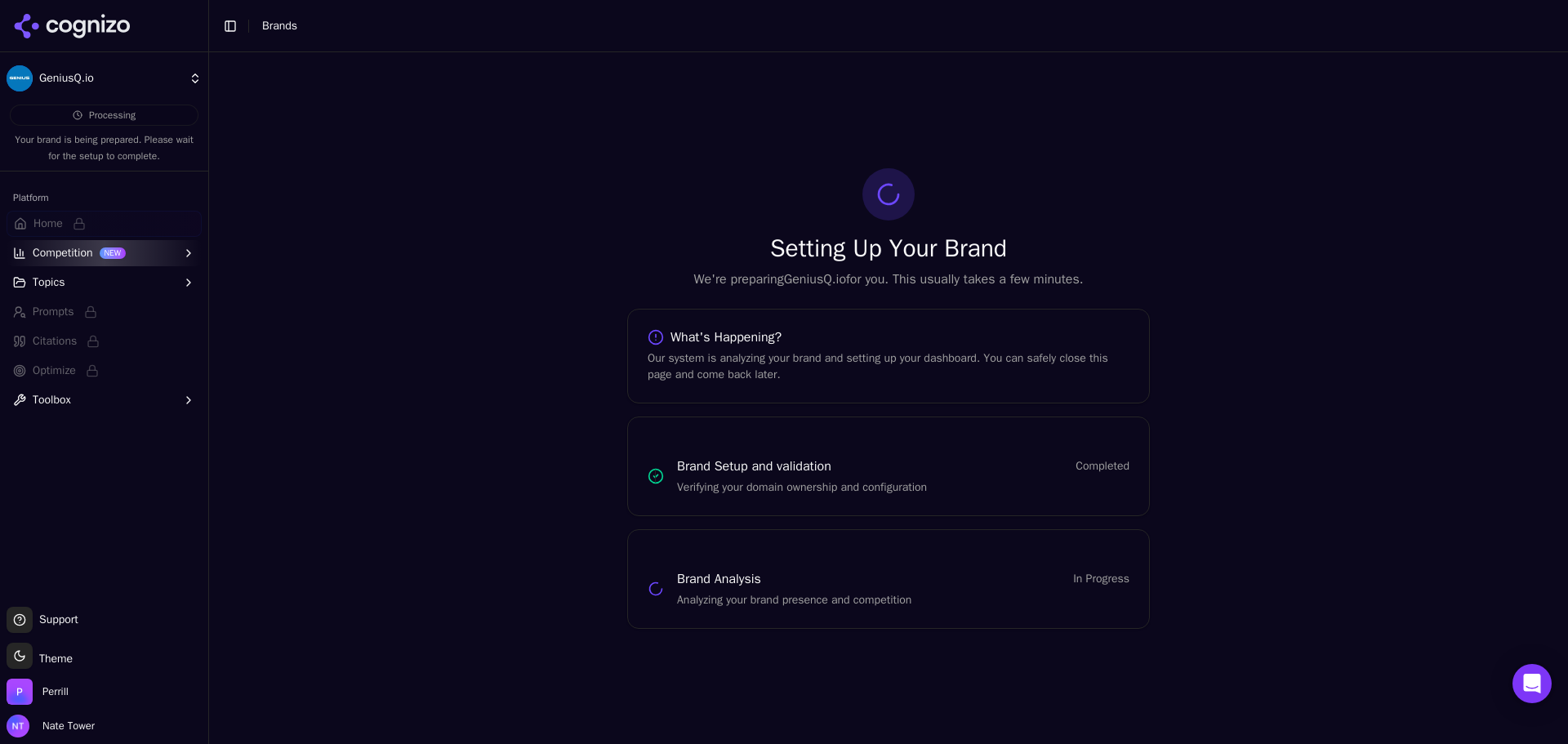 click 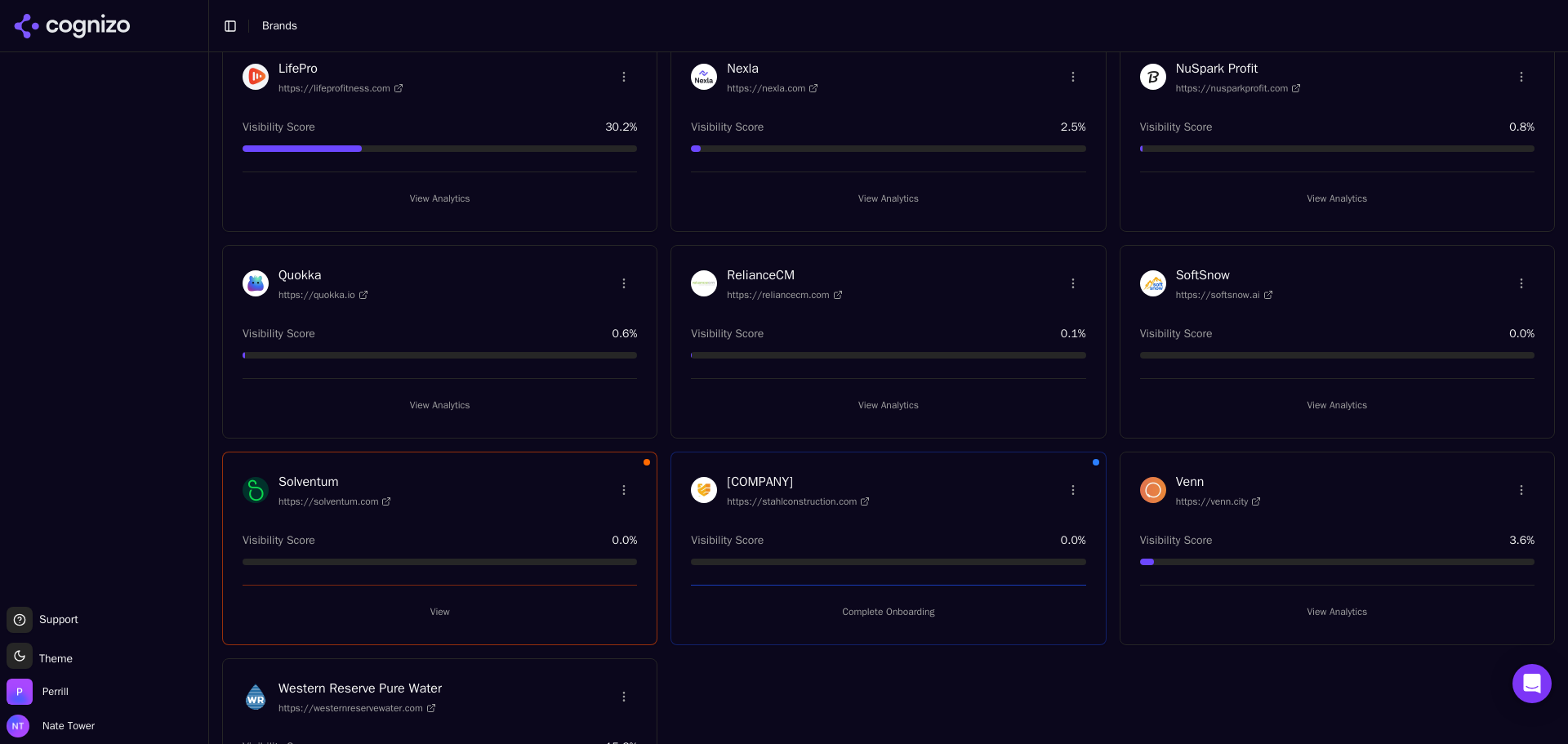 scroll, scrollTop: 1463, scrollLeft: 0, axis: vertical 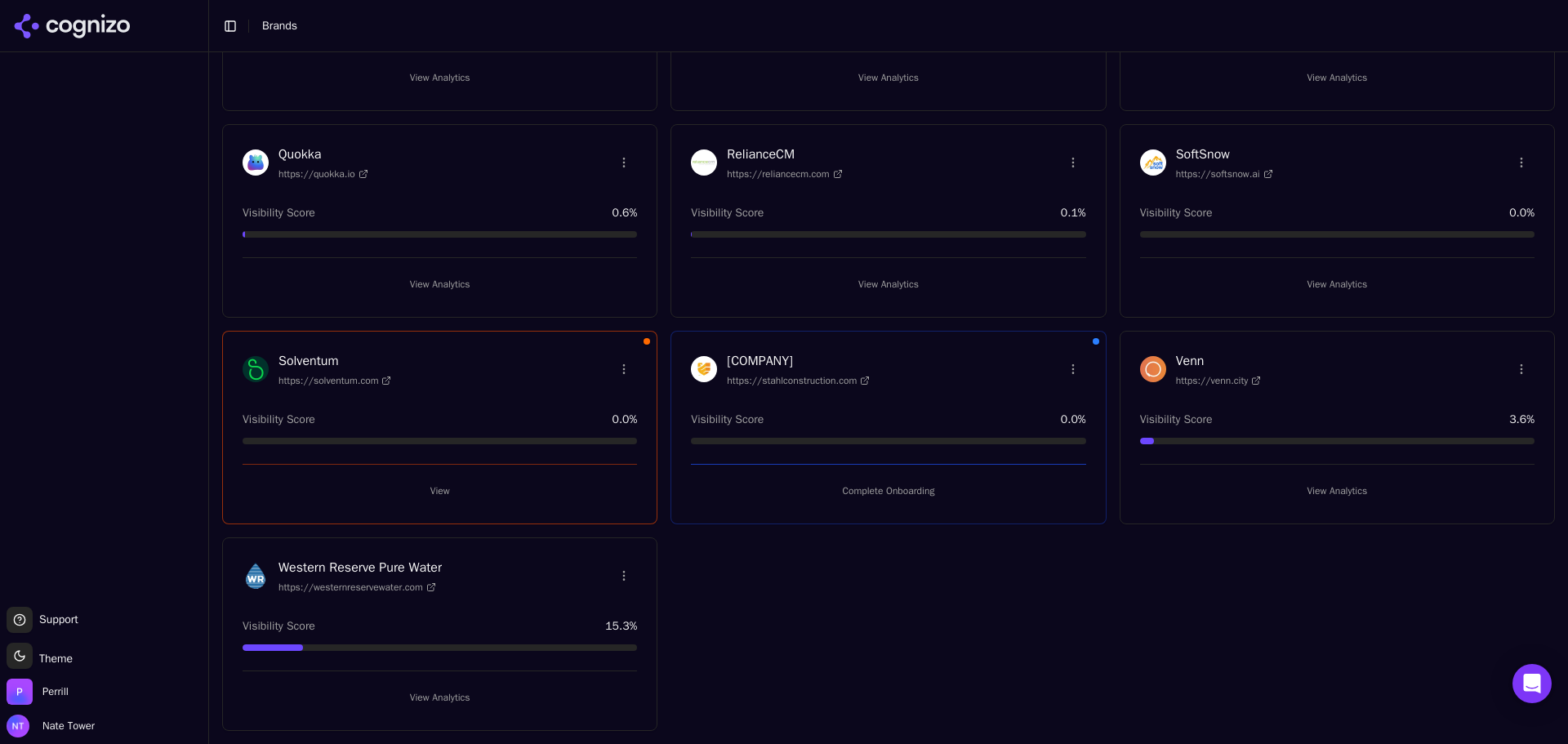 click on "Complete Onboarding" at bounding box center (888, 491) 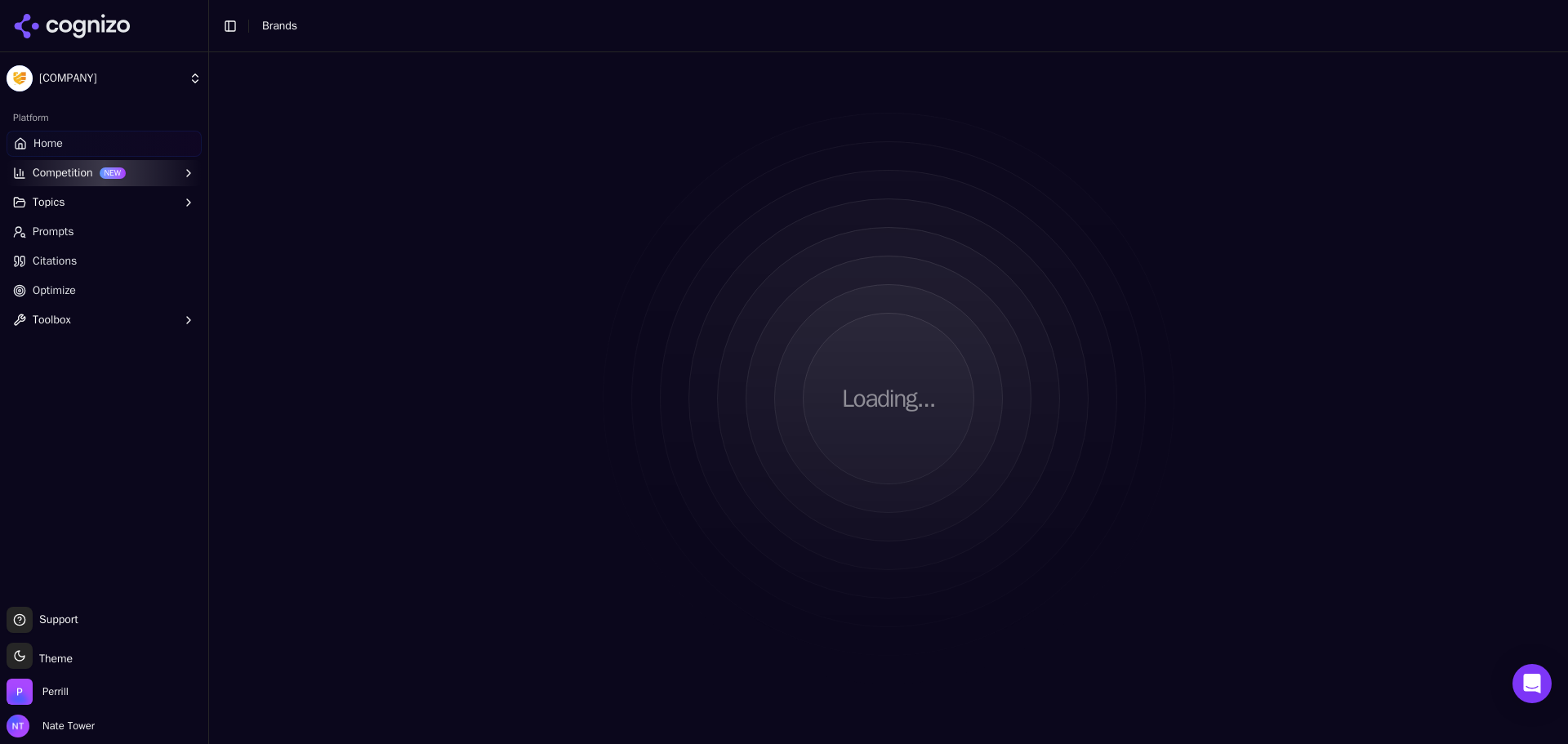 scroll, scrollTop: 0, scrollLeft: 0, axis: both 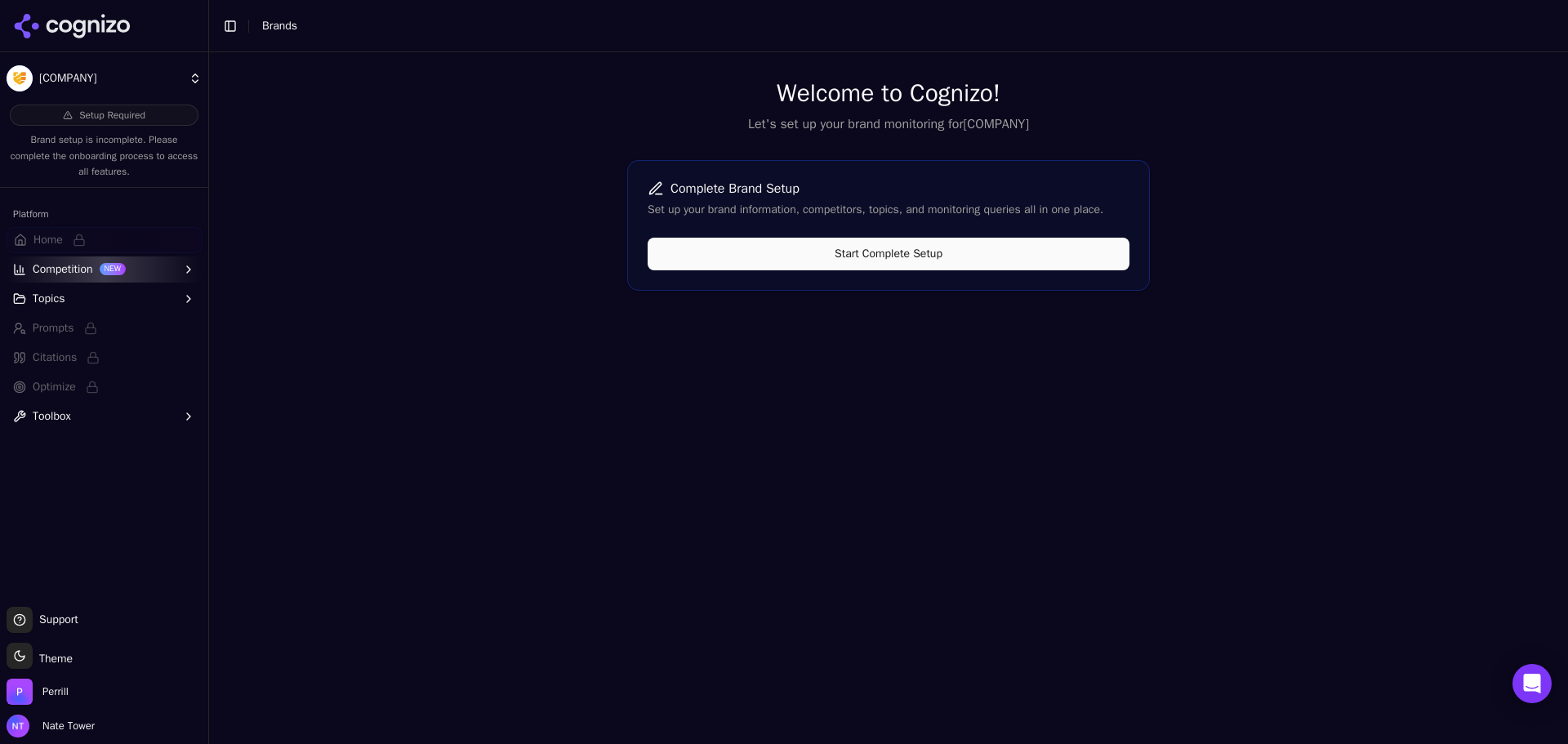 click on "Start Complete Setup" at bounding box center [889, 254] 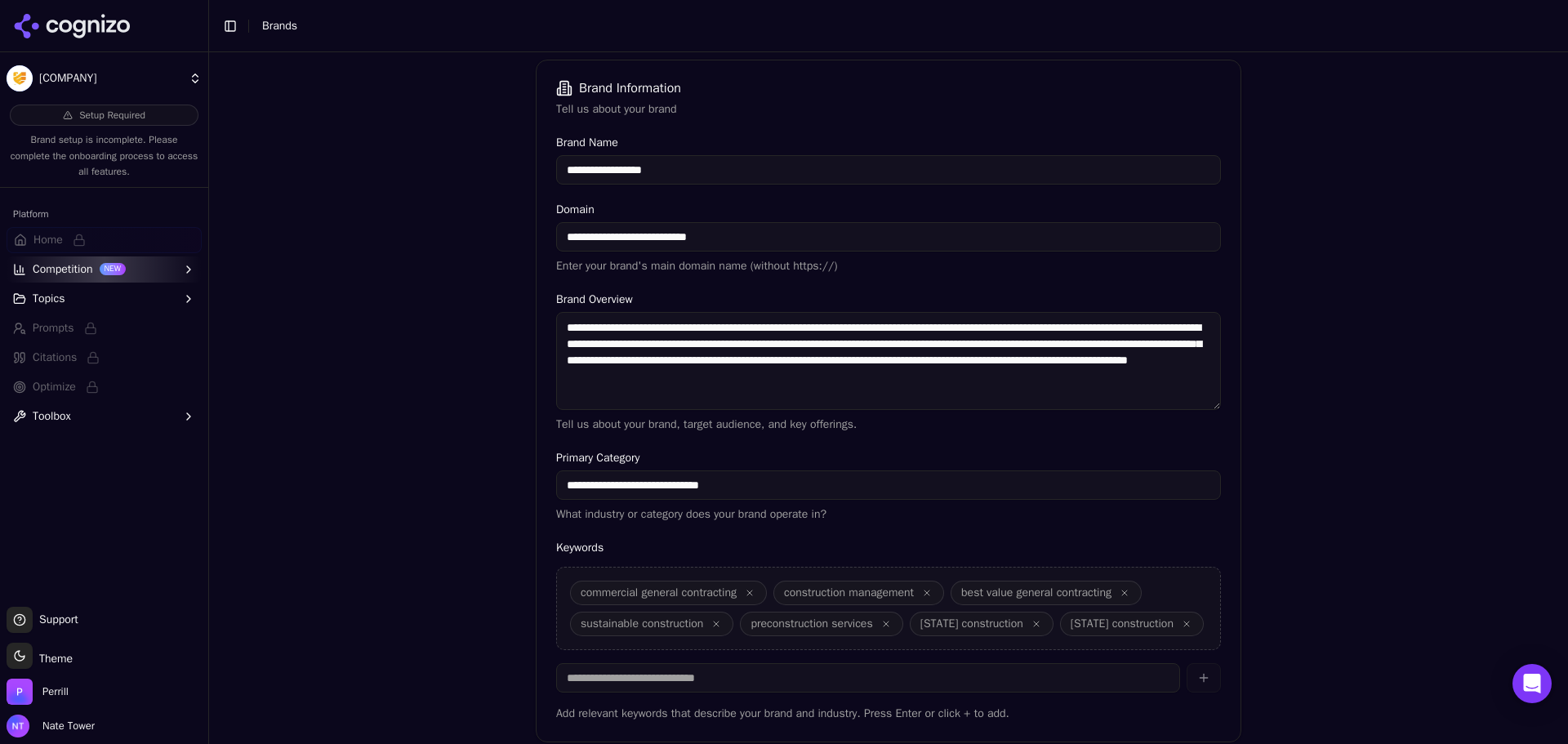 scroll, scrollTop: 342, scrollLeft: 0, axis: vertical 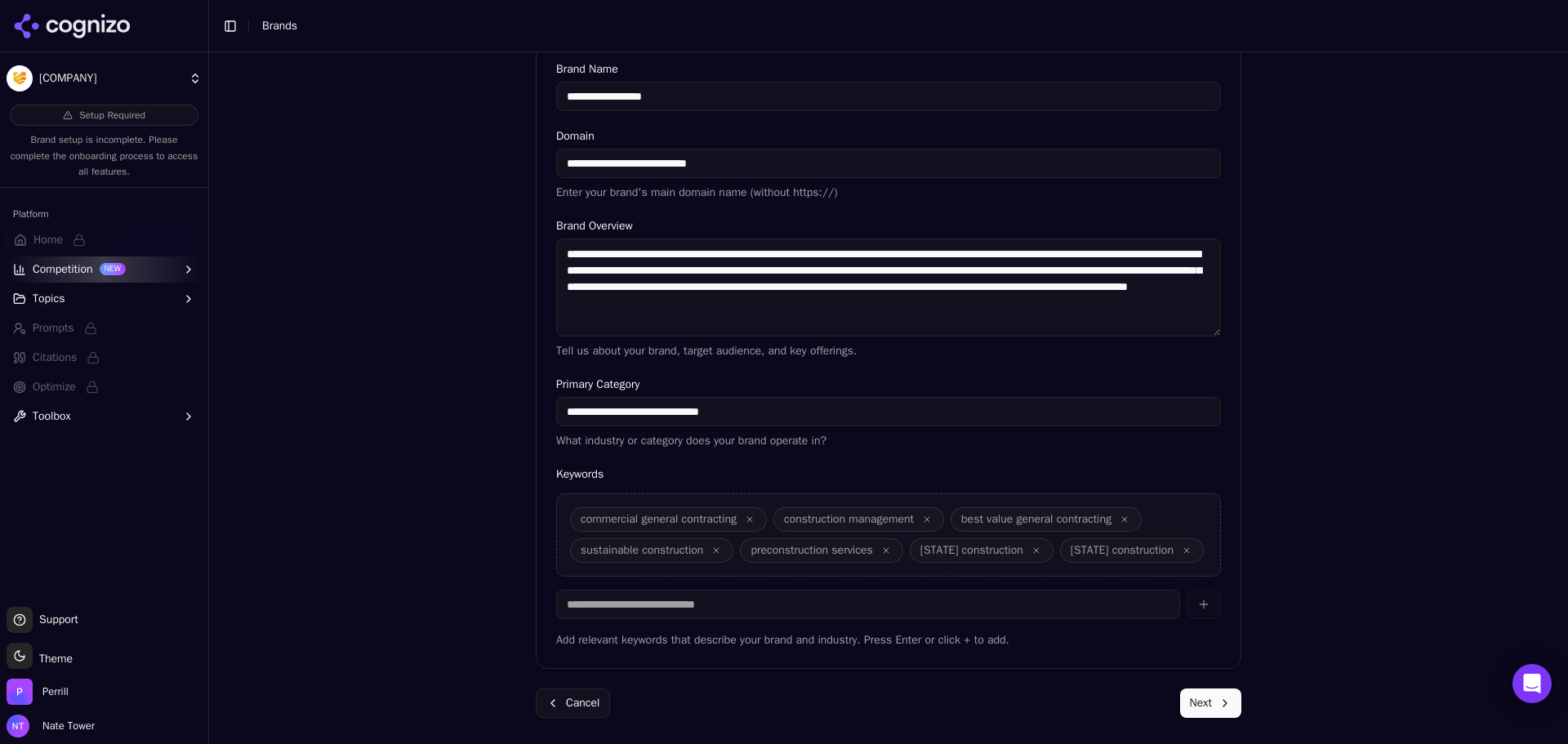 click on "Cancel Next" at bounding box center (889, 703) 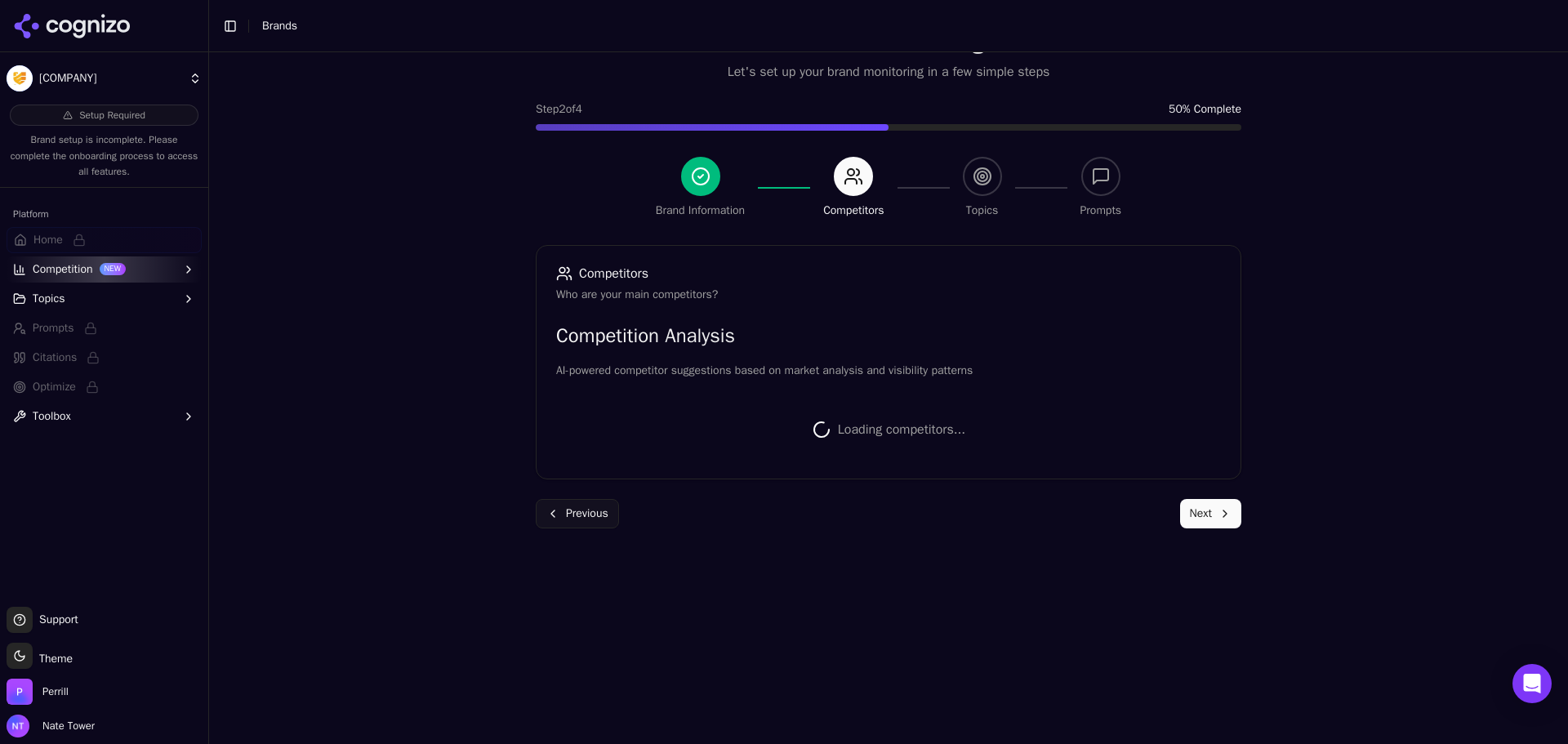 scroll, scrollTop: 308, scrollLeft: 0, axis: vertical 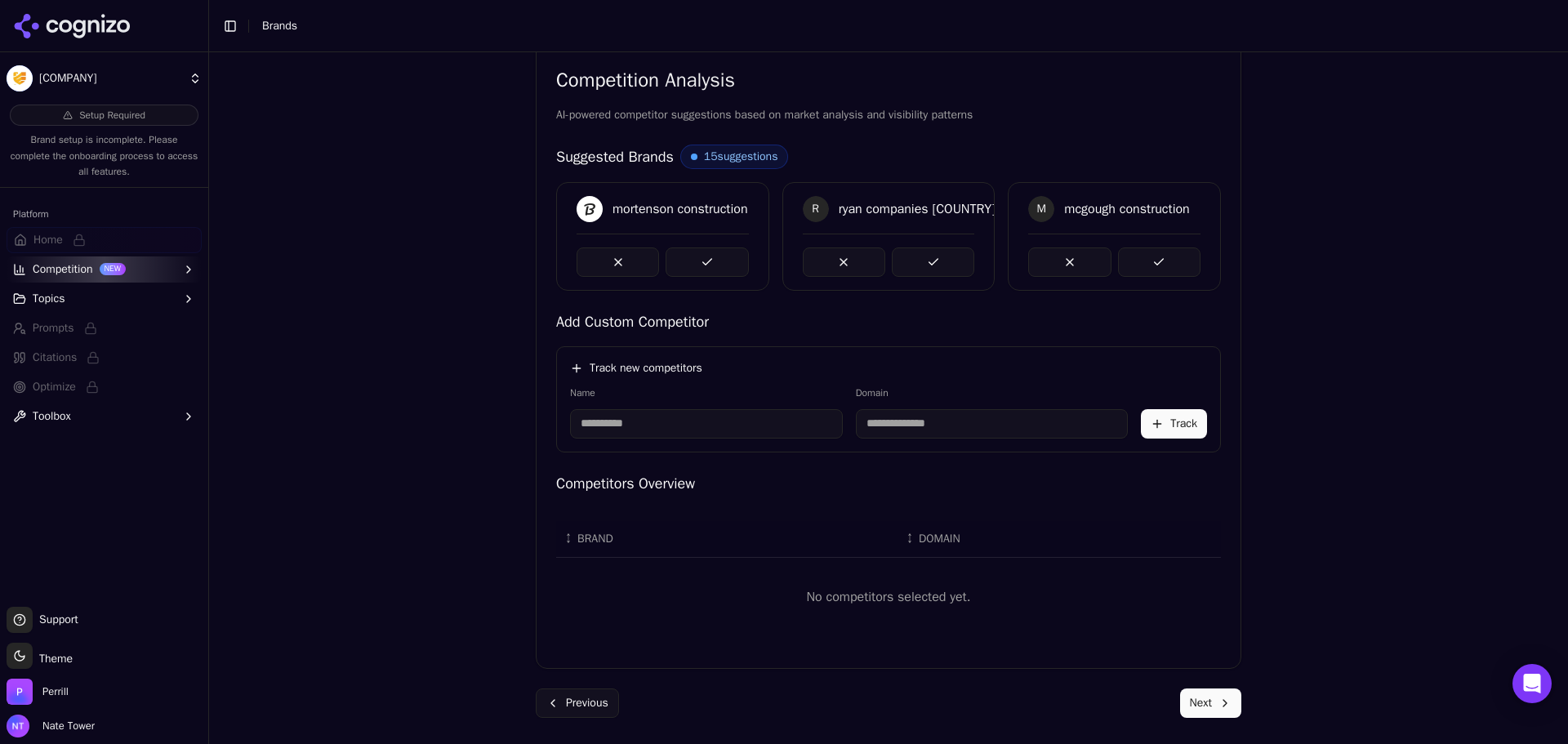 click at bounding box center [706, 424] 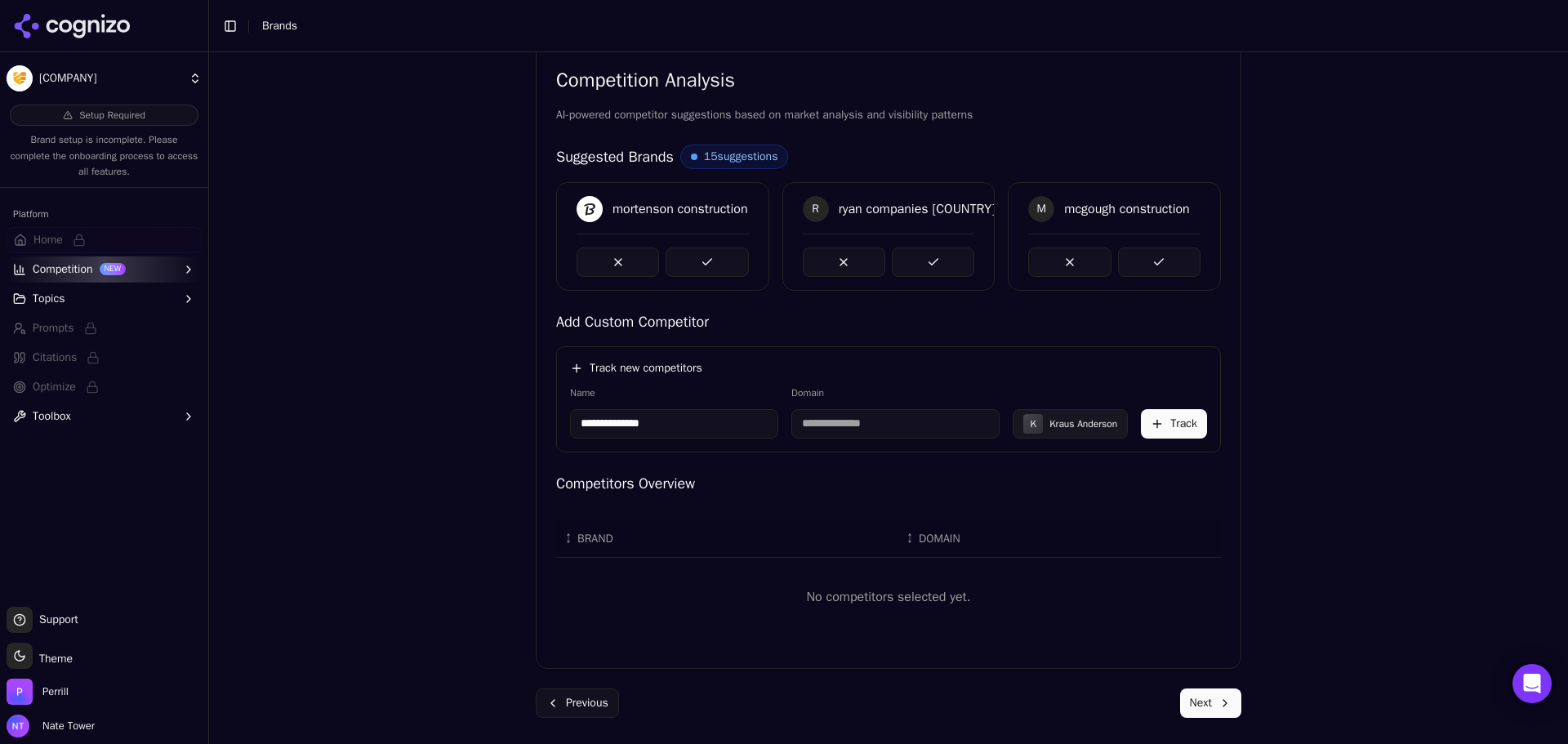 type on "**********" 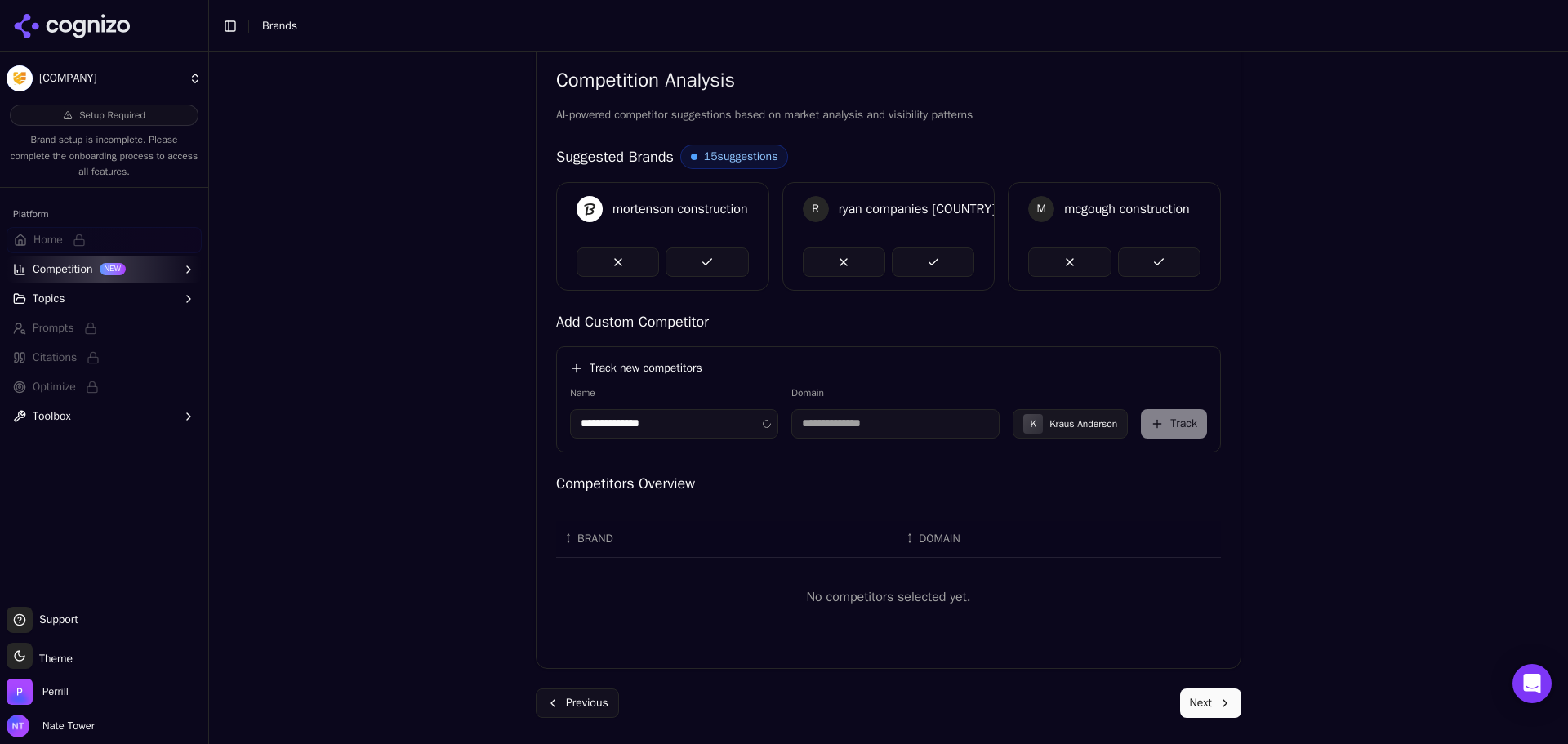 type on "**********" 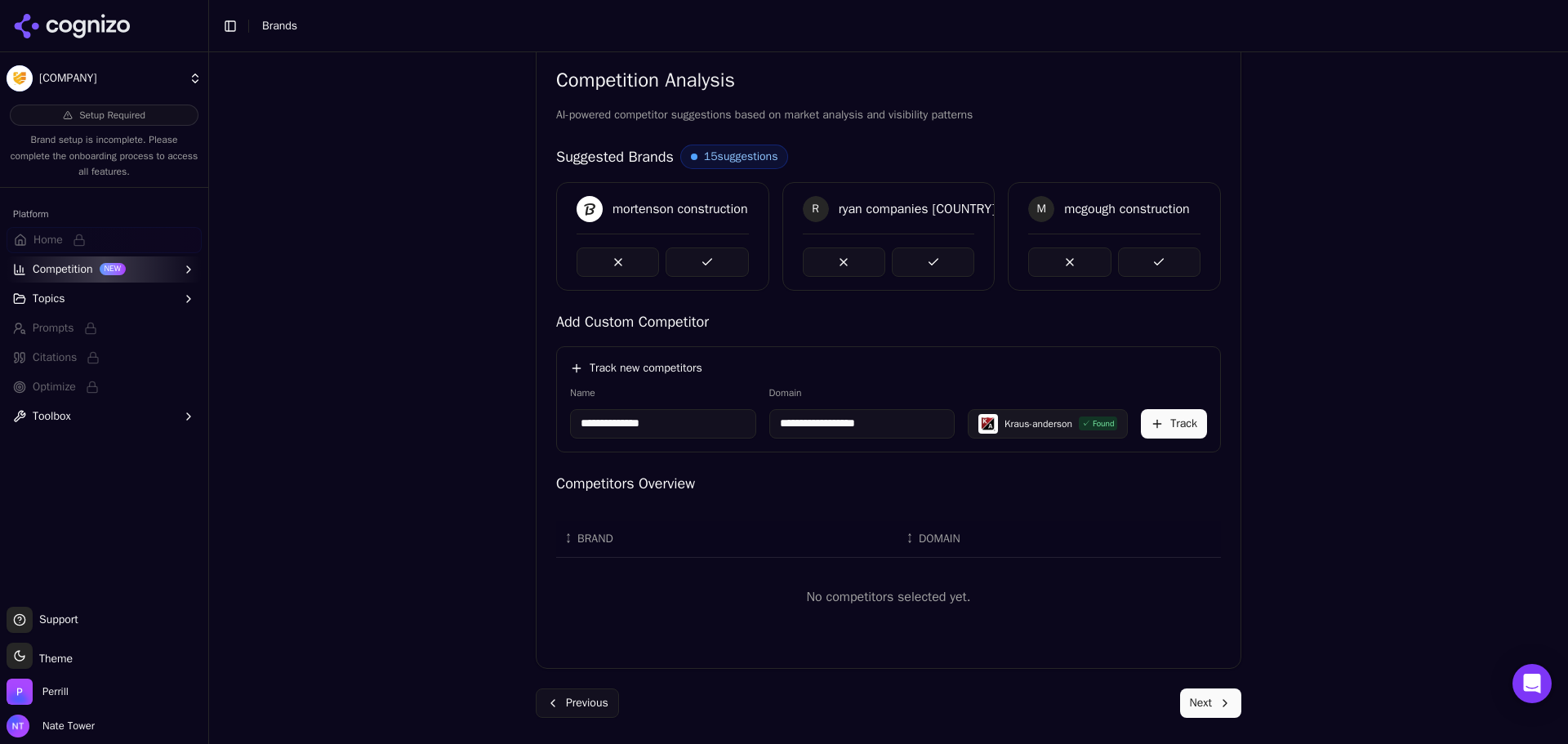 click on "Track" at bounding box center [1174, 424] 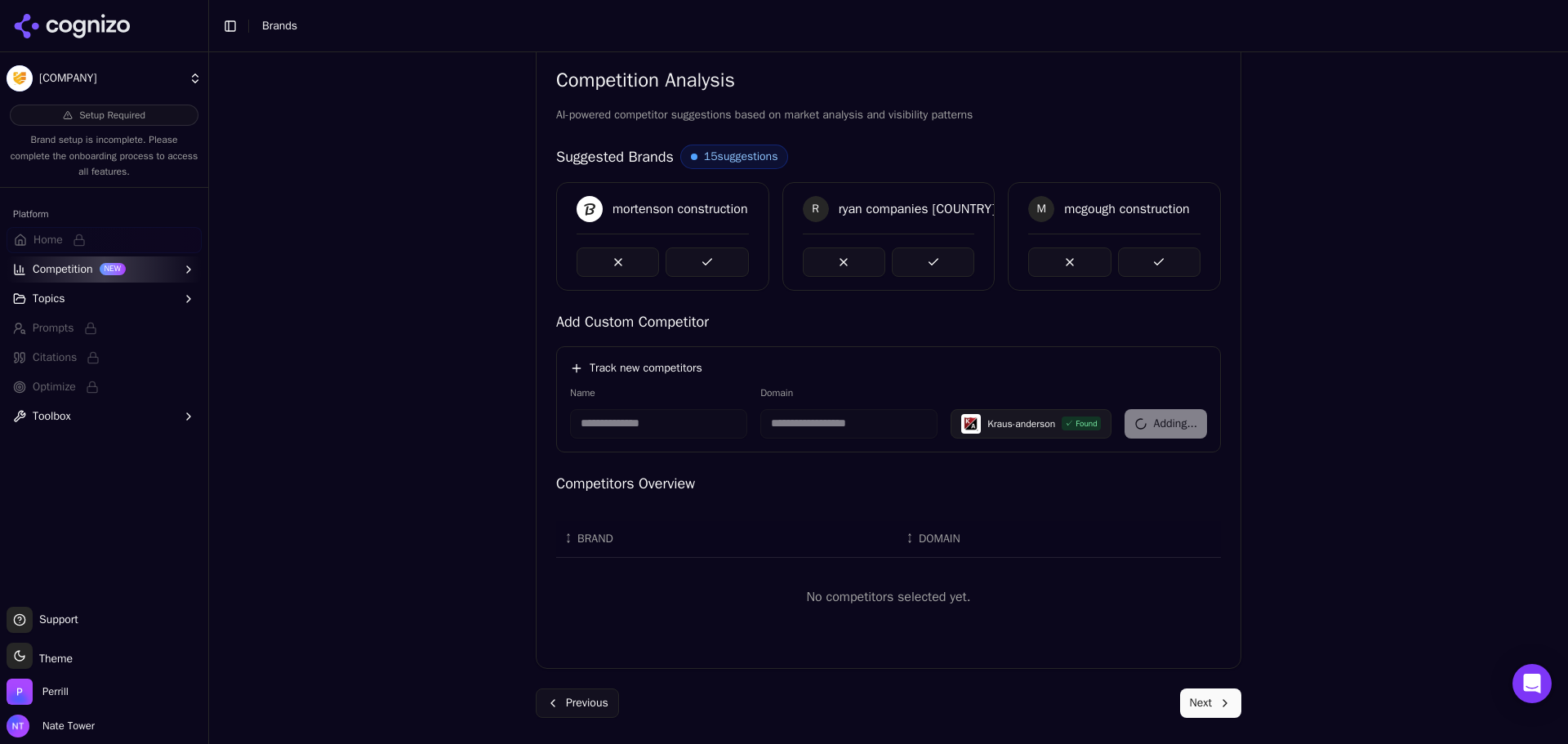 type 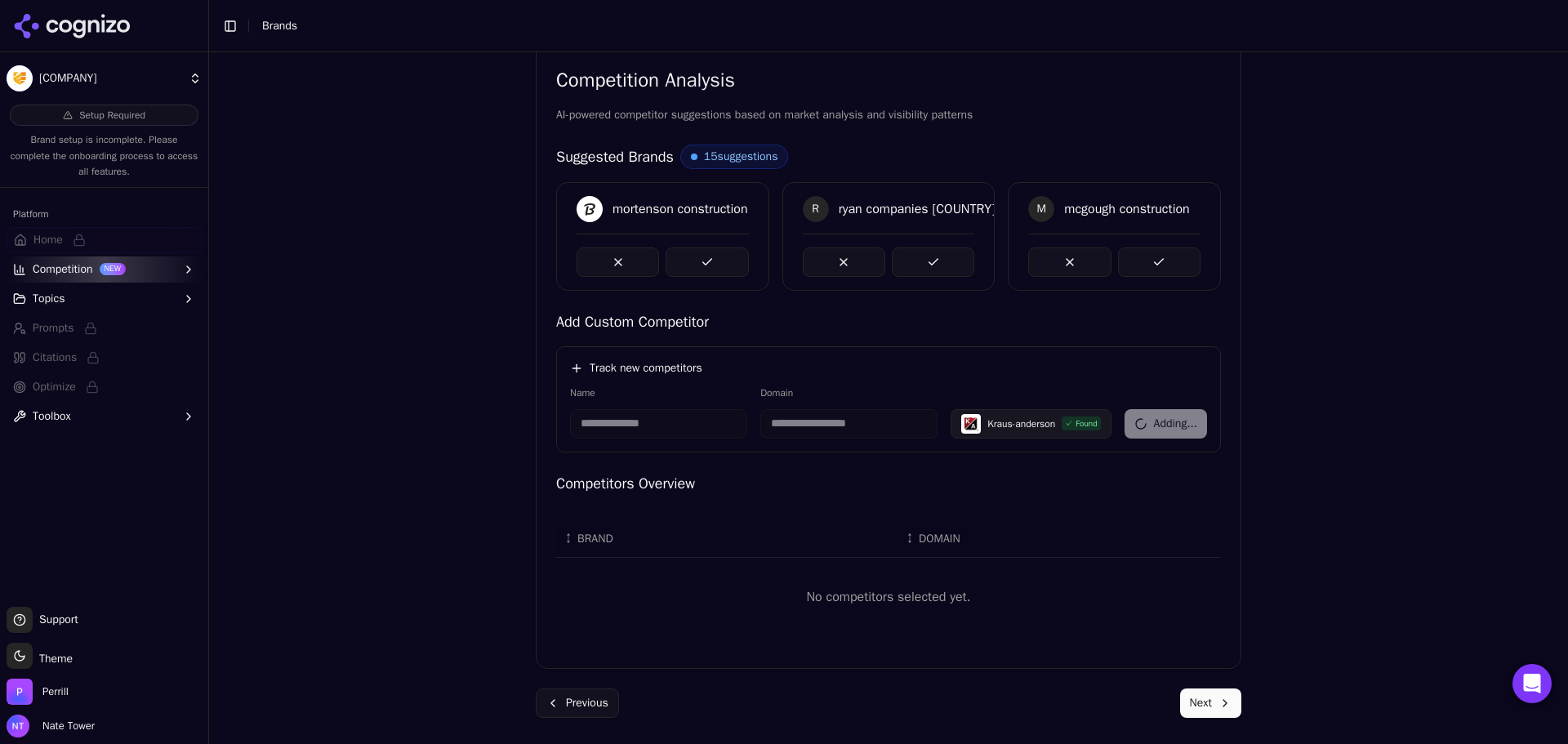 type 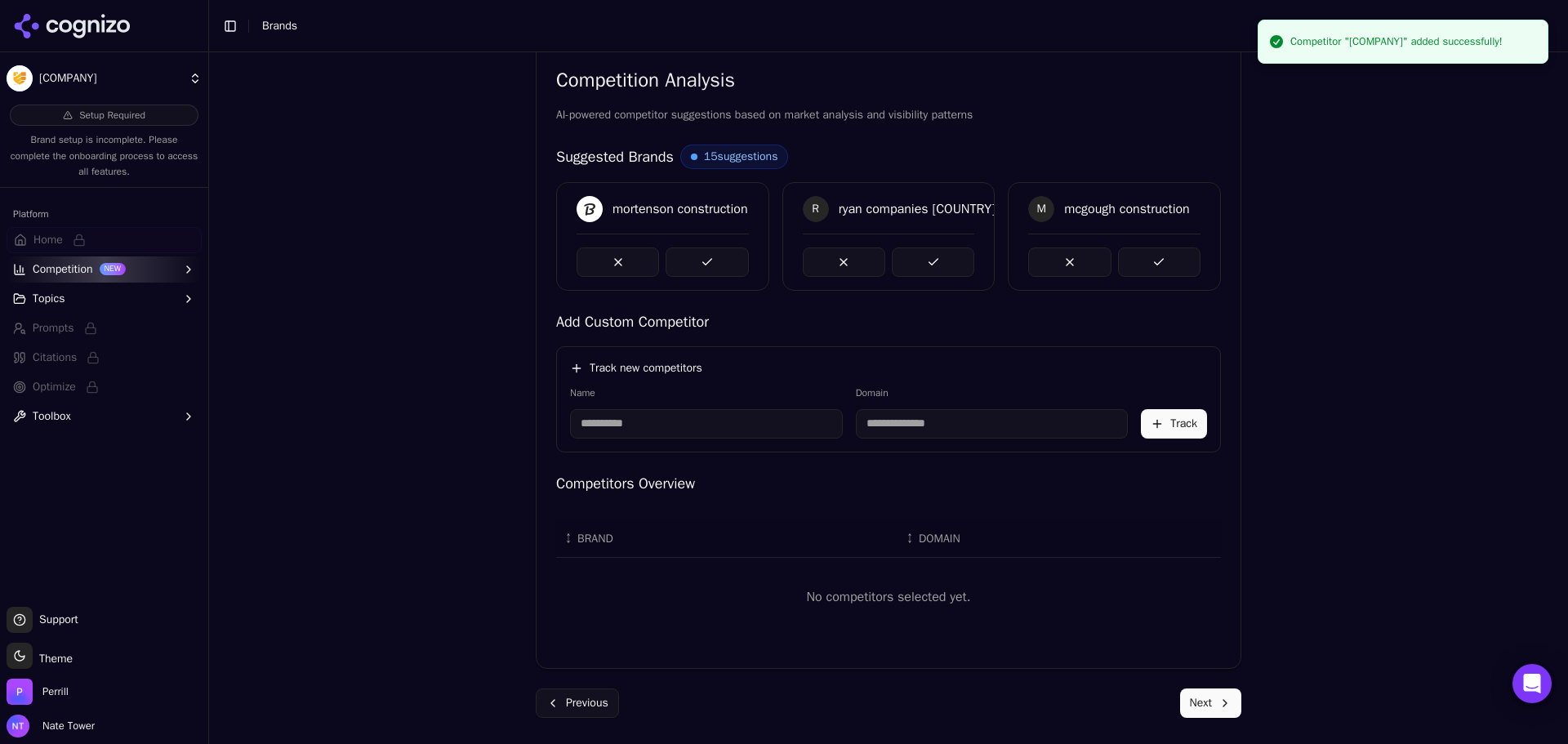 scroll, scrollTop: 293, scrollLeft: 0, axis: vertical 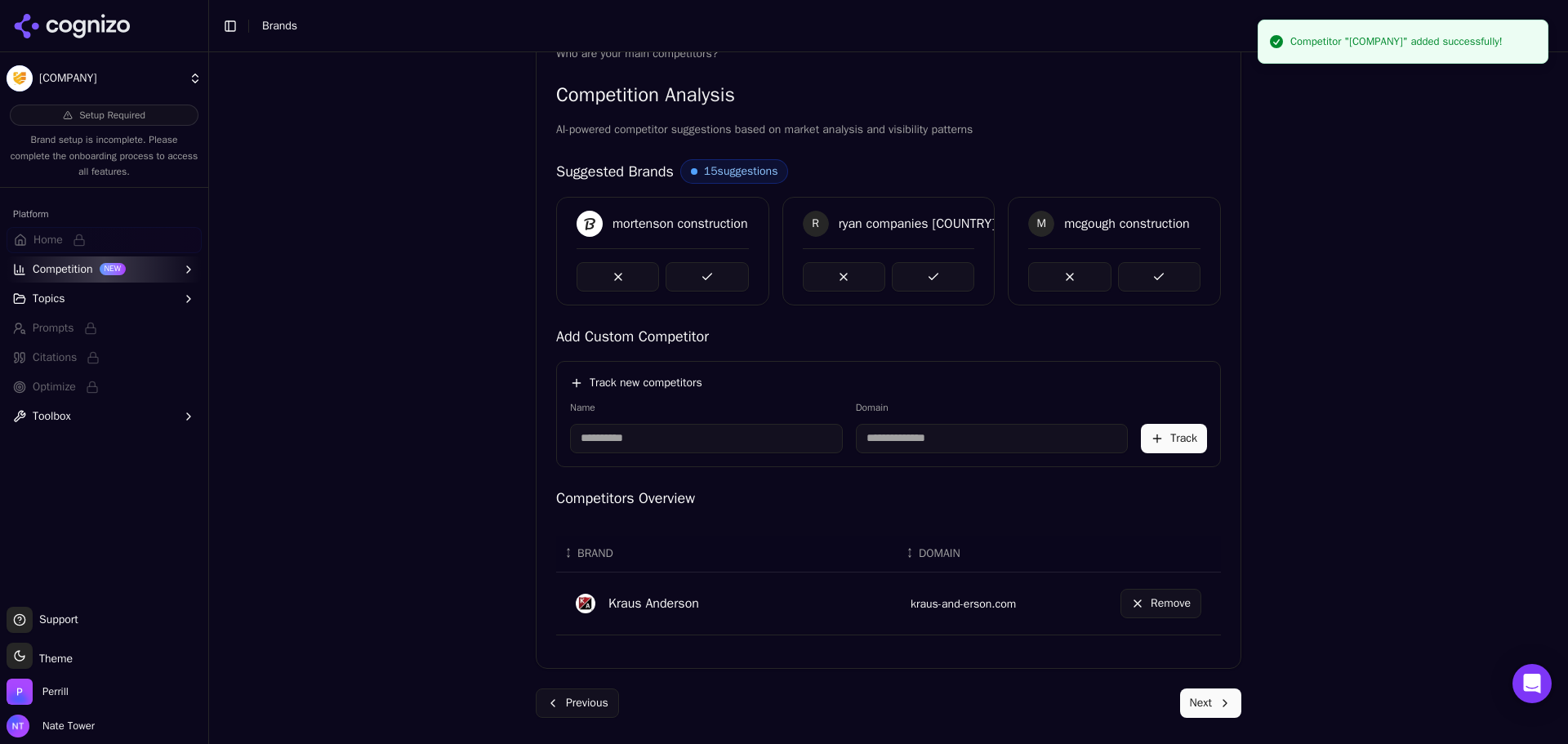 click at bounding box center (706, 439) 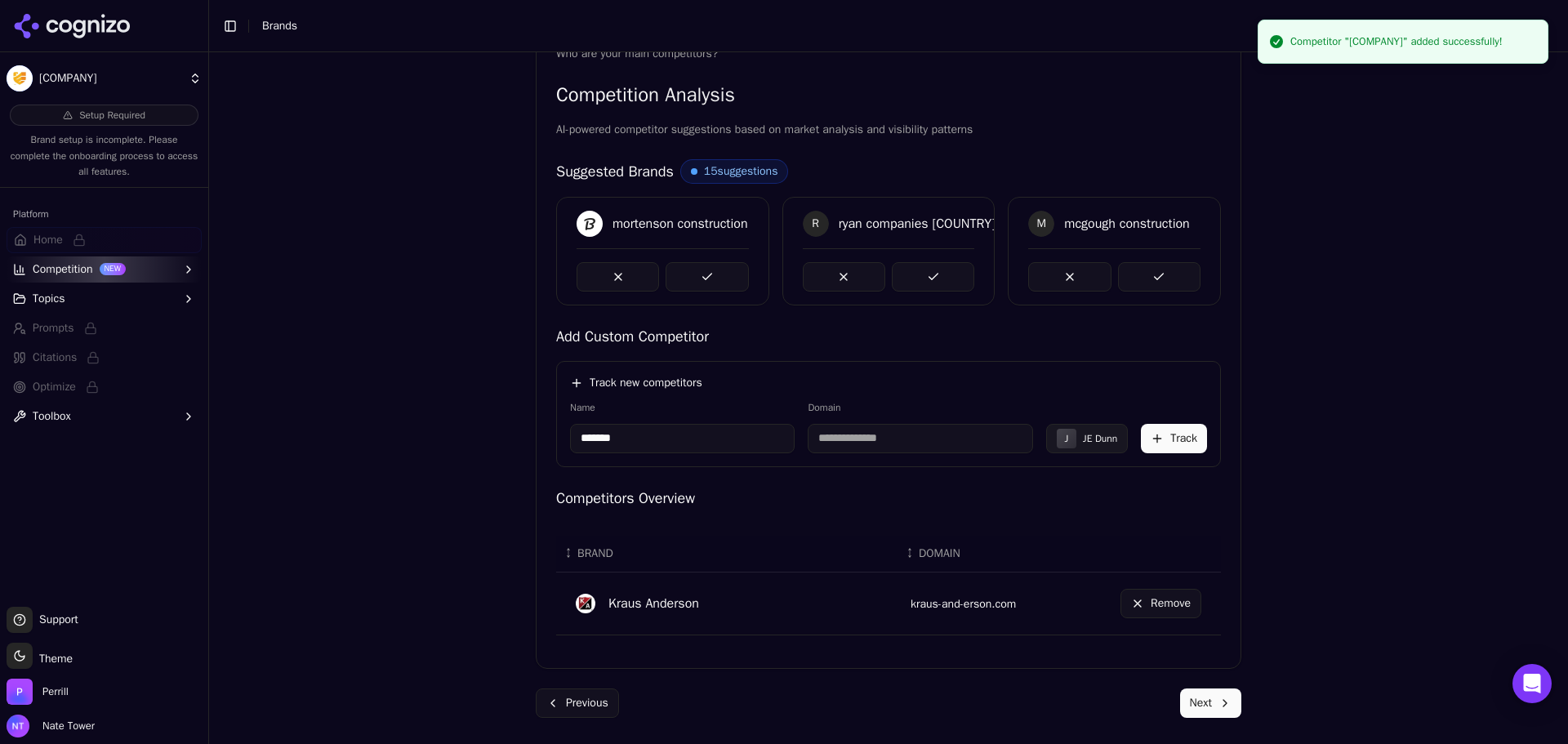 type on "*******" 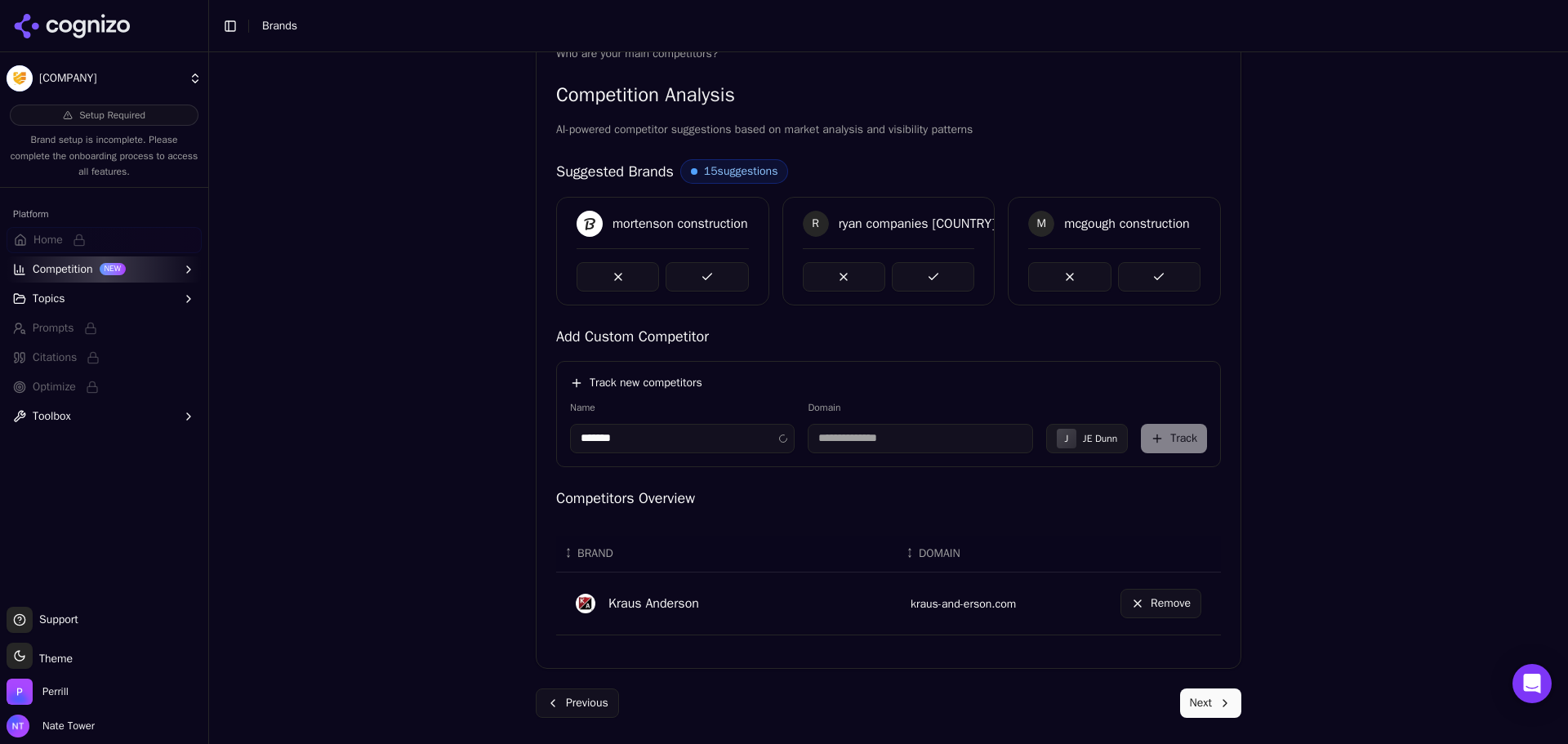 type on "**********" 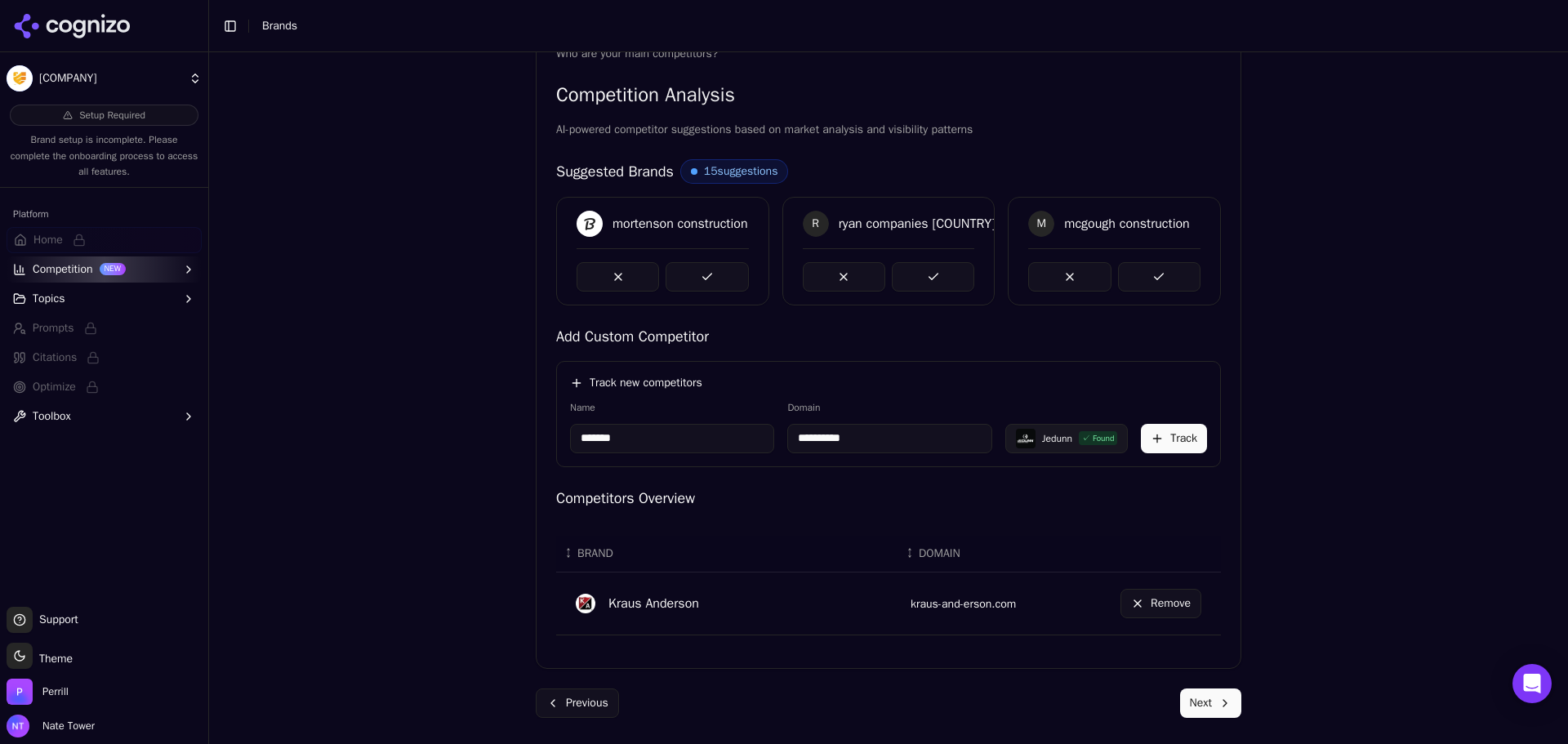click at bounding box center [1026, 439] 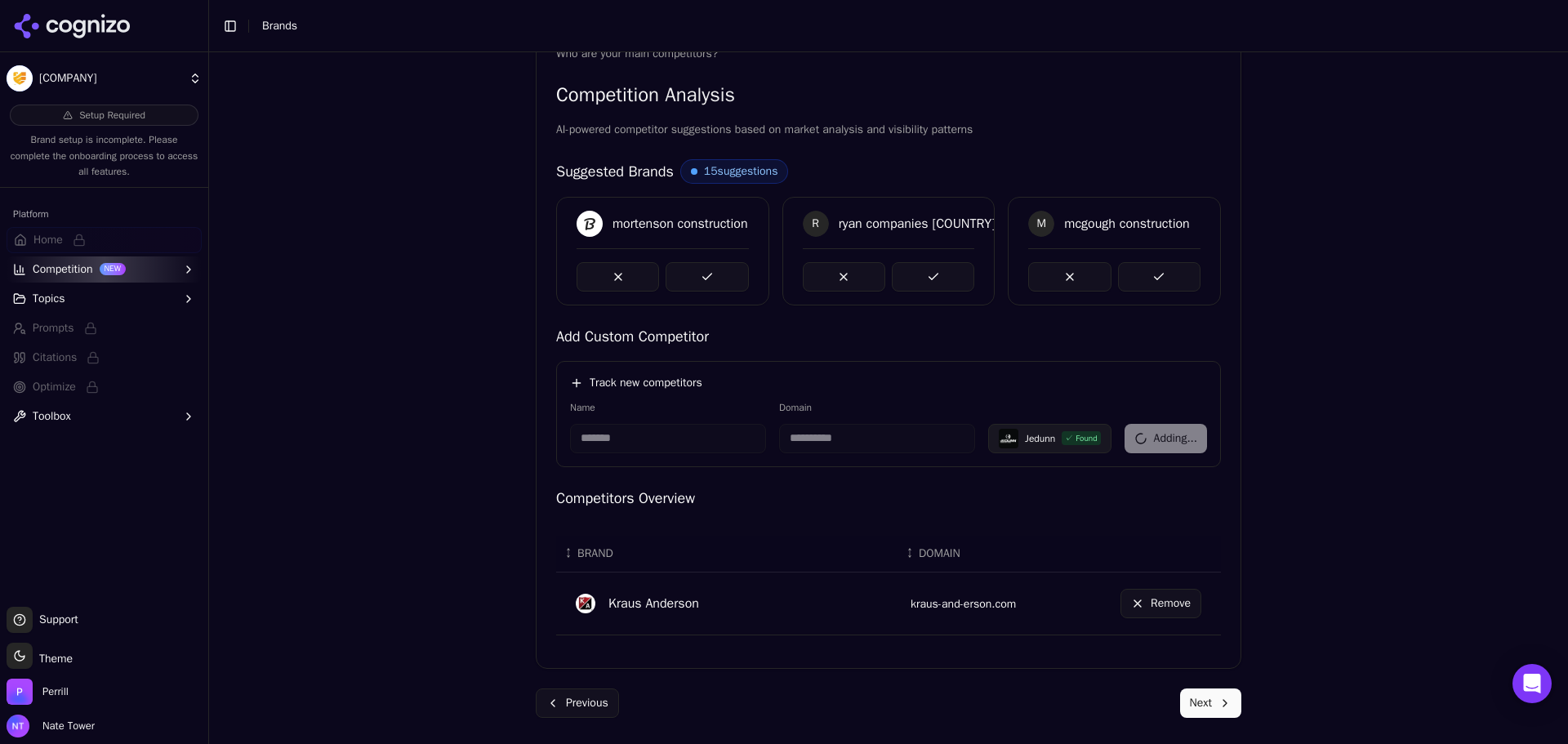 type 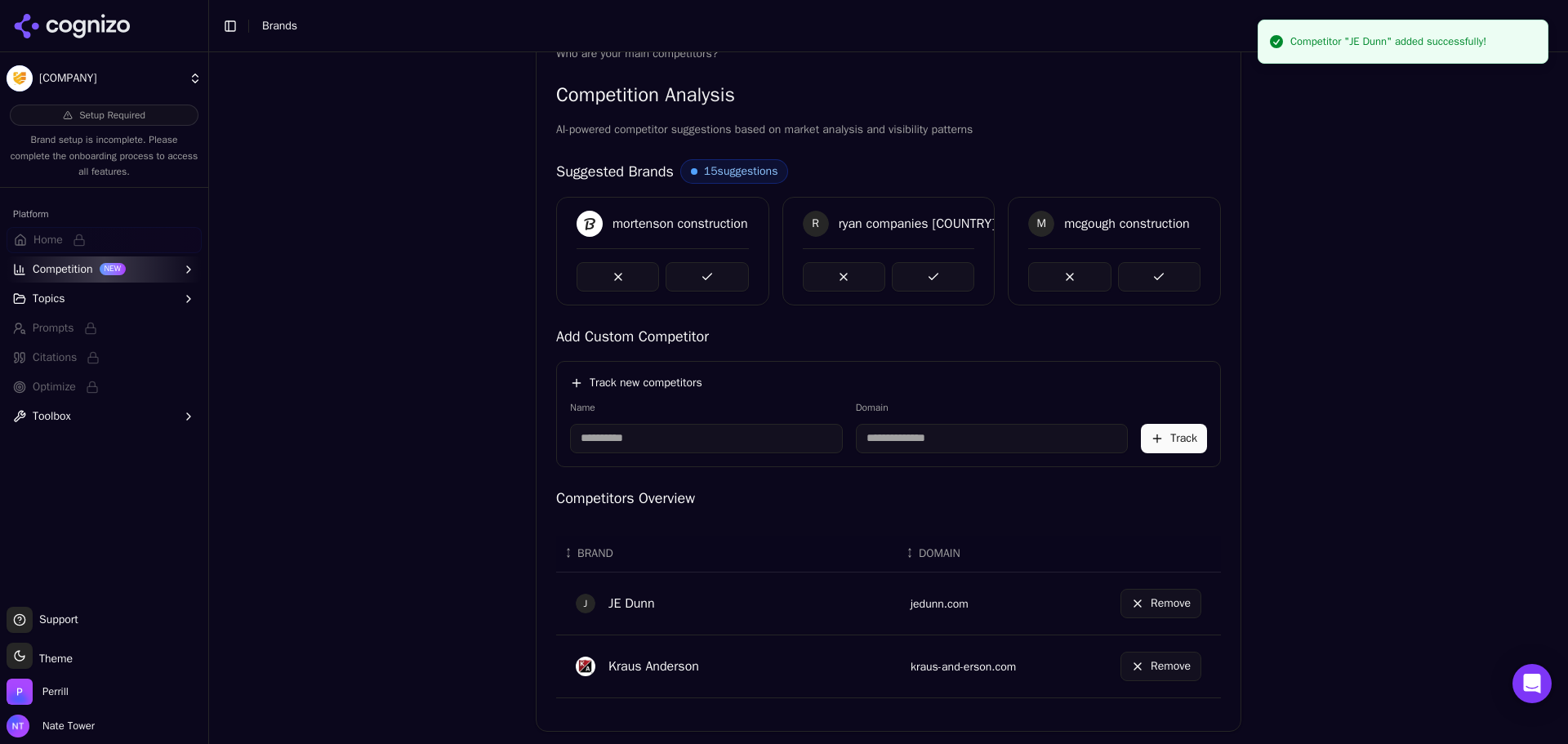 click at bounding box center (706, 439) 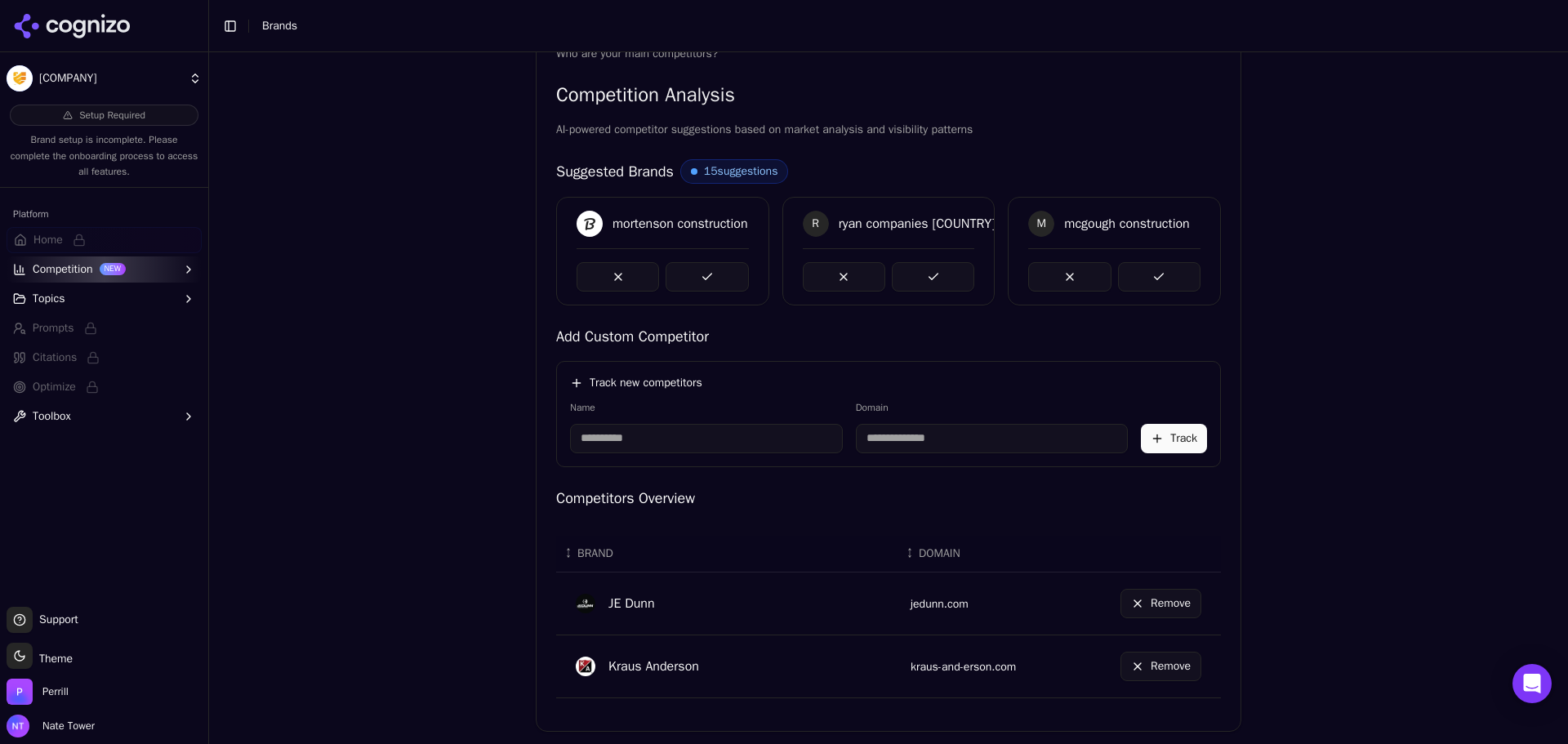click at bounding box center (706, 439) 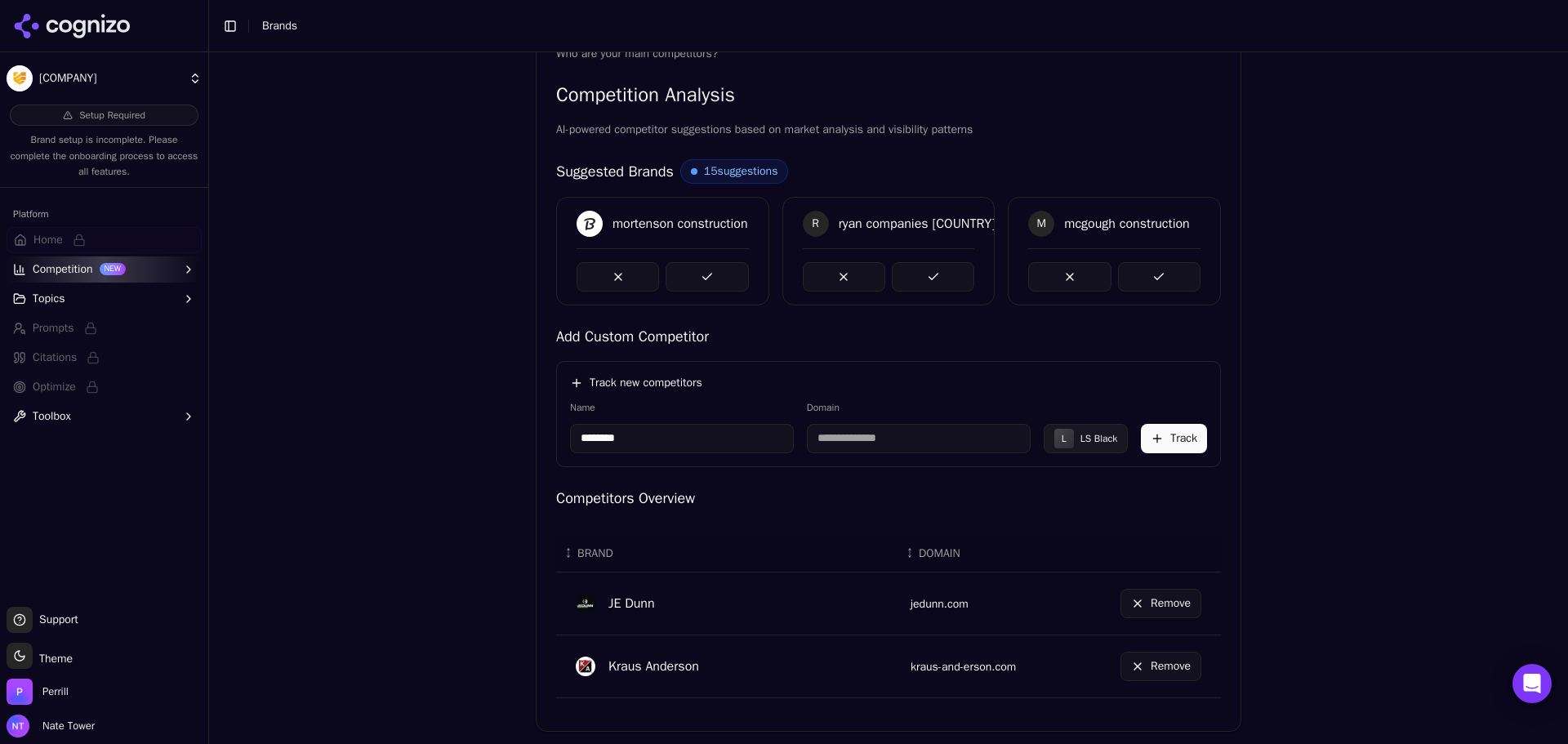 type on "********" 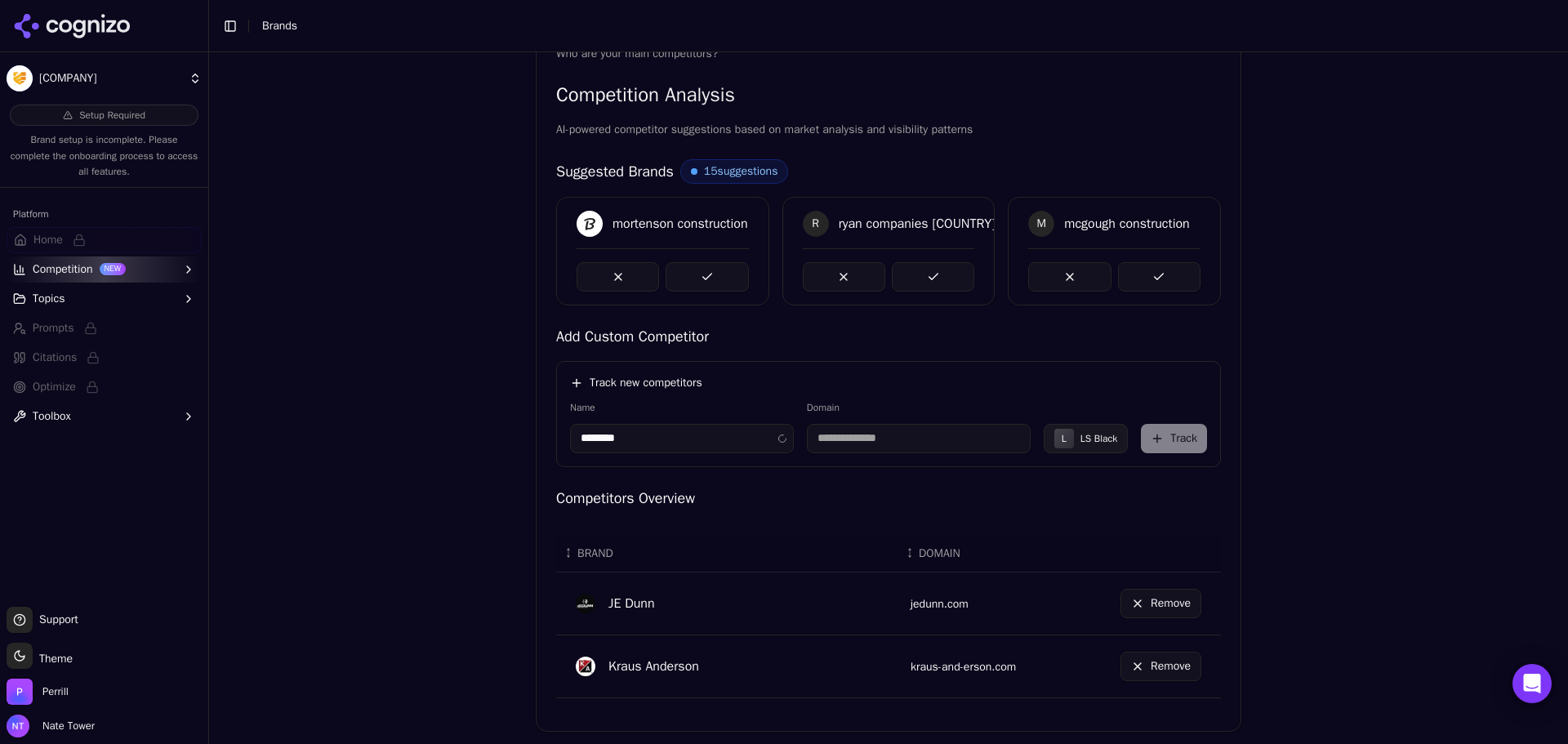 click at bounding box center (919, 439) 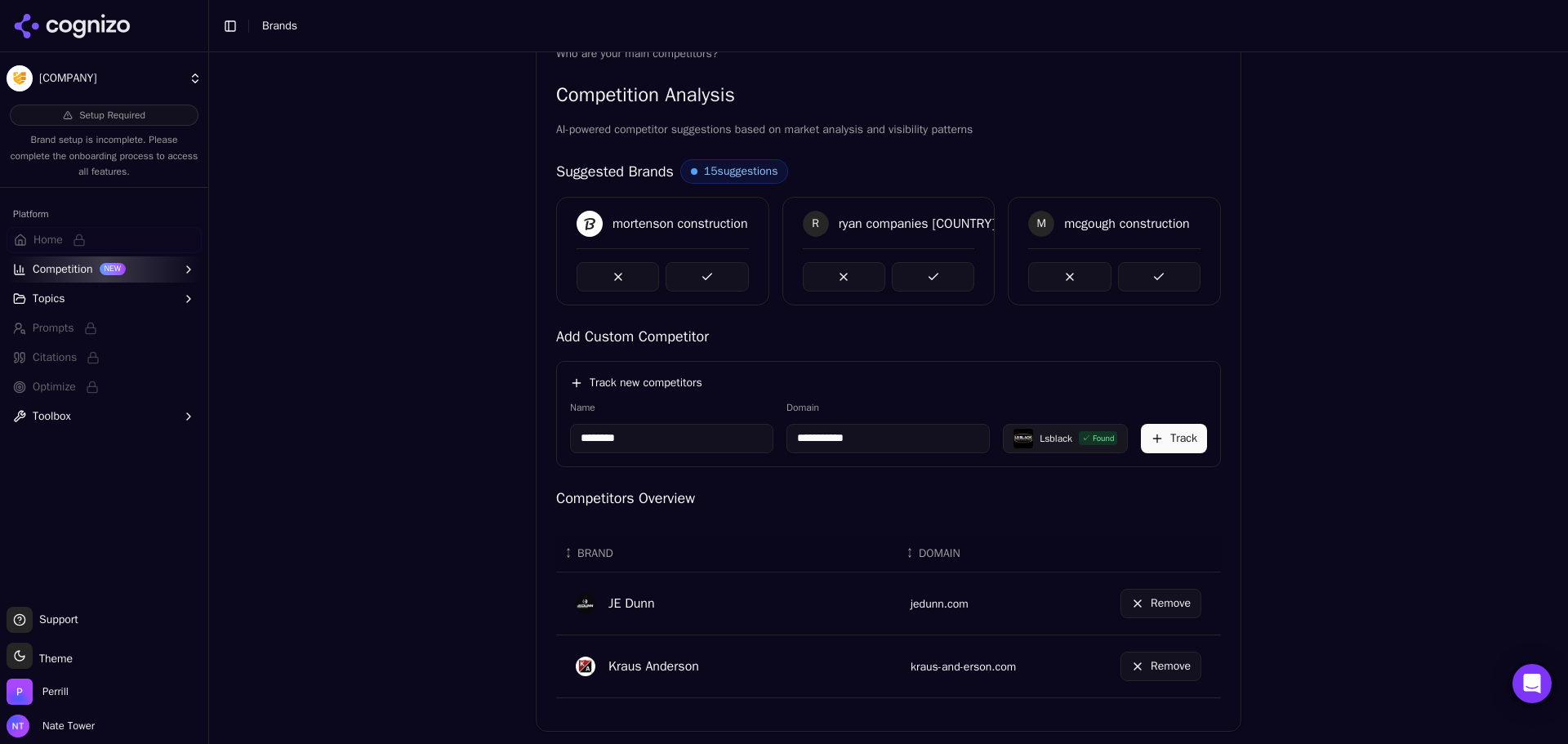 click on "**********" at bounding box center (889, 427) 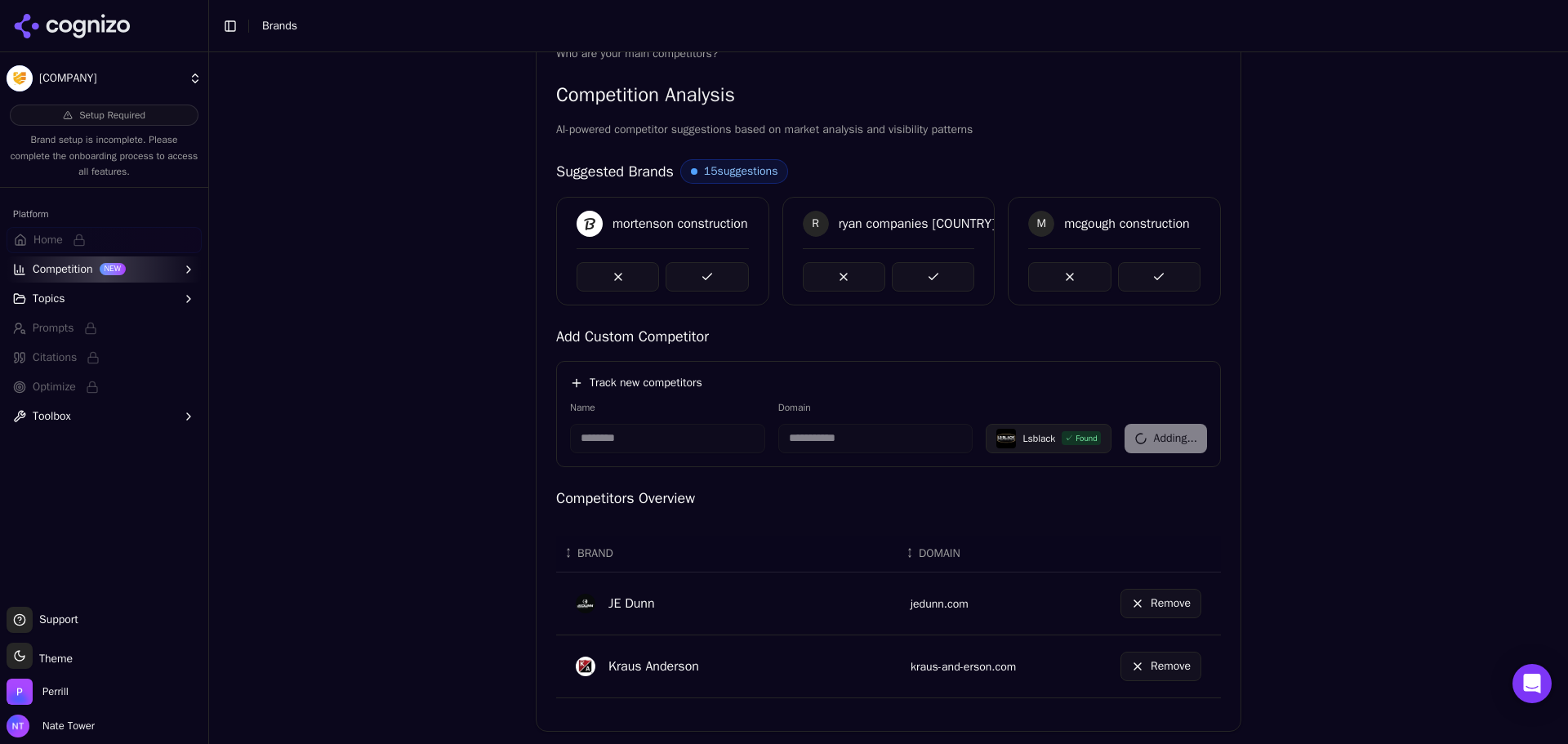 type 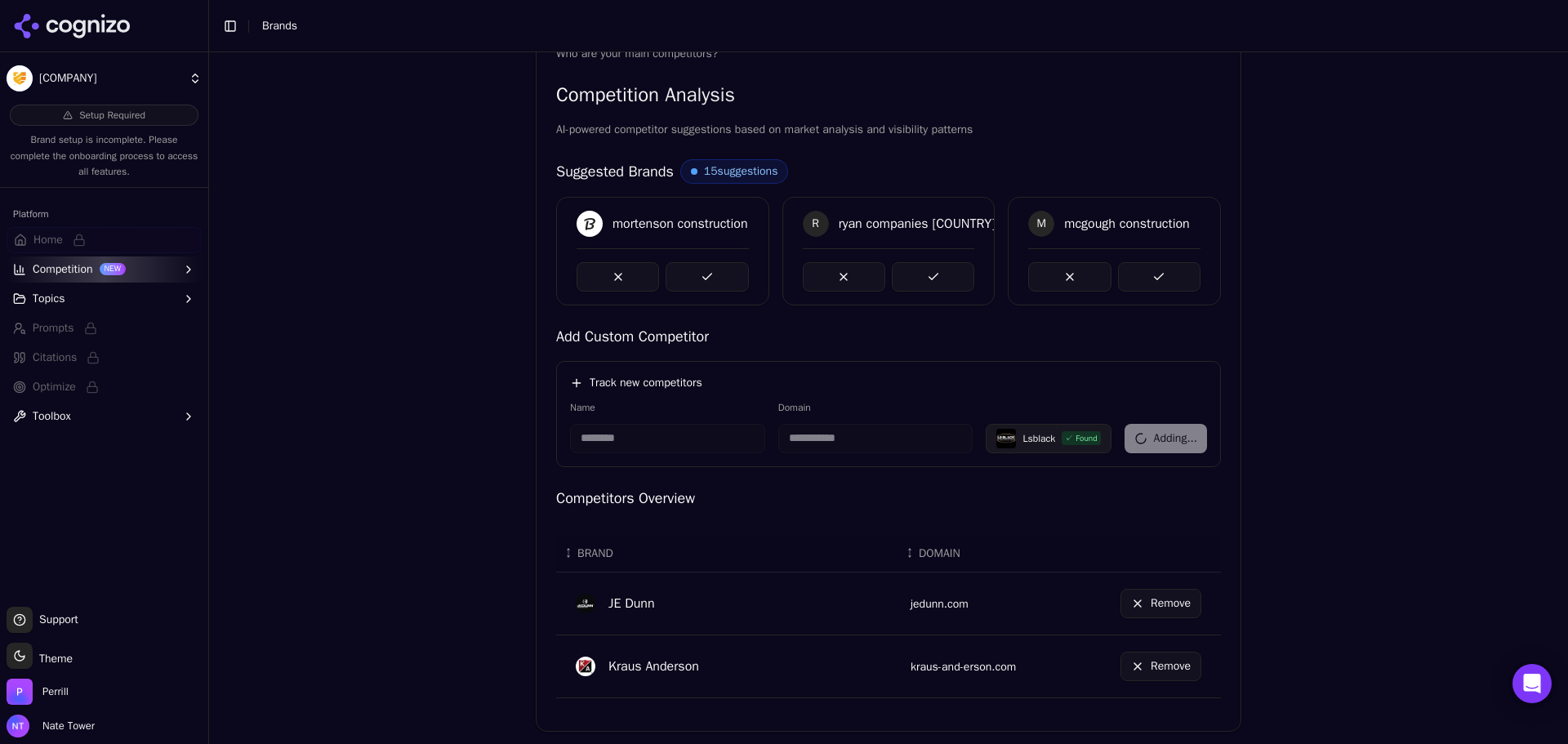 type 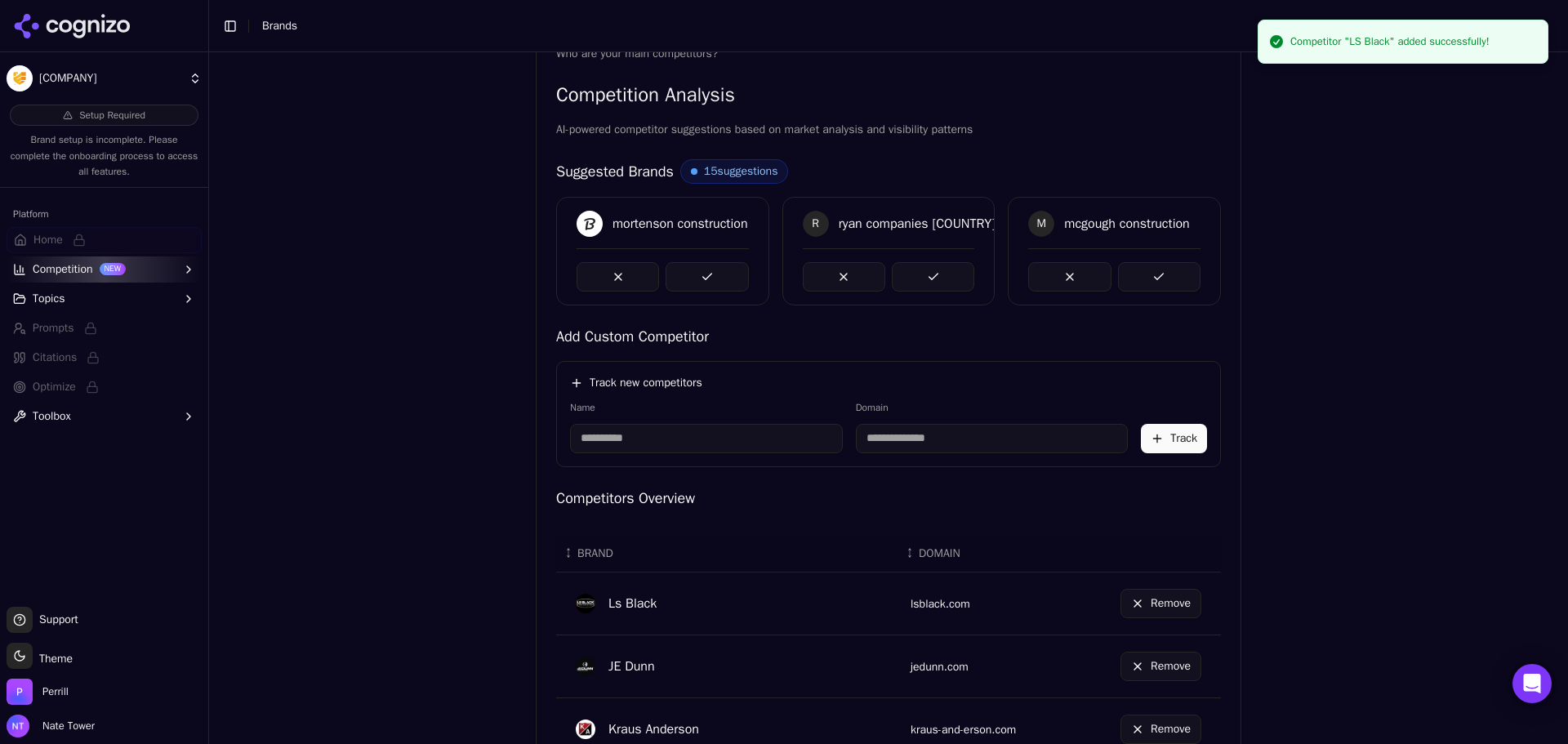 click at bounding box center [706, 277] 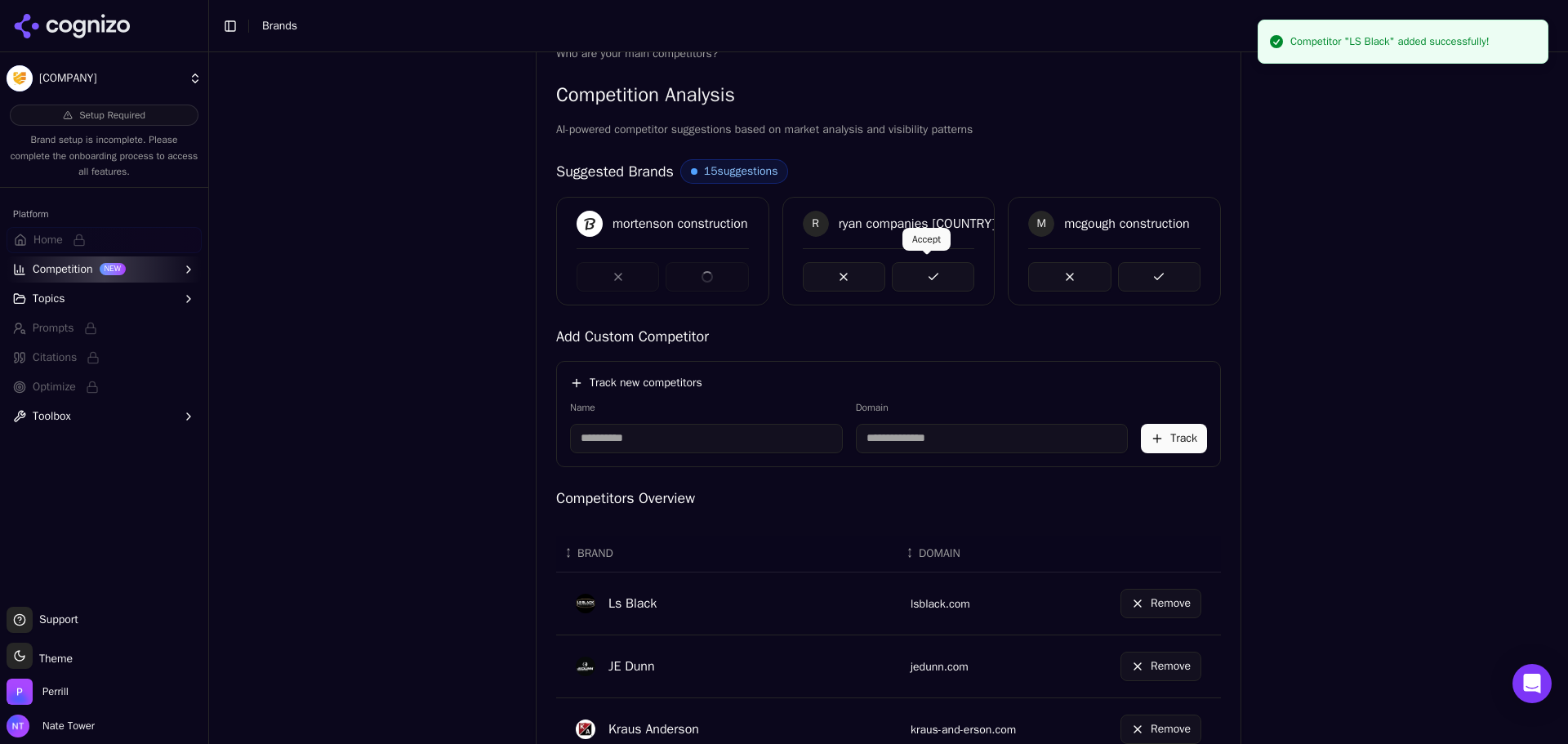 click on "R [LAST] companies [COUNTRY]" at bounding box center (889, 251) 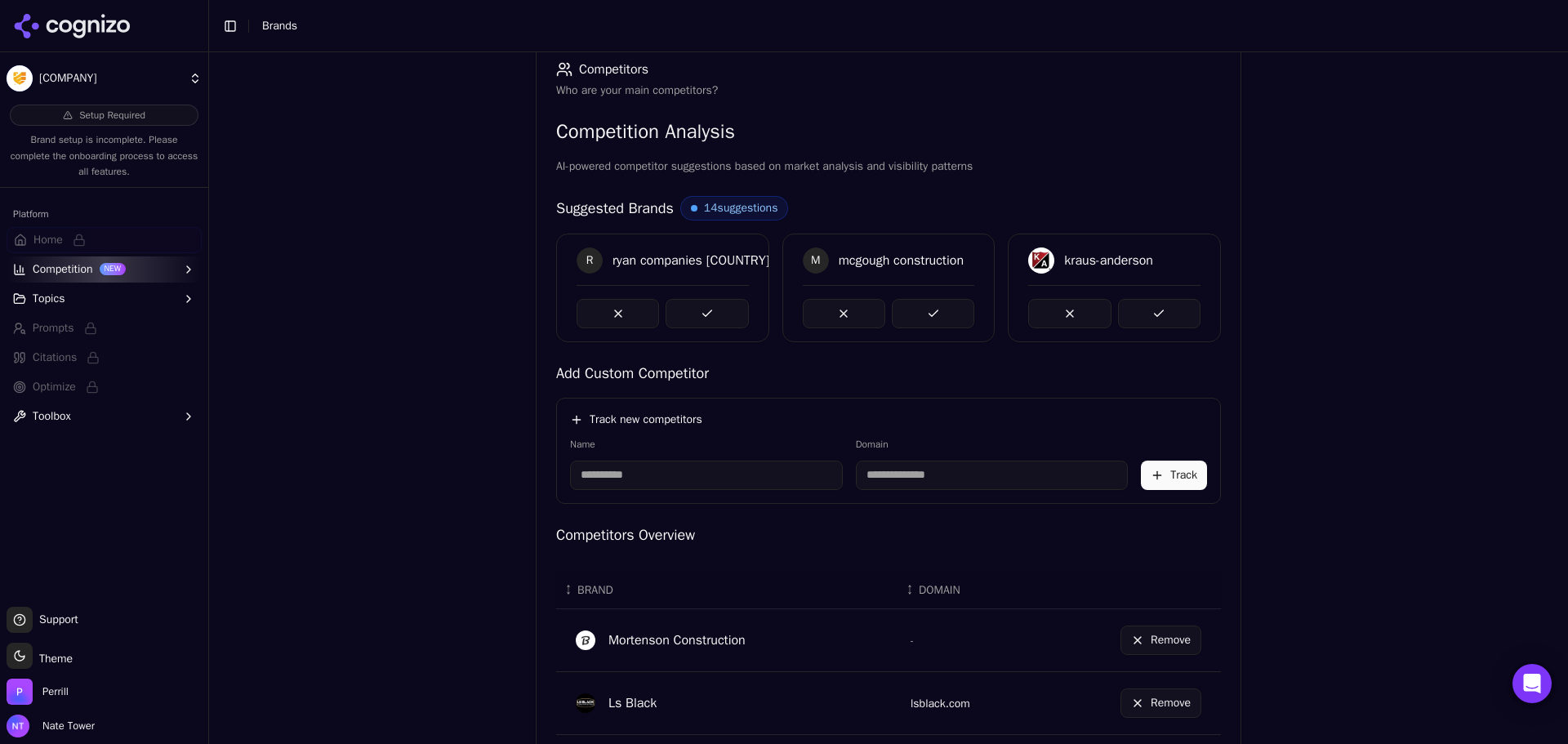 scroll, scrollTop: 155, scrollLeft: 0, axis: vertical 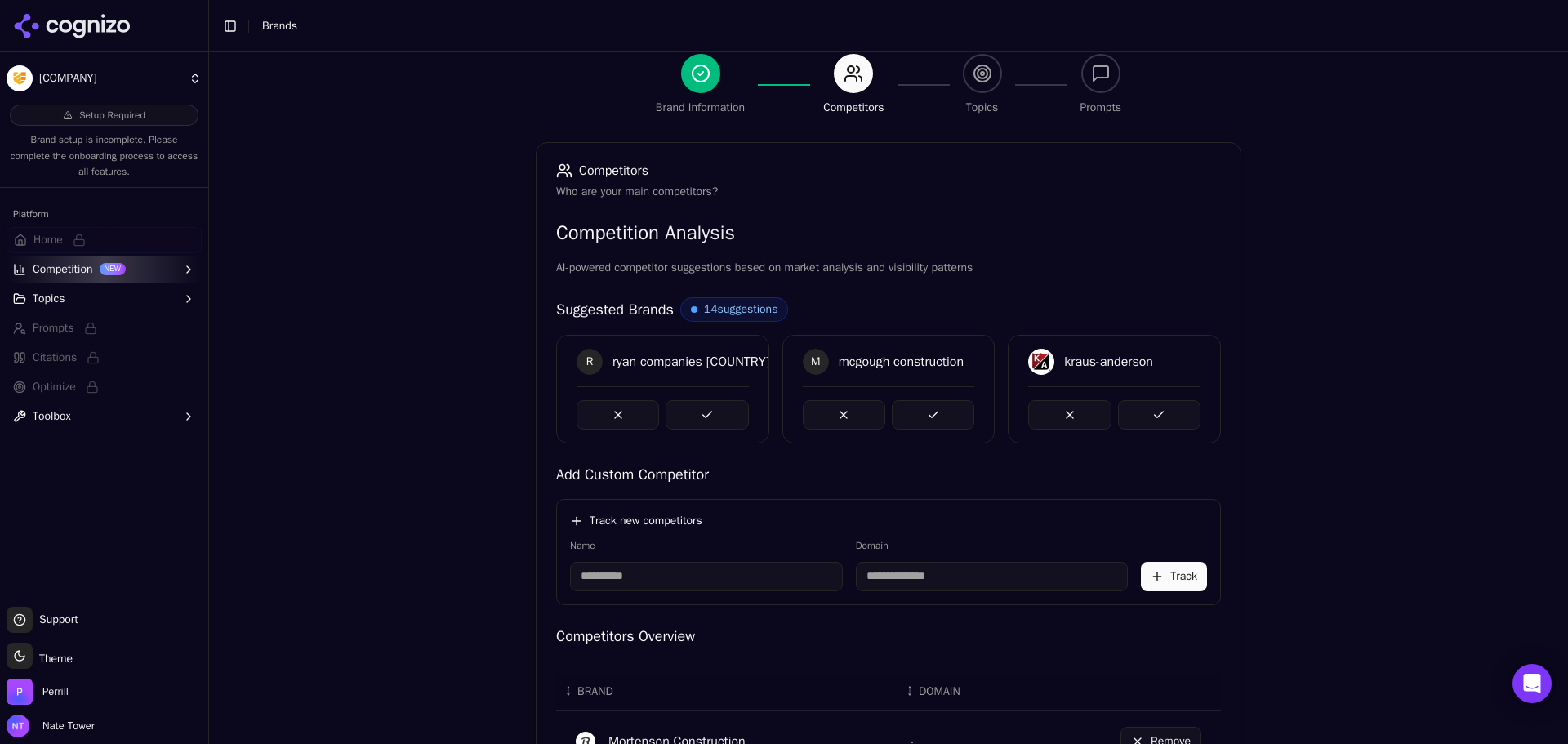click at bounding box center (706, 415) 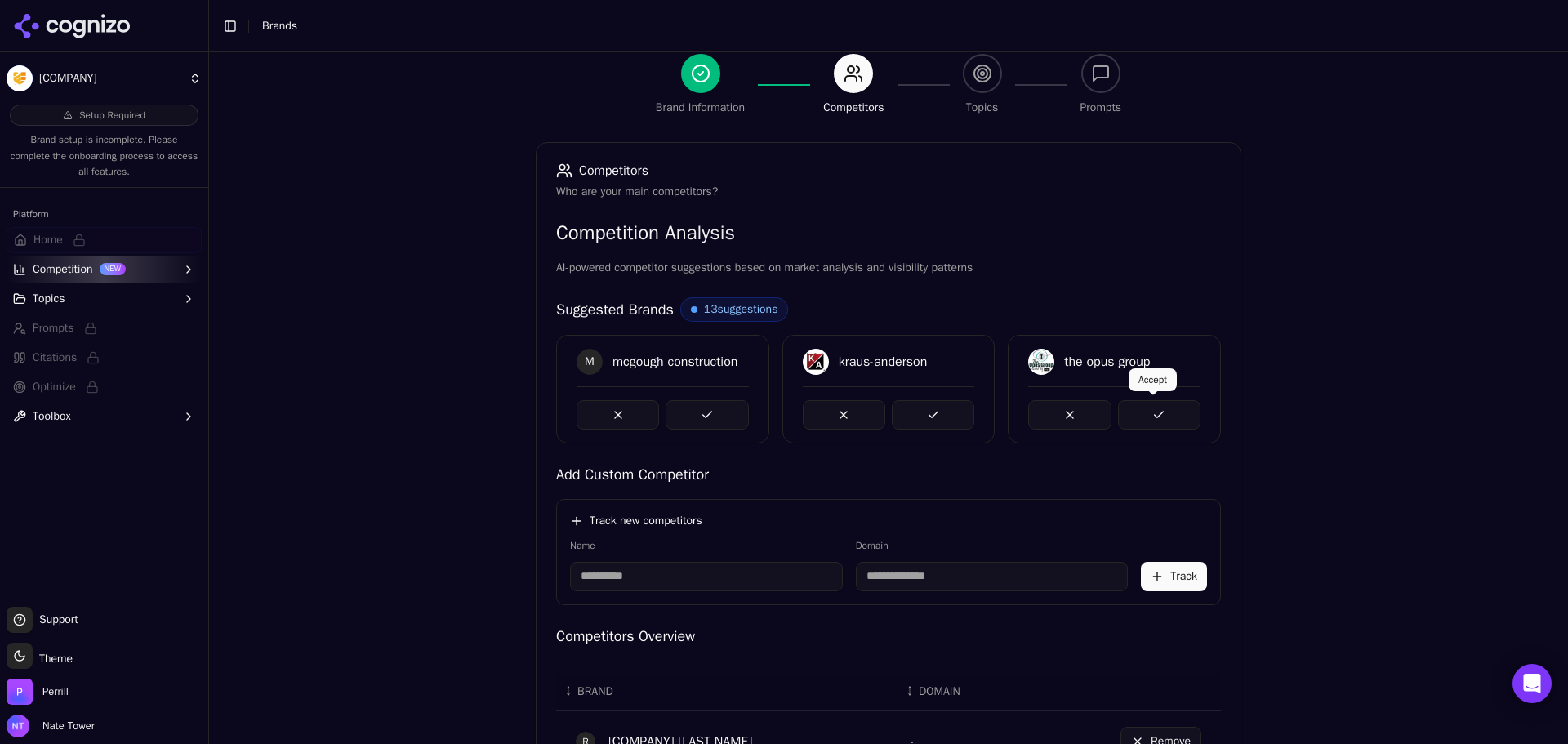 click at bounding box center [1159, 415] 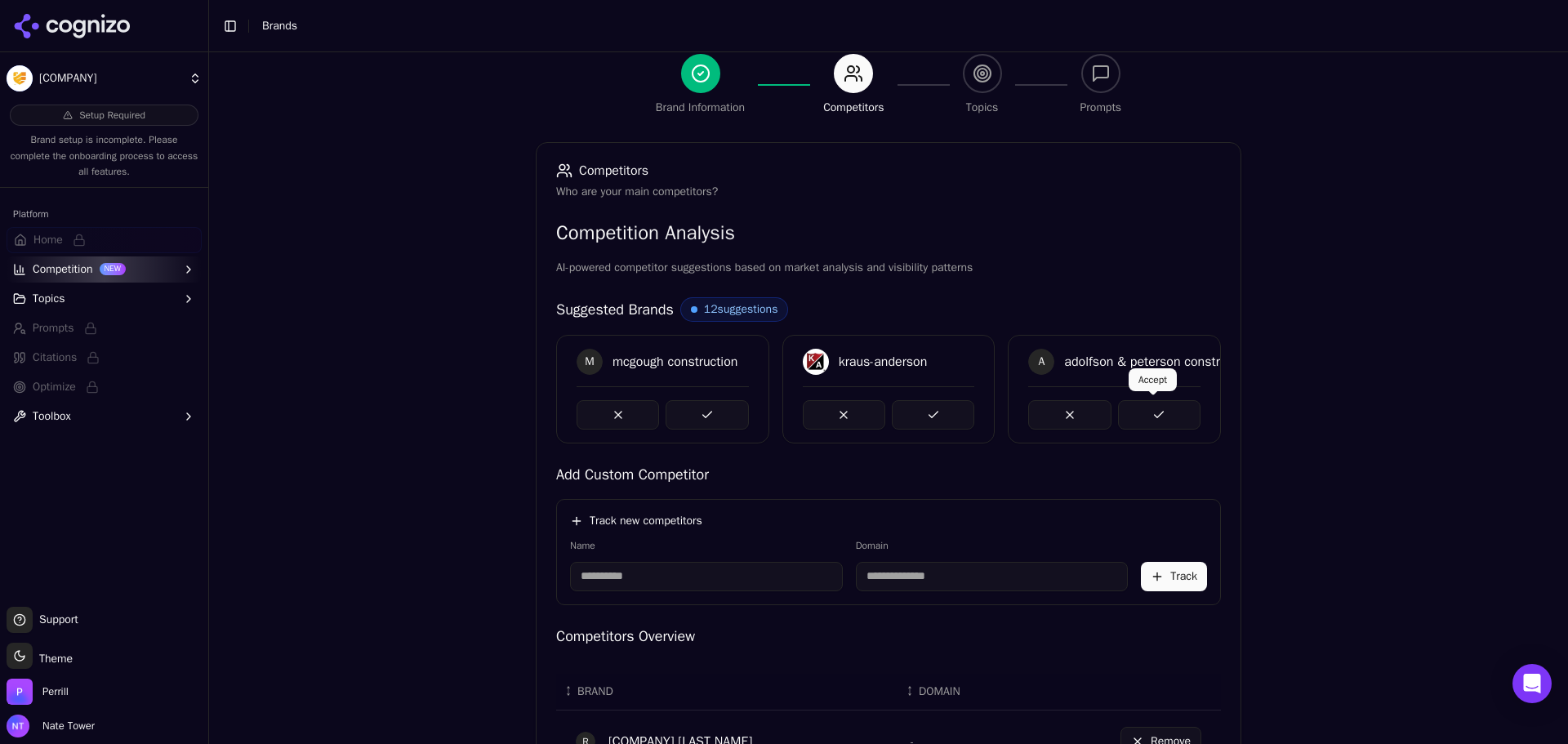 click at bounding box center [1159, 415] 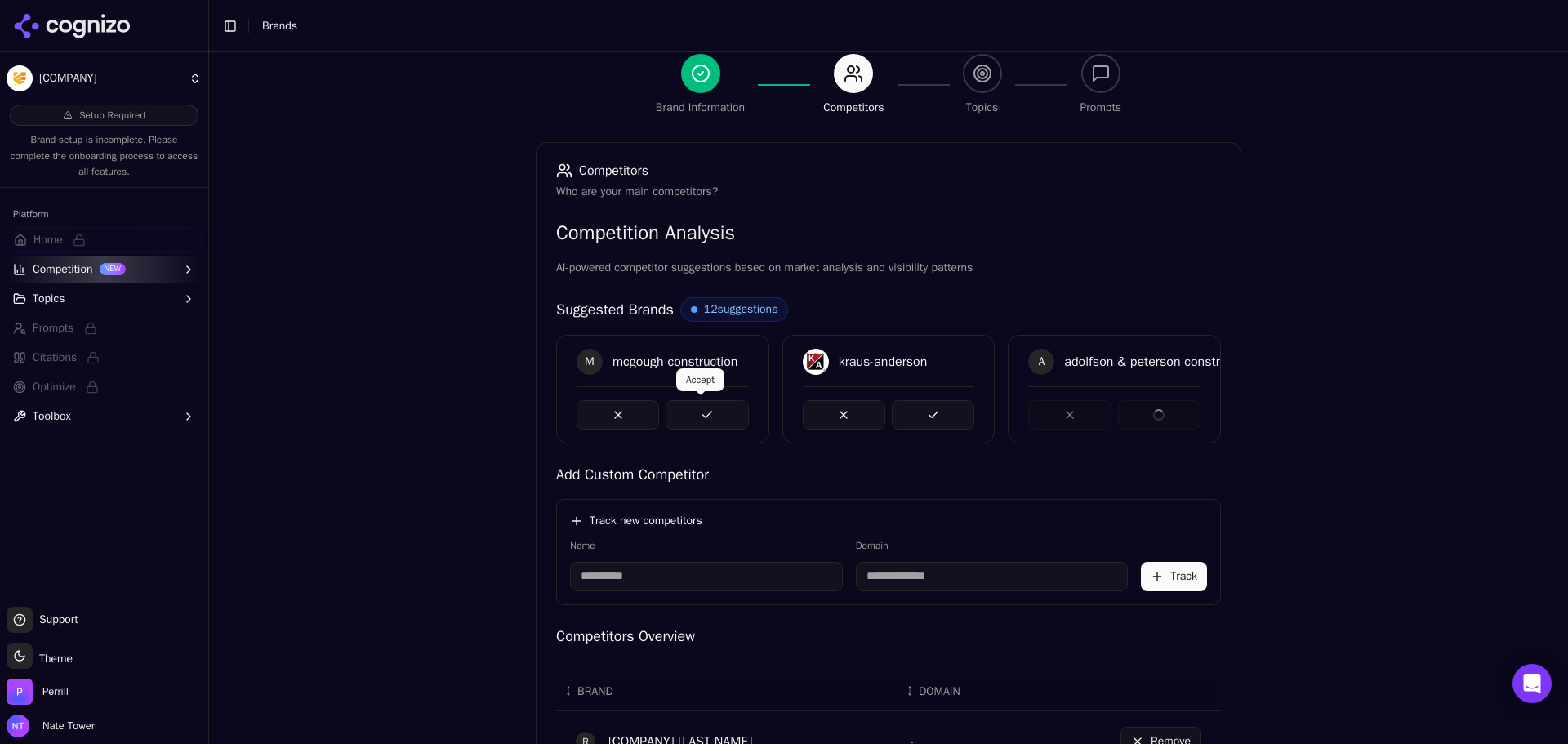 click at bounding box center (706, 415) 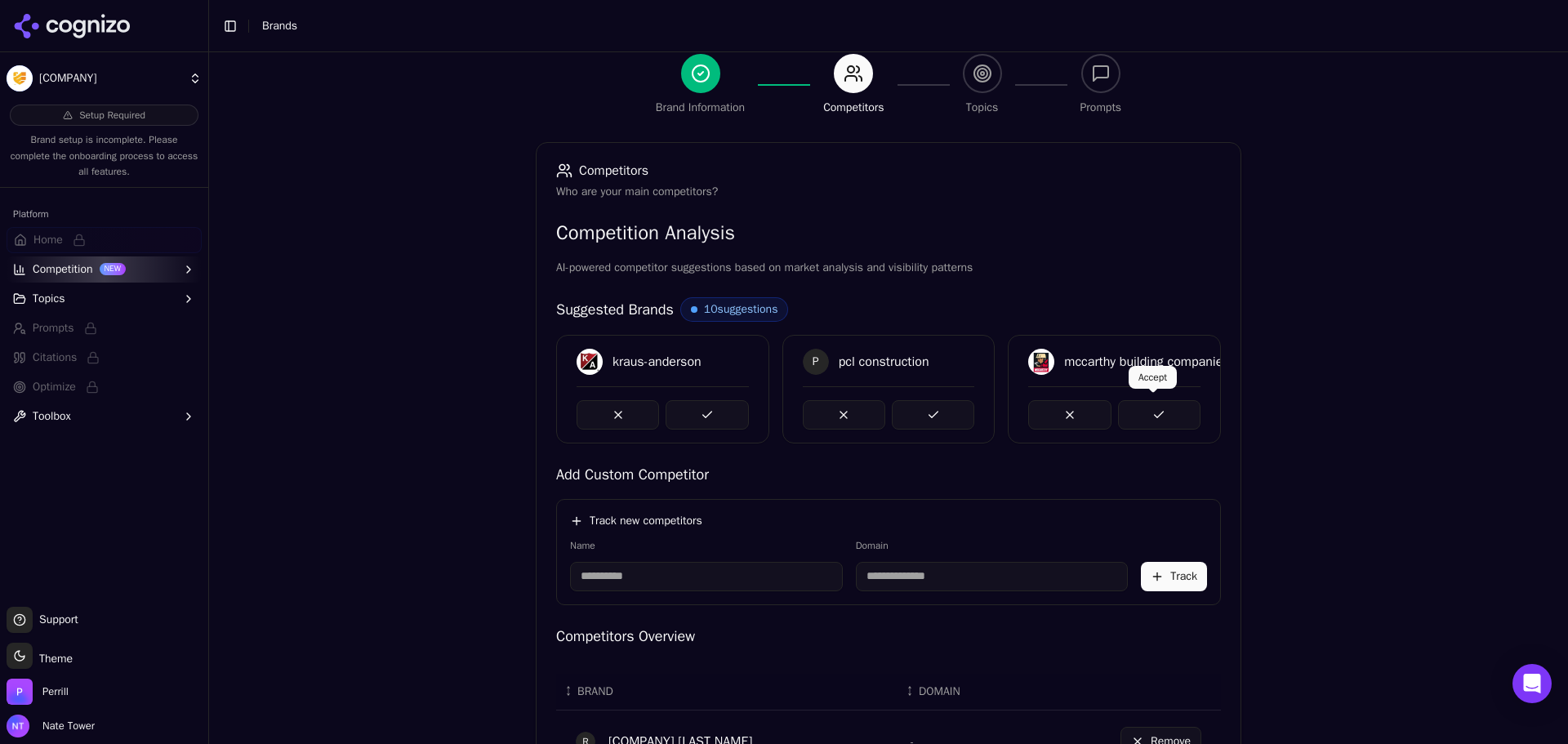click at bounding box center [1159, 415] 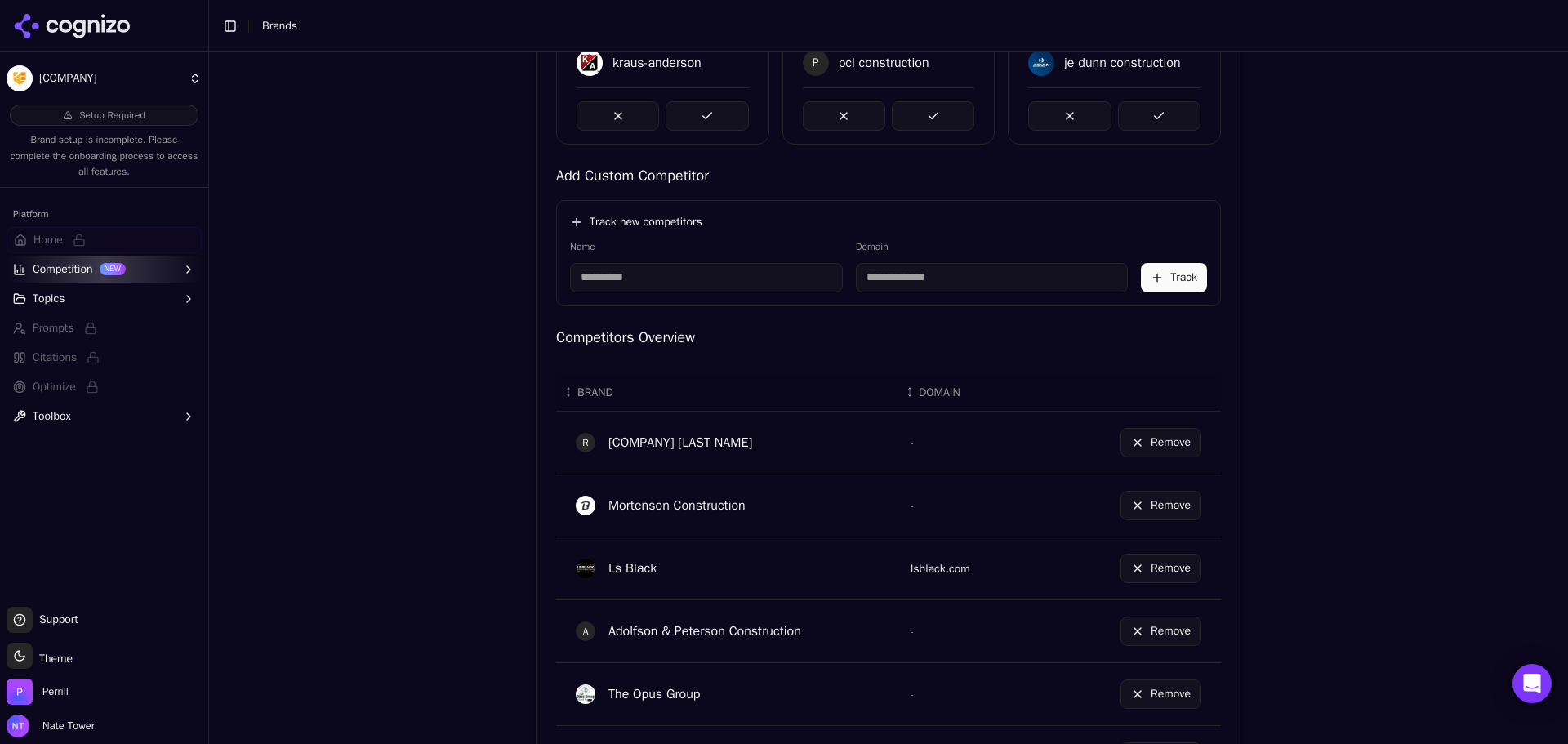 scroll, scrollTop: 143, scrollLeft: 0, axis: vertical 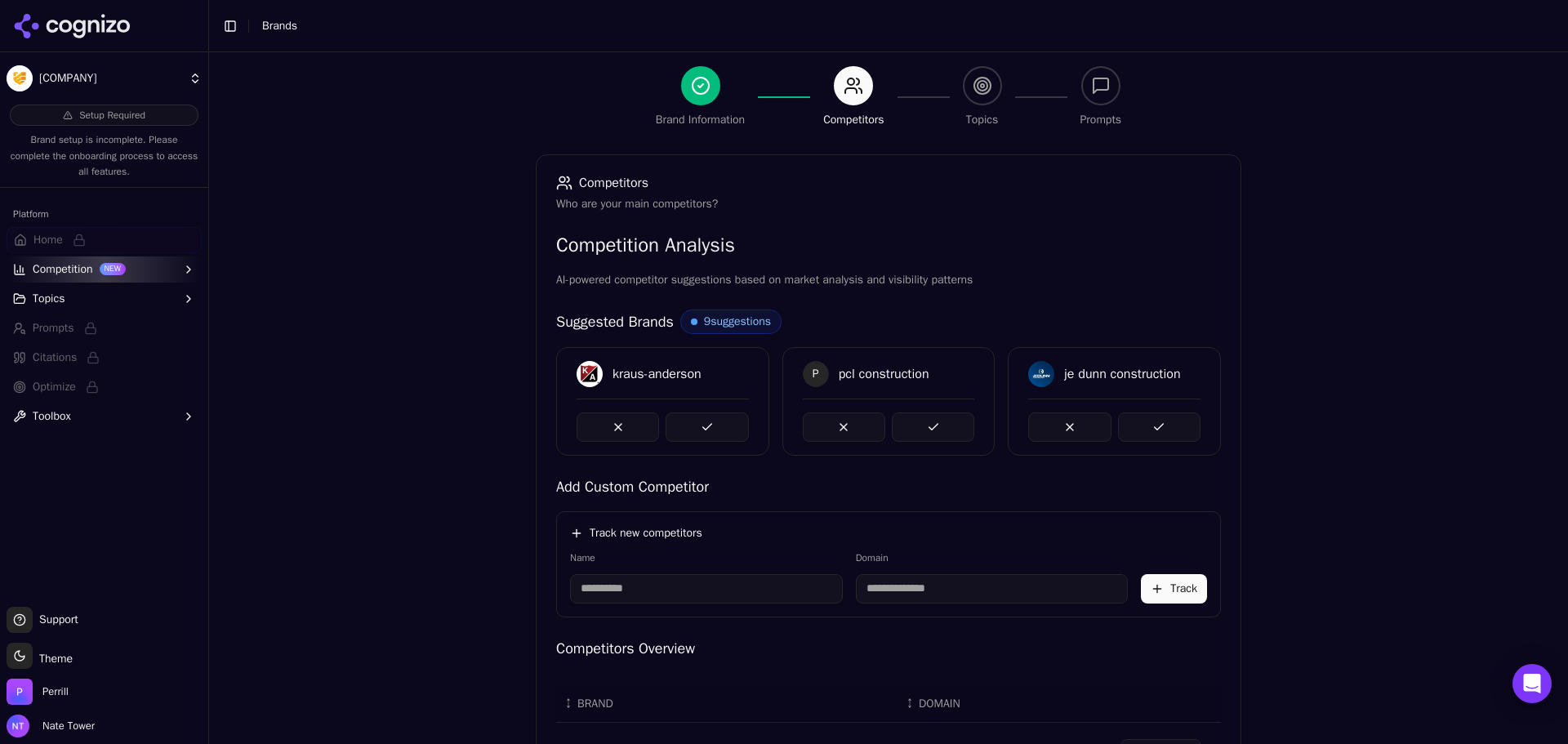 click at bounding box center (1159, 427) 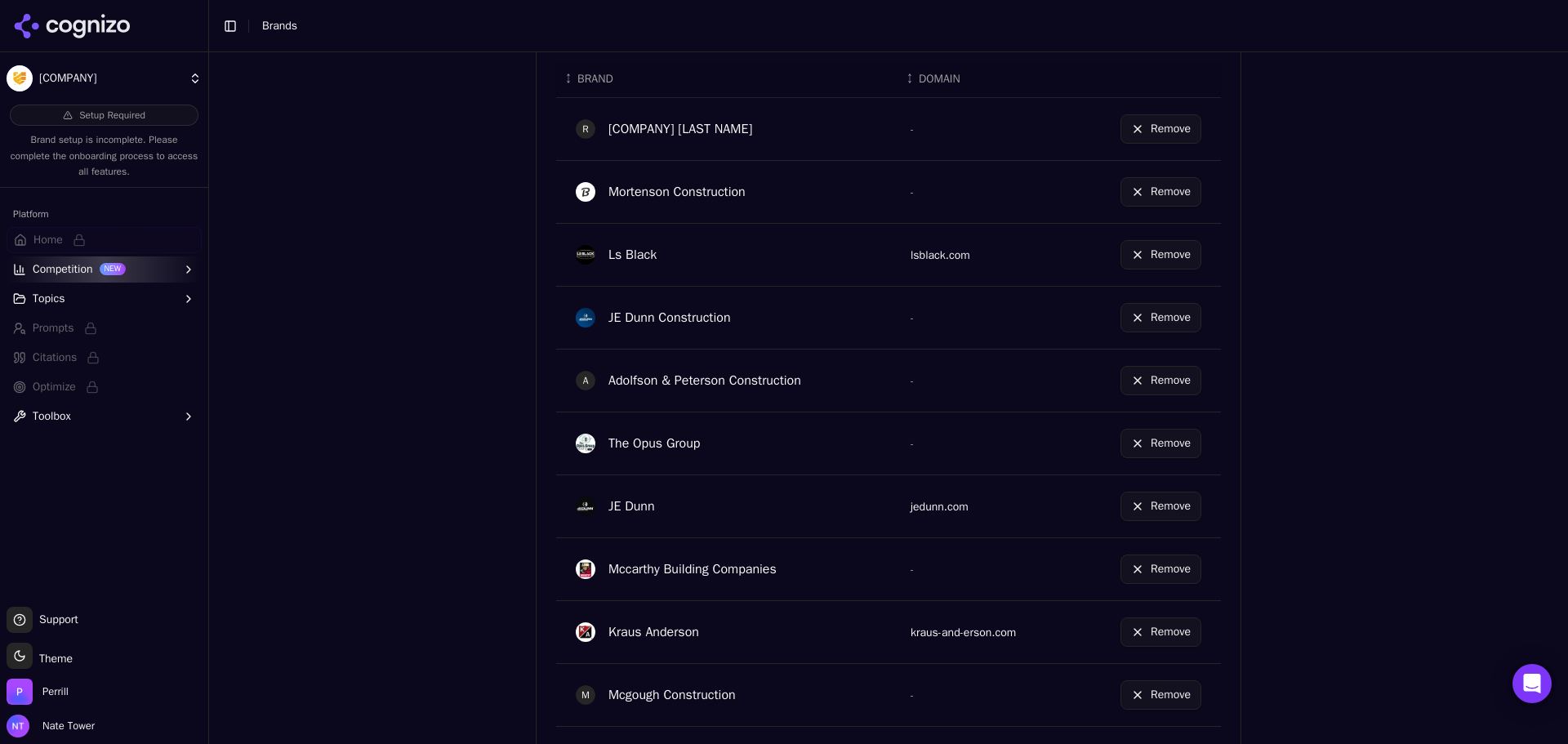 scroll, scrollTop: 796, scrollLeft: 0, axis: vertical 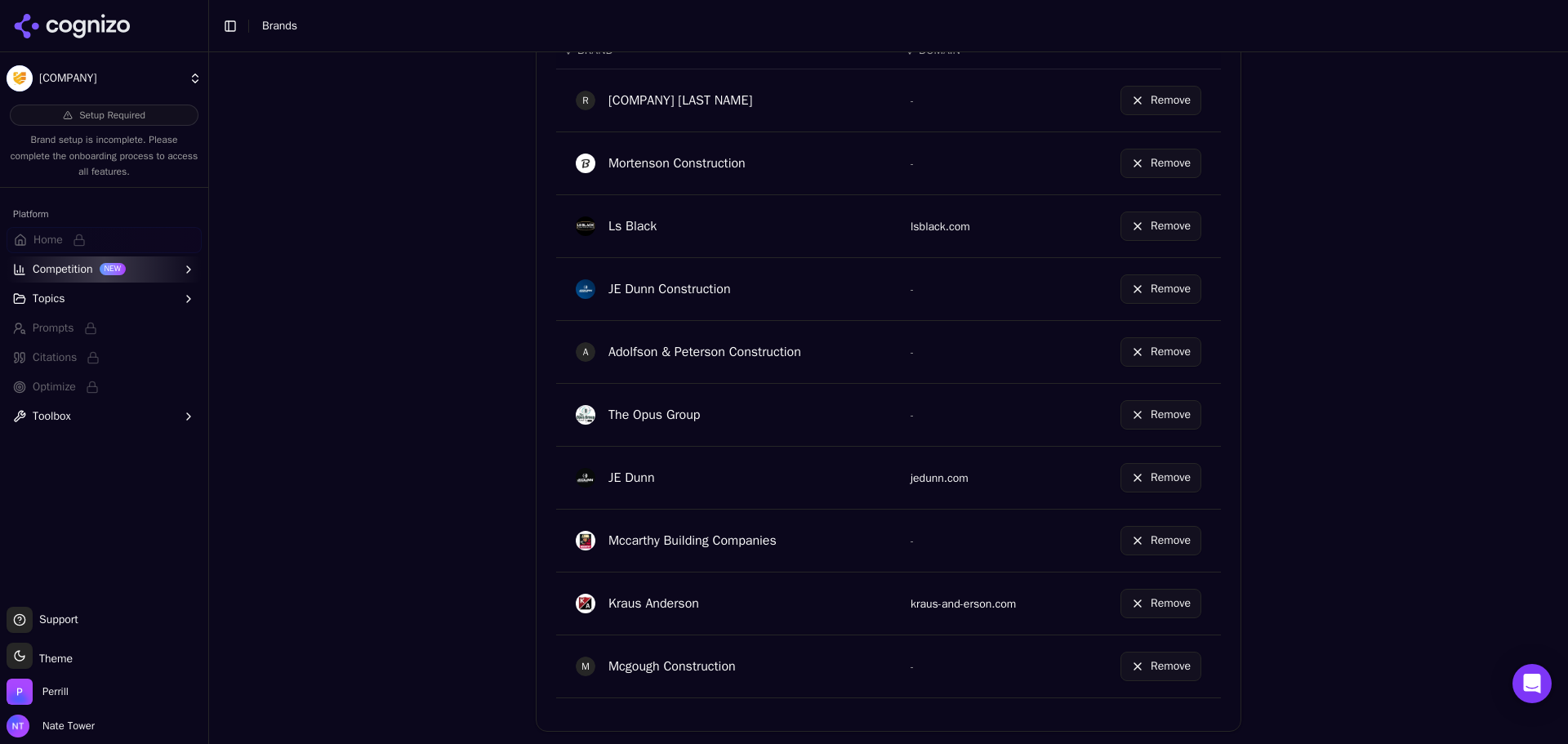 click on "Remove" at bounding box center [1160, 478] 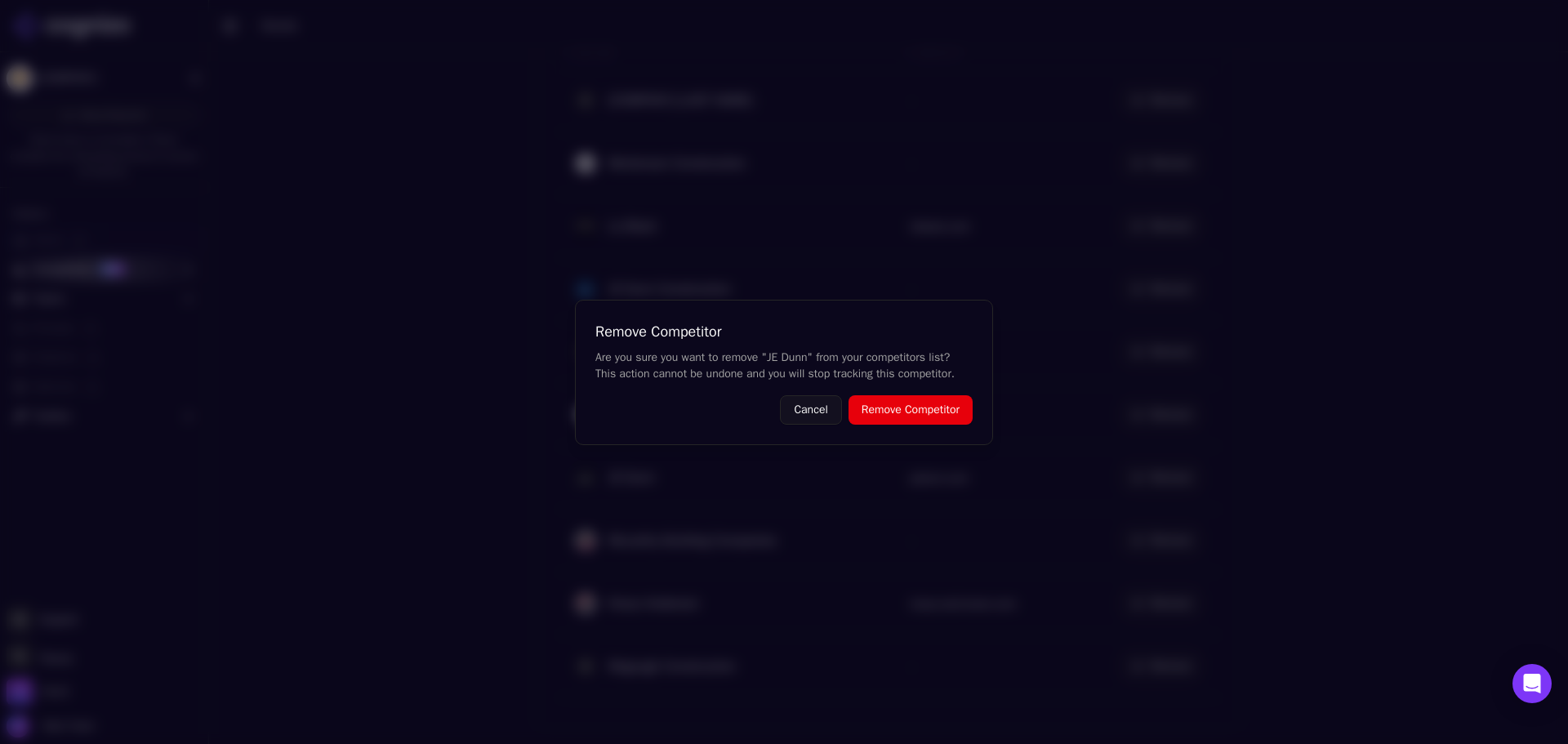 click on "Remove Competitor" at bounding box center (911, 410) 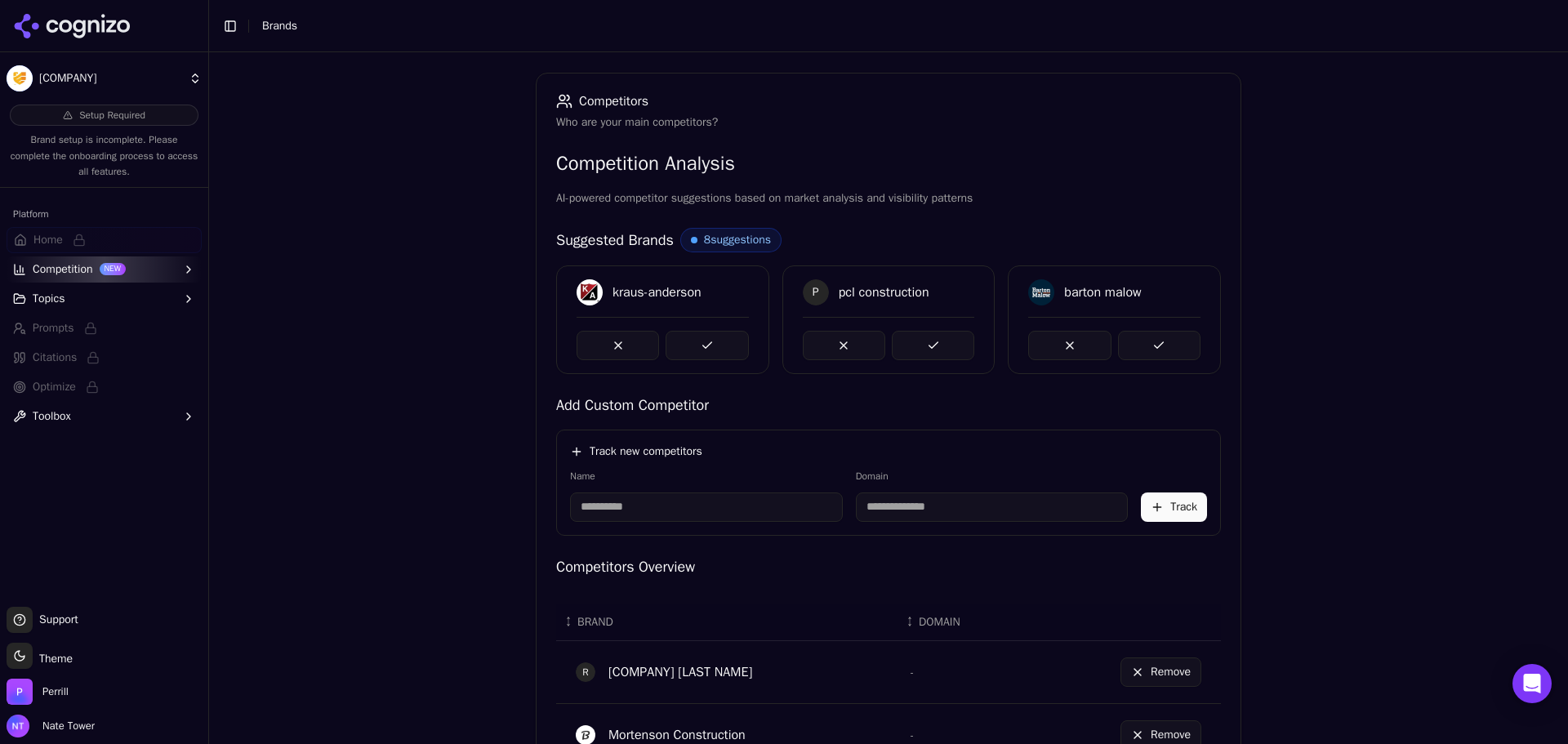 scroll, scrollTop: 796, scrollLeft: 0, axis: vertical 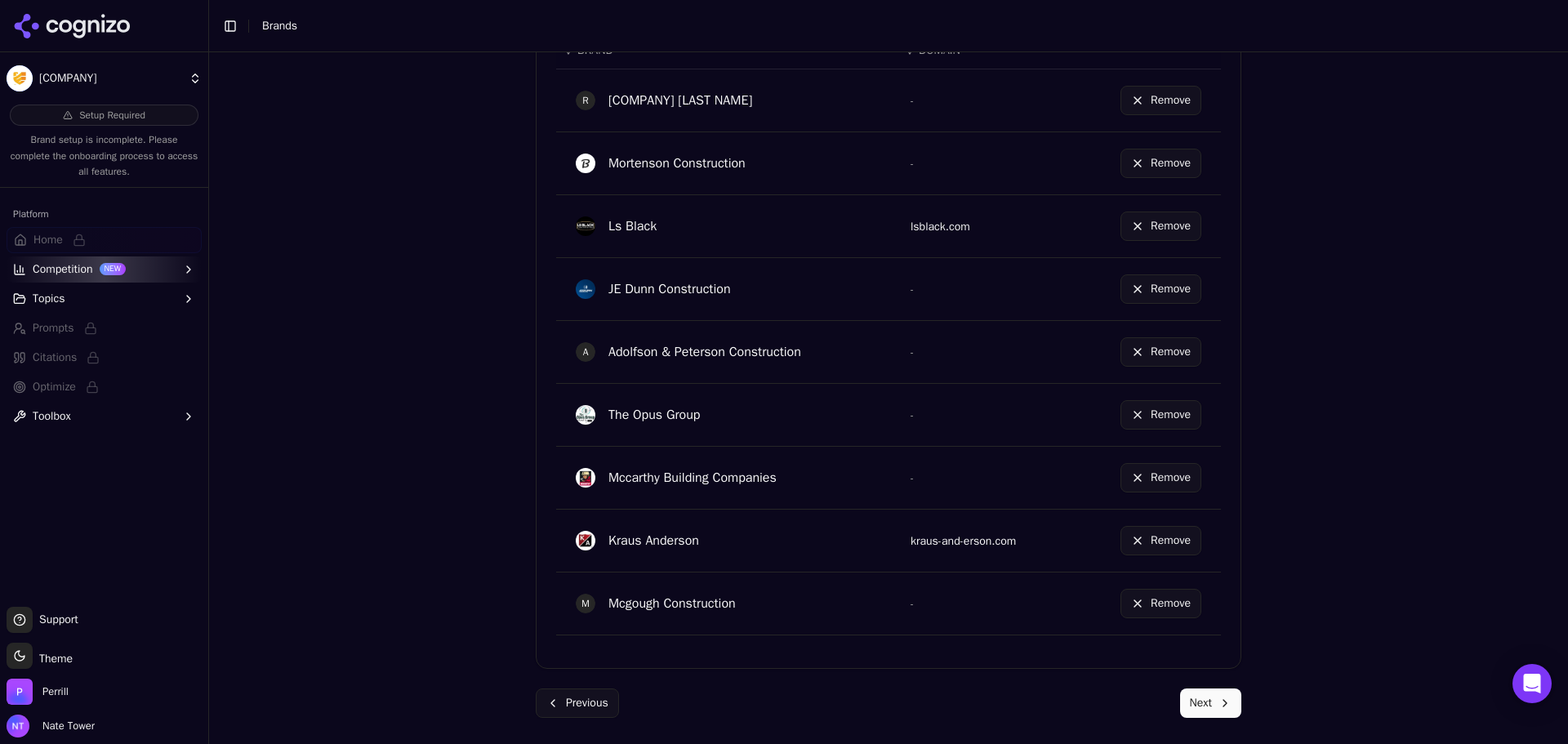 click on "Next" at bounding box center [1210, 703] 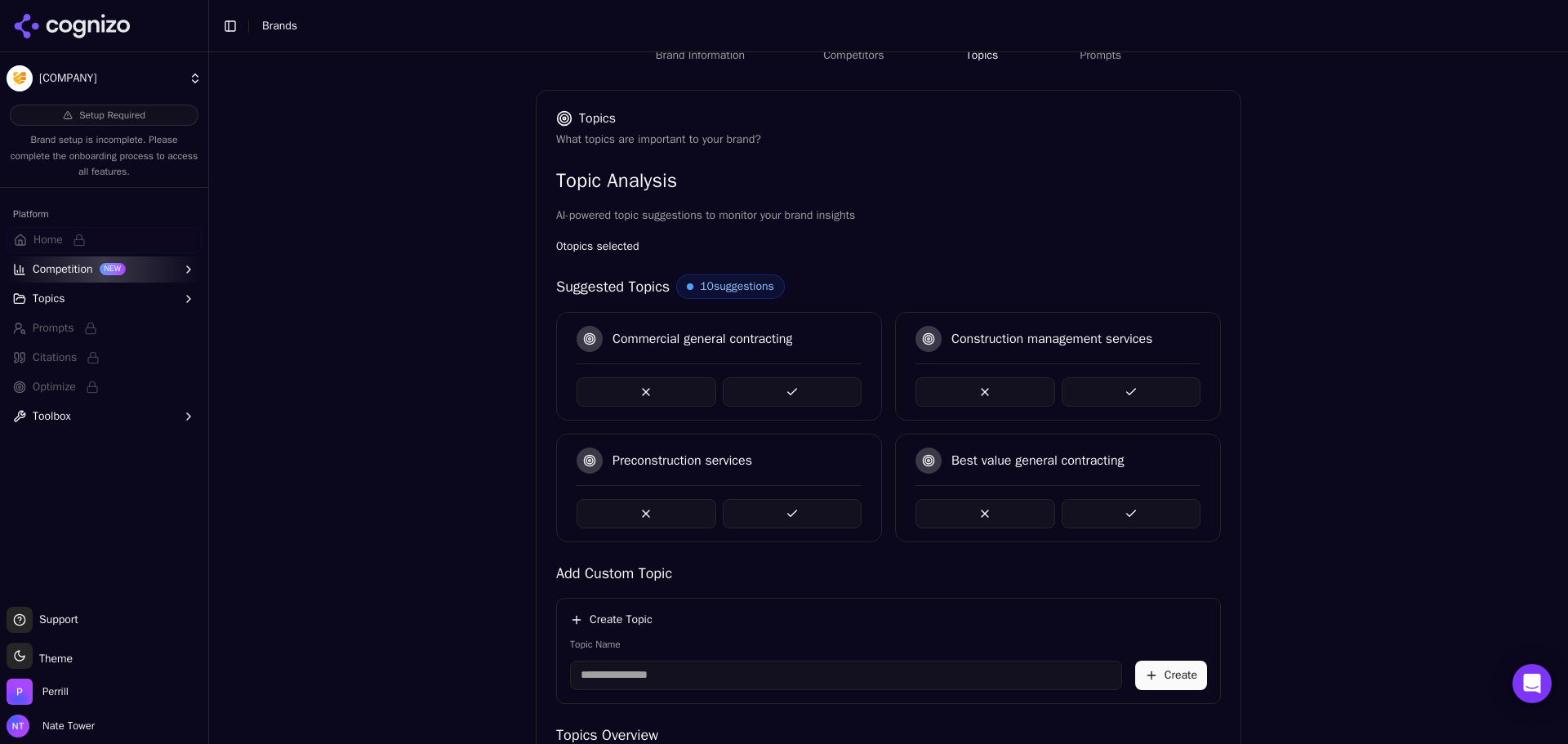 scroll, scrollTop: 214, scrollLeft: 0, axis: vertical 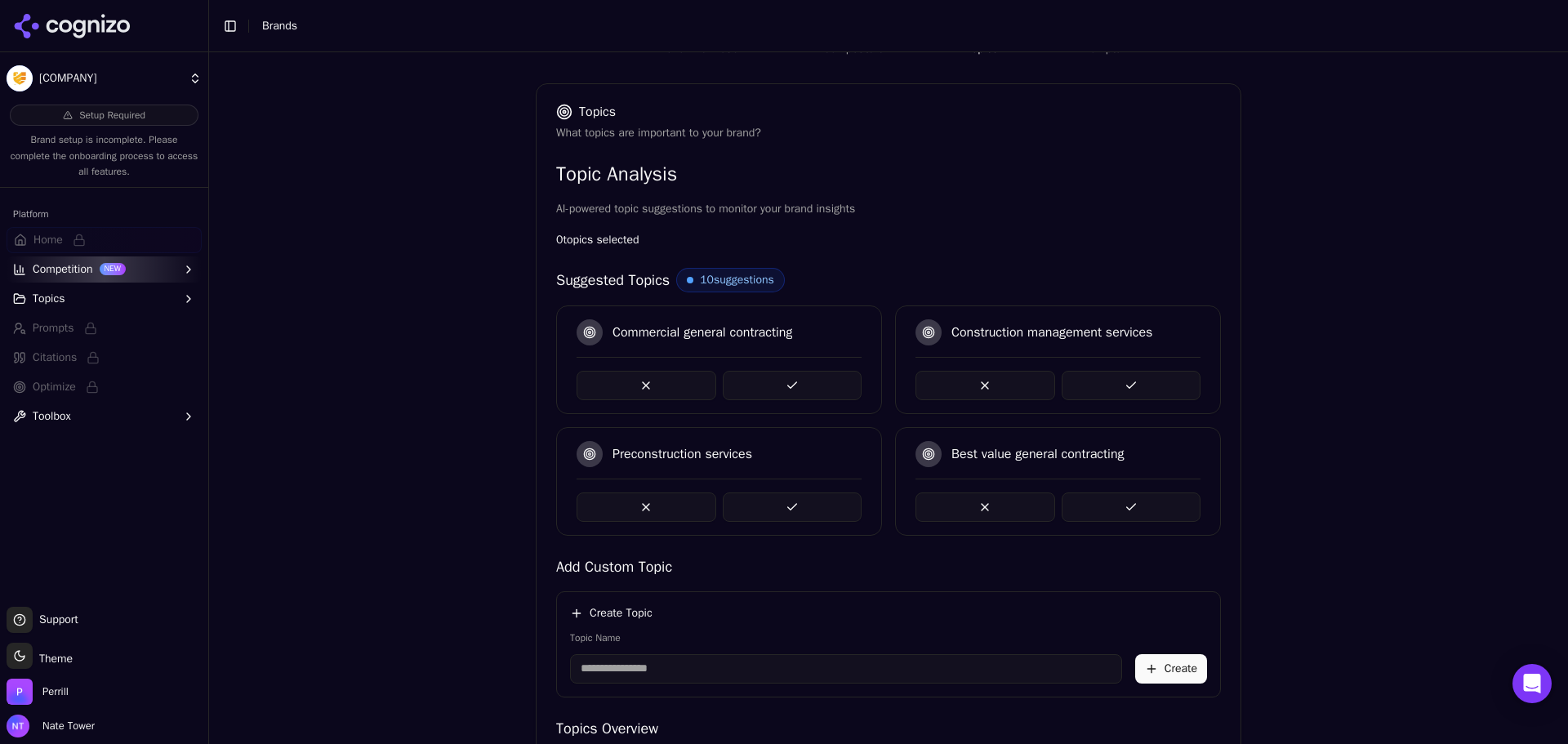 click at bounding box center [792, 385] 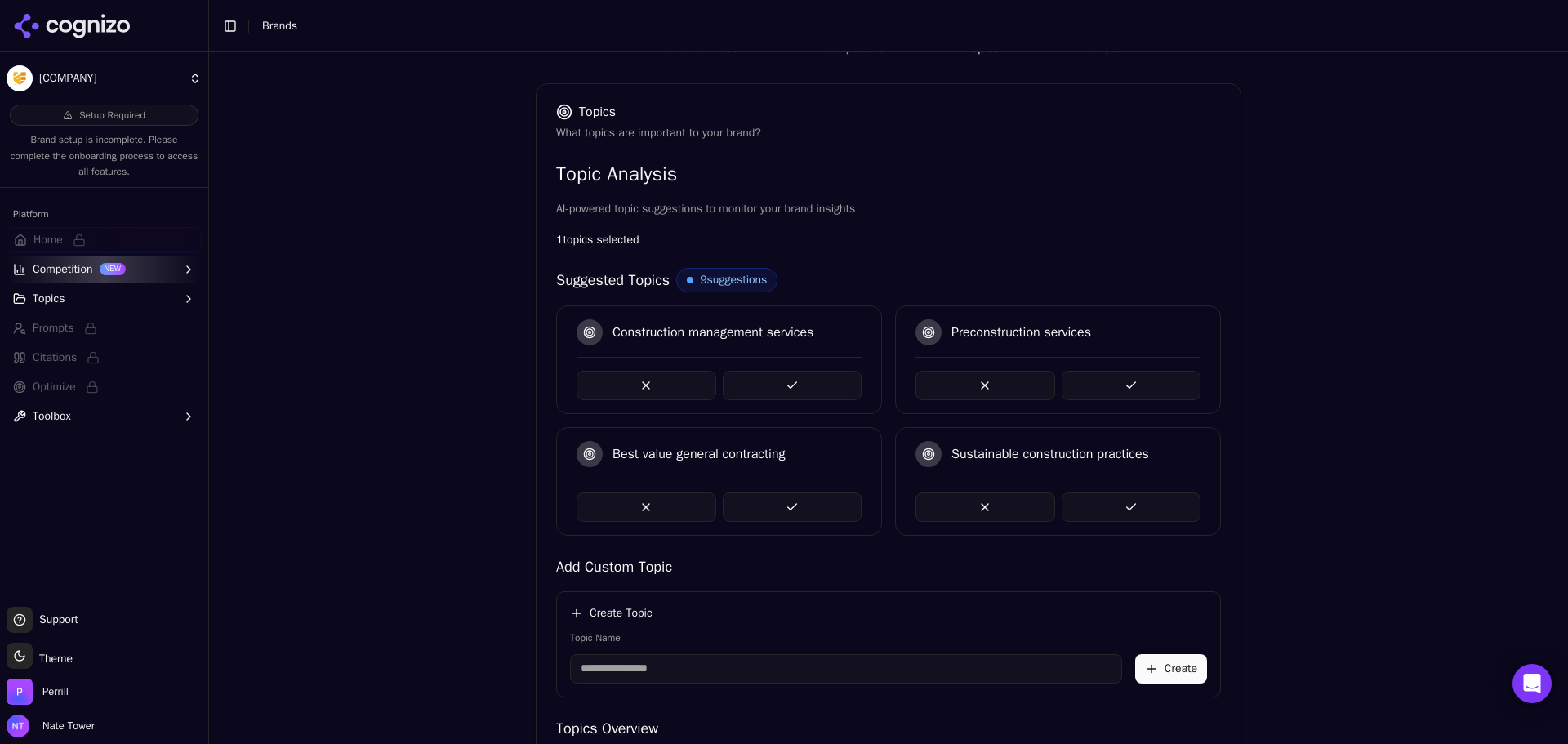 click at bounding box center [792, 385] 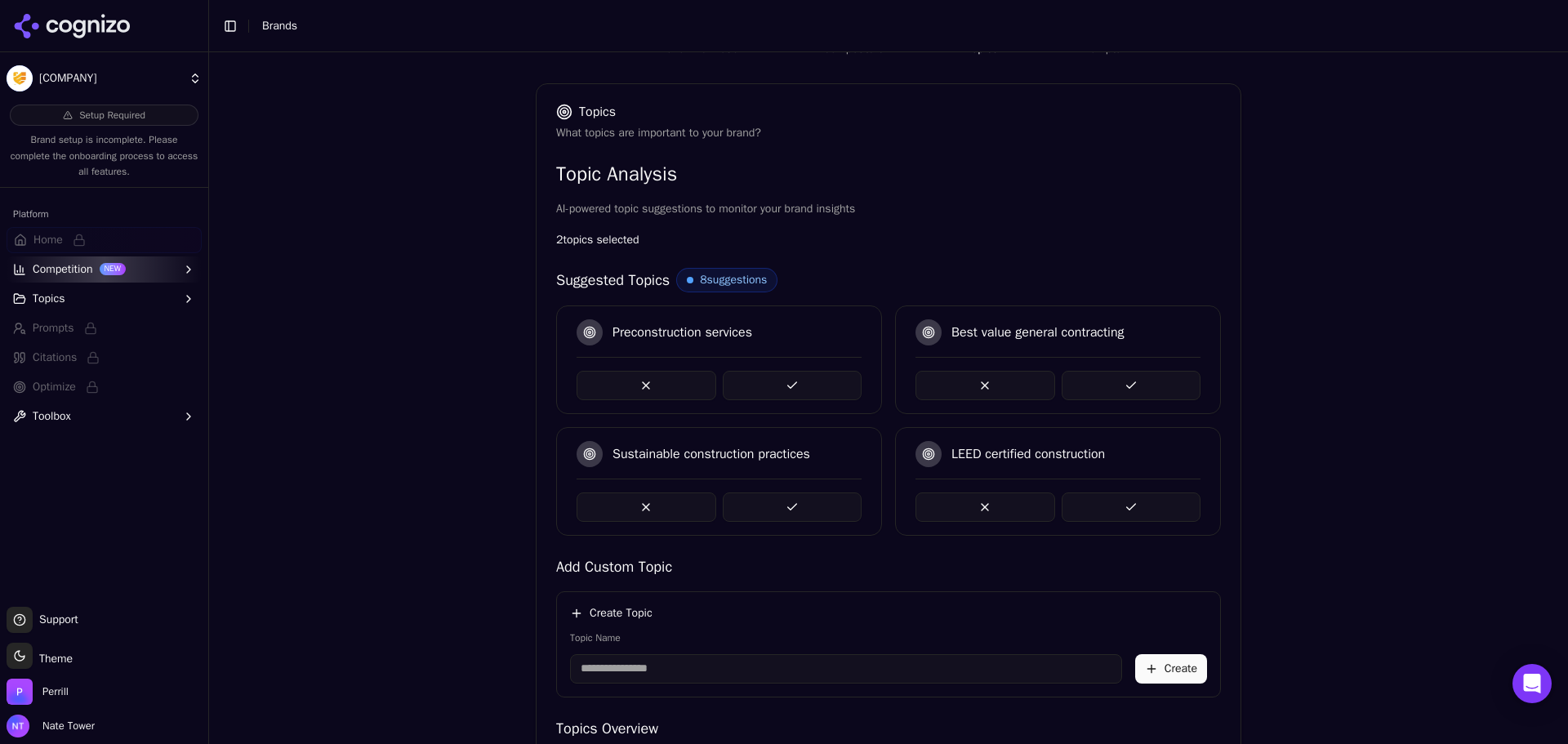 click at bounding box center (1131, 385) 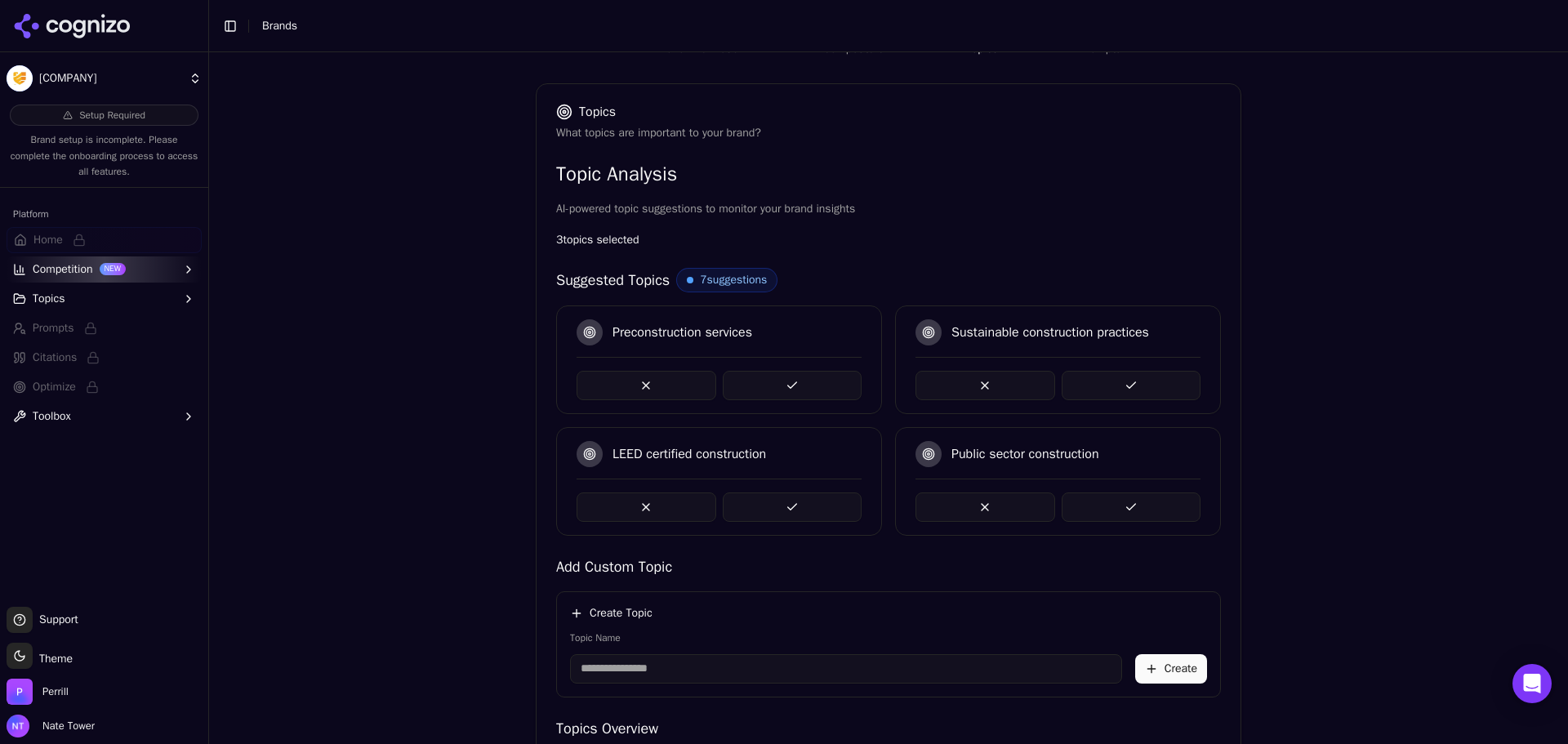 drag, startPoint x: 774, startPoint y: 381, endPoint x: 791, endPoint y: 383, distance: 17.11724 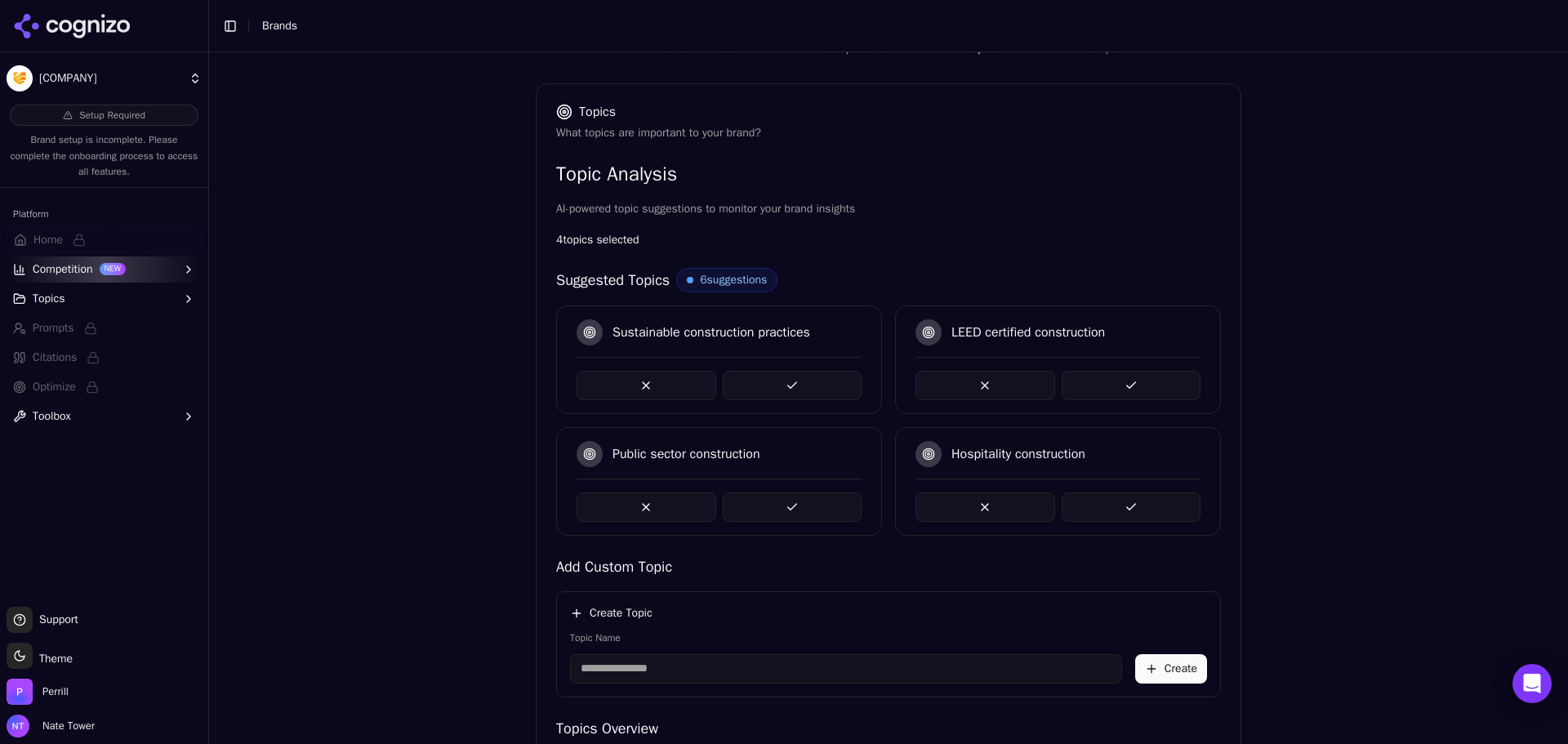 click on "Brand Onboarding Let's set up your brand monitoring in a few simple steps Step 3 of 4 75 % Complete Brand Information Competitors Topics Prompts Topics What topics are important to your brand? Topic Analysis AI-powered topic suggestions to monitor your brand insights 4 topics selected Suggested Topics 6 suggestions Sustainable construction practices LEED certified construction Public sector construction Hospitality construction Add Custom Topic Create Topic Topic Name Create Topics Overview ↕ Topic Preconstruction services Selected for monitoring Remove Commercial general contracting Selected for monitoring Remove Construction management services Selected for monitoring Remove Best value general contracting Selected for monitoring Remove Previous Next" at bounding box center (889, 210) 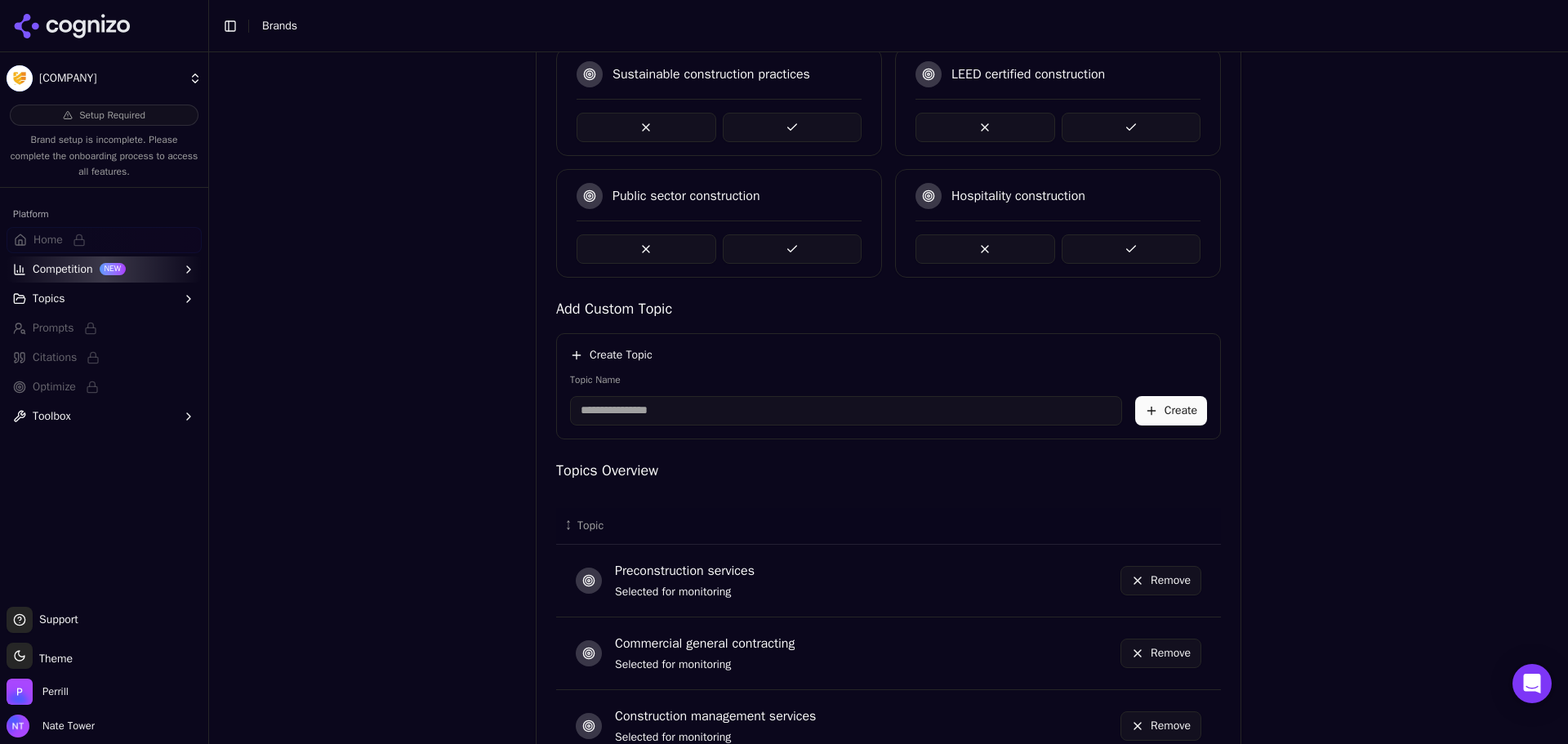 scroll, scrollTop: 672, scrollLeft: 0, axis: vertical 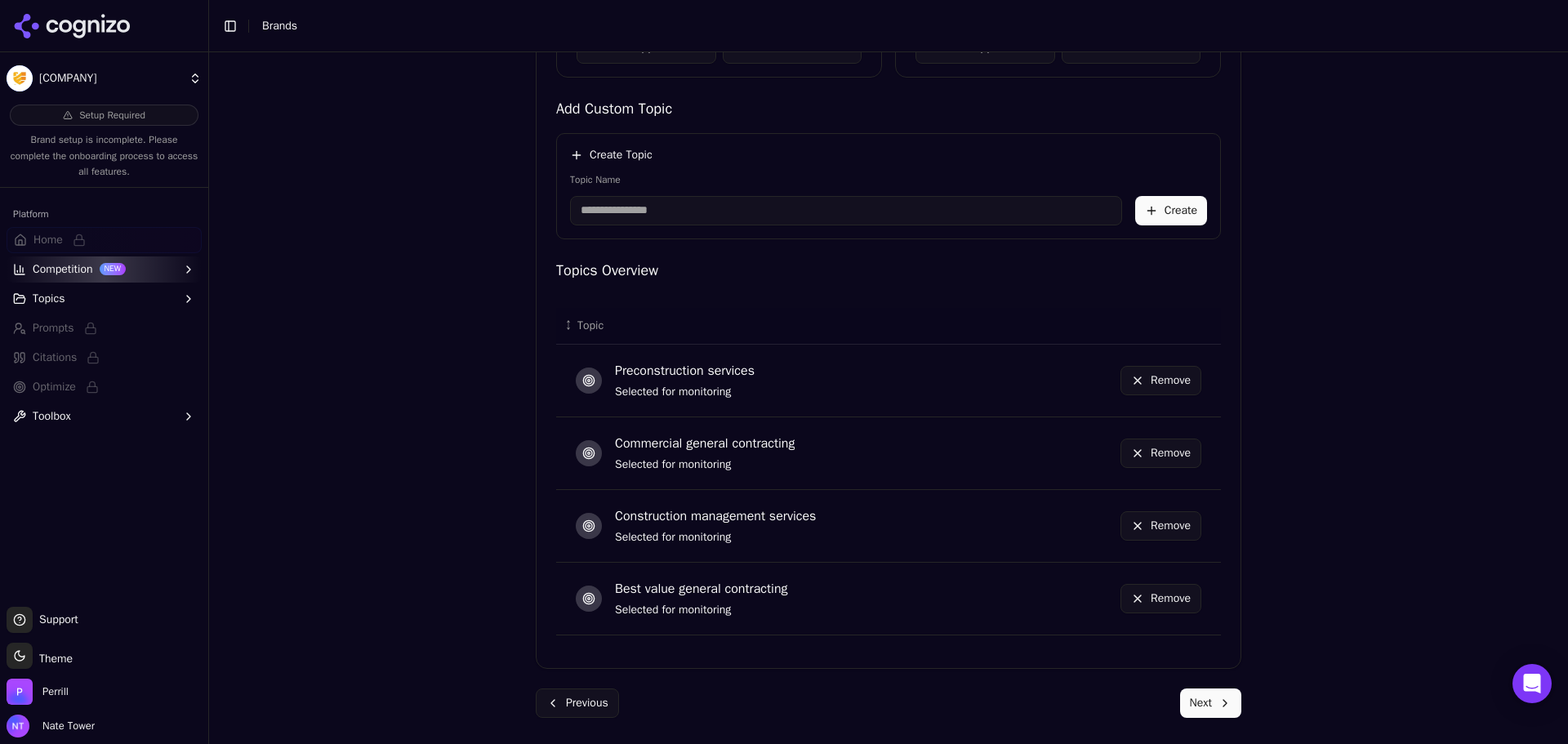 click on "Next" at bounding box center [1210, 703] 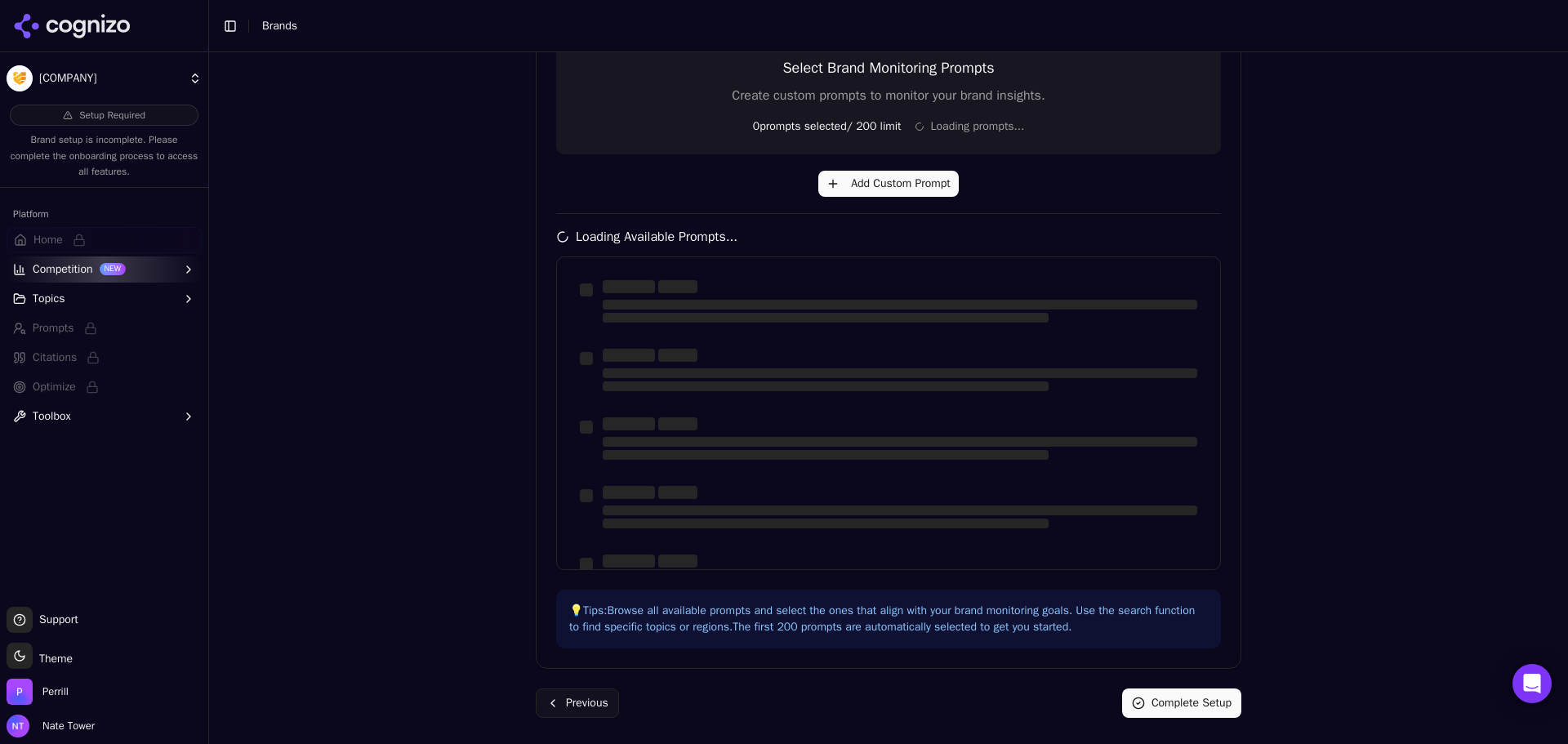 scroll, scrollTop: 390, scrollLeft: 0, axis: vertical 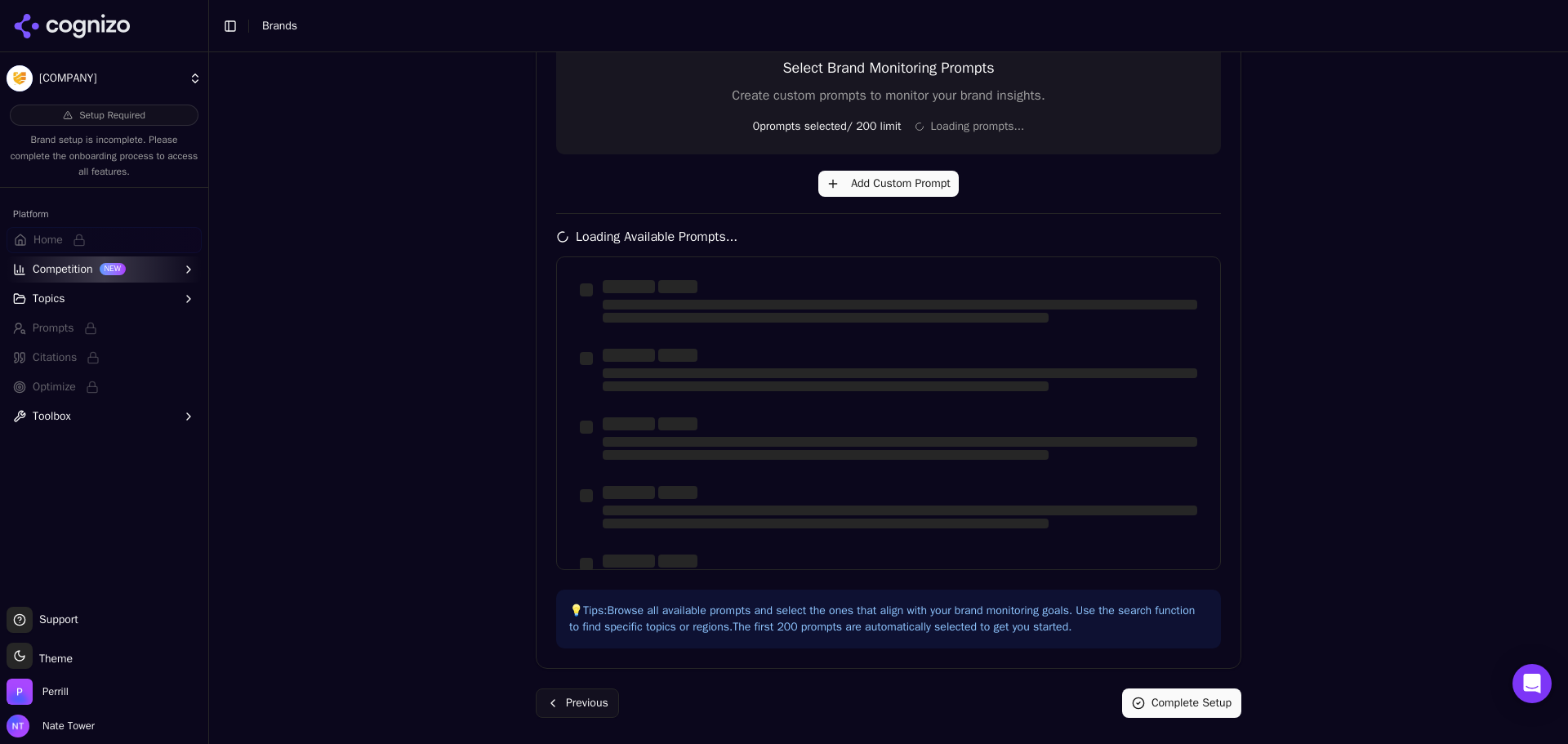 click on "Brand Onboarding Let's set up your brand monitoring in a few simple steps Step  4  of  4 100 % Complete Brand Information Competitors Topics Prompts Prompts Select monitoring prompts for your brand Select Brand Monitoring Prompts Create custom prompts to monitor your brand insights. 0  prompts selected  / 200 limit Loading prompts... Add Custom Prompt Loading Available Prompts... 💡  Tips:  Browse all available prompts and select the ones that align with your brand monitoring goals. Use the search function to find specific topics or regions. The first 200 prompts are automatically selected to get you started. Previous Complete Setup" at bounding box center (889, 398) 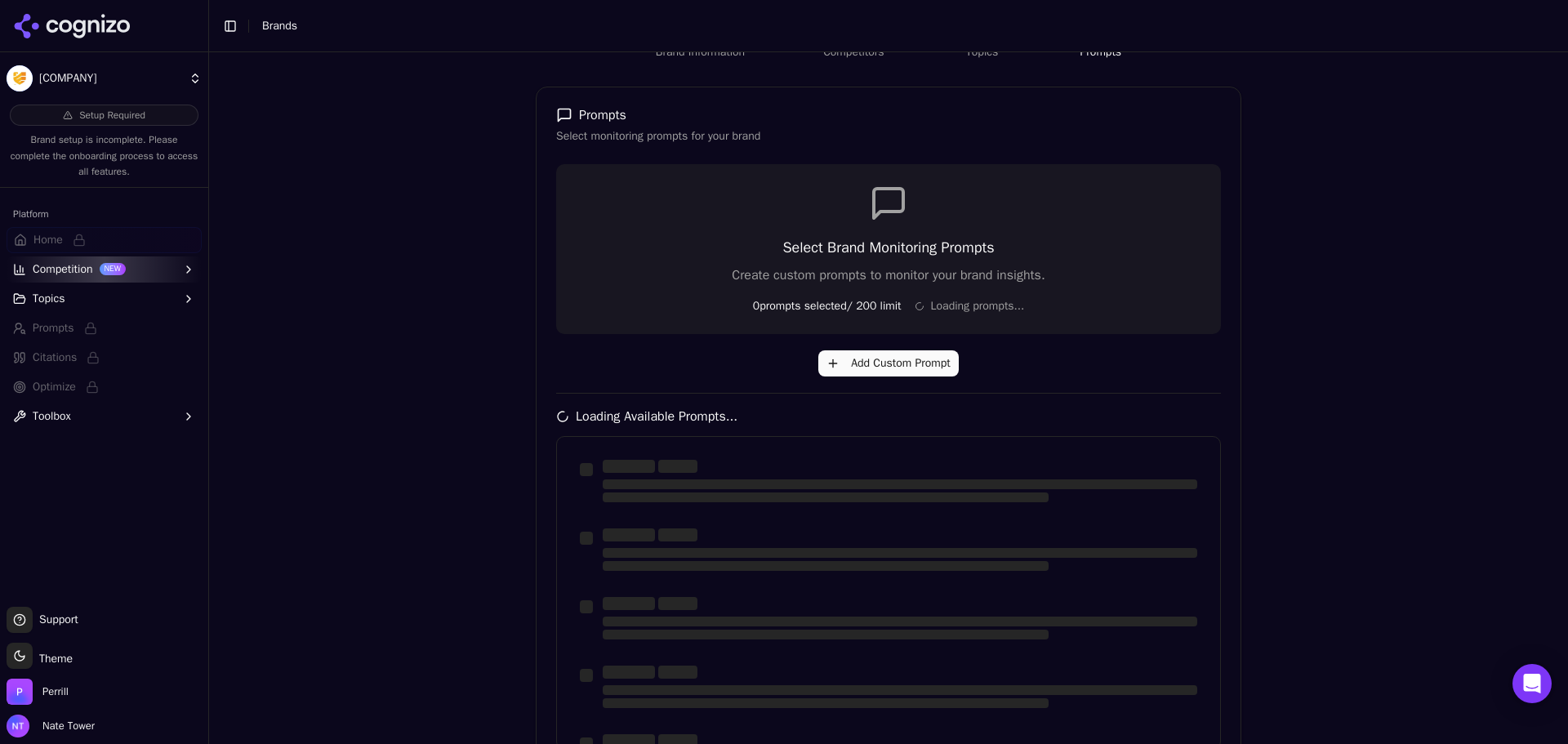 scroll, scrollTop: 390, scrollLeft: 0, axis: vertical 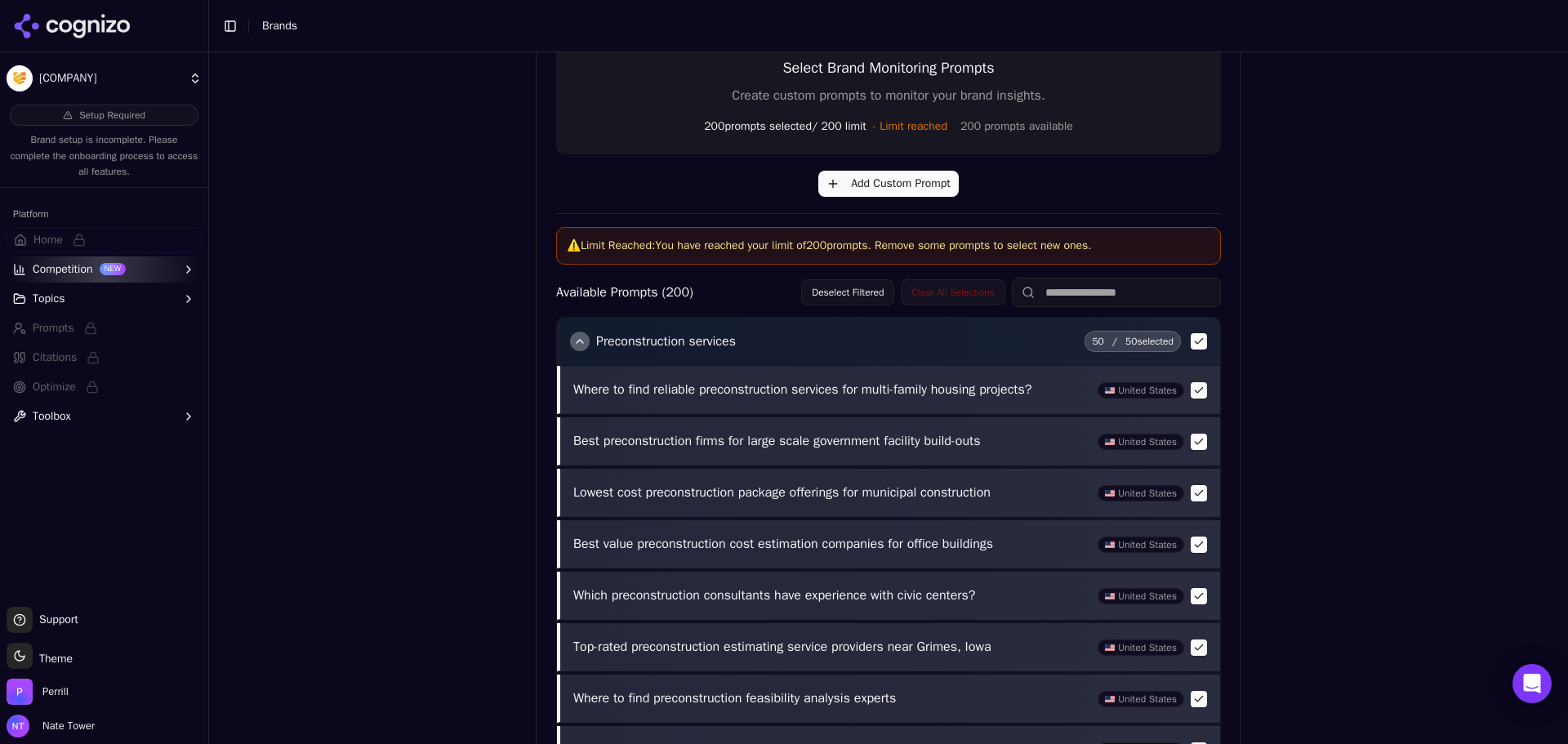 click on "Brand Onboarding Let's set up your brand monitoring in a few simple steps Step 4 of 4 100 % Complete Brand Information Competitors Topics Prompts Prompts Select monitoring prompts for your brand Select Brand Monitoring Prompts Create custom prompts to monitor your brand insights. 200 prompts selected / 200 limit - Limit reached 200 prompts available Add Custom Prompt ⚠️ Limit Reached: You have reached your limit of 200 prompts. Remove some prompts to select new ones. Available Prompts ( 200 ) Deselect Filtered Clear All Selections Preconstruction services 50 / 50 selected Where to find reliable preconstruction services for multi-family housing projects? United States Best preconstruction firms for large scale government facility build-outs United States Lowest cost preconstruction package offerings for municipal construction United States Best value preconstruction cost estimation companies for office buildings United States Which preconstruction consultants have experience with civic centers? /" at bounding box center [889, 398] 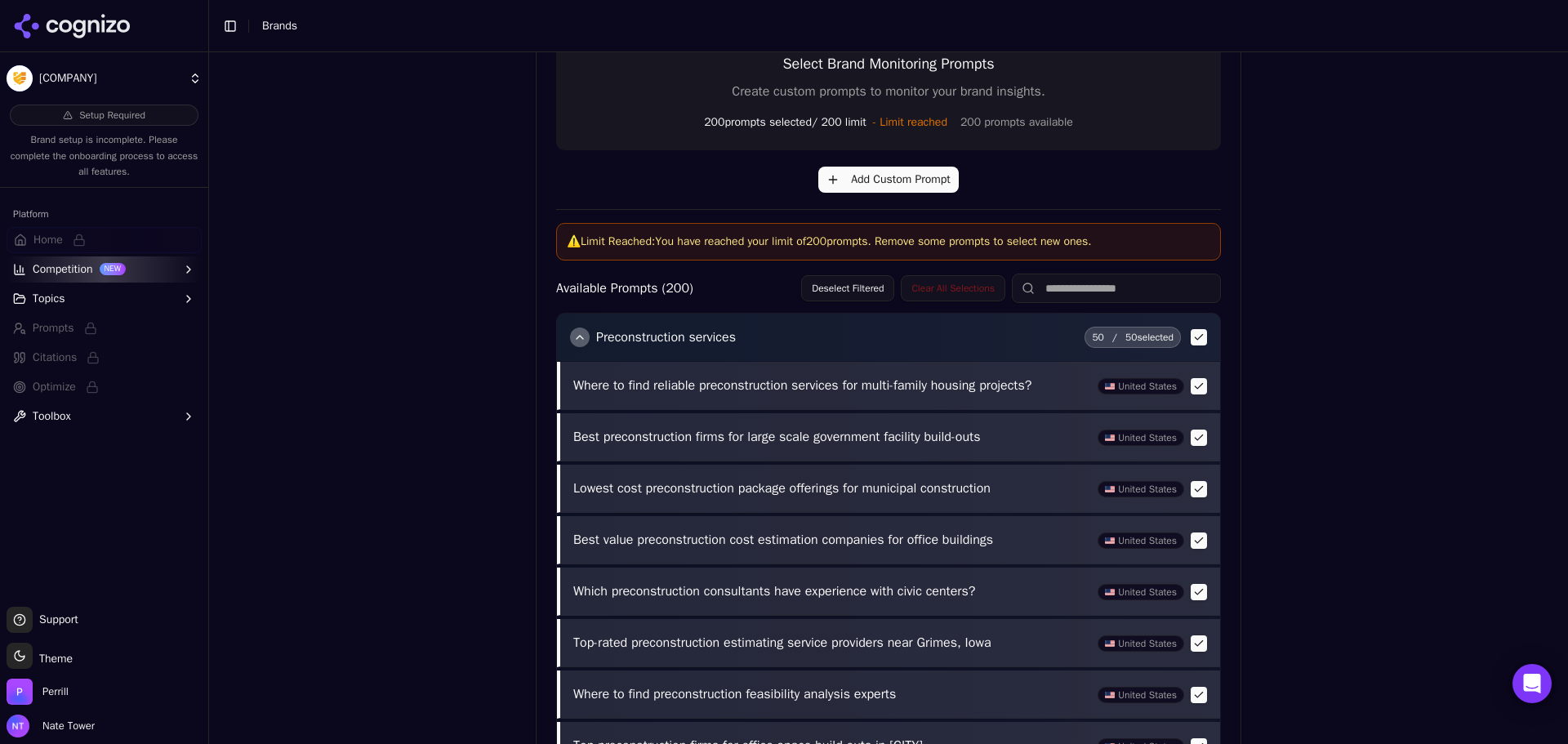 scroll, scrollTop: 627, scrollLeft: 0, axis: vertical 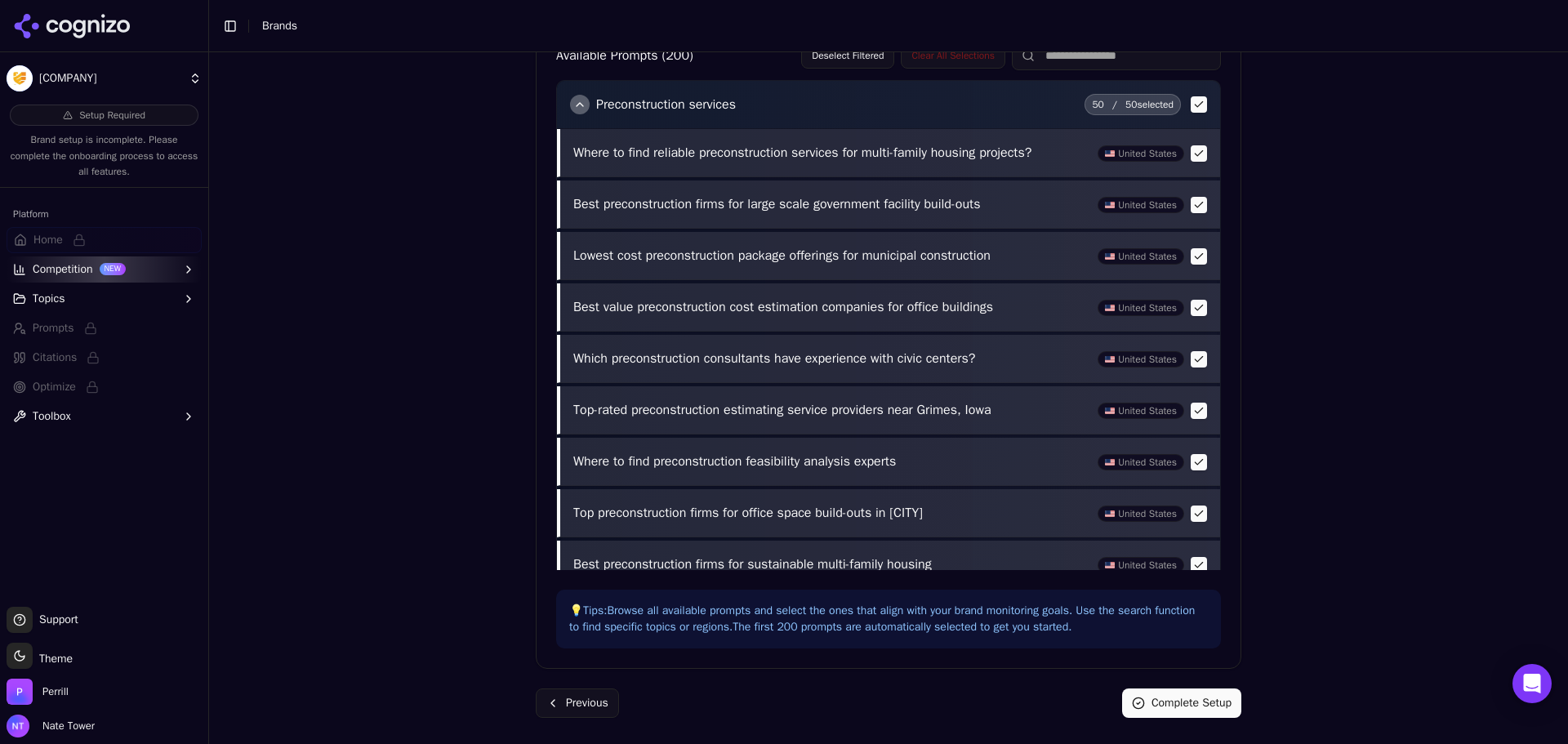 click on "Complete Setup" at bounding box center (1182, 703) 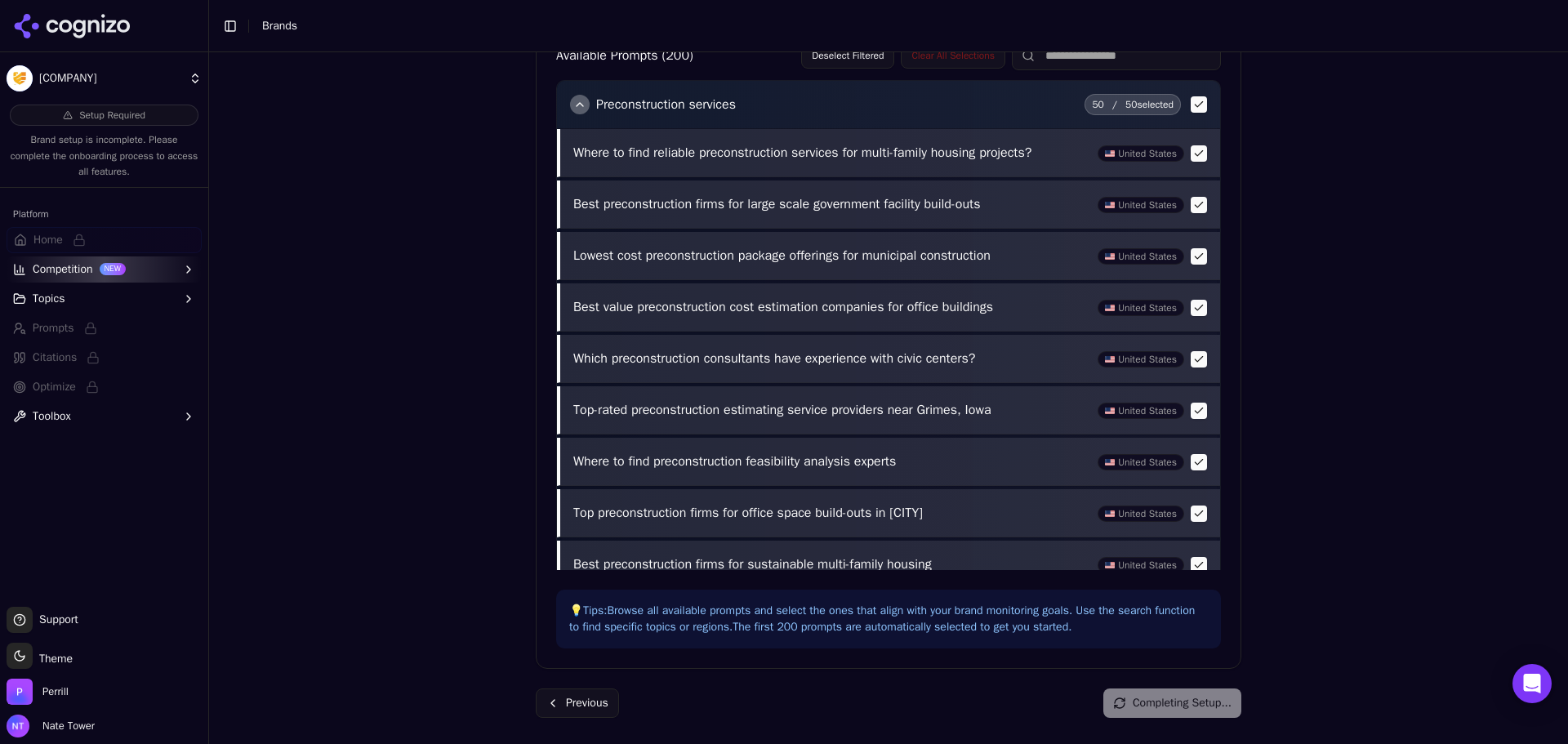 click on "Brand Onboarding Let's set up your brand monitoring in a few simple steps Step 4 of 4 100 % Complete Brand Information Competitors Topics Prompts Prompts Select monitoring prompts for your brand Select Brand Monitoring Prompts Create custom prompts to monitor your brand insights. 200 prompts selected / 200 limit - Limit reached 200 prompts available Add Custom Prompt ⚠️ Limit Reached: You have reached your limit of 200 prompts. Remove some prompts to select new ones. Available Prompts ( 200 ) Deselect Filtered Clear All Selections Preconstruction services 50 / 50 selected Where to find reliable preconstruction services for multi-family housing projects? United States Best preconstruction firms for large scale government facility build-outs United States Lowest cost preconstruction package offerings for municipal construction United States Best value preconstruction cost estimation companies for office buildings United States Which preconstruction consultants have experience with civic centers? /" at bounding box center [889, 398] 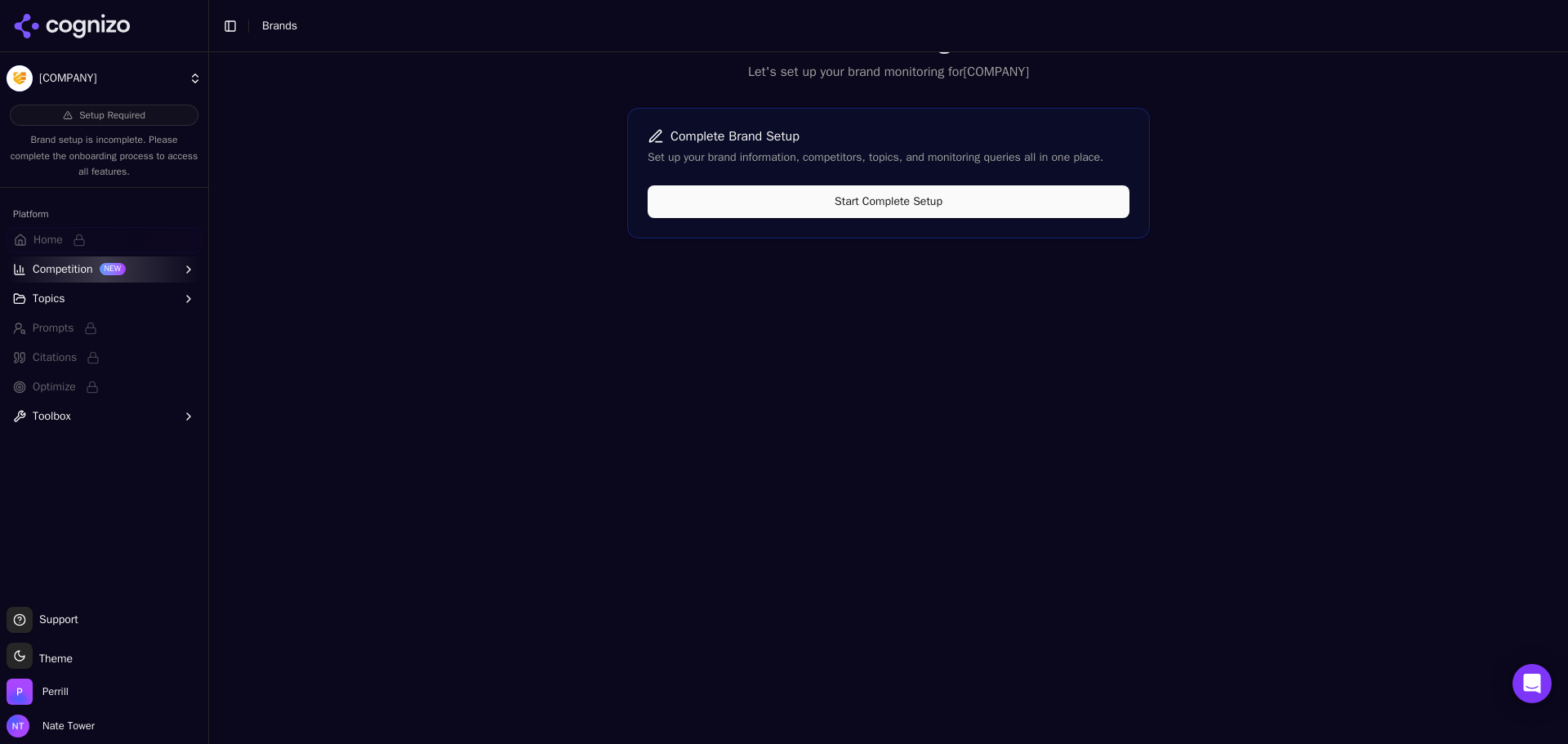 scroll, scrollTop: 52, scrollLeft: 0, axis: vertical 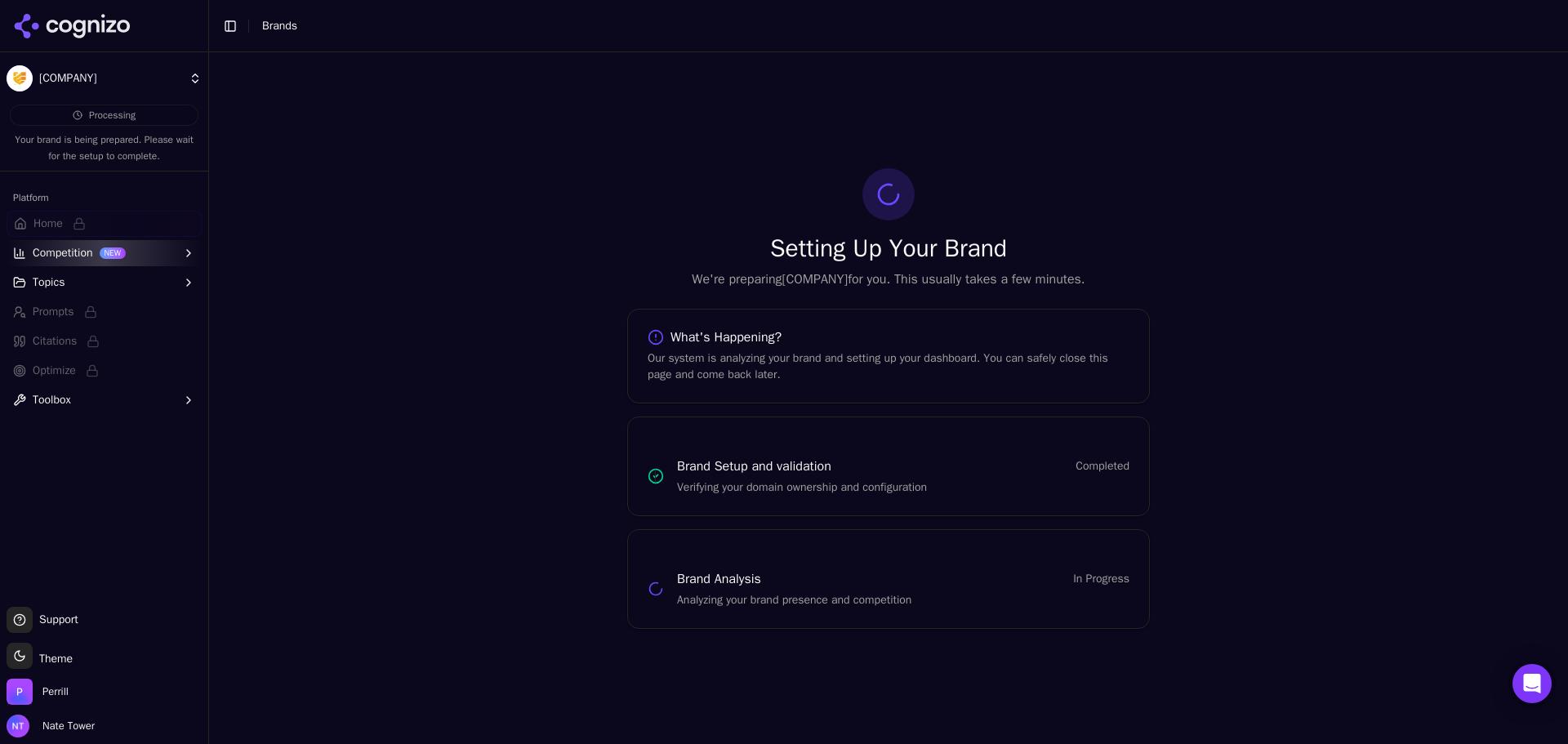 click on "Setting Up Your Brand We're preparing [COMPANY] for you. This usually takes a few minutes. What's Happening? Our system is analyzing your brand and setting up your dashboard. You can safely close this page and come back later. Brand Setup and validation Completed Verifying your domain ownership and configuration Brand Analysis In Progress Analyzing your brand presence and competition" at bounding box center [889, 398] 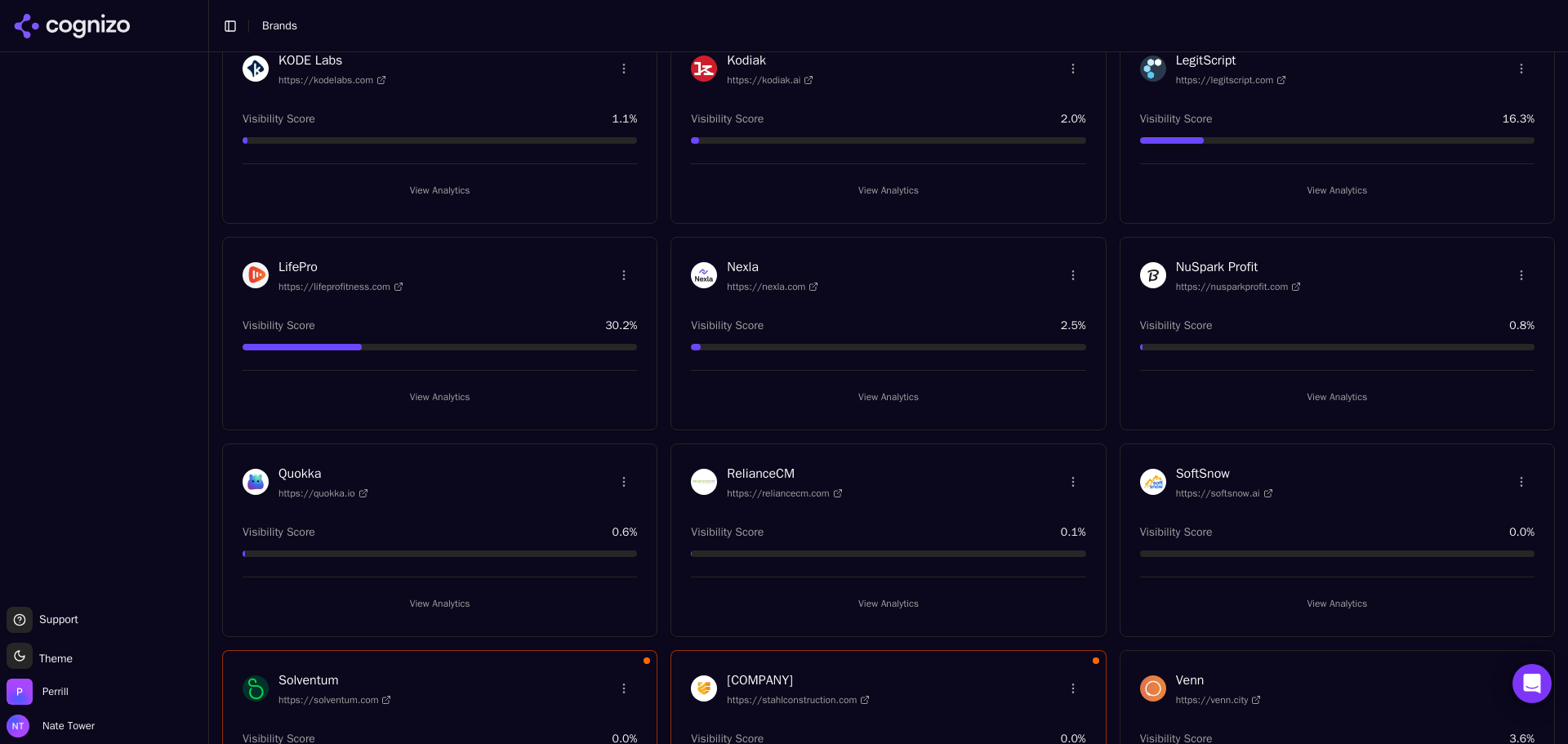 scroll, scrollTop: 1463, scrollLeft: 0, axis: vertical 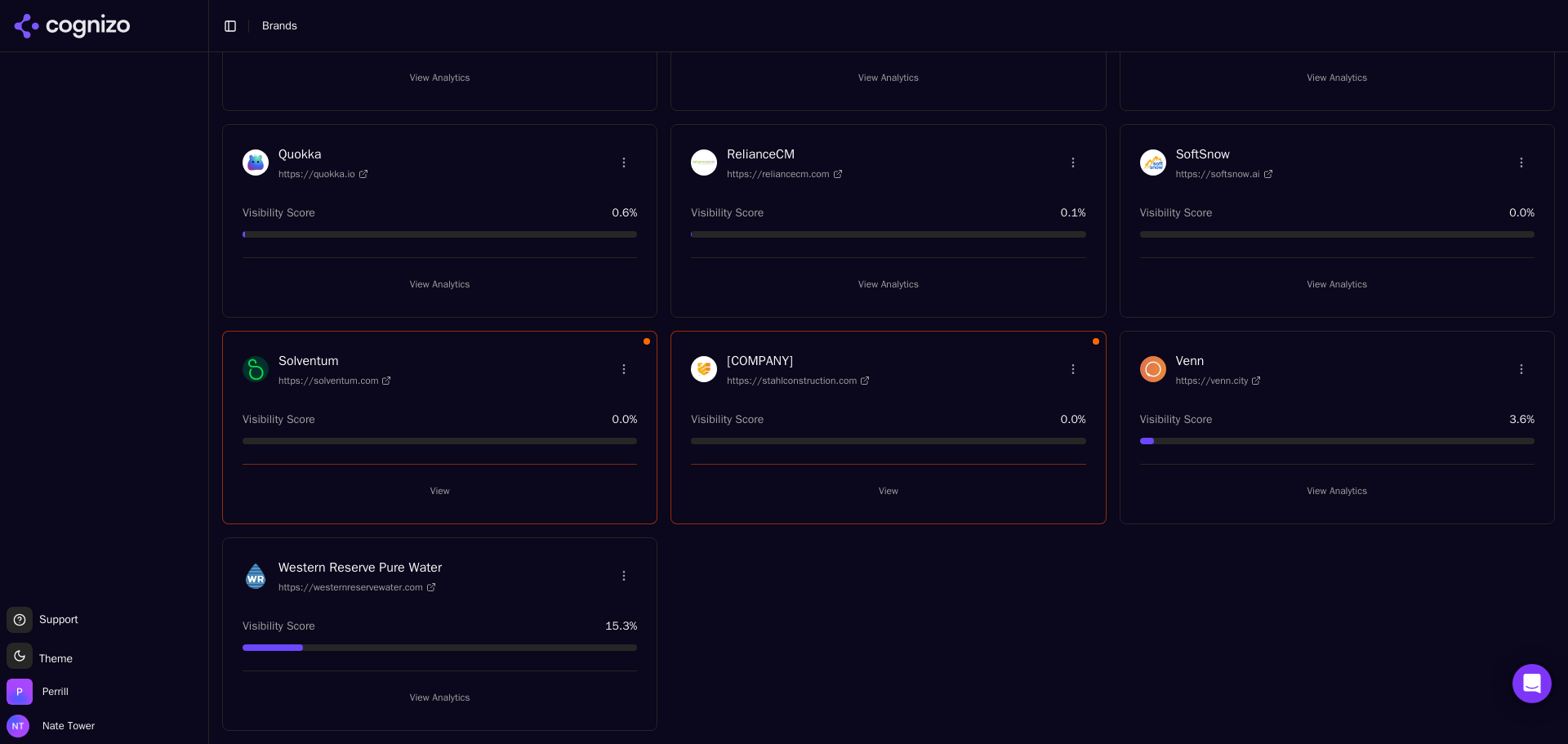 click on "AESC https://aesc.org Visibility Score 2.1 % View Analytics AQUALIS https://aqualisco.com Visibility Score 10.3 % View Analytics Ballet https://ballet.com Visibility Score 2.8 % View Analytics BestRx https://bestrx.com Visibility Score 34.7 % View Analytics Blackbird Health https://blackbirdhealth.com Visibility Score 20.8 % View Analytics Cantey Foundation Specialists https://canteycanfixit.com Visibility Score 11.8 % View Analytics Colibri Real Estate https://colibrigroup.com Visibility Score 70.8 % View Analytics Digital Envoy https://digitalenvoy.net Visibility Score 0.4 % View Analytics Discover Flagstaff https://flagstaffarizona.org Visibility Score 3.0 % View Analytics GeniusQ.io https://geniusq.io Visibility Score 0.0 % View Growth Operators https://growthoperators.com Visibility Score 0.0 % Complete Onboarding HM Alpha Hotels & Resorts https://hmalpha.com Visibility Score 0.0 % View Analytics HubSpot https://hubspot.com Visibility Score 71.6 % View Analytics Ingenico https://ingenico.com 7.3 % 39.9 %" at bounding box center (889, -296) 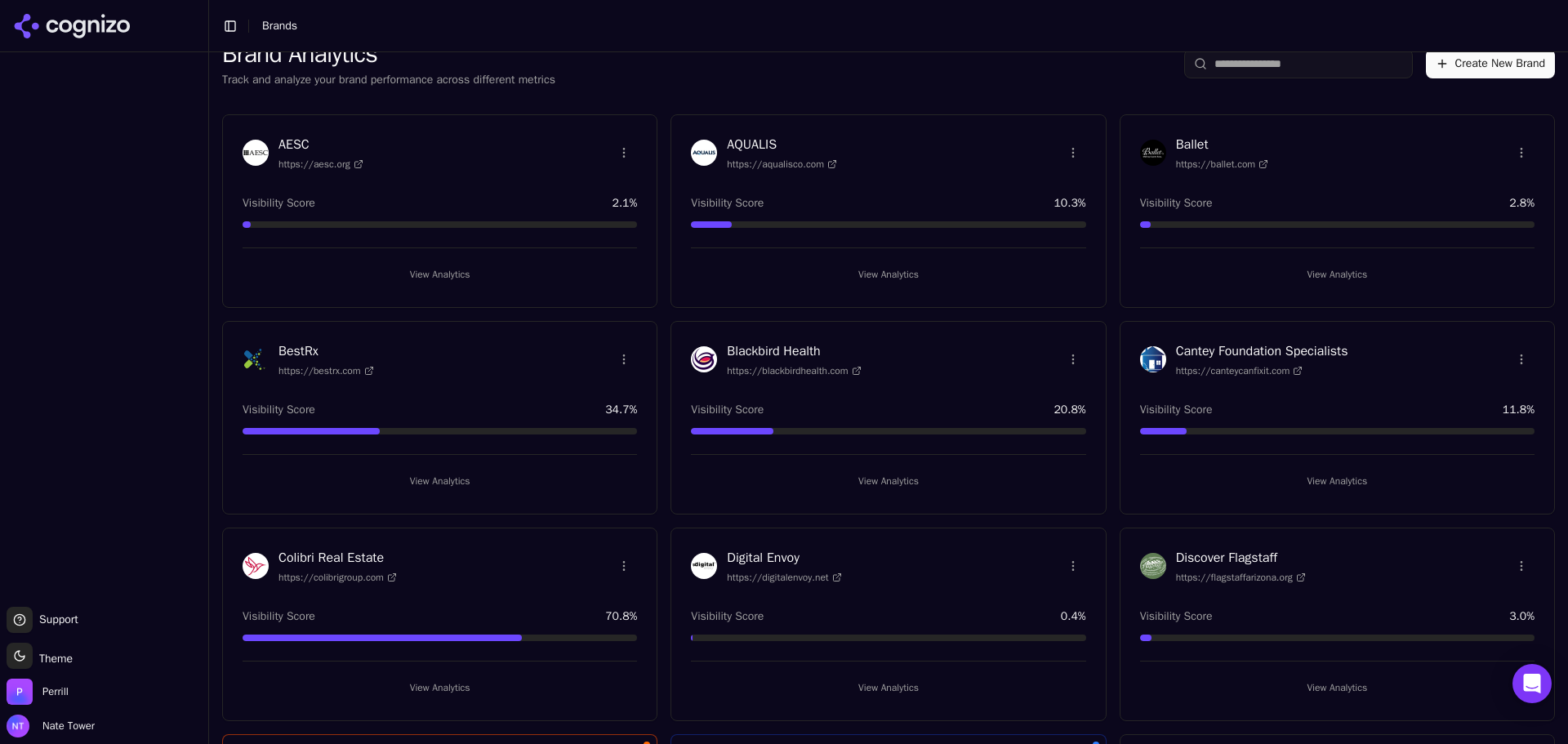scroll, scrollTop: 0, scrollLeft: 0, axis: both 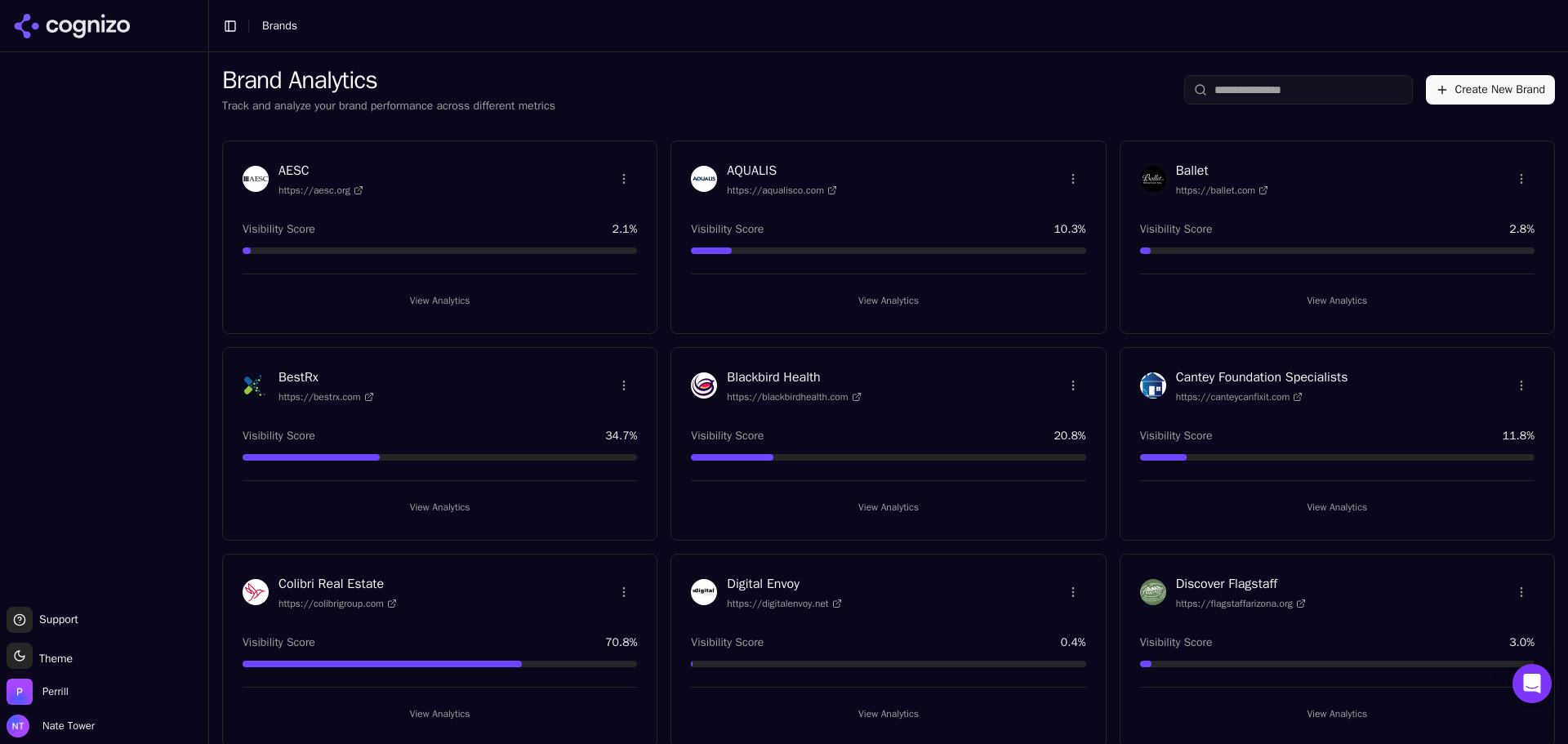 click on "Brand Analytics Track and analyze your brand performance across different metrics Create New Brand" at bounding box center [889, 90] 